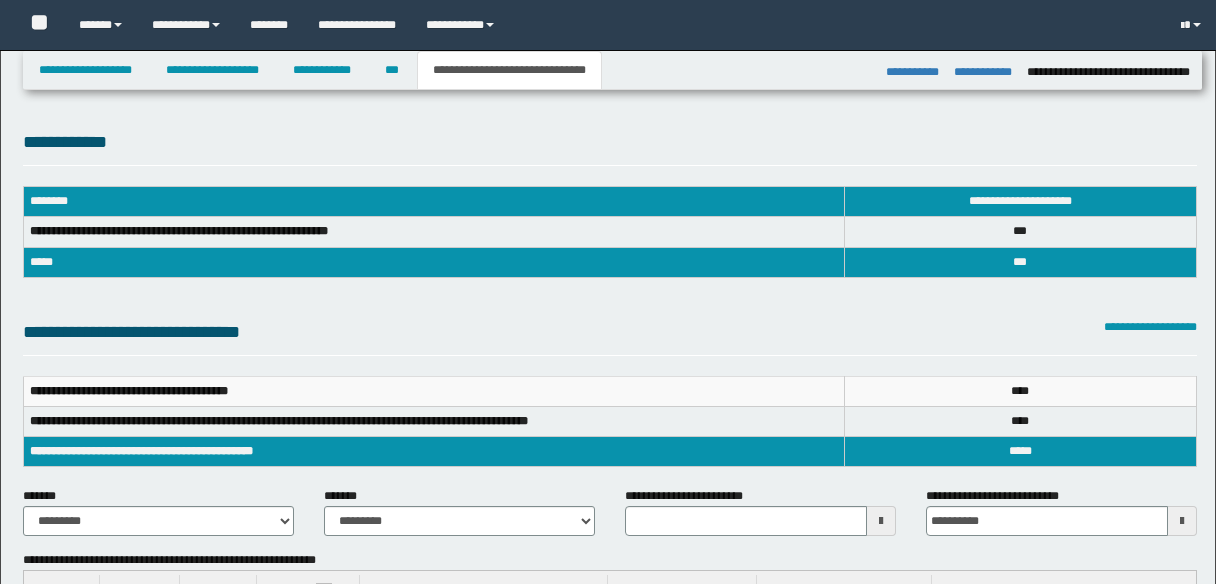 select on "*" 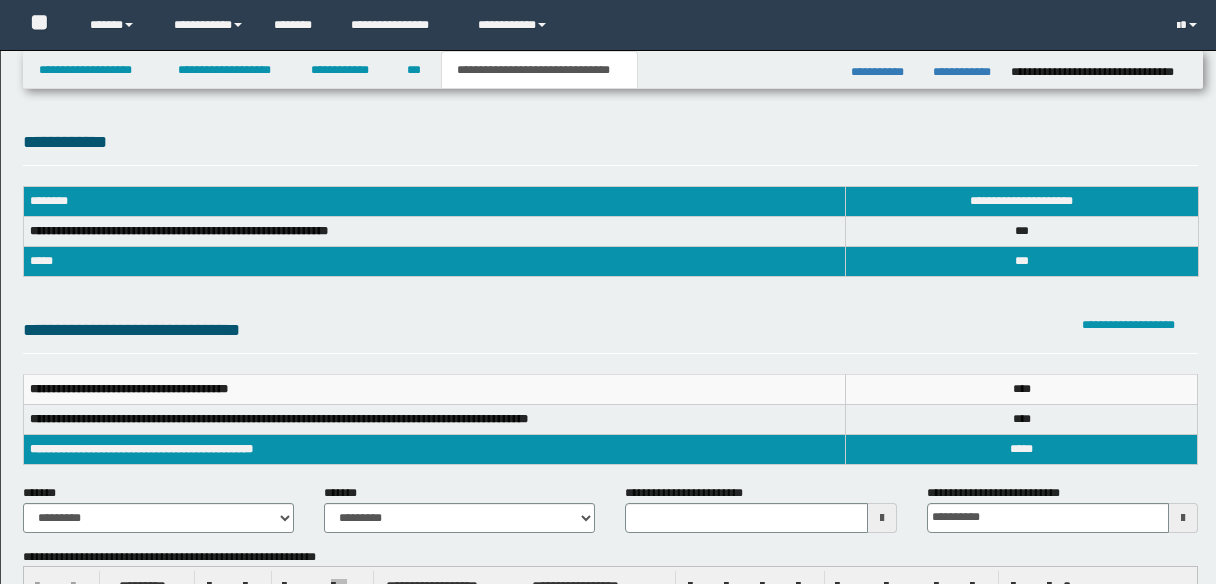 scroll, scrollTop: 608, scrollLeft: 0, axis: vertical 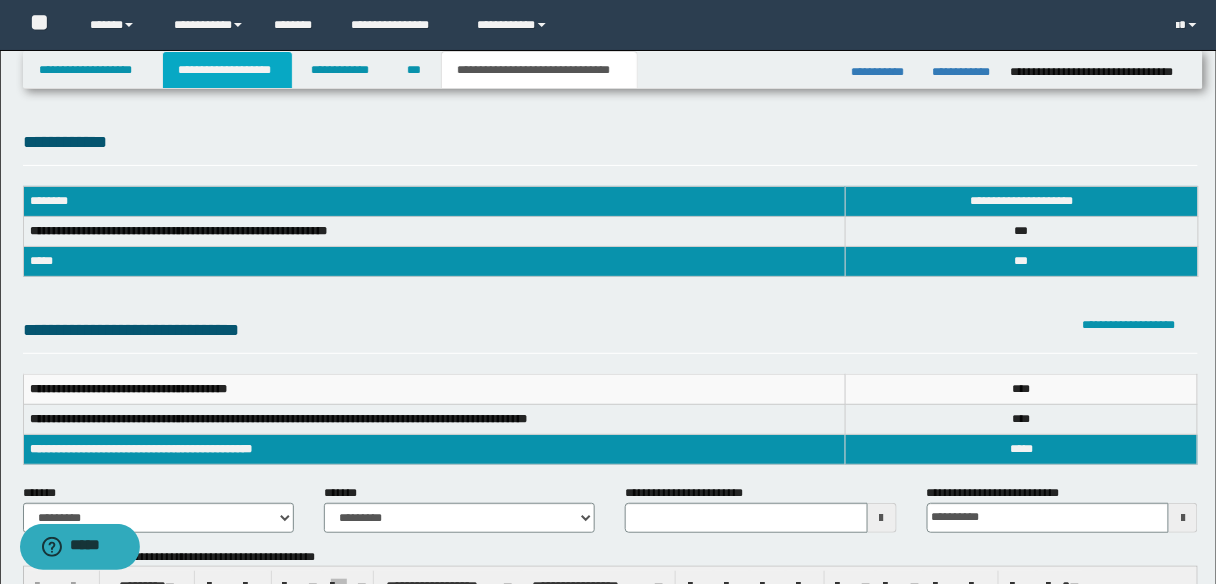 click on "**********" at bounding box center [227, 70] 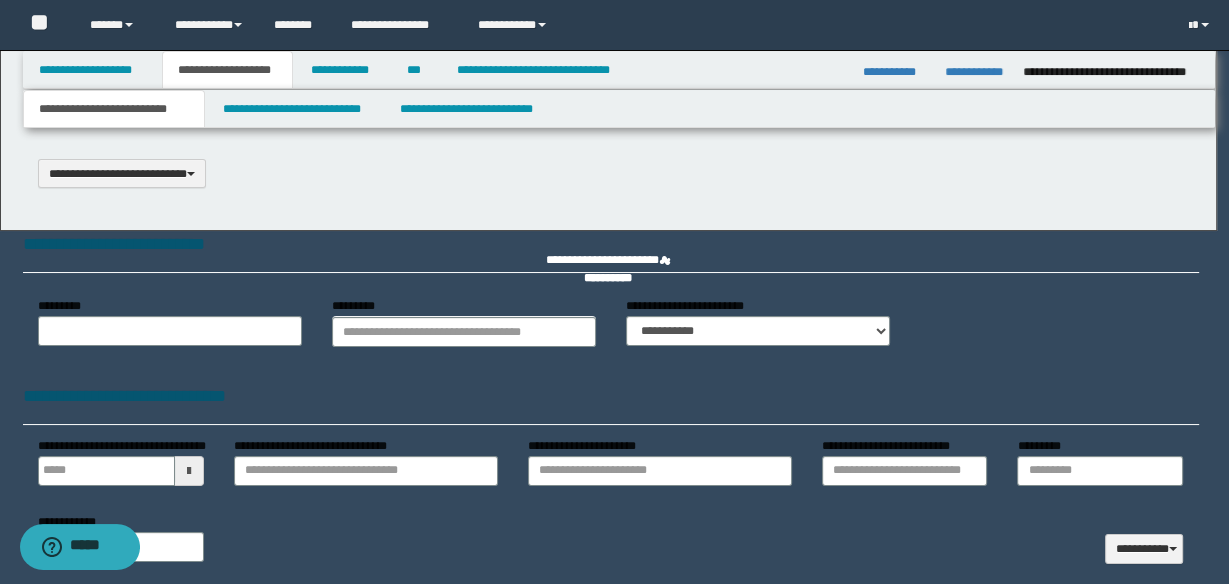 scroll, scrollTop: 0, scrollLeft: 0, axis: both 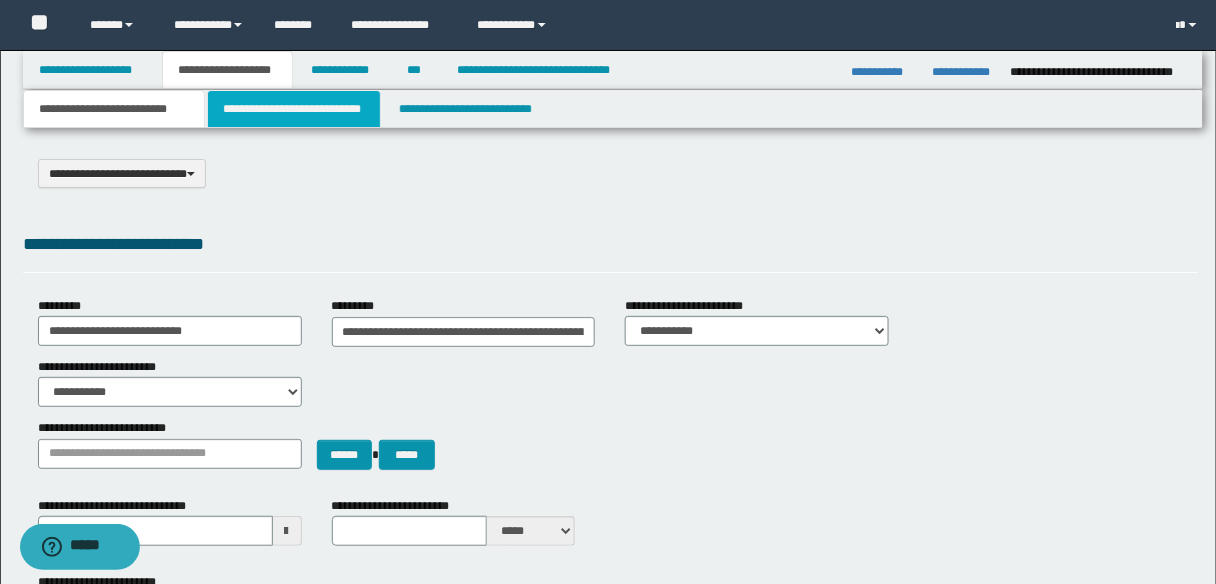 click on "**********" at bounding box center (294, 109) 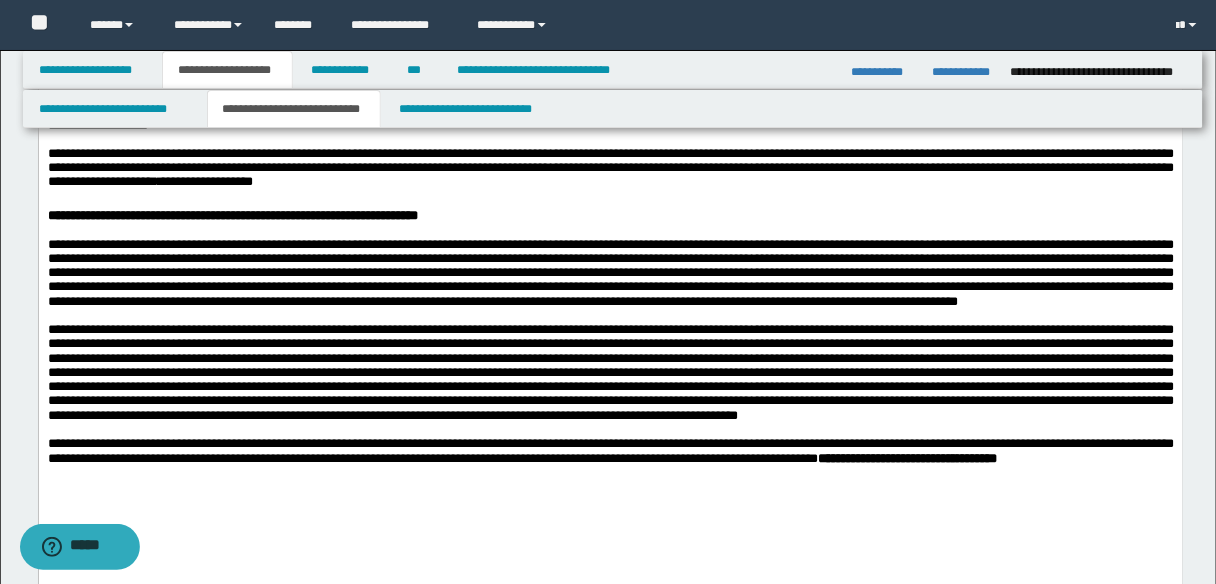 scroll, scrollTop: 400, scrollLeft: 0, axis: vertical 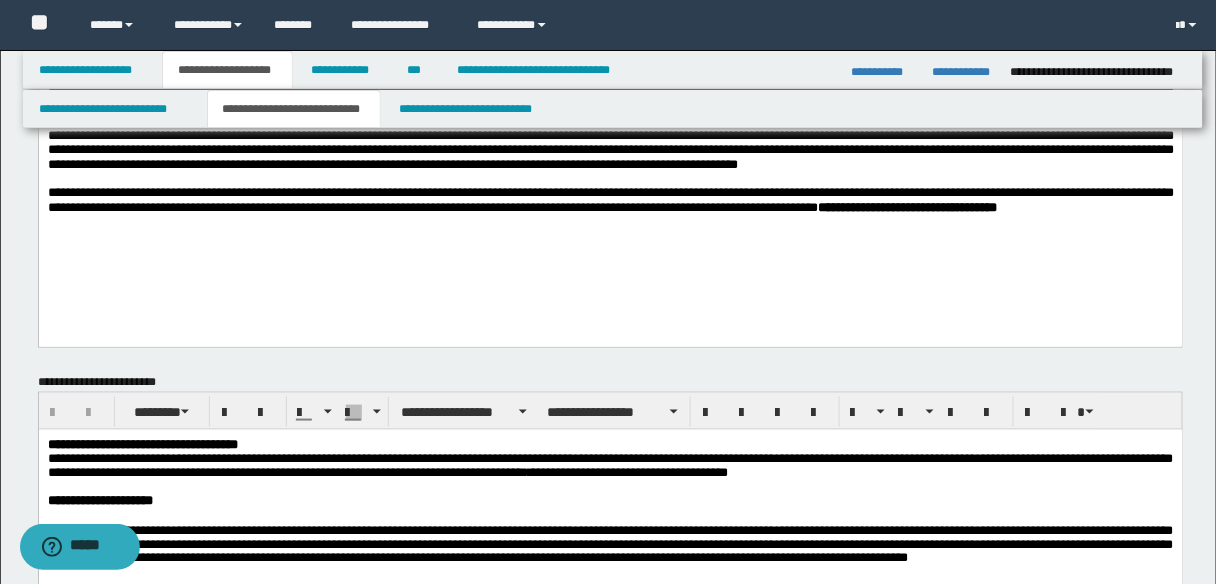 click on "**********" at bounding box center (610, 51) 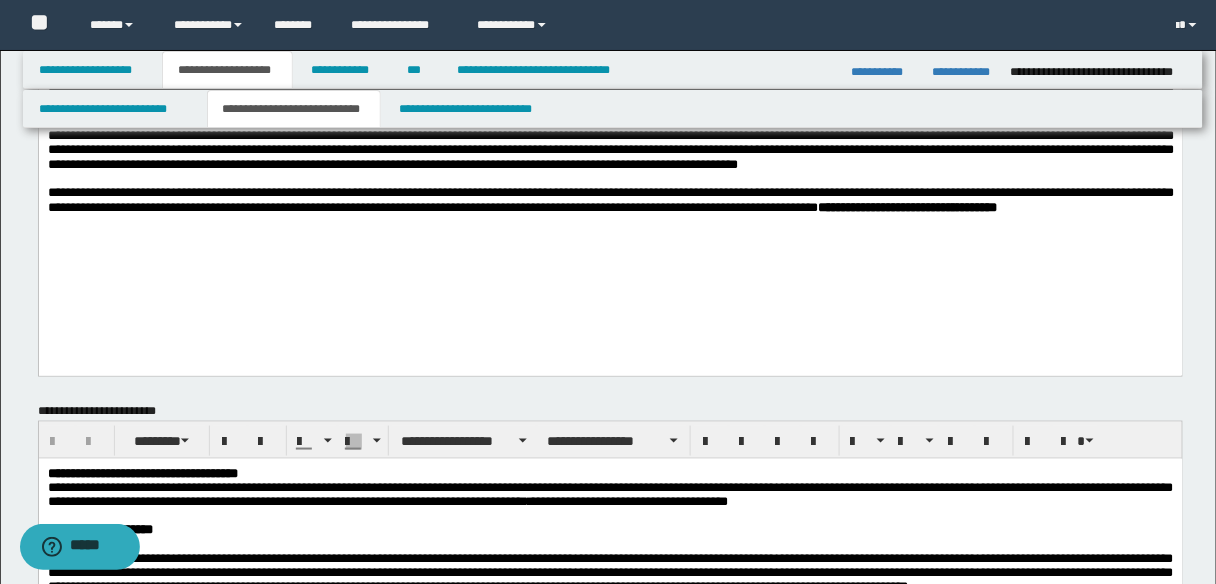 click on "**********" at bounding box center [610, 207] 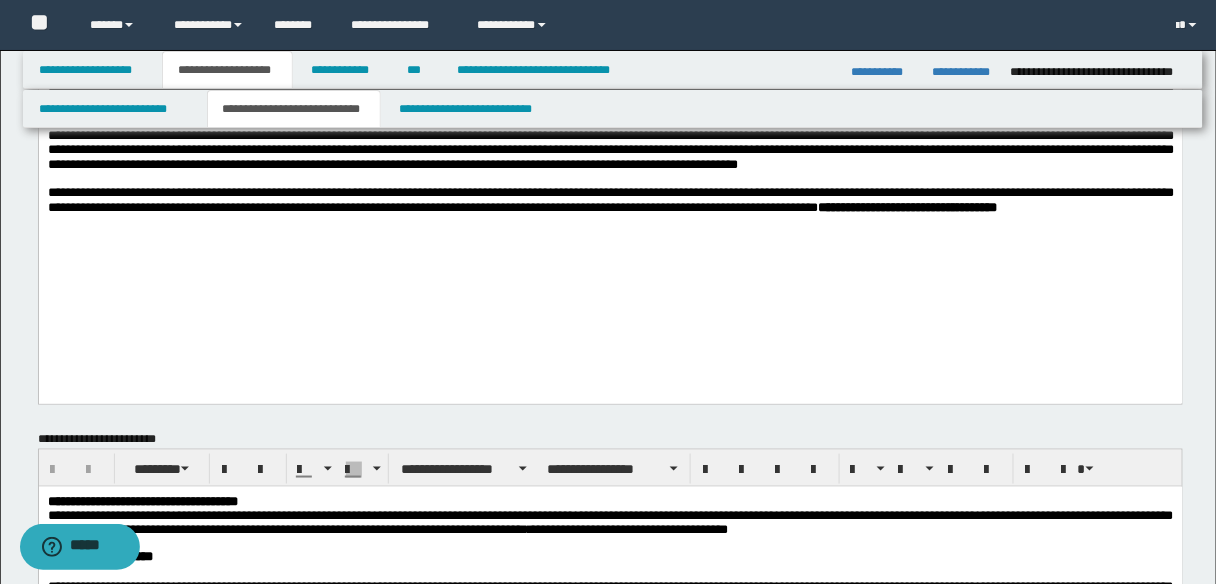 paste 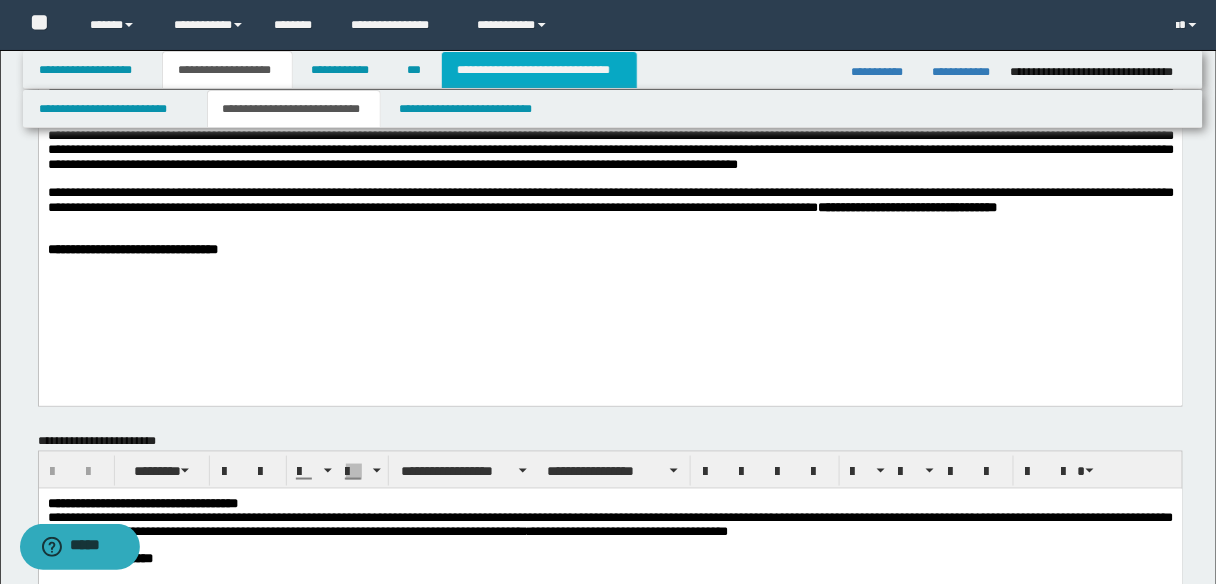 click on "**********" at bounding box center (539, 70) 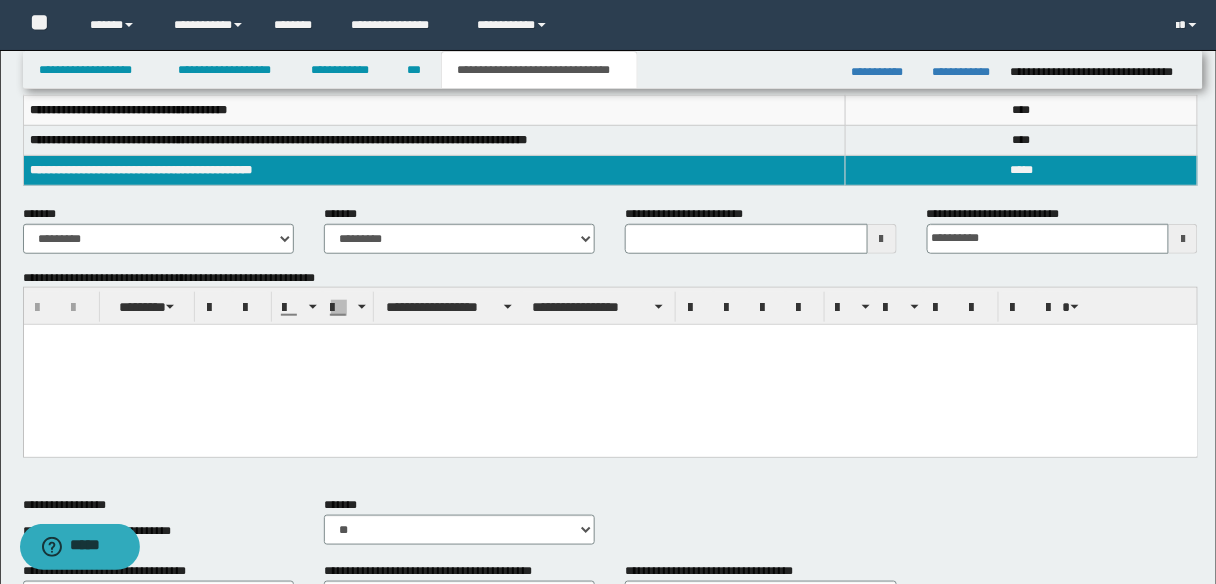 scroll, scrollTop: 320, scrollLeft: 0, axis: vertical 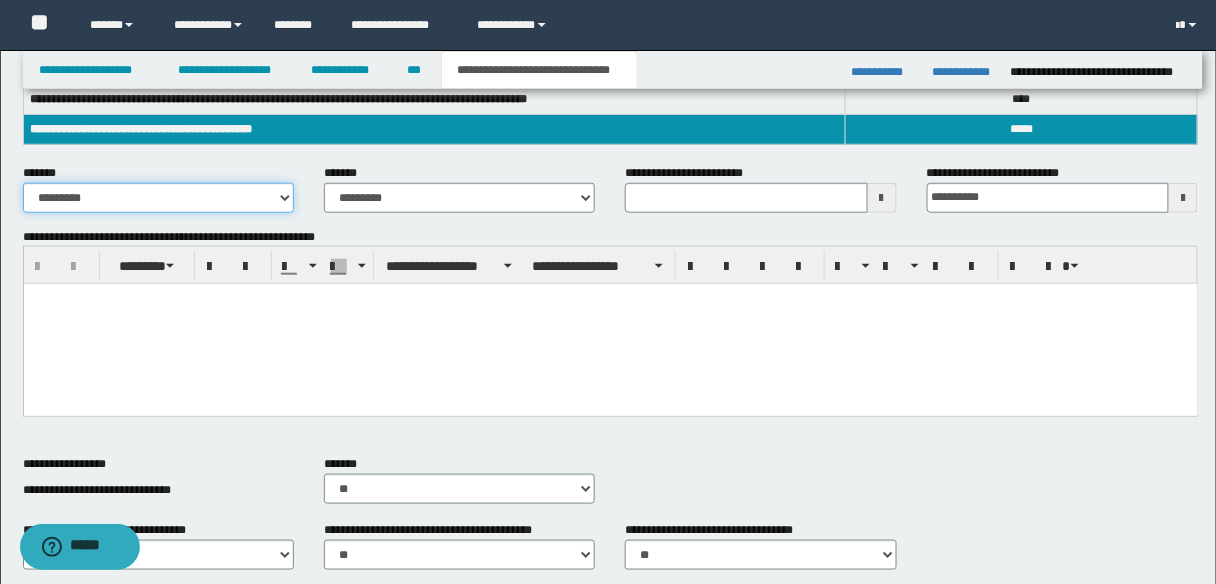 click on "**********" at bounding box center (158, 198) 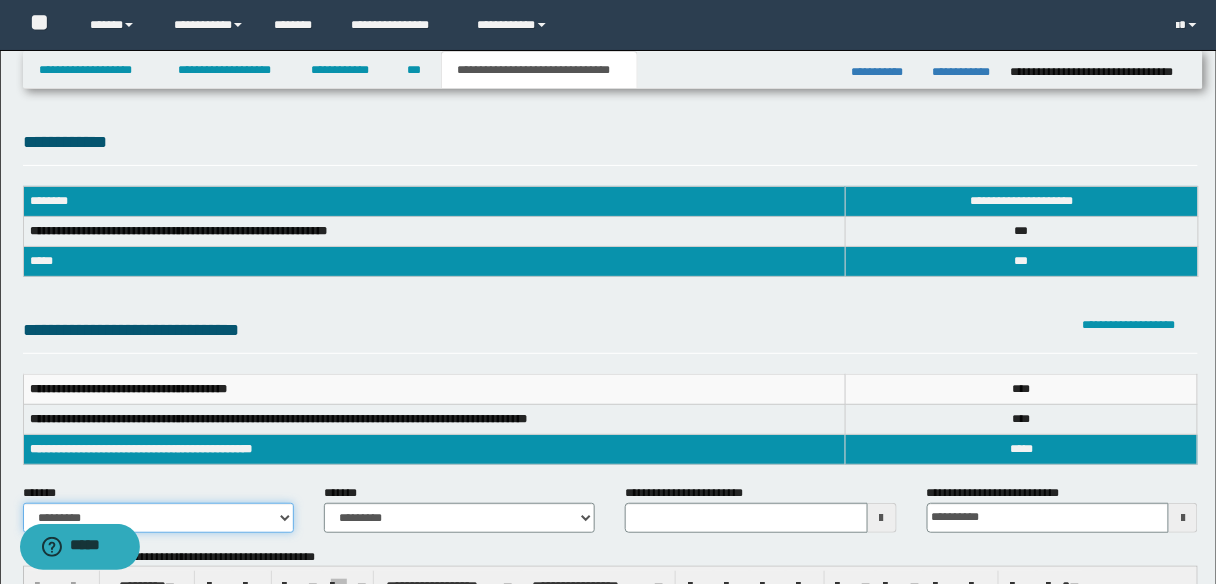 scroll, scrollTop: 160, scrollLeft: 0, axis: vertical 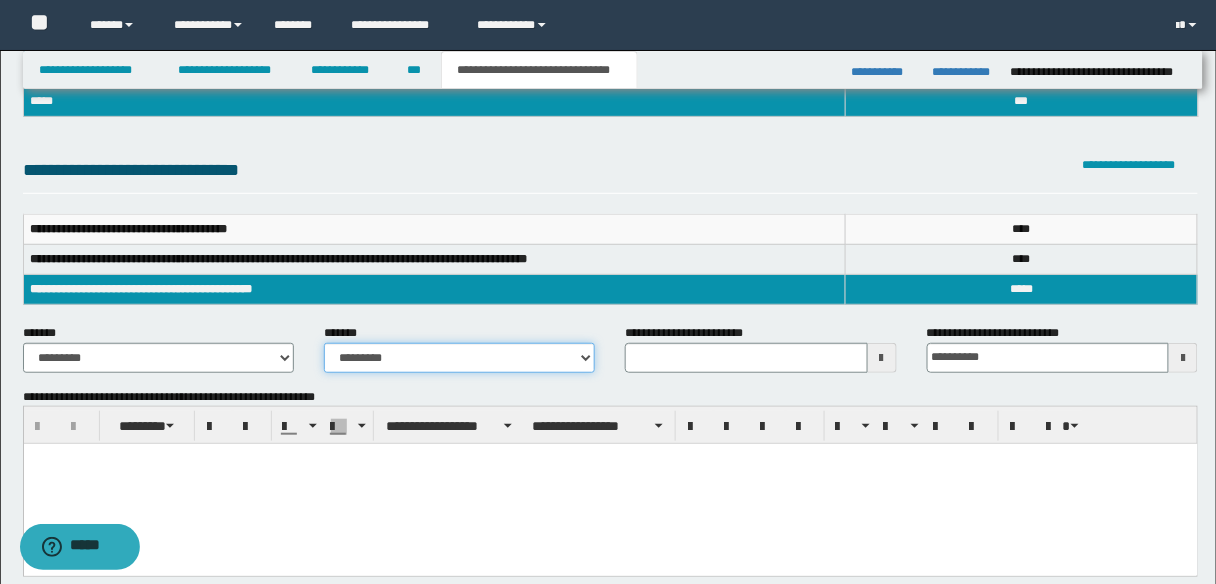 click on "**********" at bounding box center [459, 358] 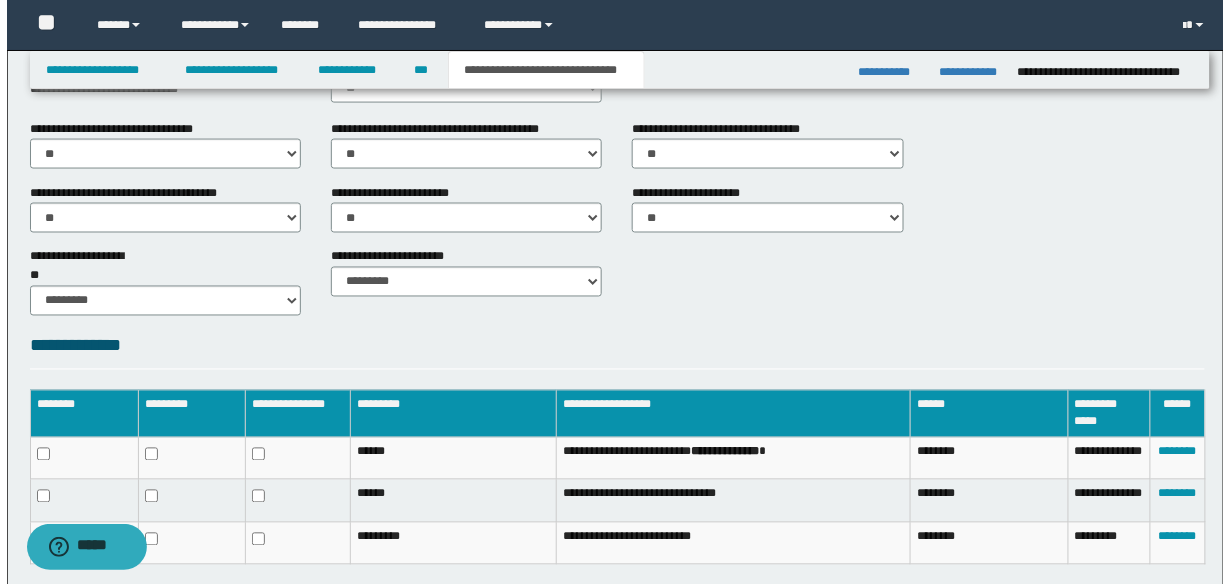 scroll, scrollTop: 848, scrollLeft: 0, axis: vertical 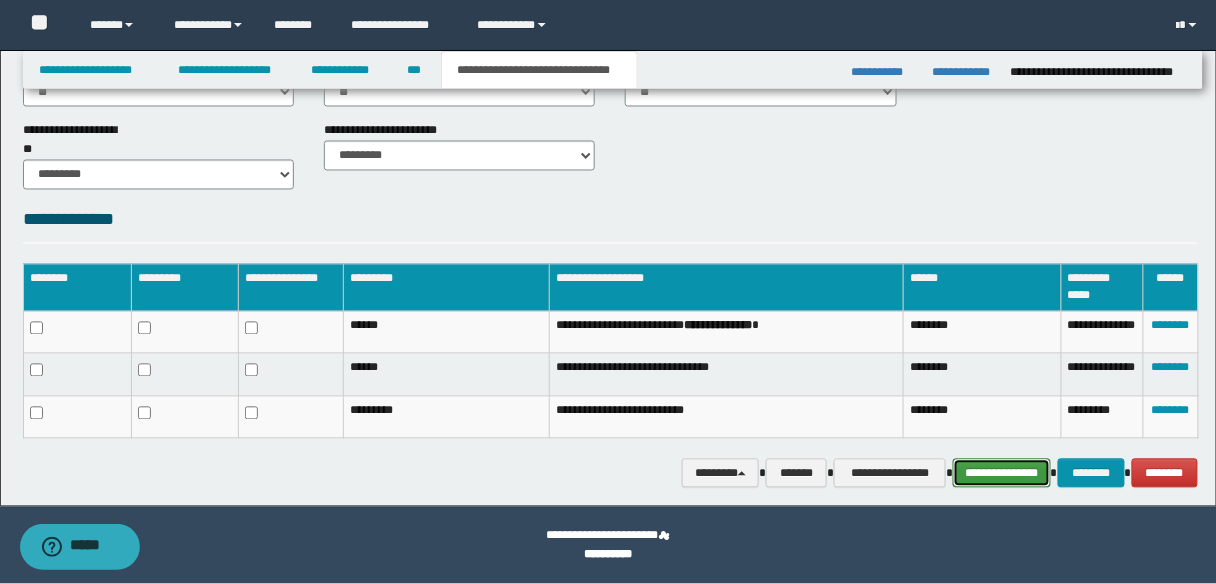 click on "**********" at bounding box center [1001, 473] 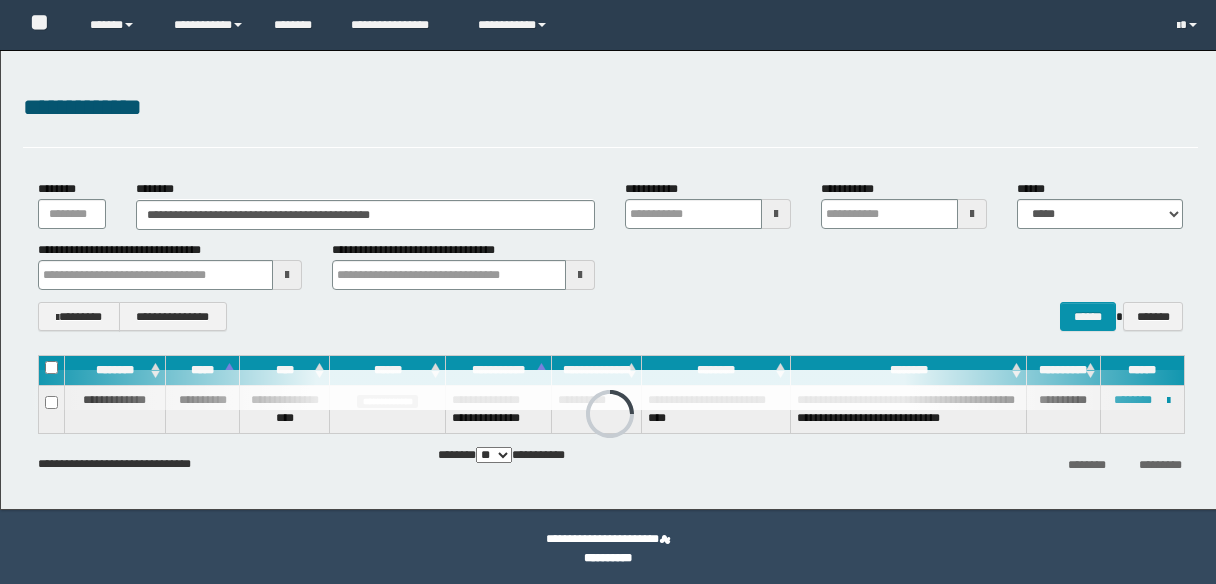 scroll, scrollTop: 0, scrollLeft: 0, axis: both 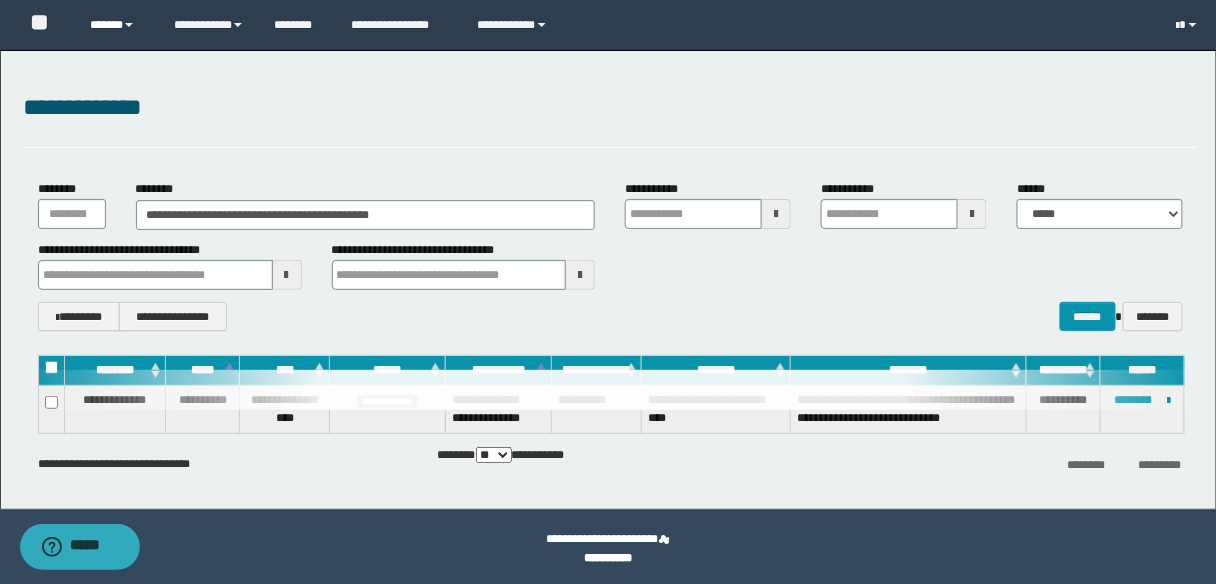 click on "******" at bounding box center [117, 25] 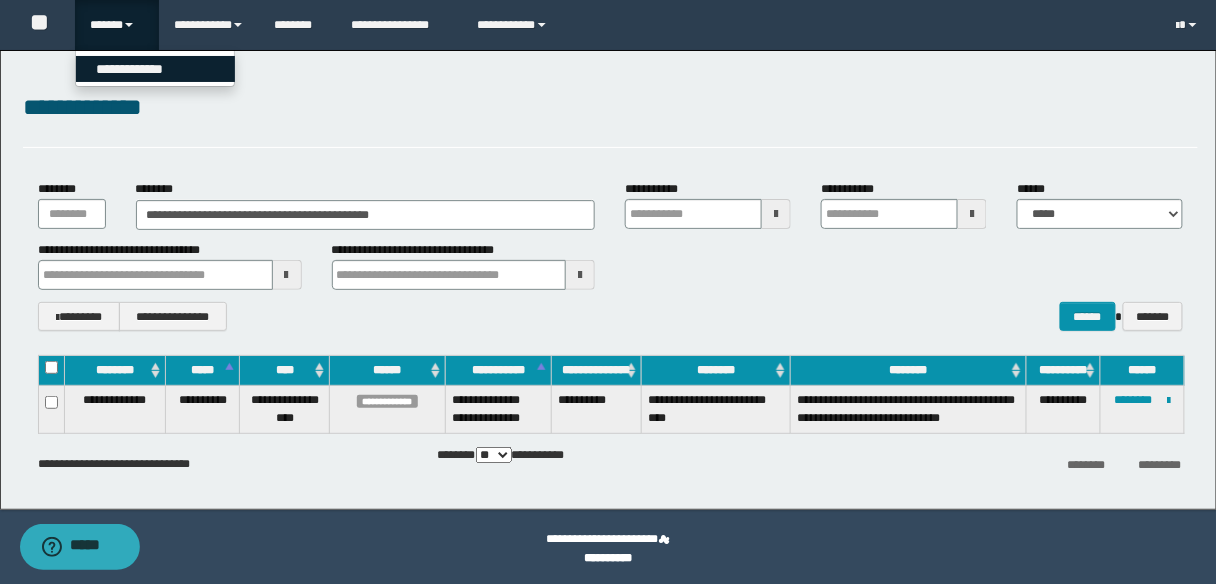 click on "**********" at bounding box center [155, 69] 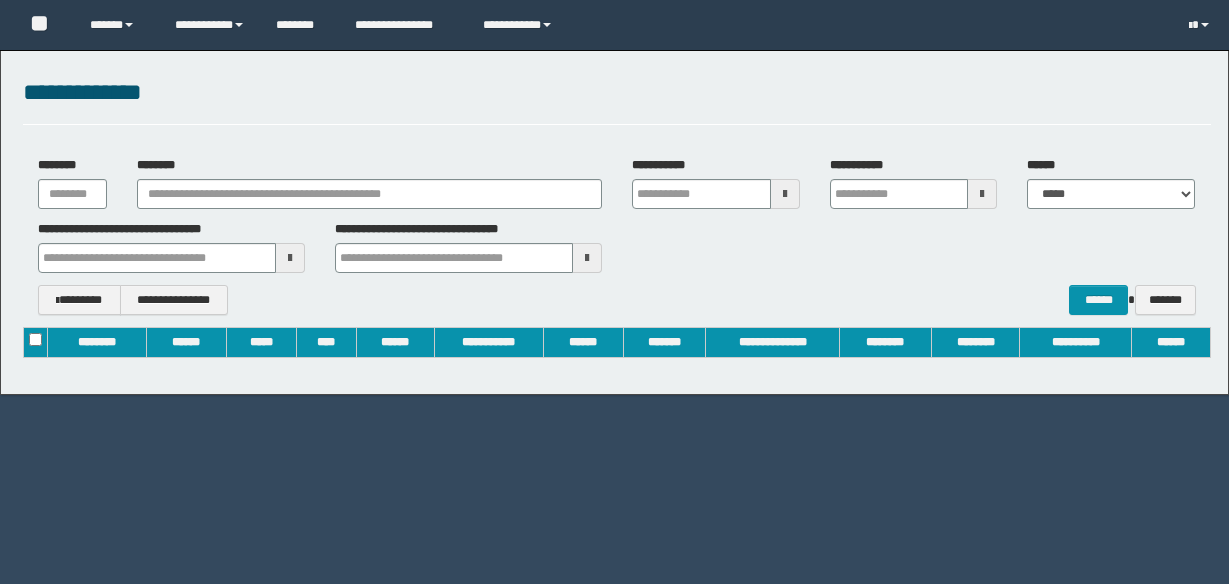 scroll, scrollTop: 0, scrollLeft: 0, axis: both 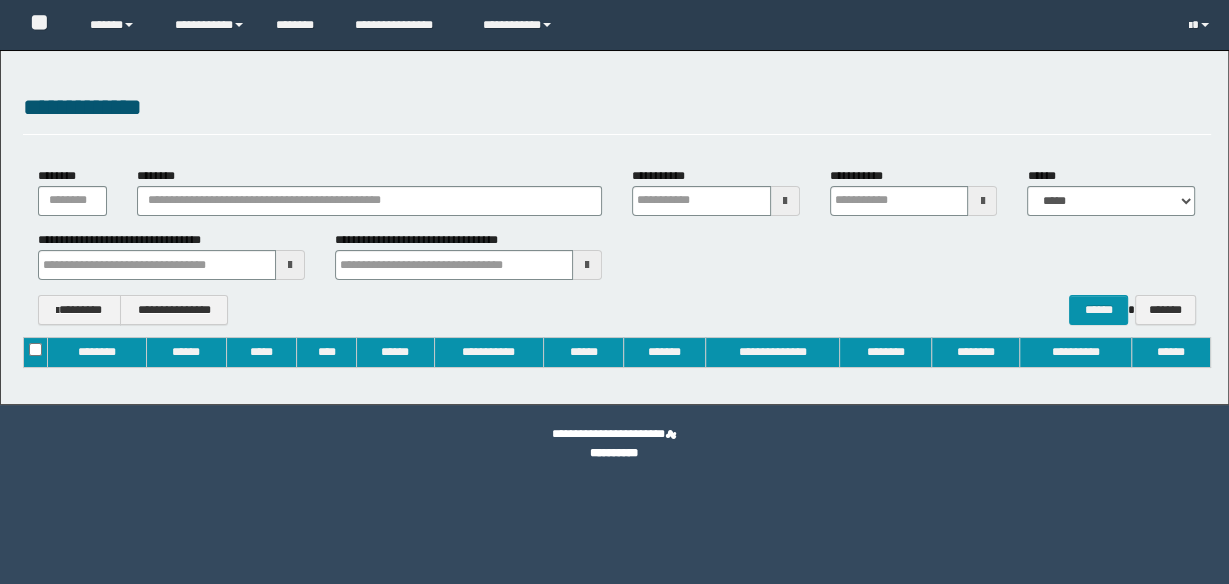 type on "**********" 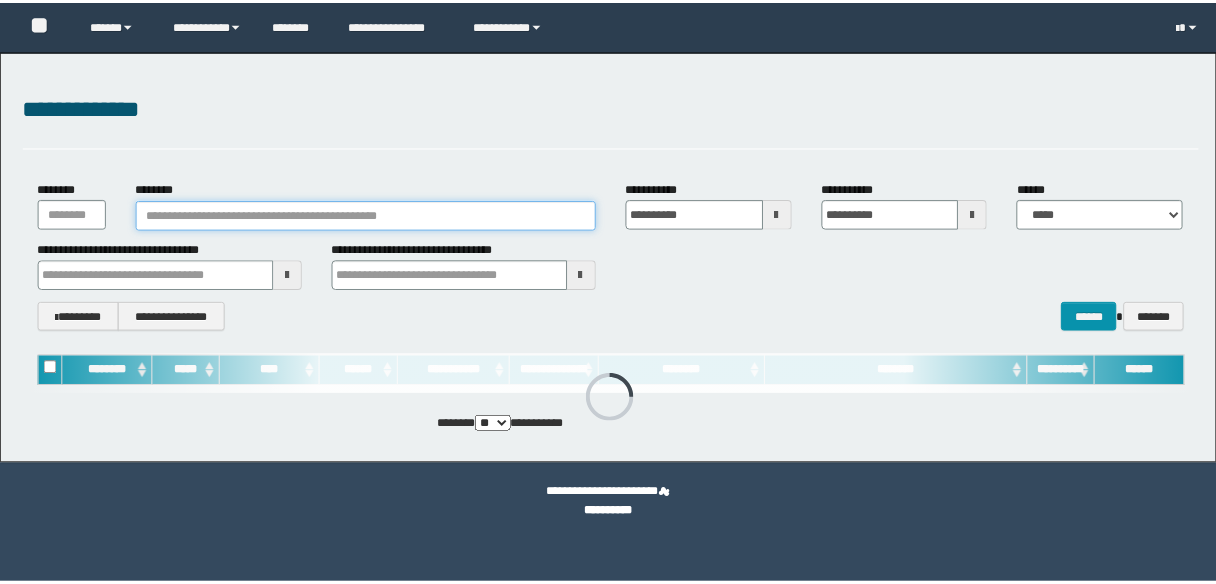 scroll, scrollTop: 0, scrollLeft: 0, axis: both 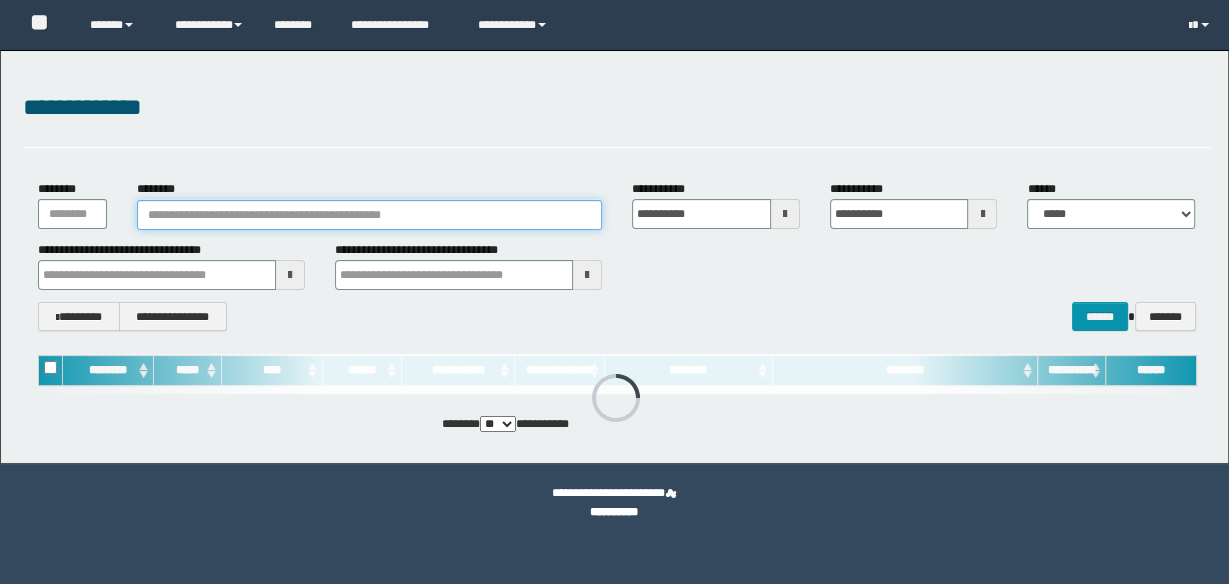 drag, startPoint x: 215, startPoint y: 217, endPoint x: 259, endPoint y: 212, distance: 44.28318 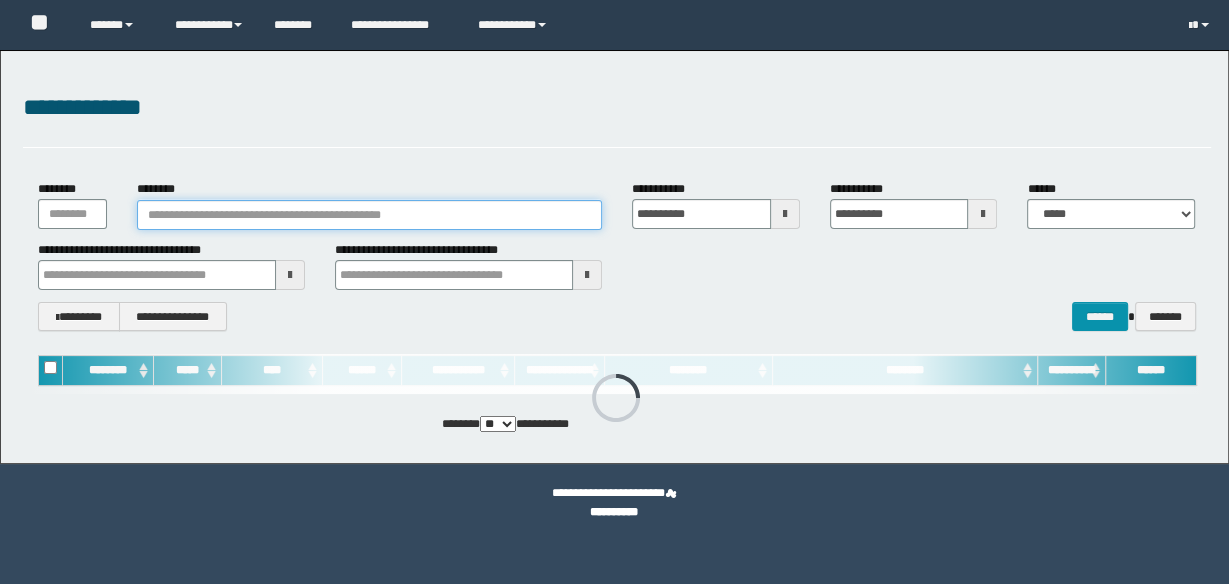 click on "********" at bounding box center (369, 215) 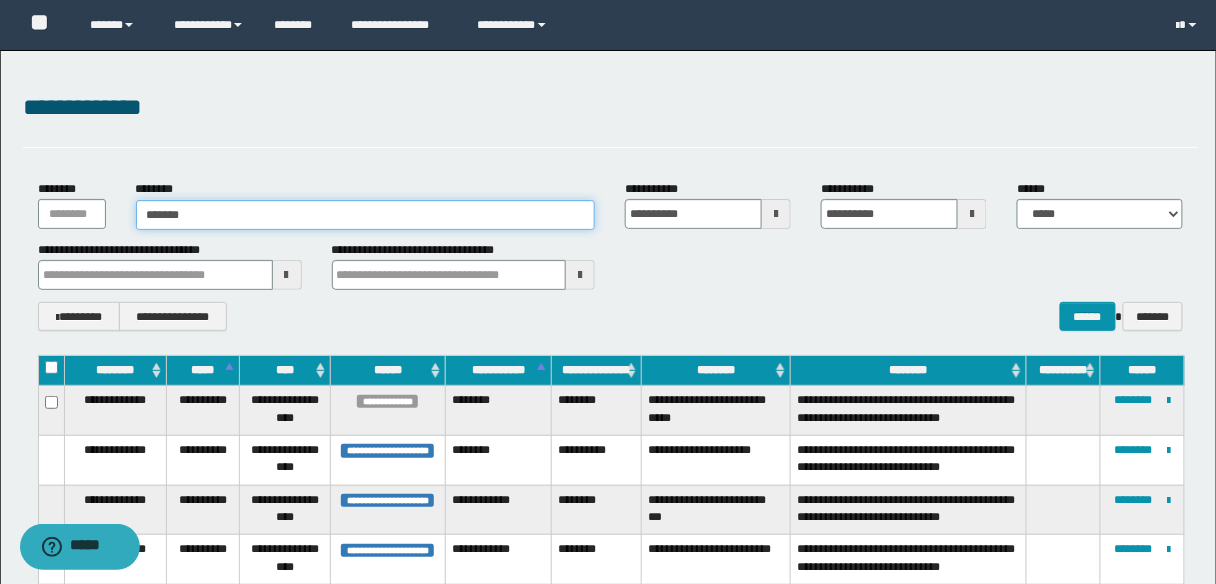 type on "********" 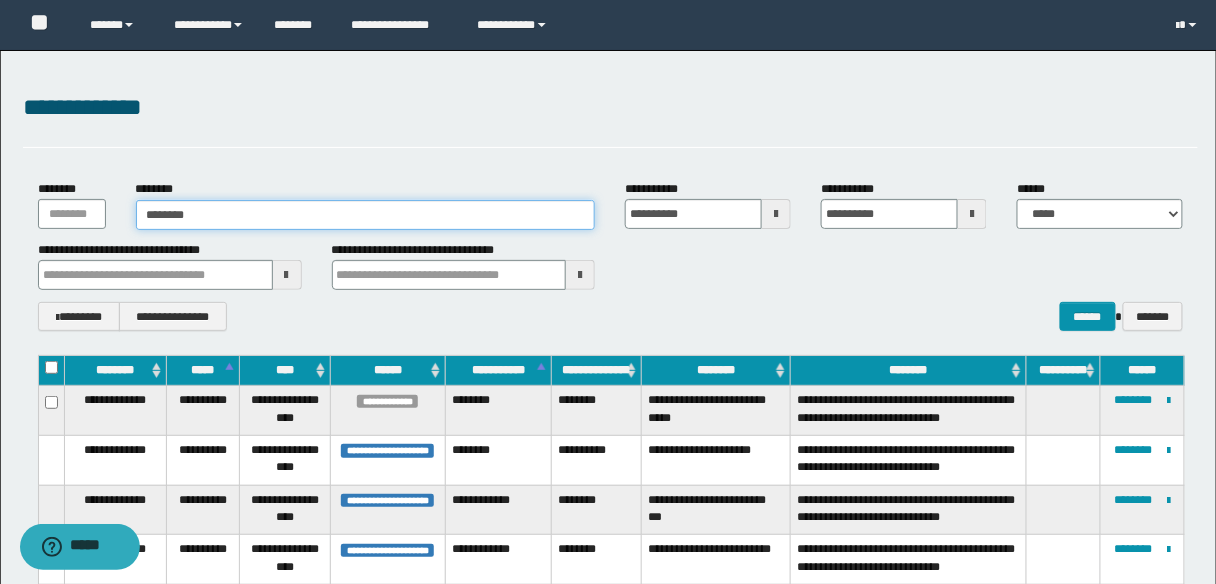 type on "********" 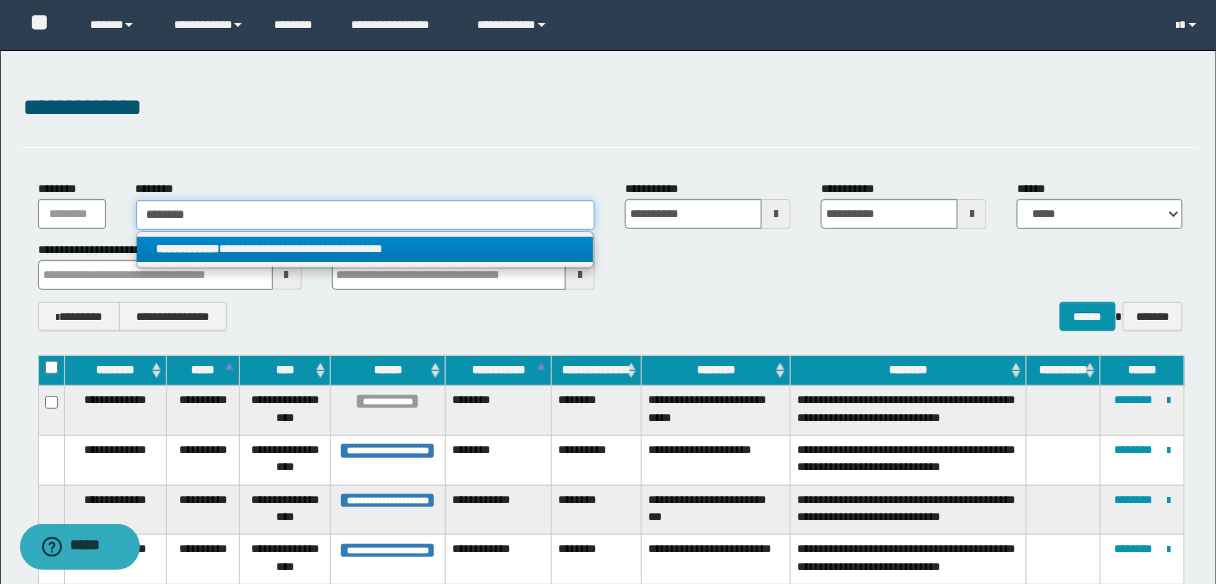 type on "********" 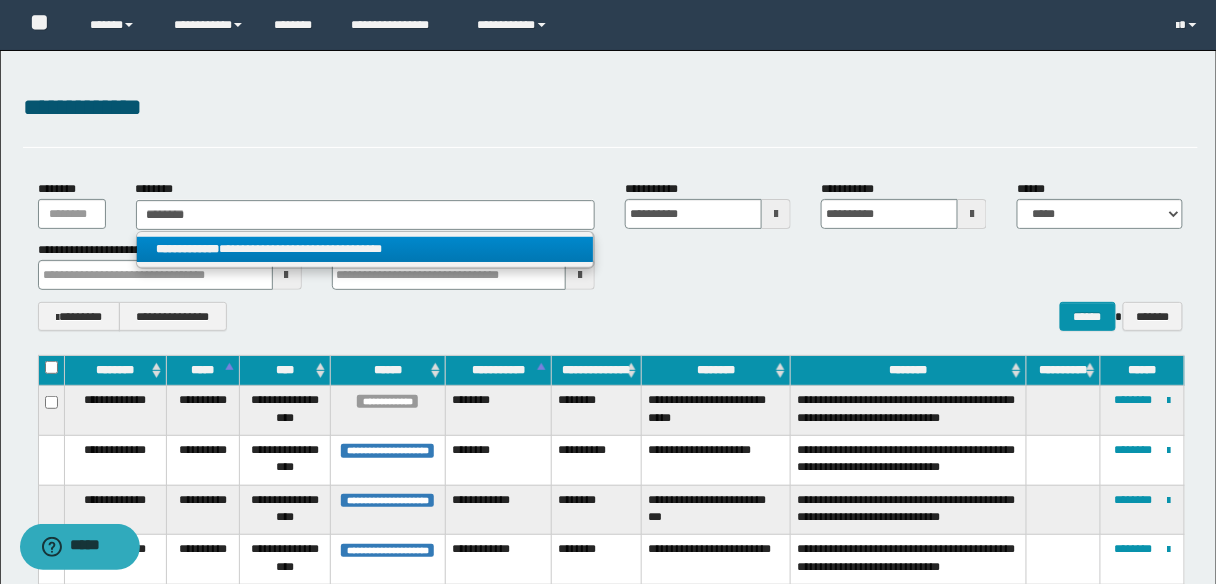 click on "**********" at bounding box center (365, 249) 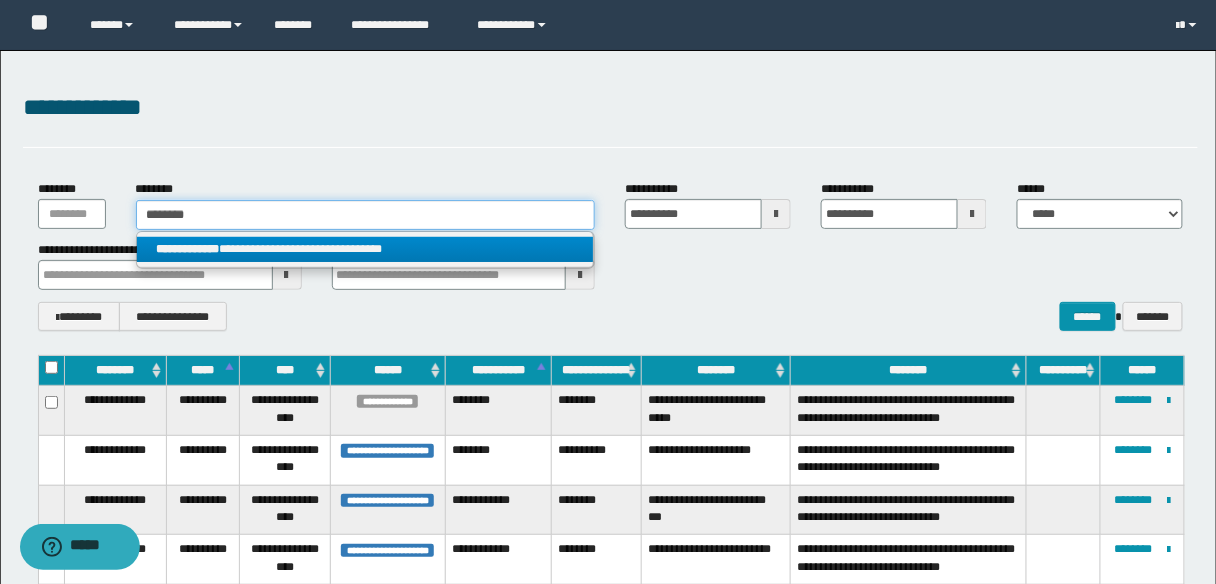 type 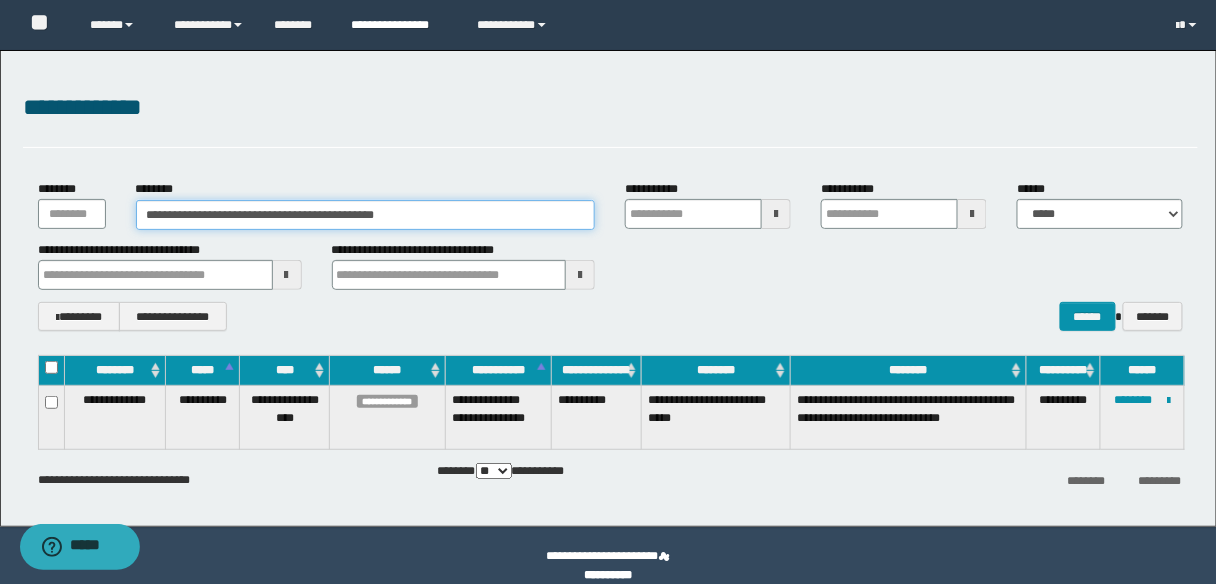 type 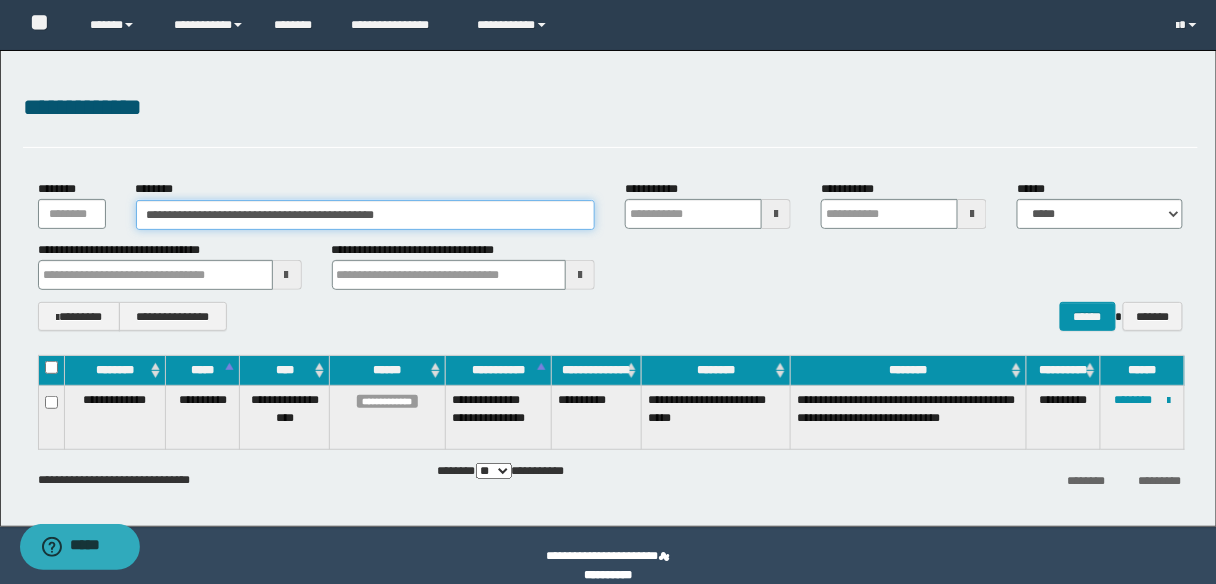 type 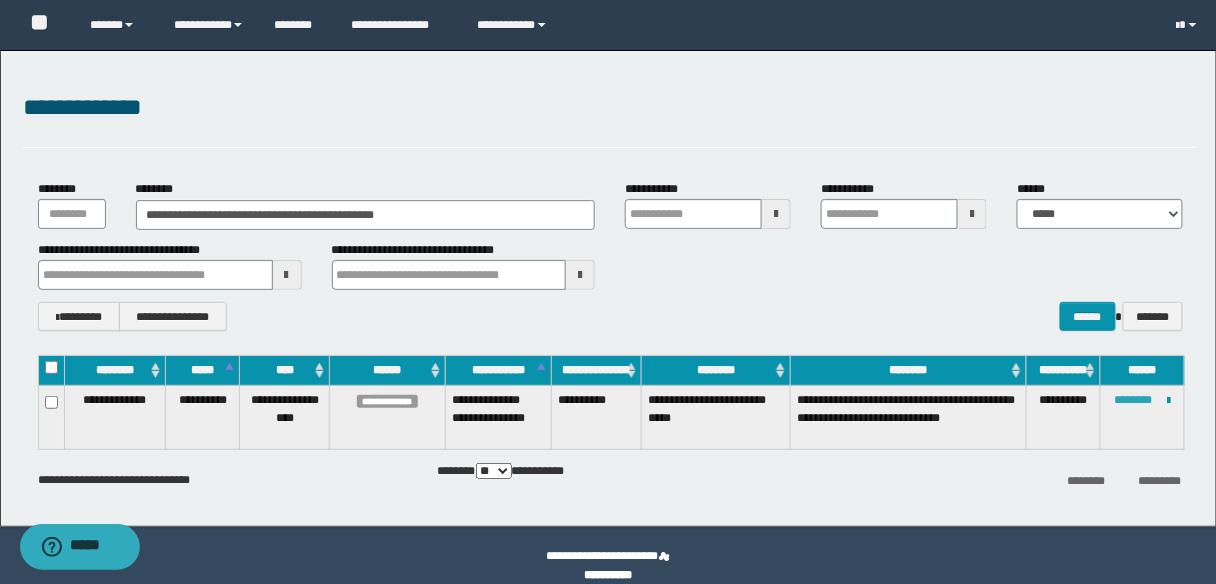 click on "********" at bounding box center [1133, 400] 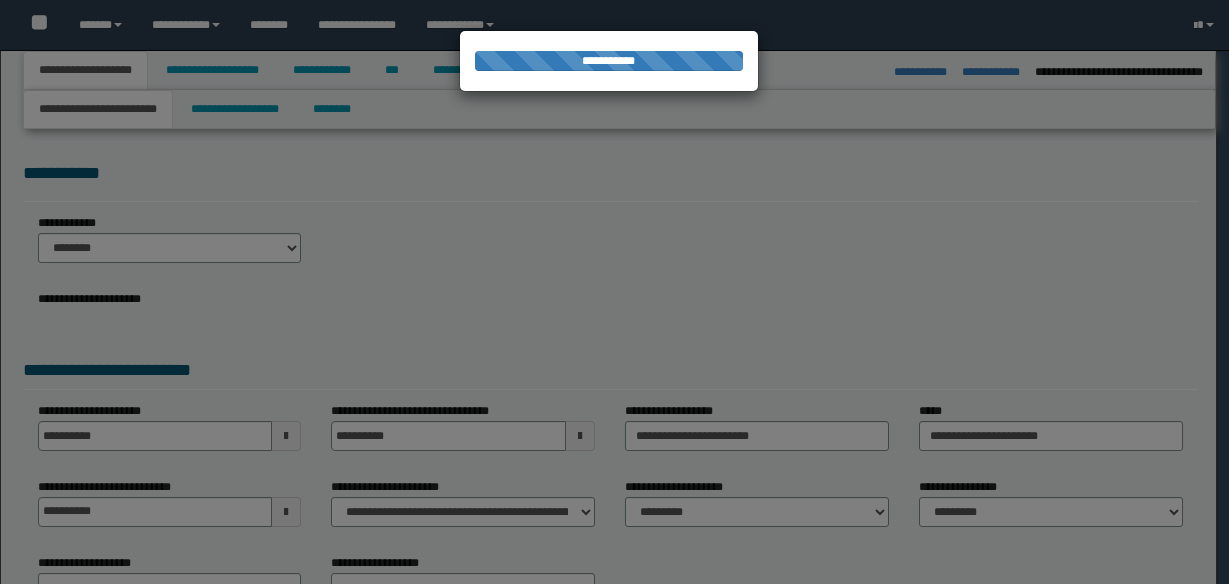 select on "*" 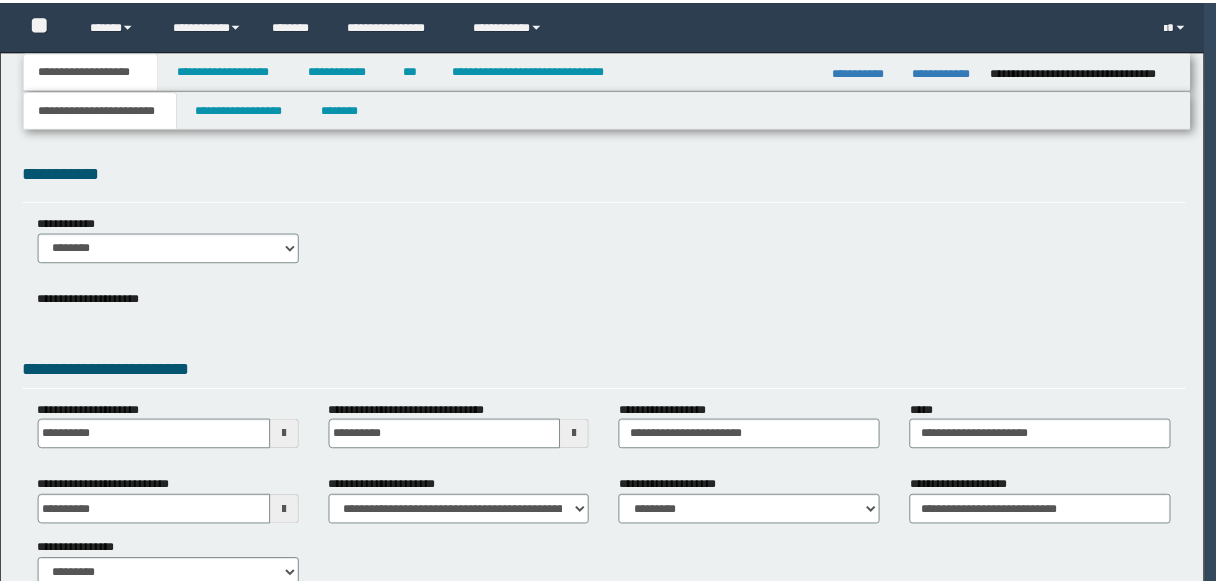 scroll, scrollTop: 0, scrollLeft: 0, axis: both 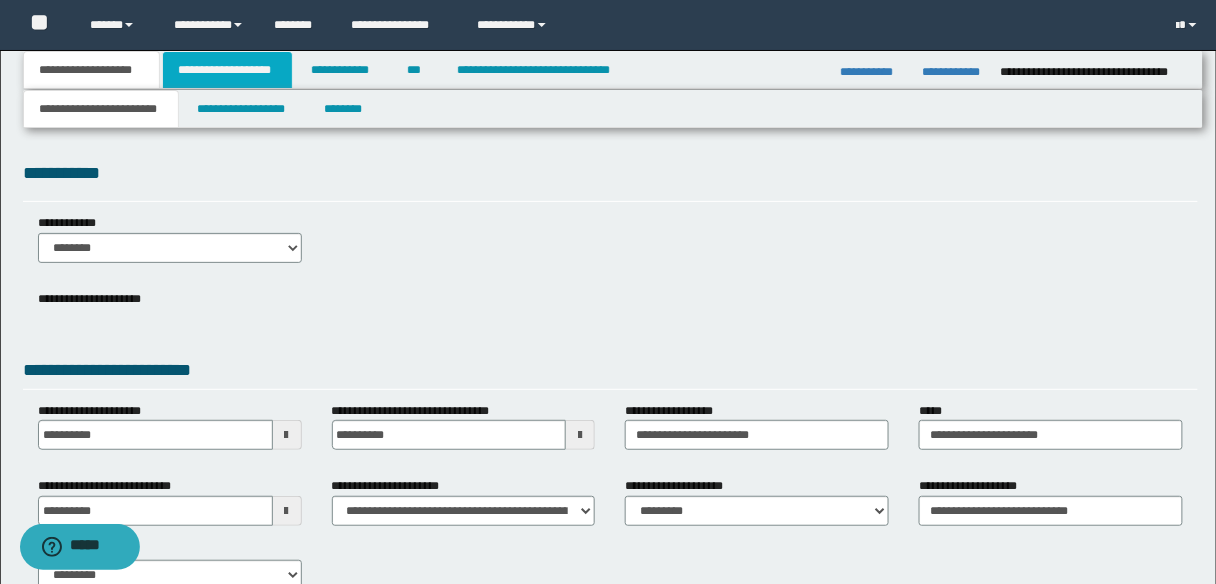 click on "**********" at bounding box center [227, 70] 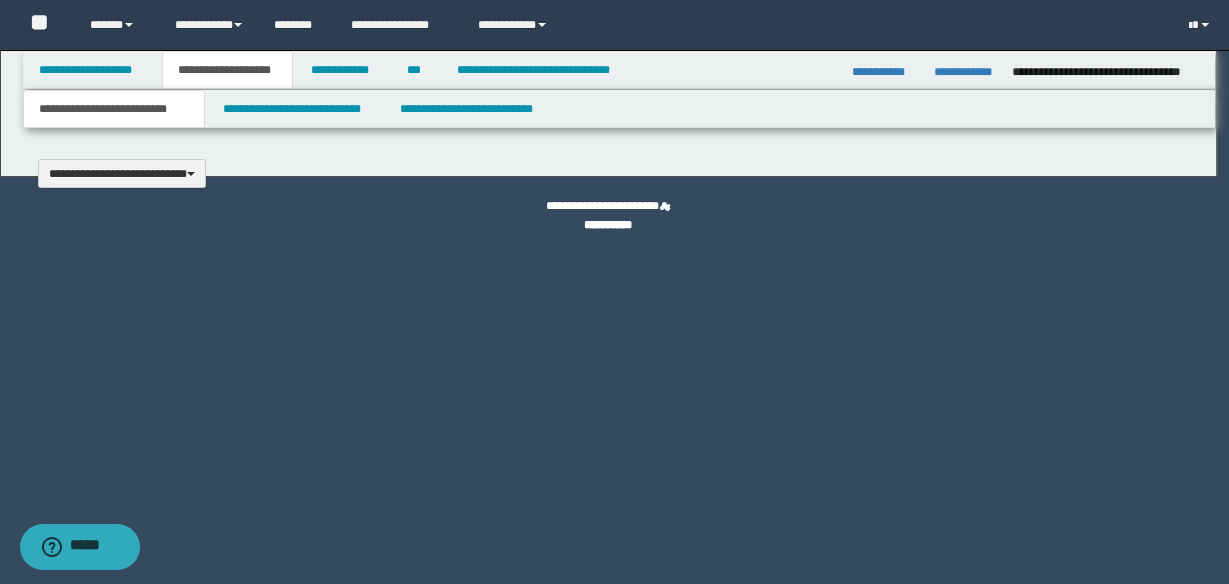 type 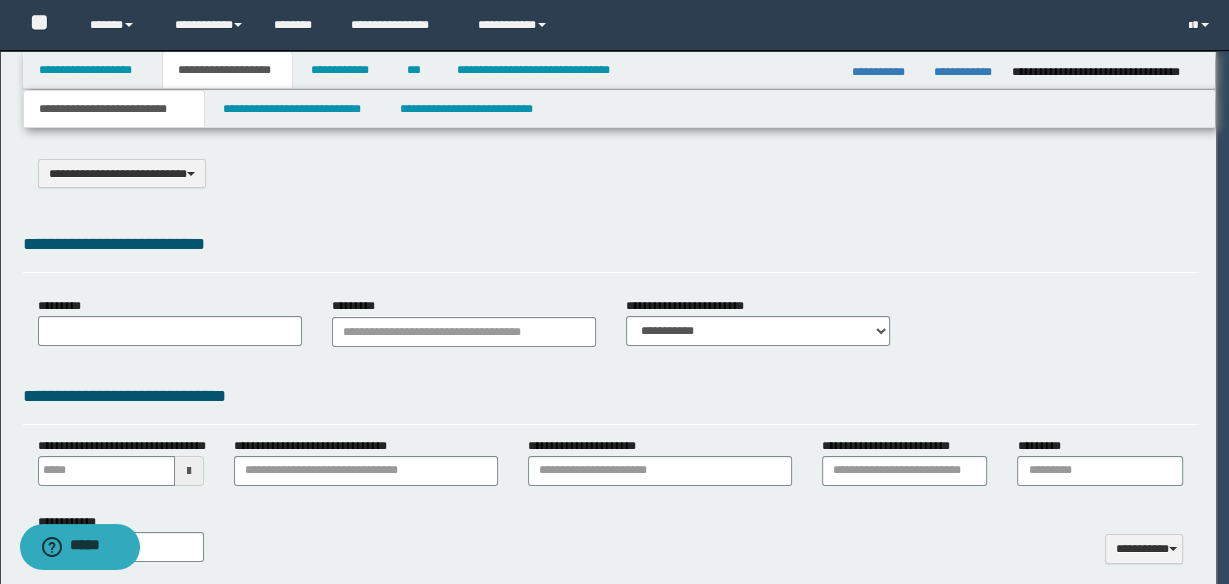 type on "**********" 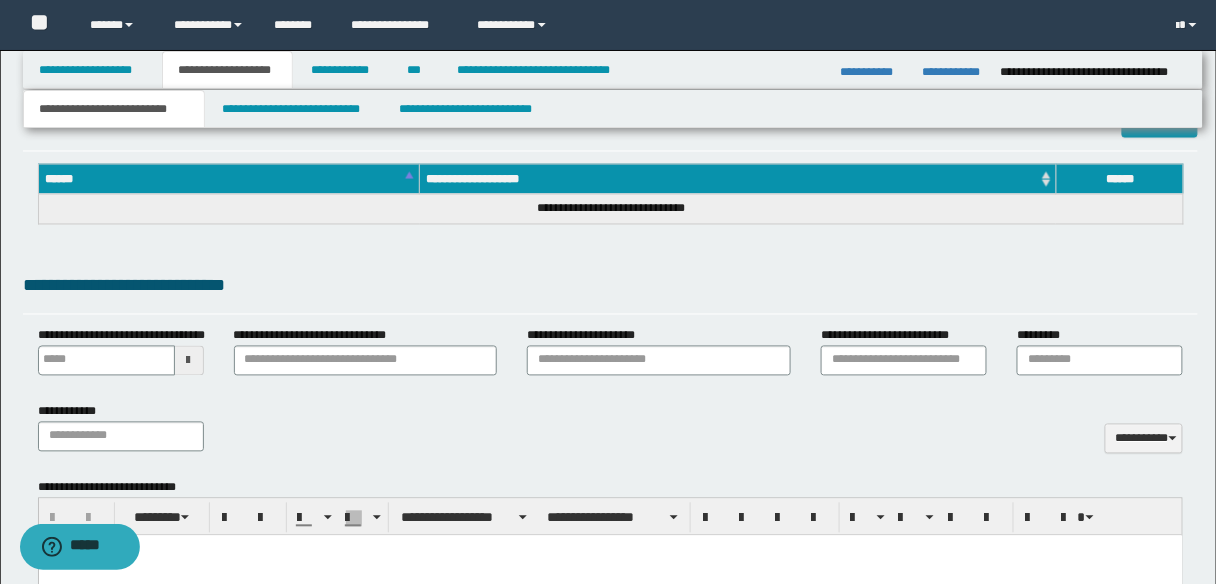 scroll, scrollTop: 1120, scrollLeft: 0, axis: vertical 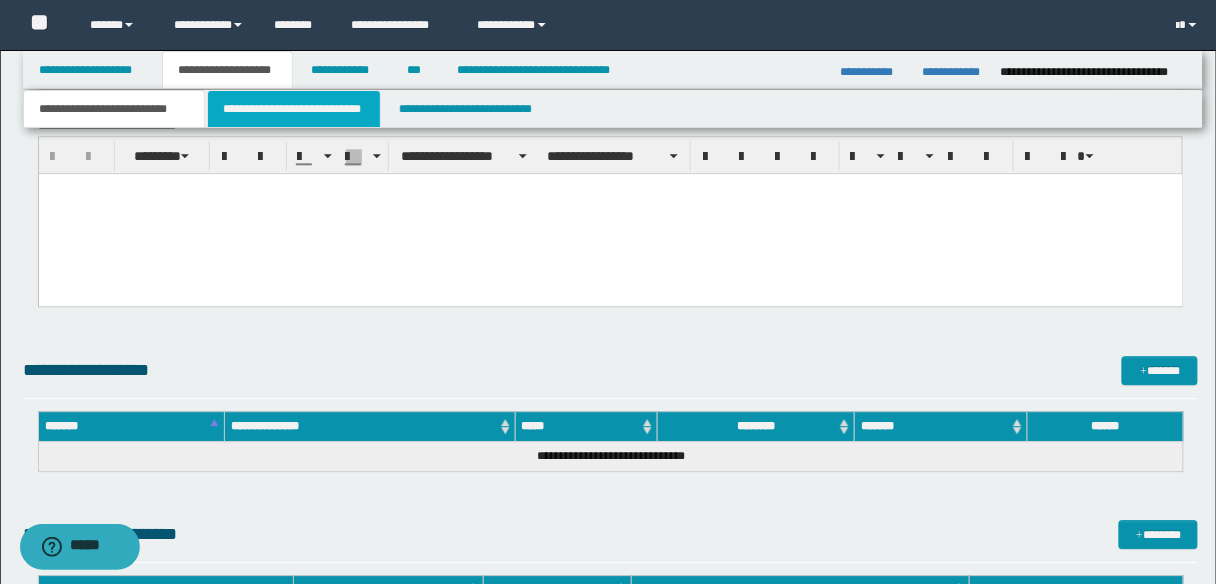 click on "**********" at bounding box center (294, 109) 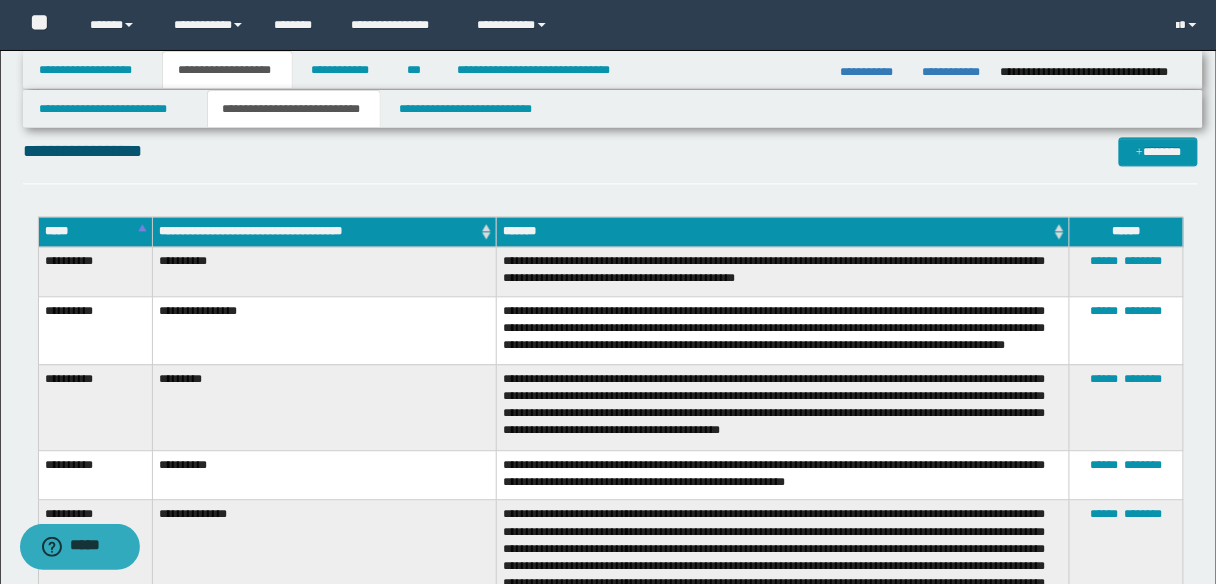 scroll, scrollTop: 1120, scrollLeft: 0, axis: vertical 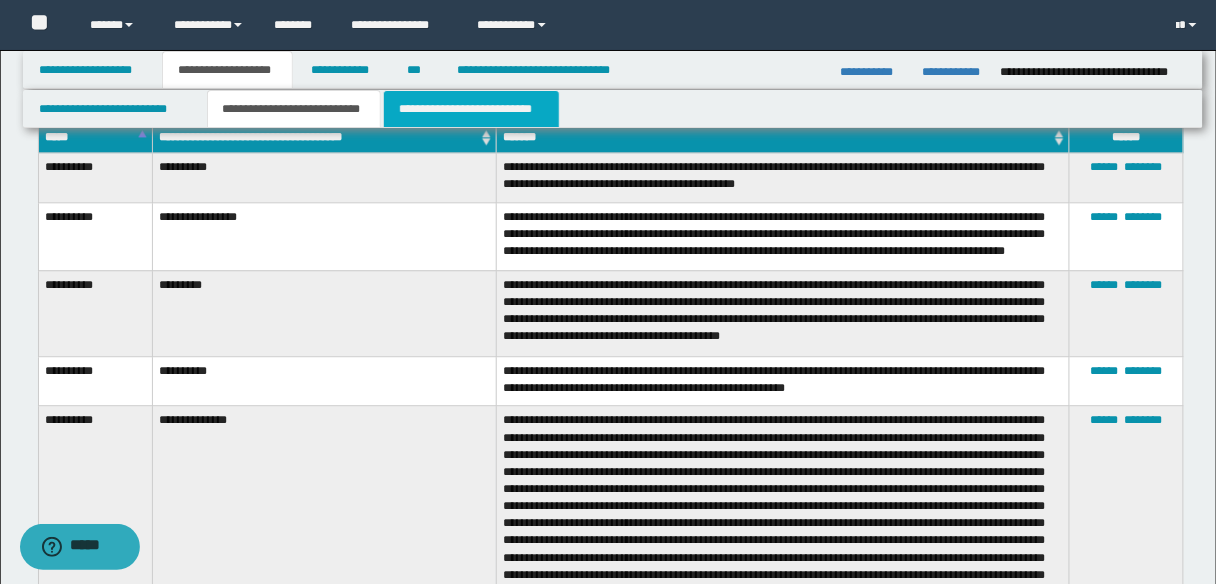 click on "**********" at bounding box center (471, 109) 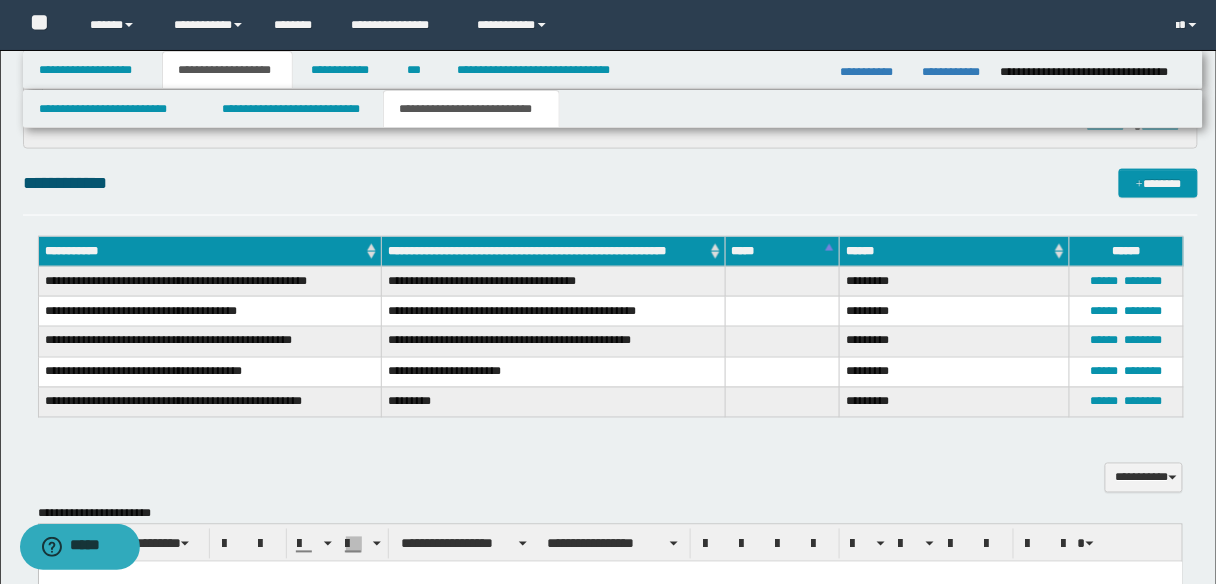 scroll, scrollTop: 480, scrollLeft: 0, axis: vertical 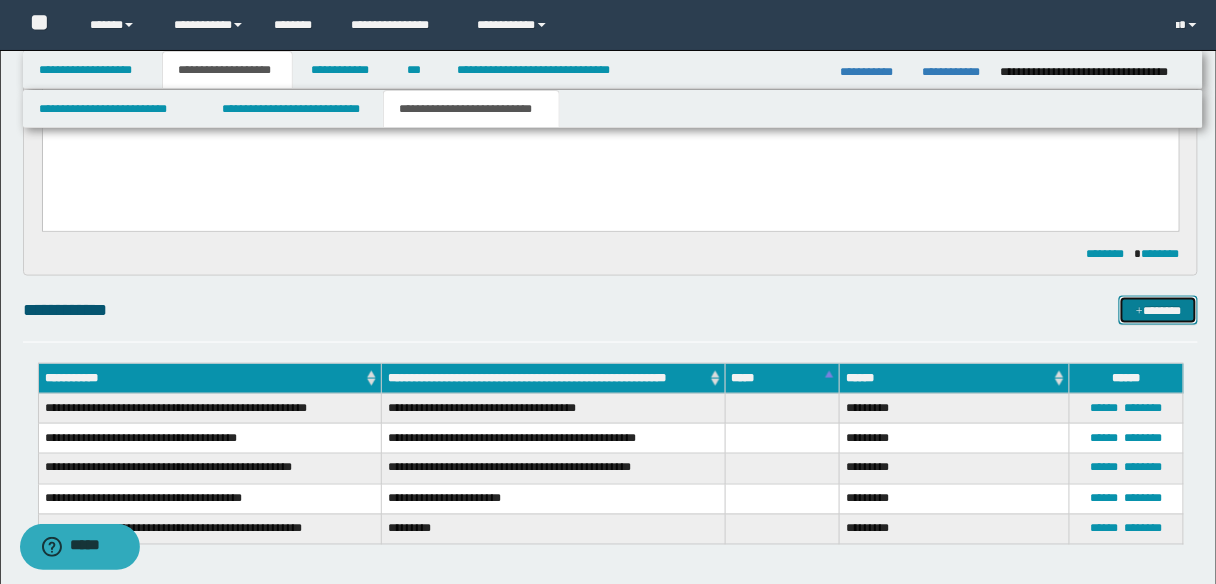 click on "*******" at bounding box center [1158, 310] 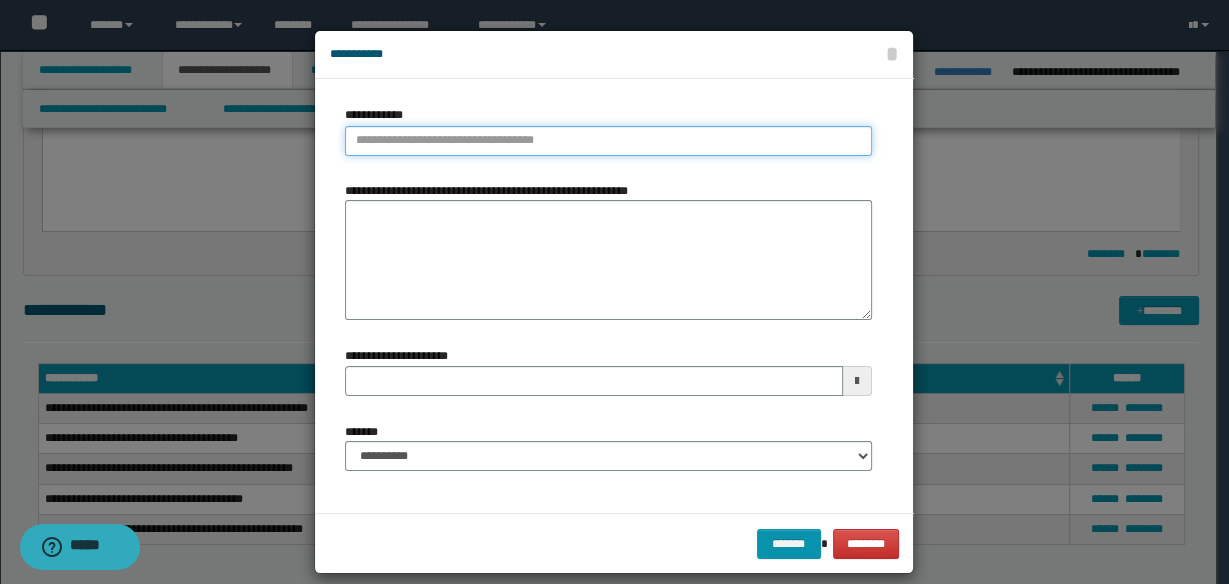 click on "**********" at bounding box center (608, 141) 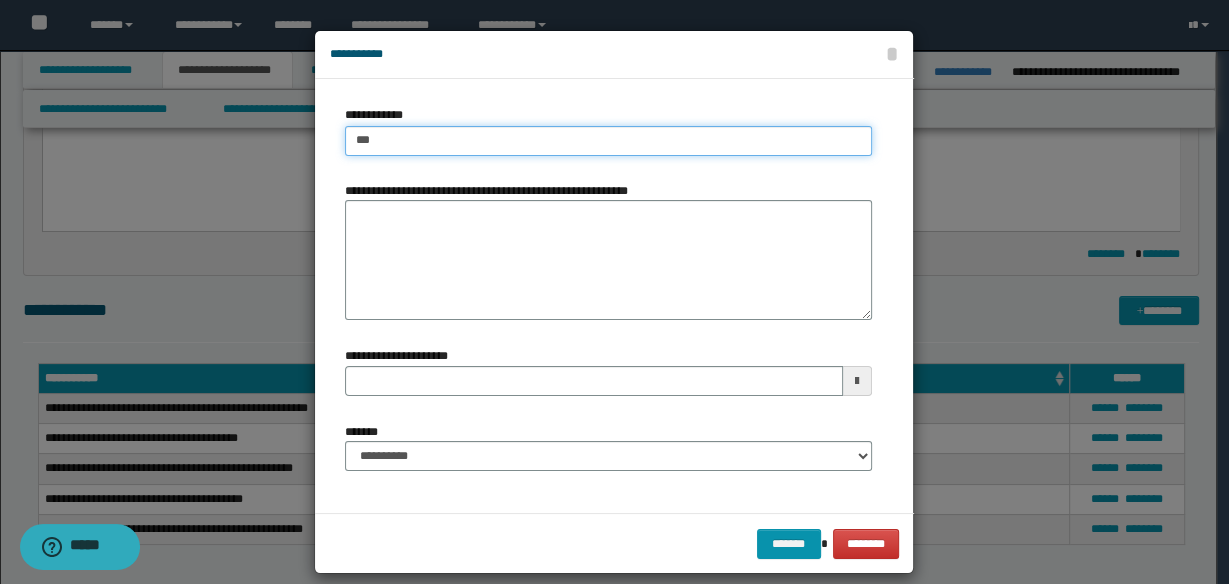 type on "****" 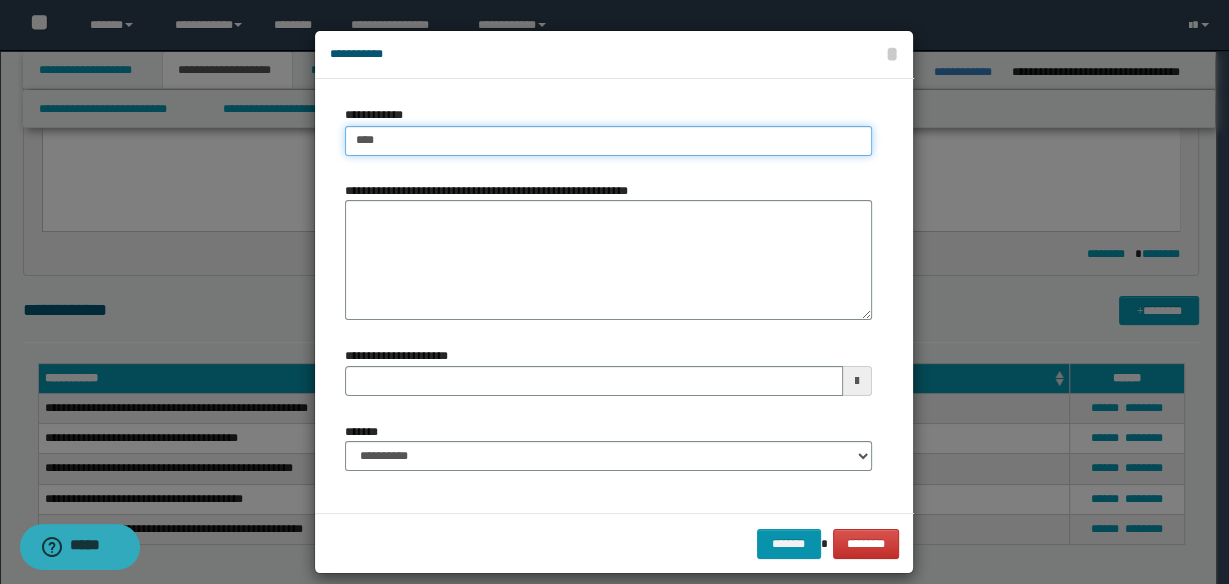 type on "****" 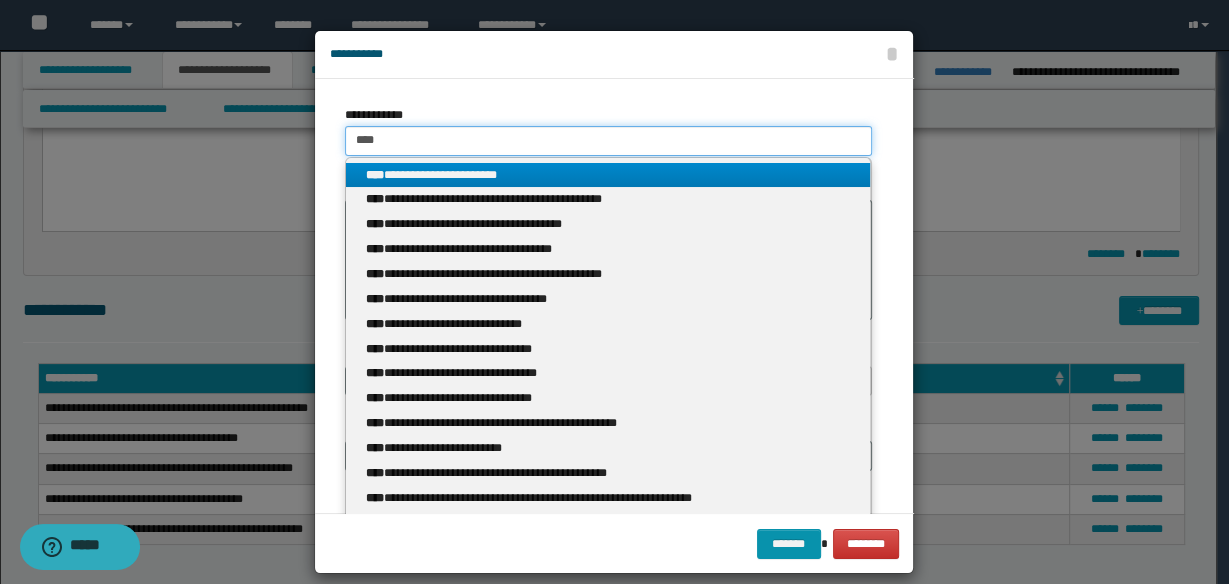 type 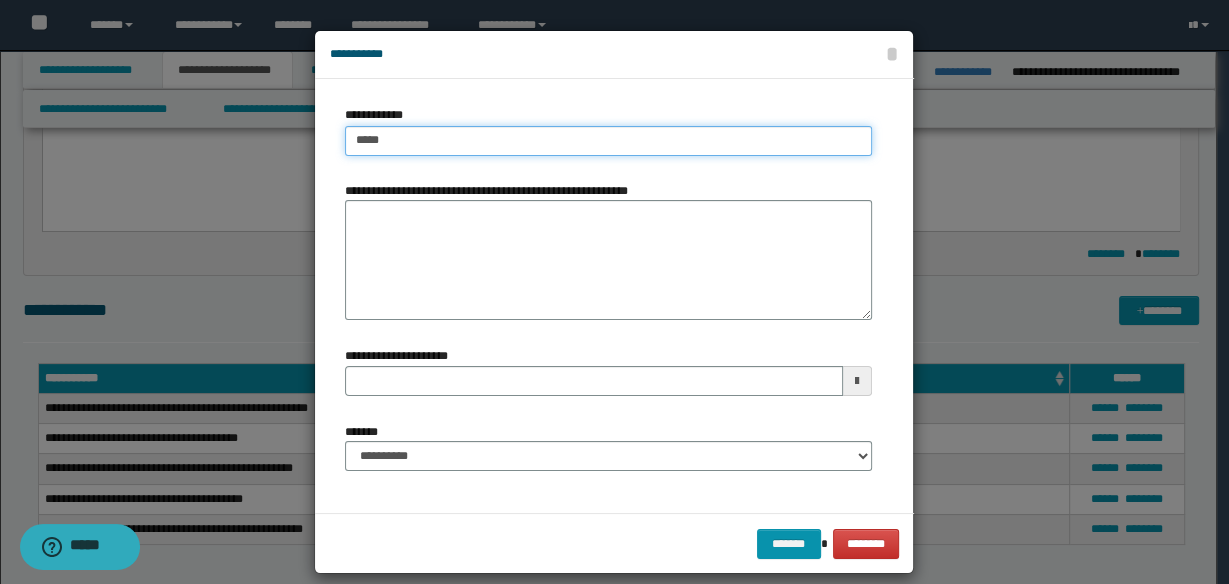 type on "******" 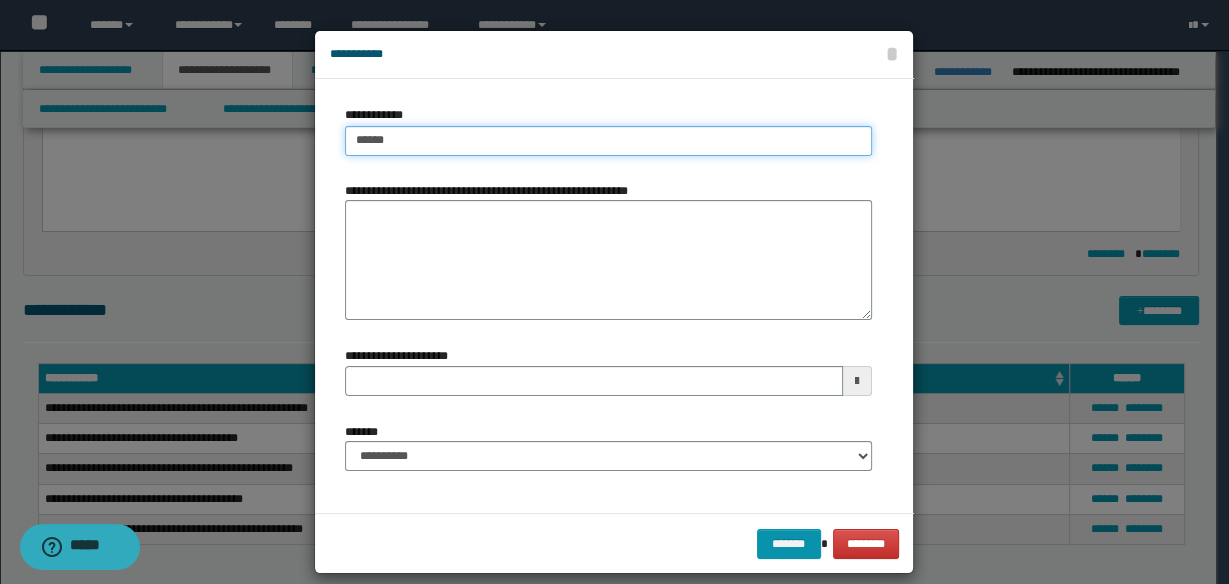 type on "******" 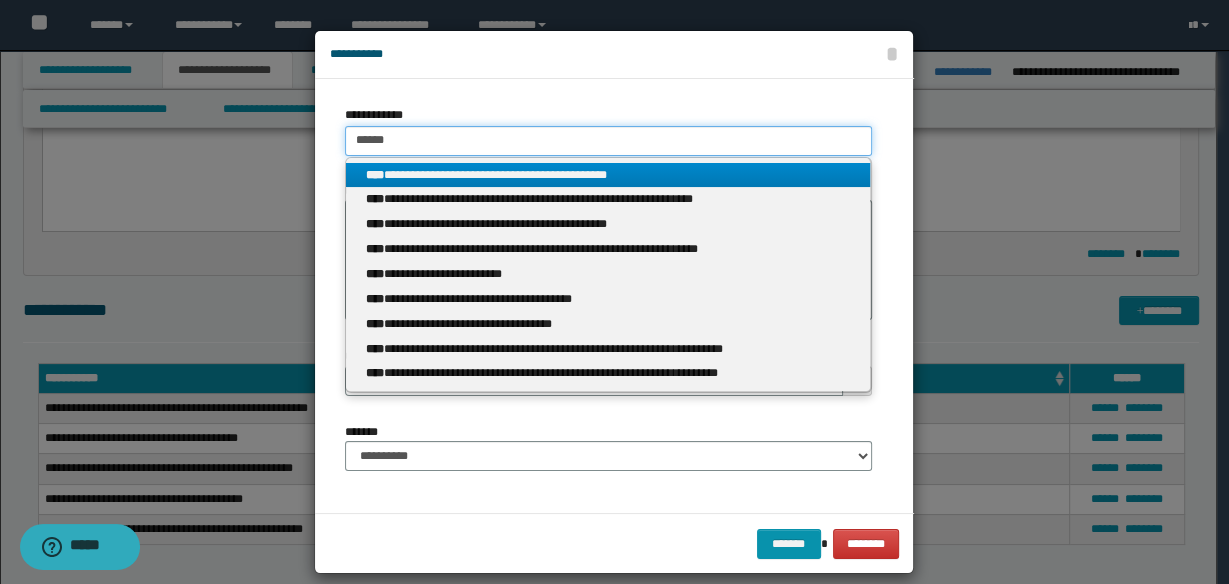 click on "******" at bounding box center (608, 141) 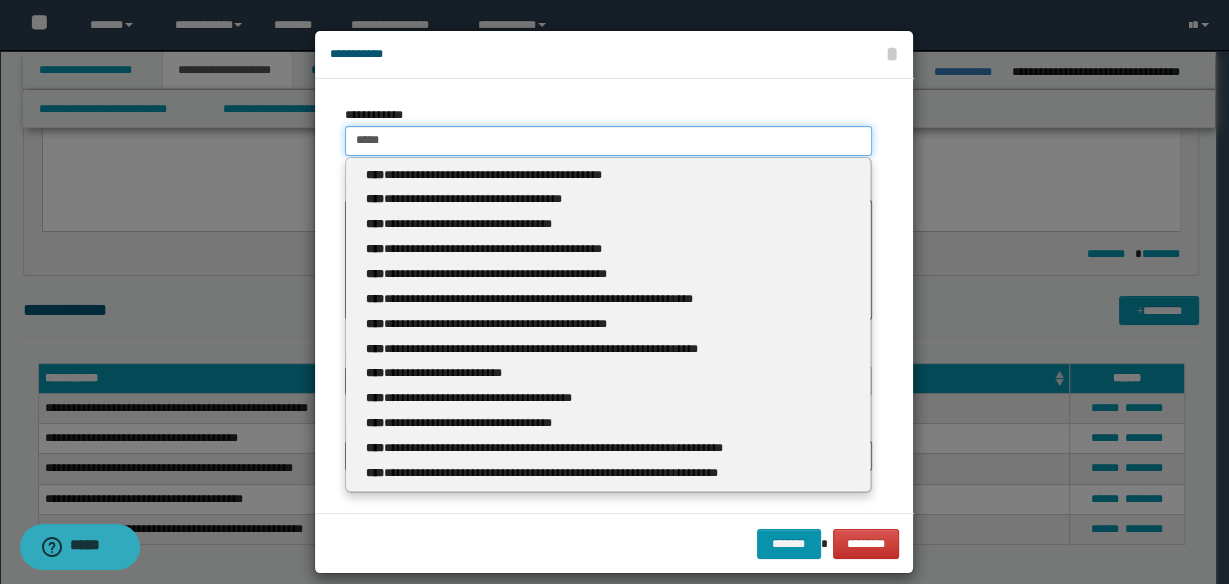 type on "**********" 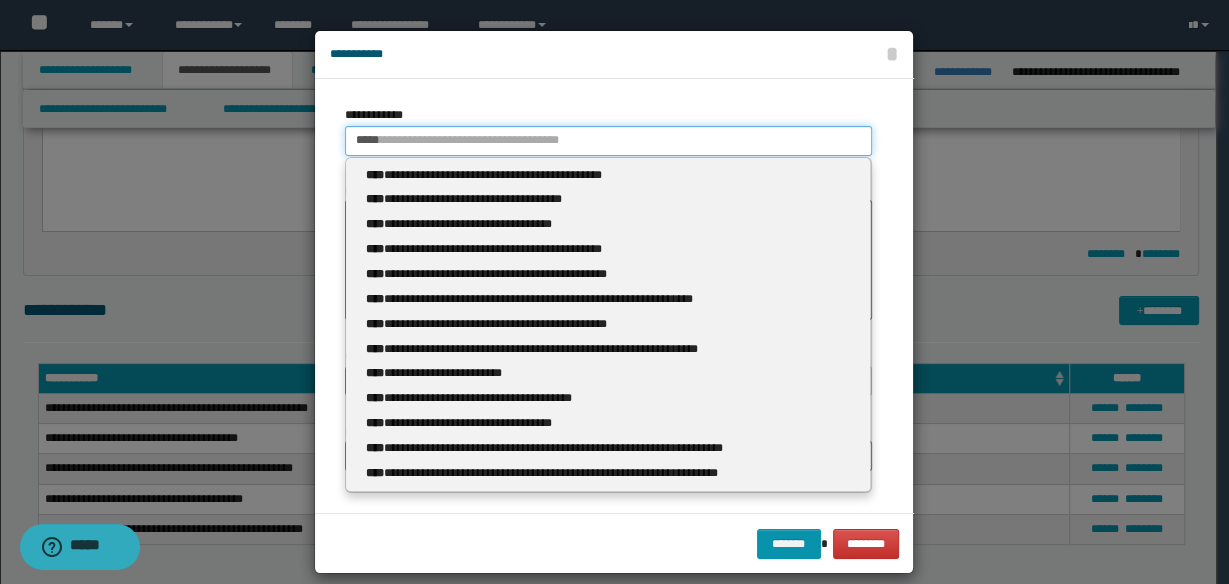 type 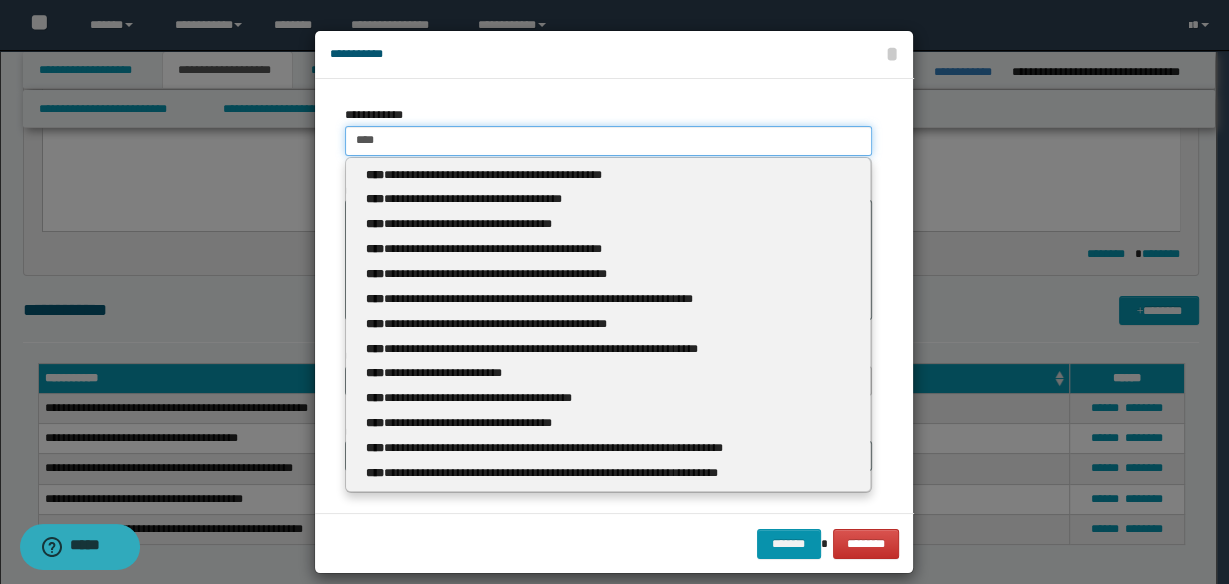 type on "****" 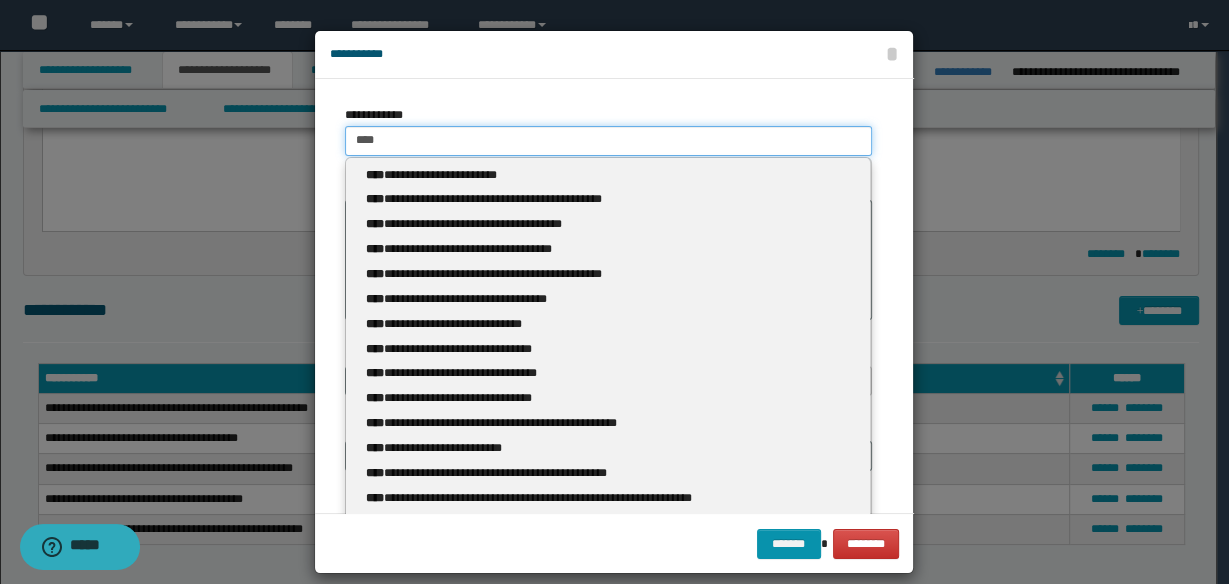 type 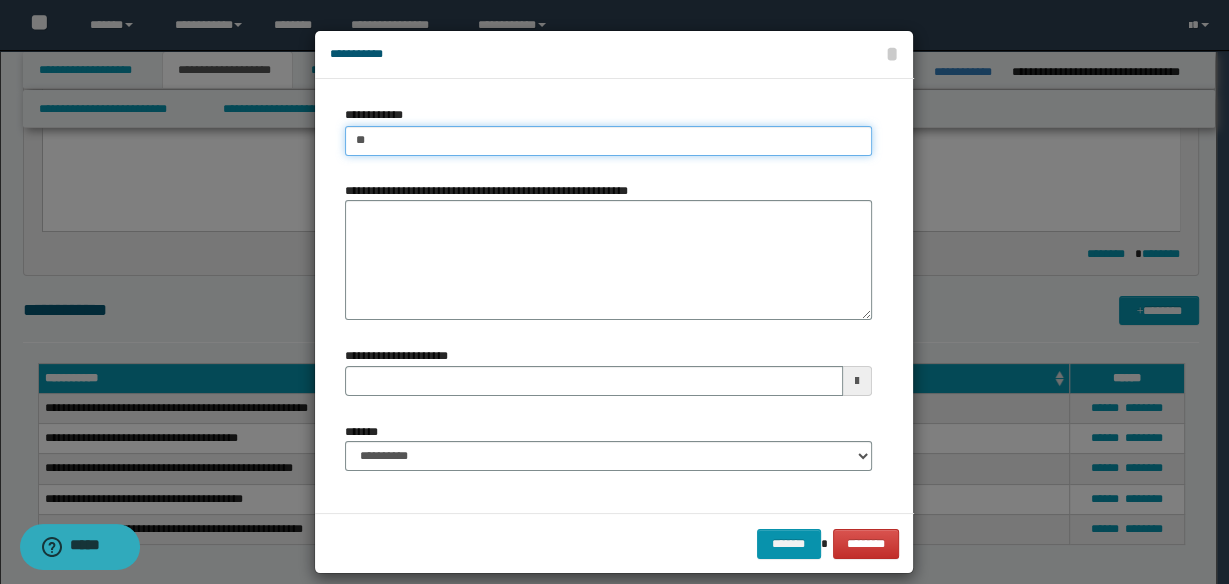 type on "*" 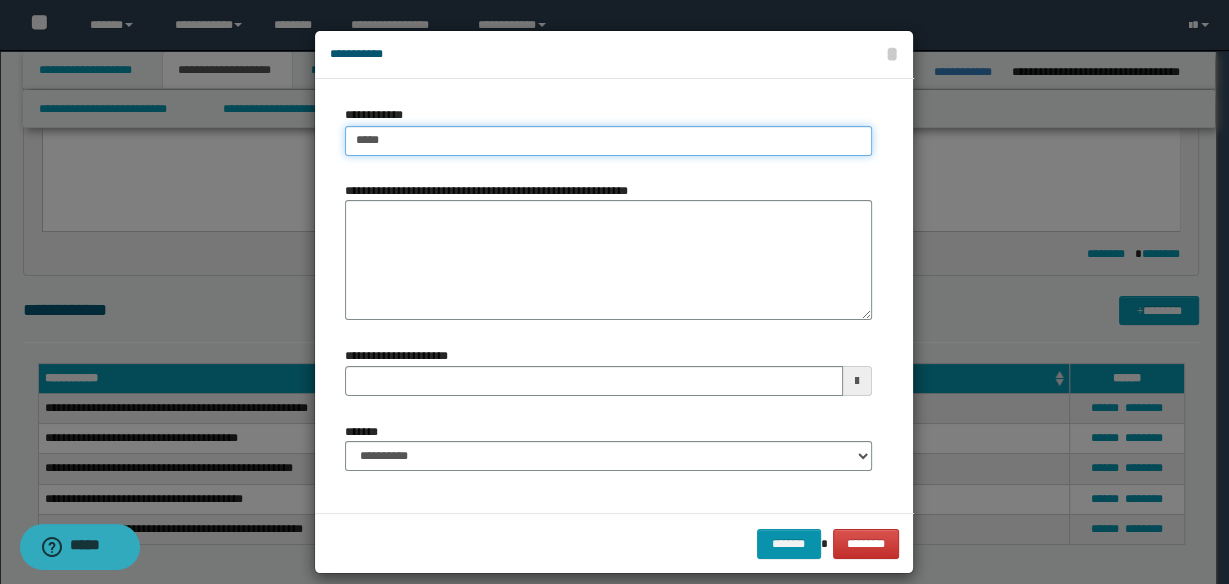 click on "*****" at bounding box center [608, 141] 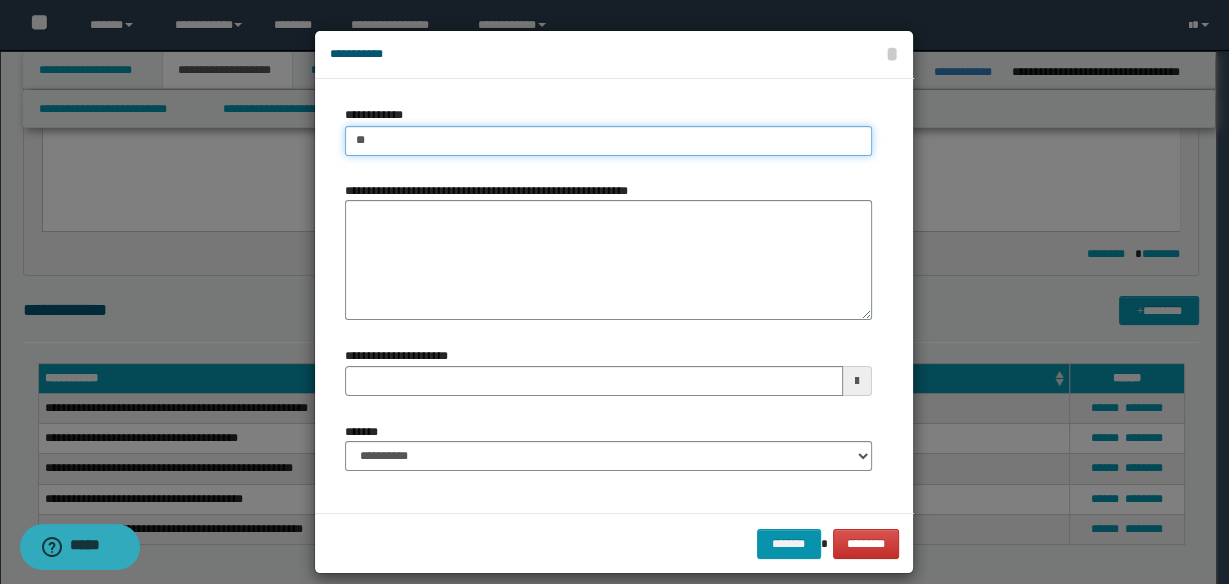 type on "*" 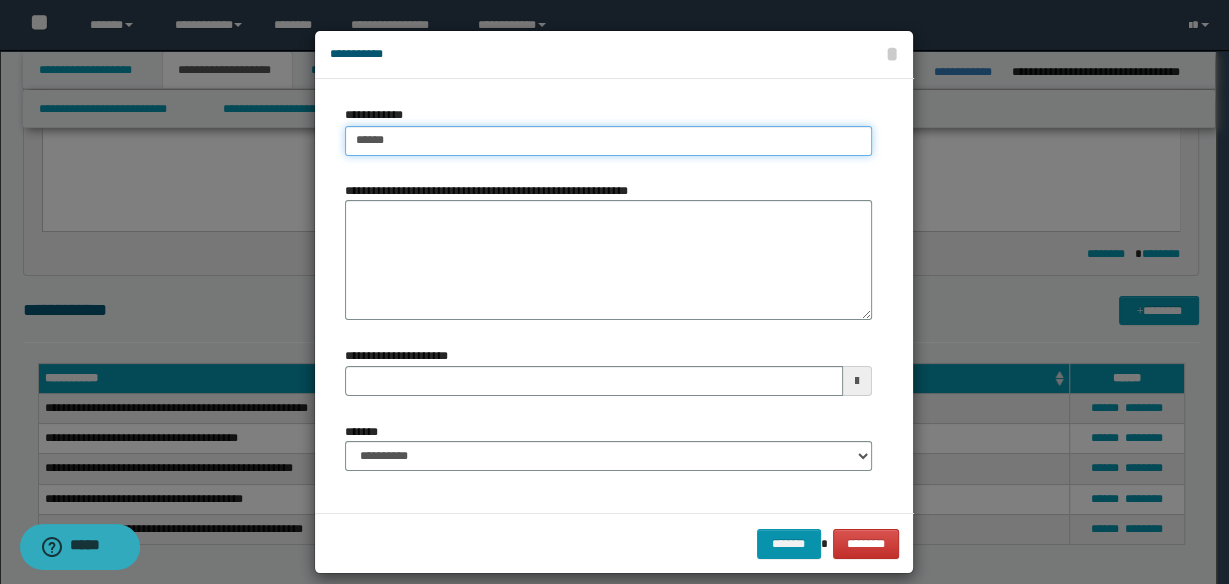 type on "*******" 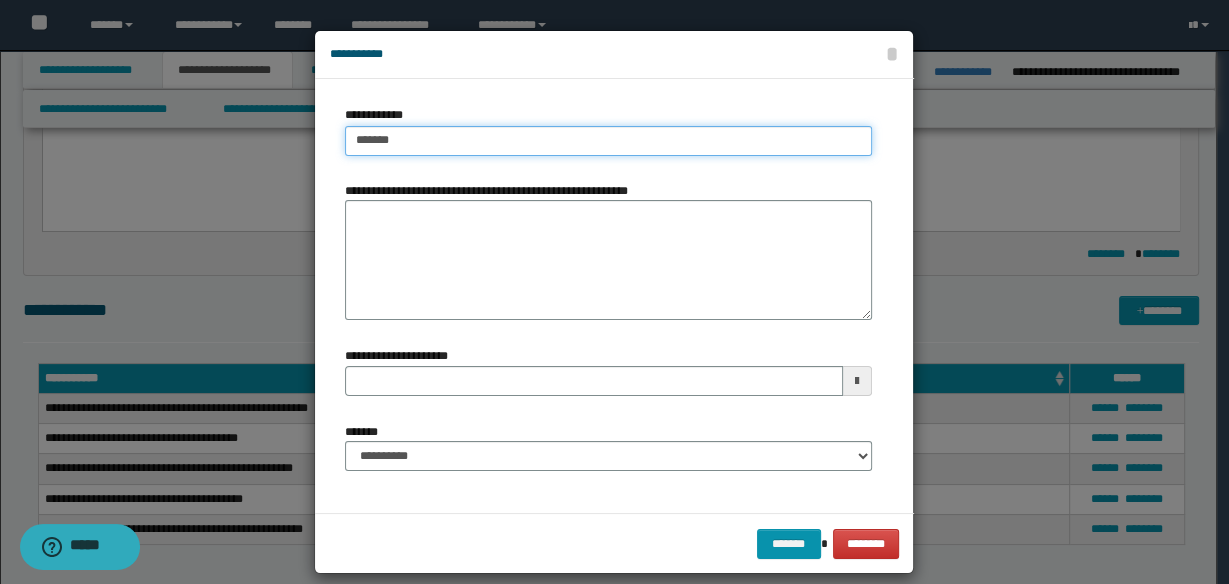 type on "*******" 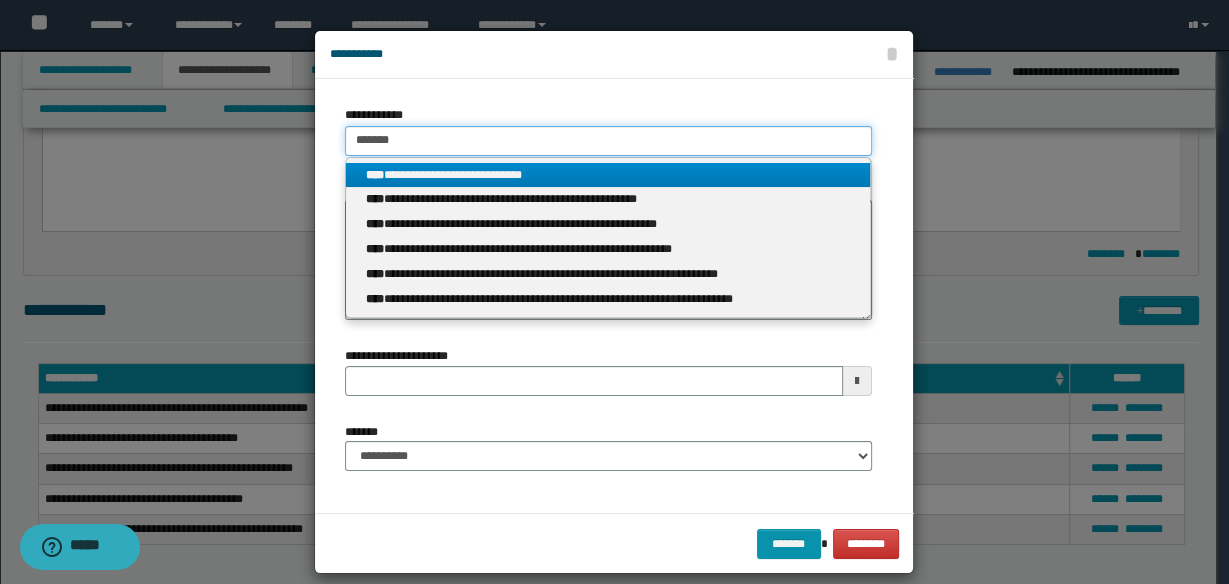 type on "*******" 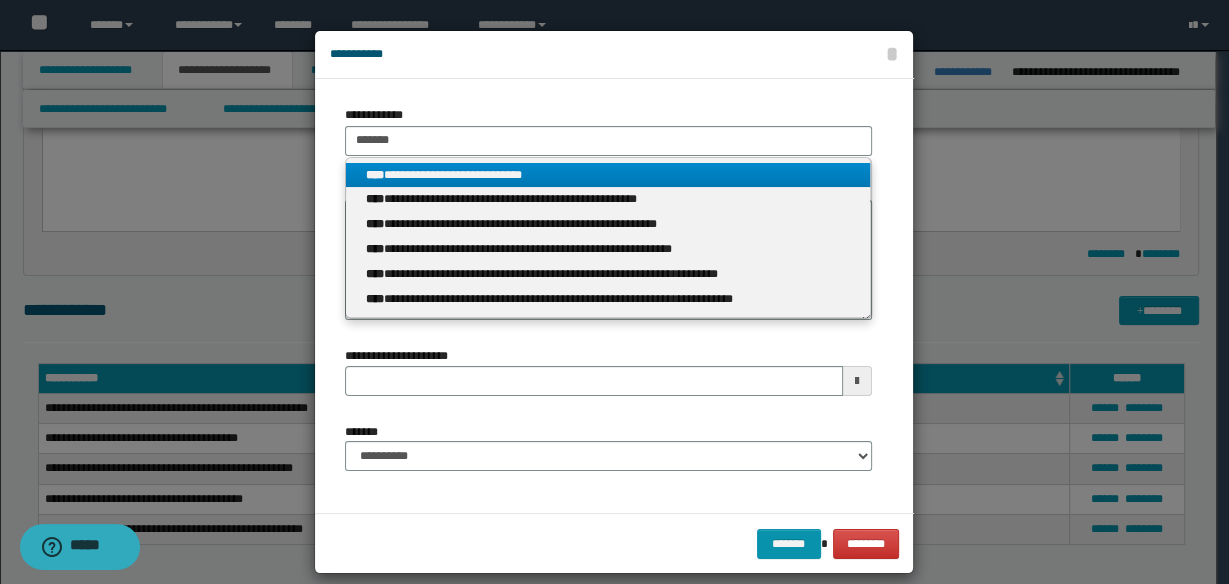 click on "**********" at bounding box center (608, 175) 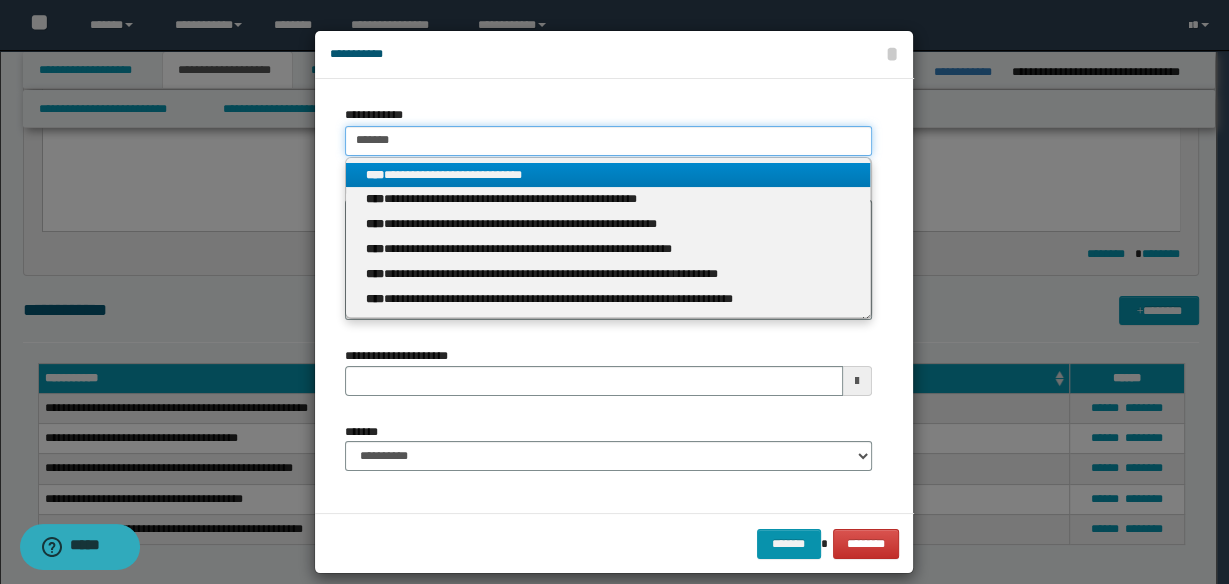 type 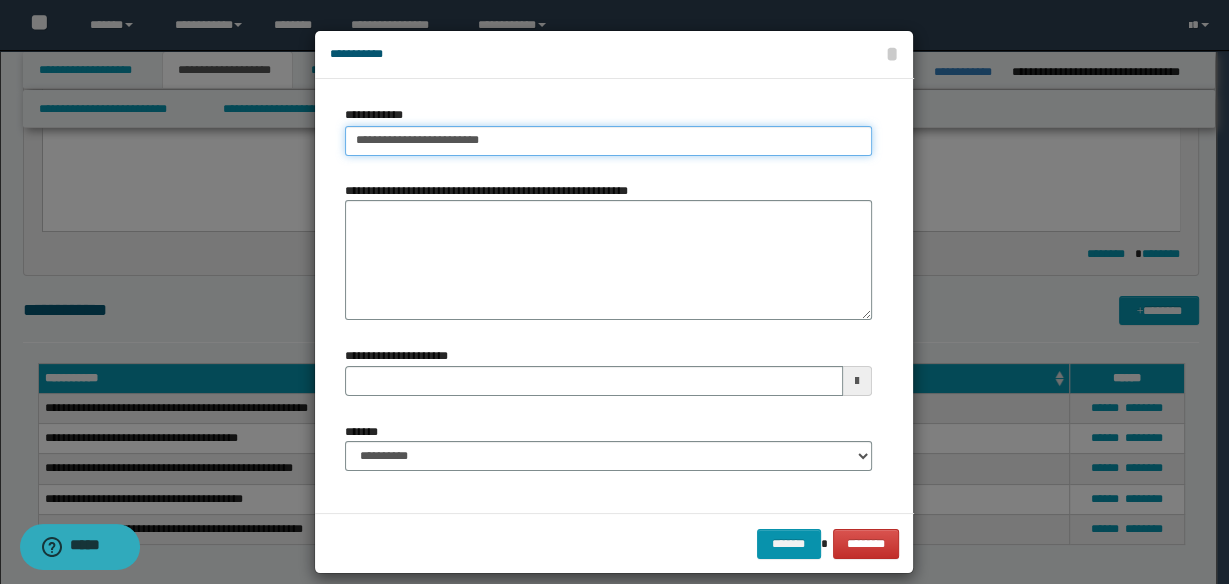 type 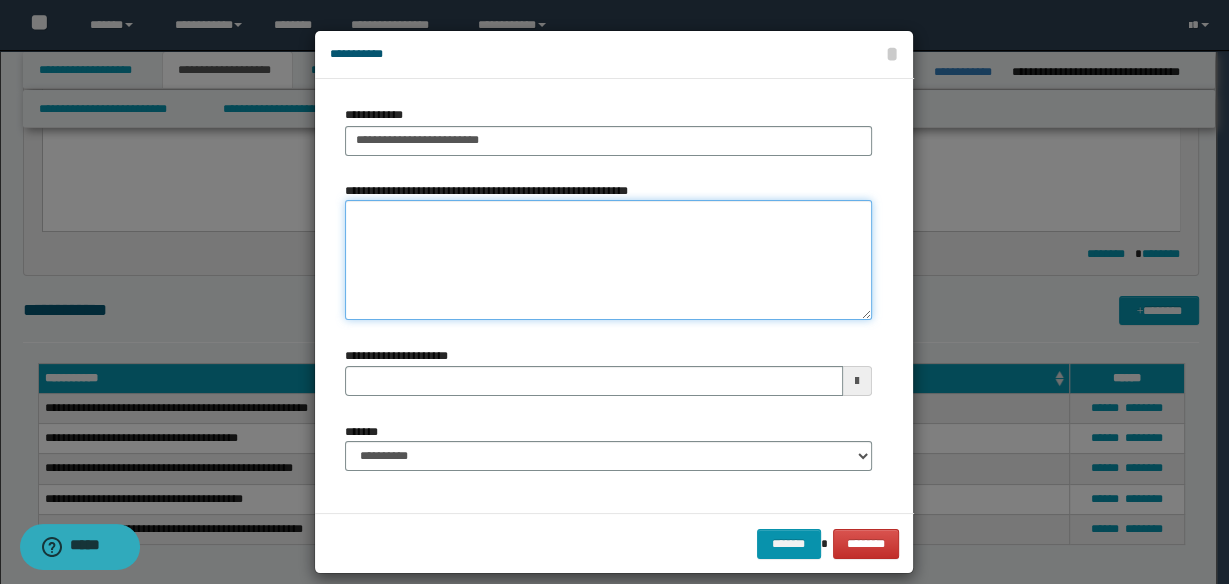 click on "**********" at bounding box center (608, 260) 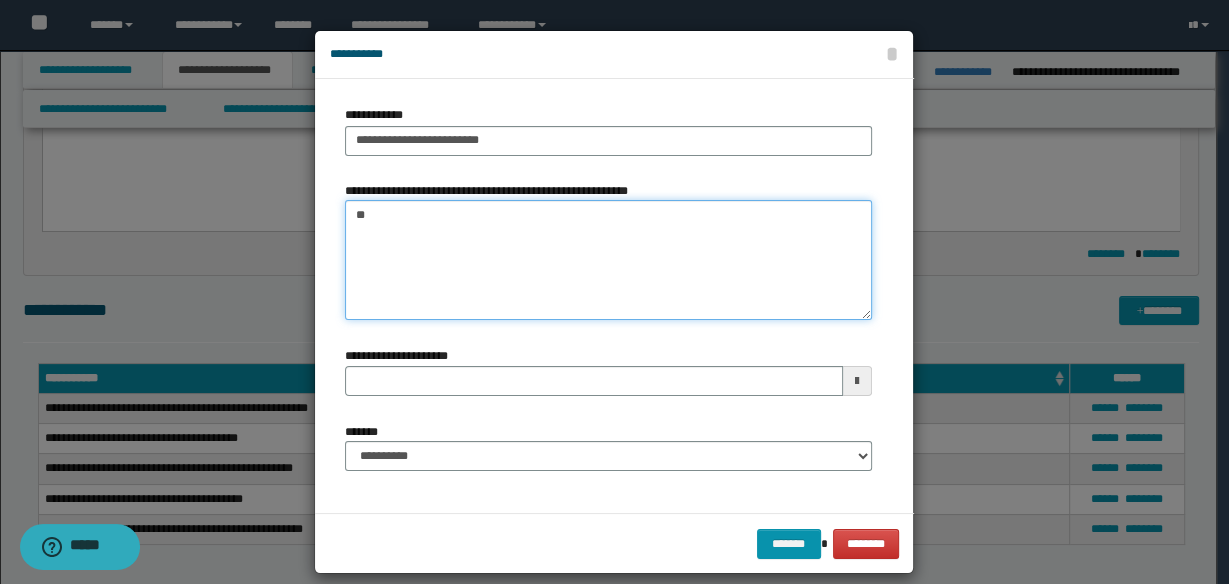 type on "*" 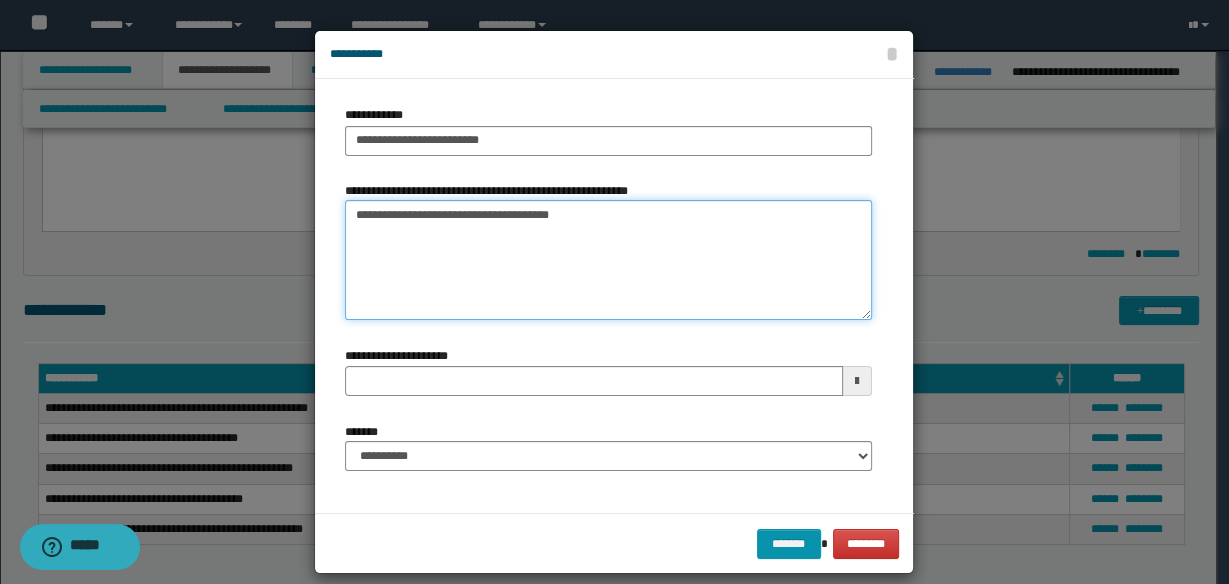 click on "**********" at bounding box center [608, 260] 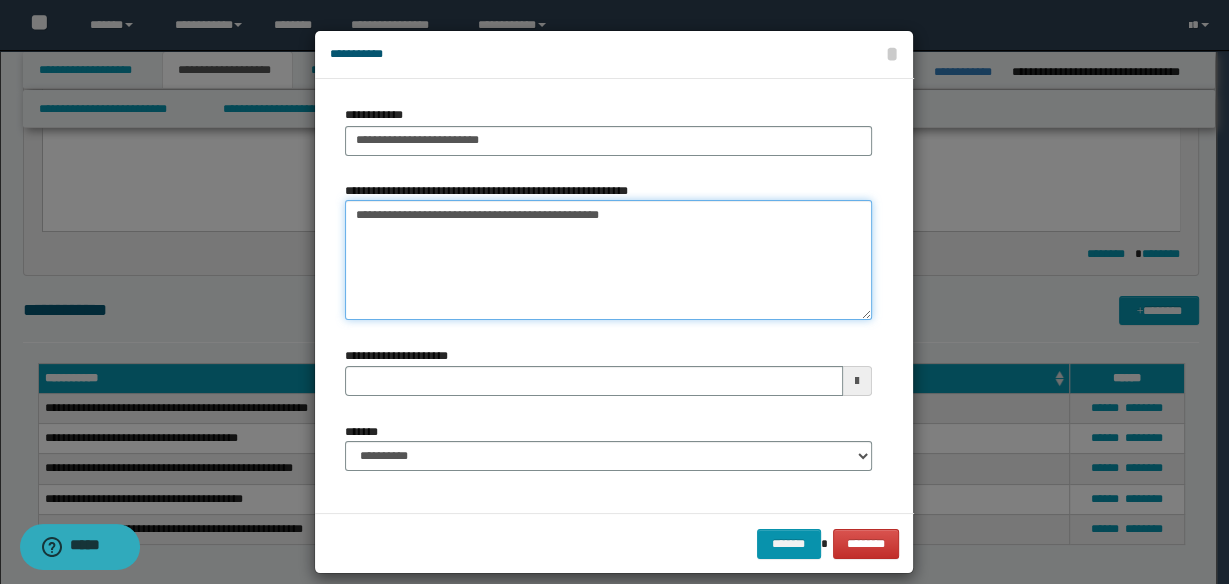 type on "**********" 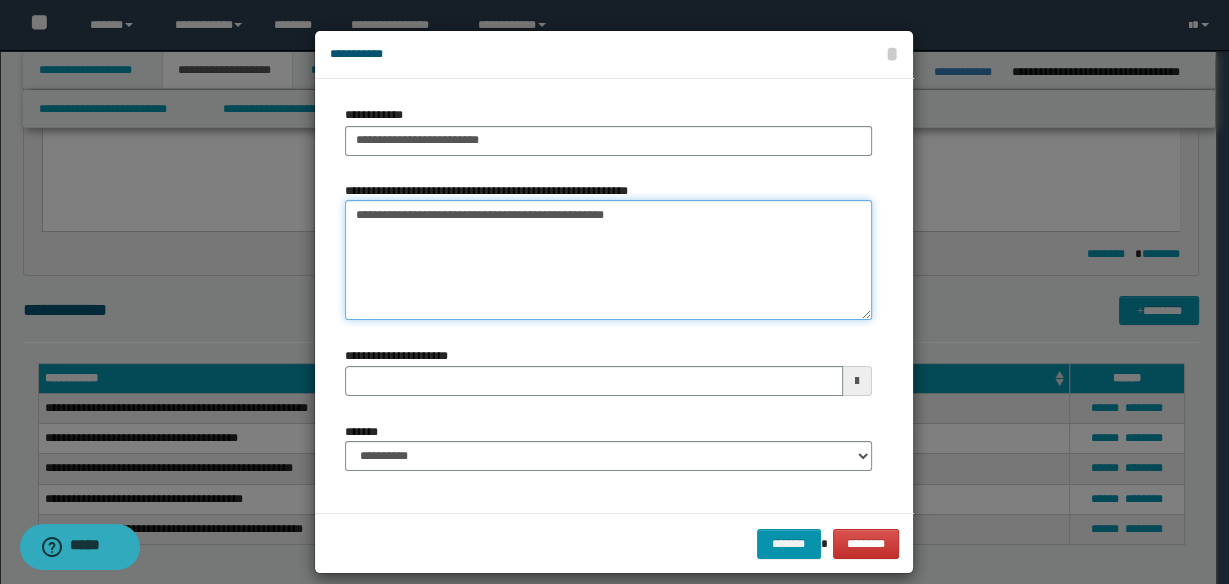 type 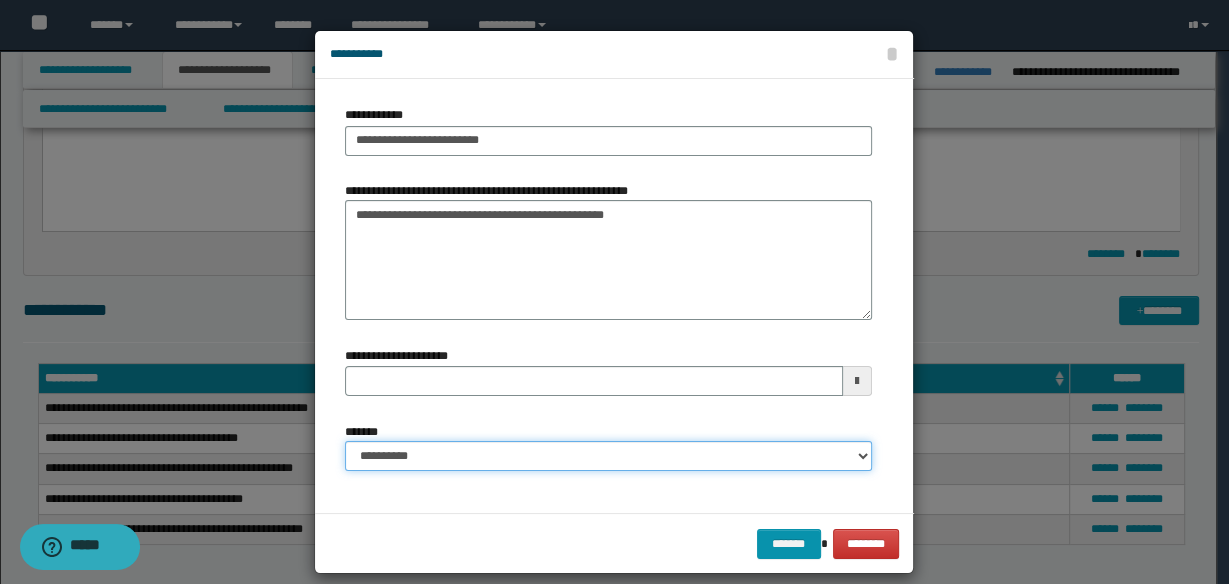 click on "**********" at bounding box center [608, 456] 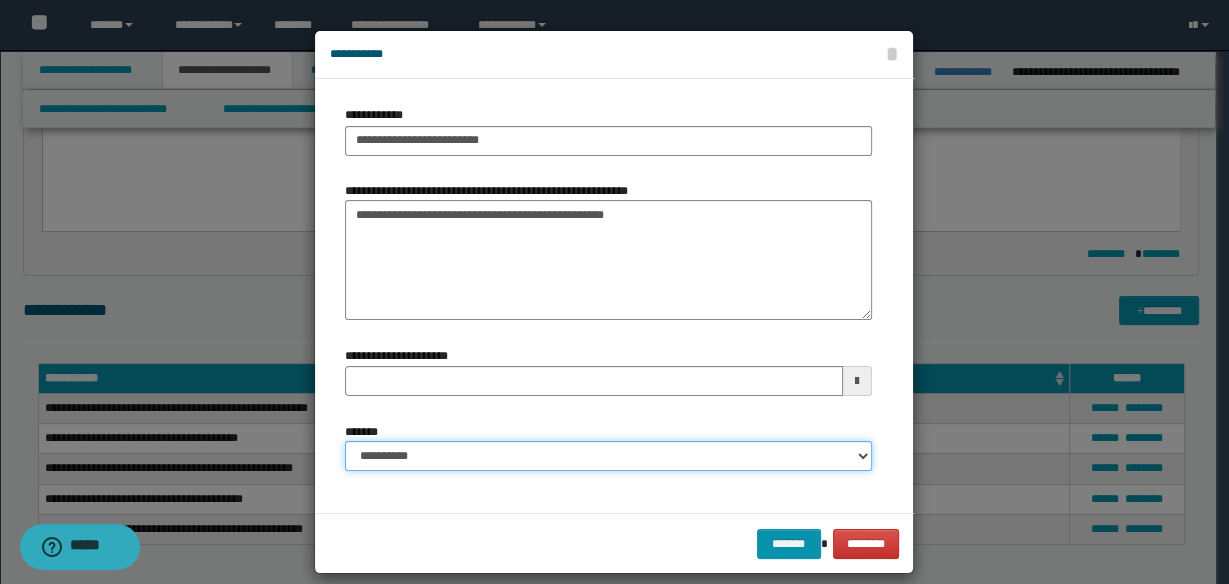 select on "*" 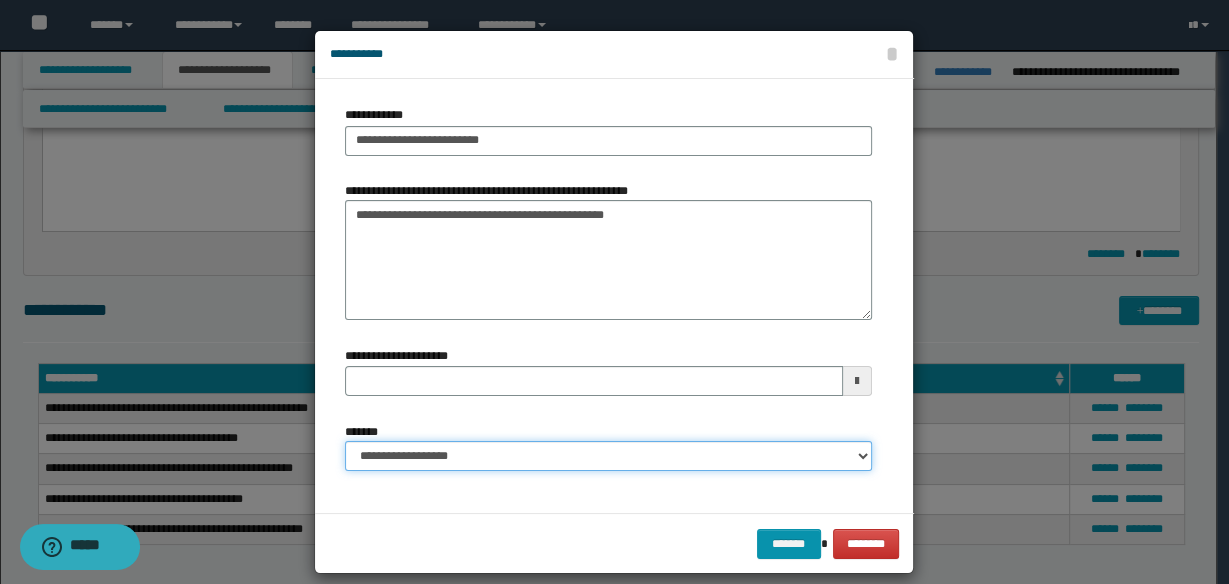 type 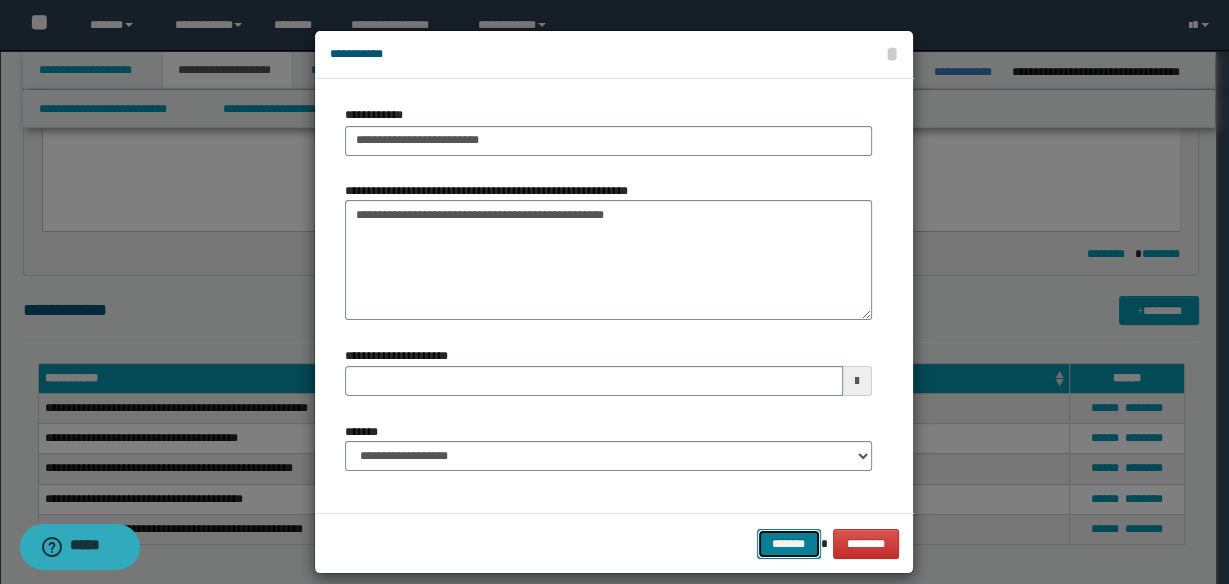 click on "*******" at bounding box center (789, 543) 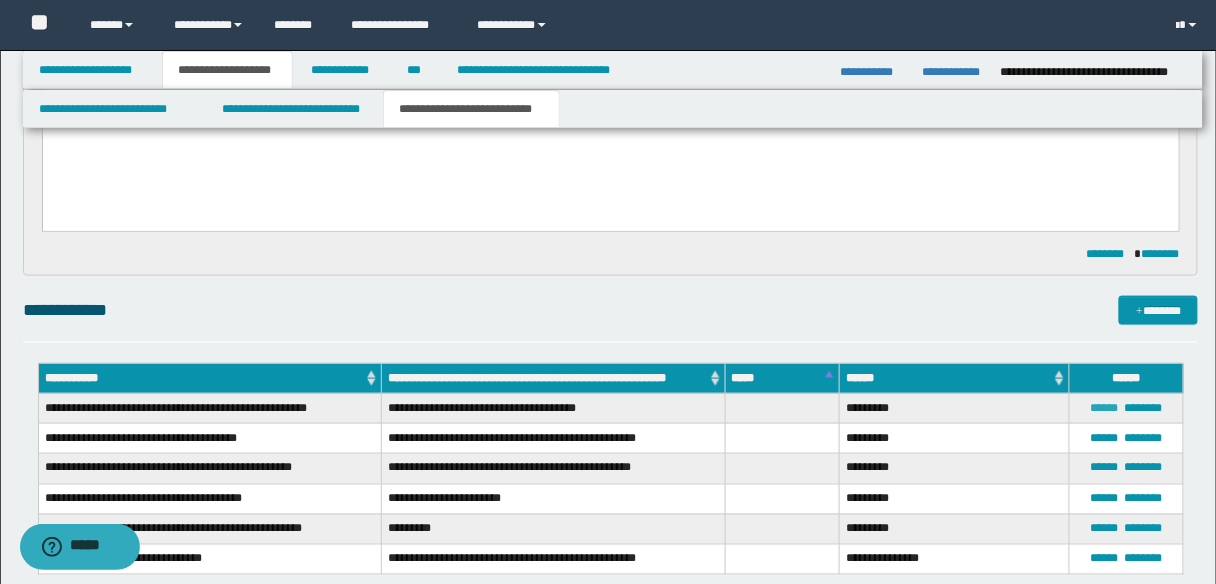click on "******" at bounding box center (1105, 408) 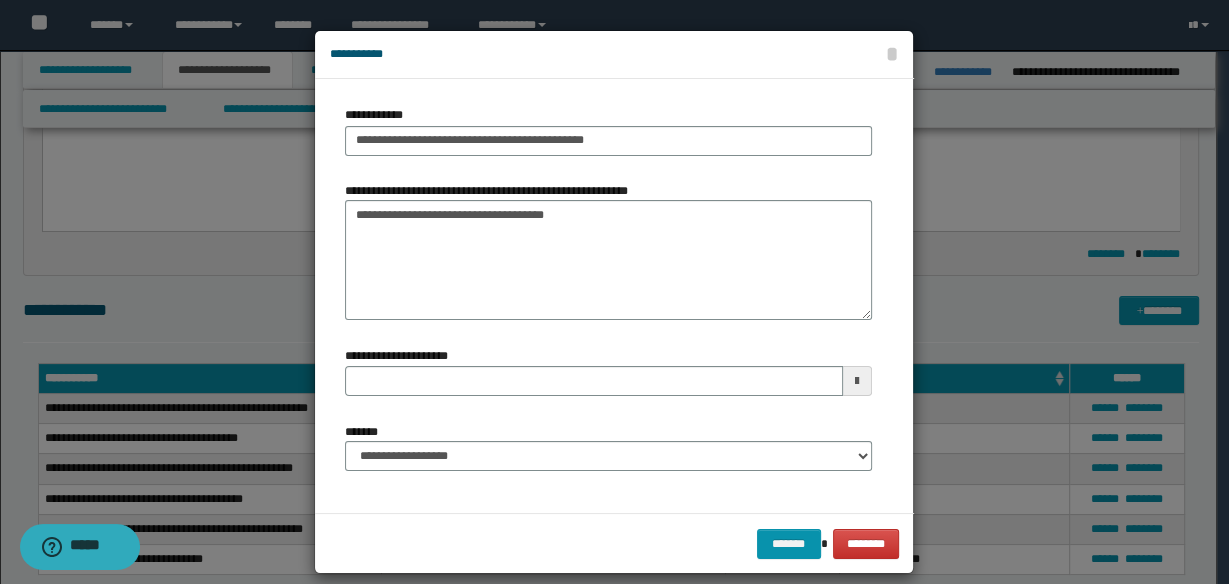 type 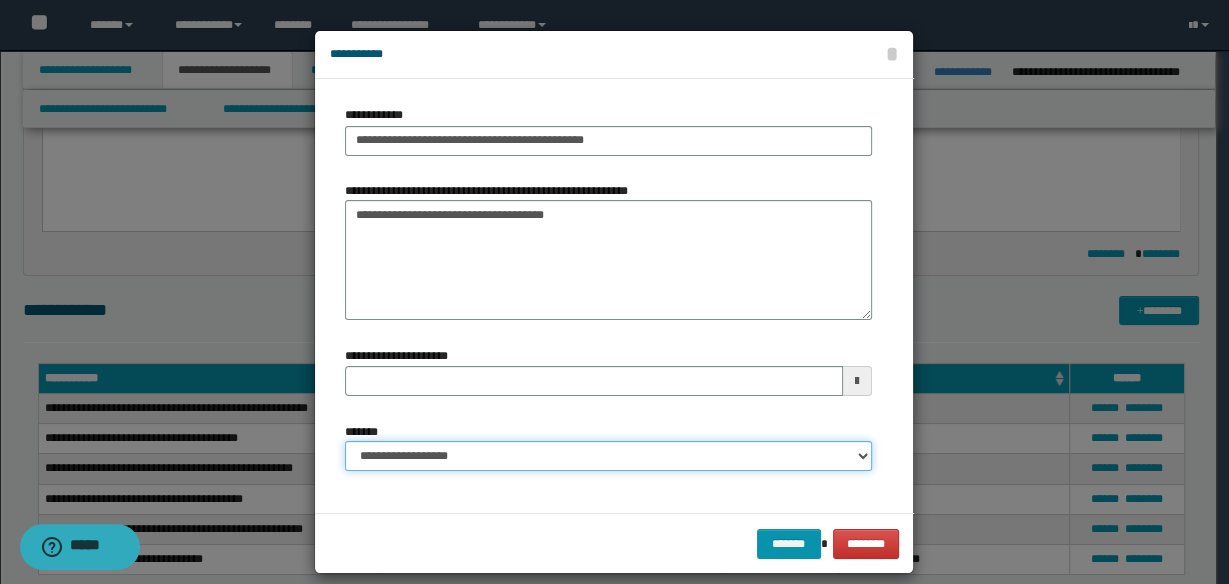 click on "**********" at bounding box center [608, 456] 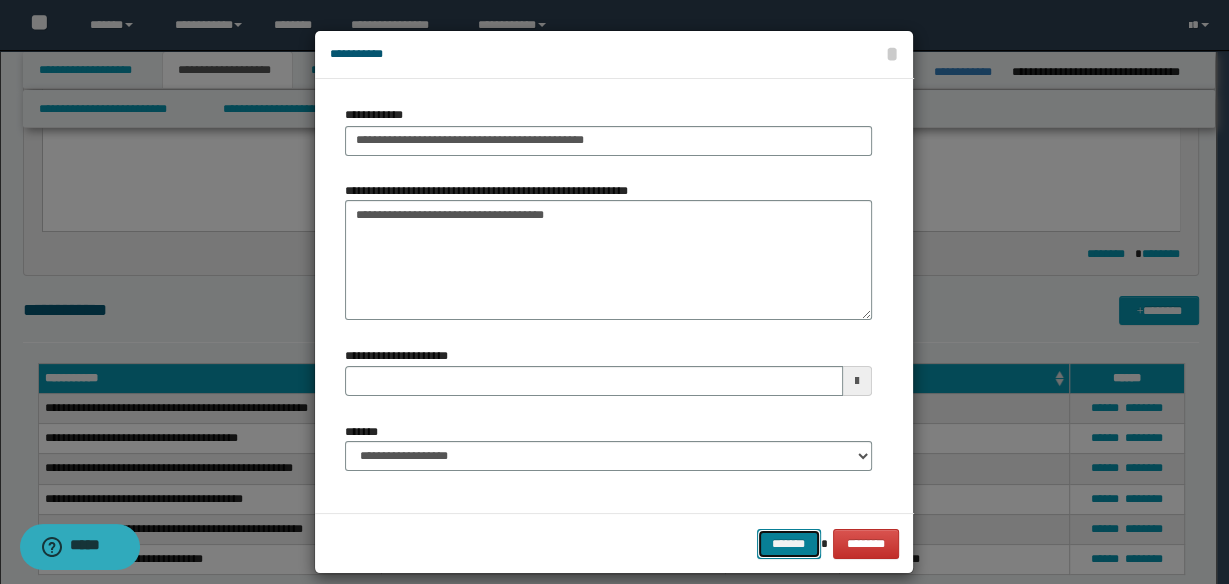 click on "*******" at bounding box center [789, 543] 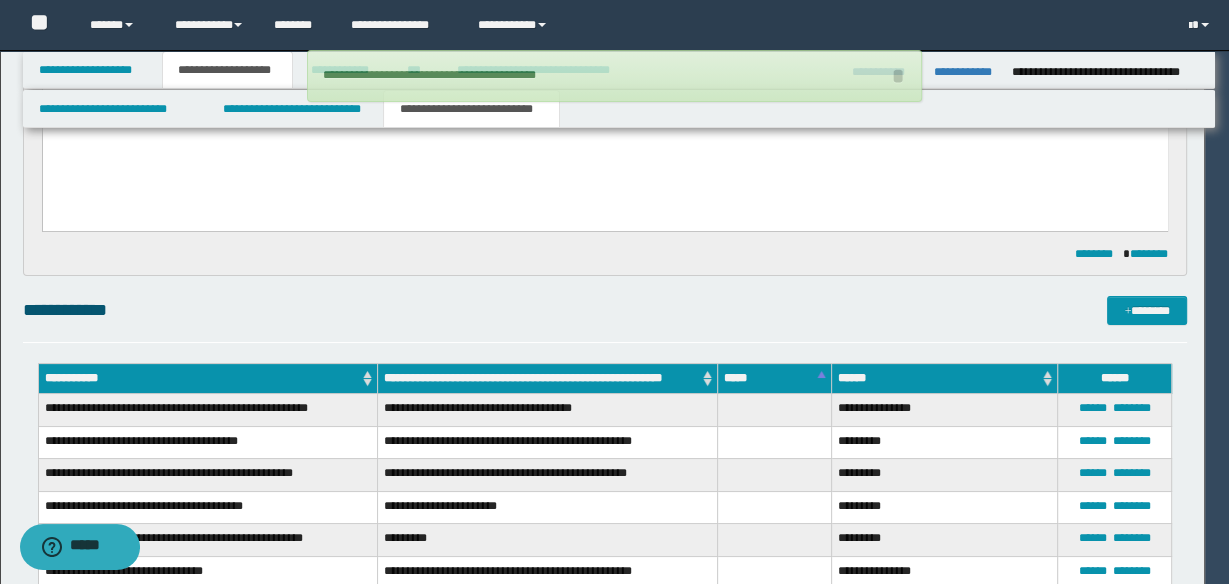type 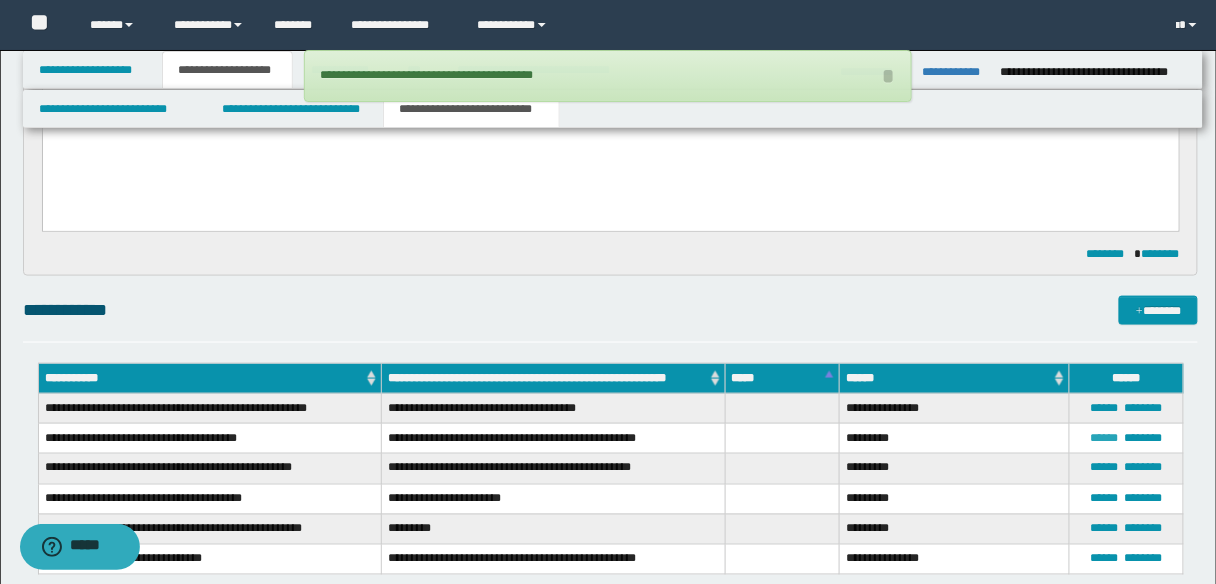 click on "******" at bounding box center [1105, 438] 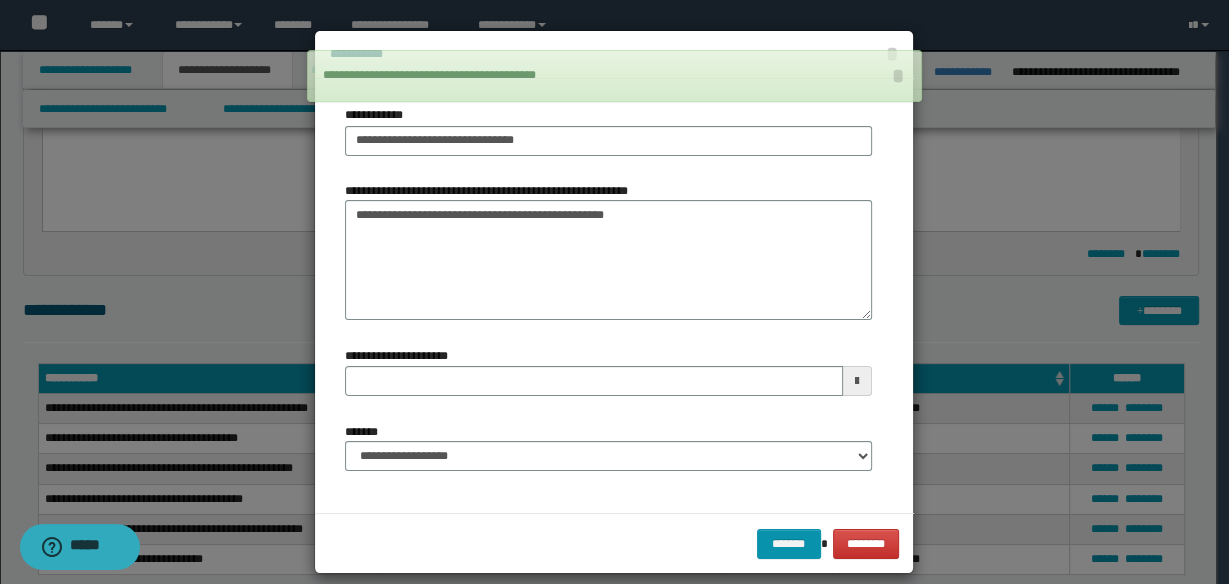 type 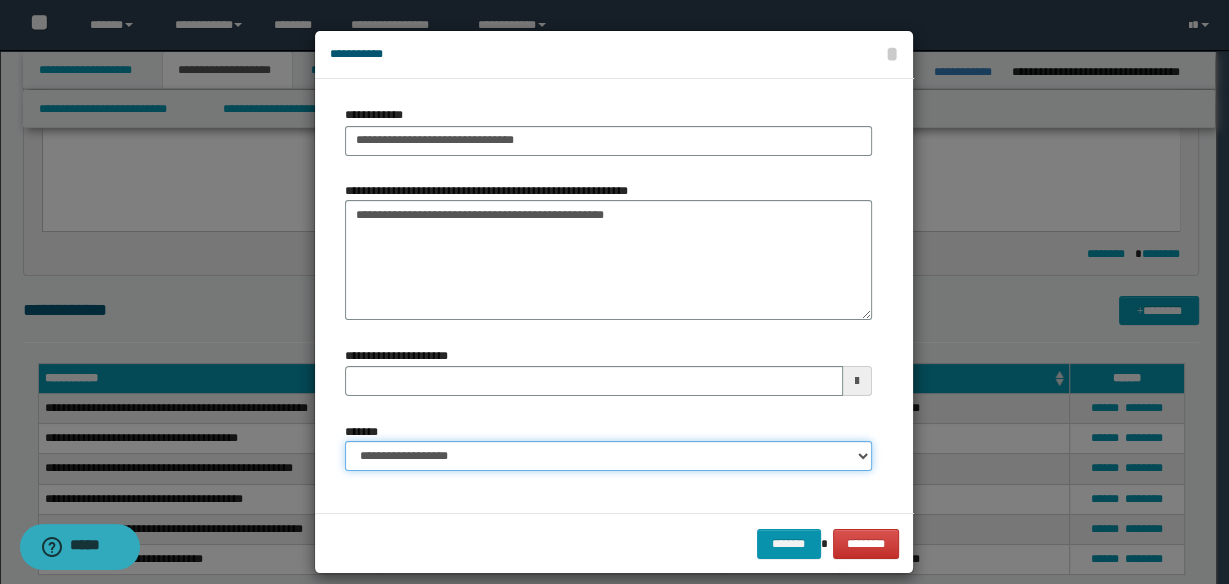 click on "**********" at bounding box center (608, 456) 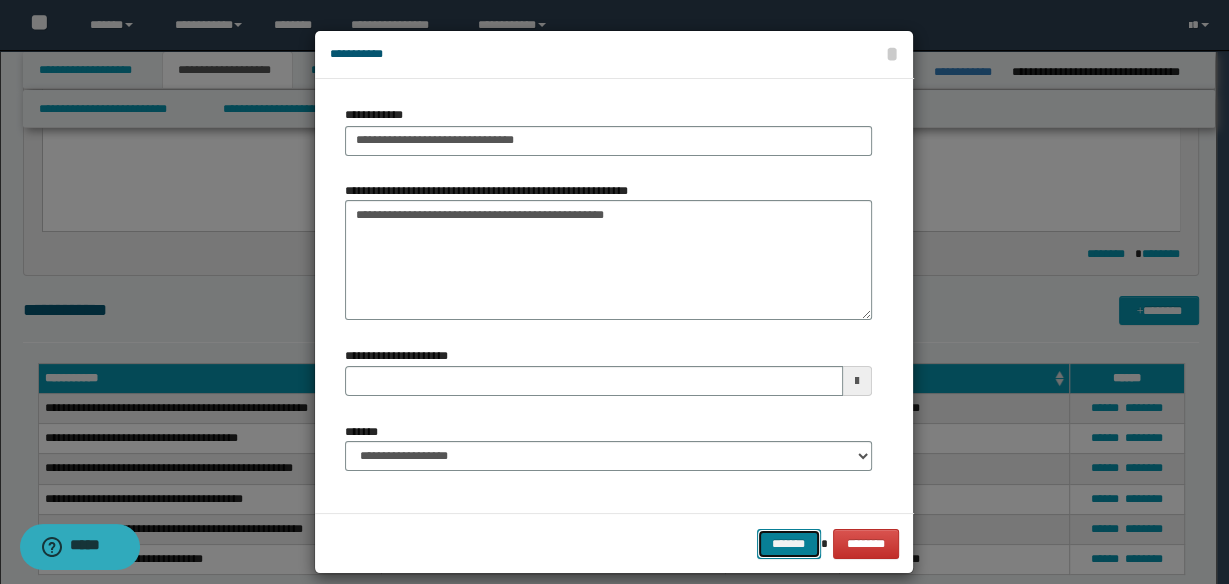 click on "*******" at bounding box center [789, 543] 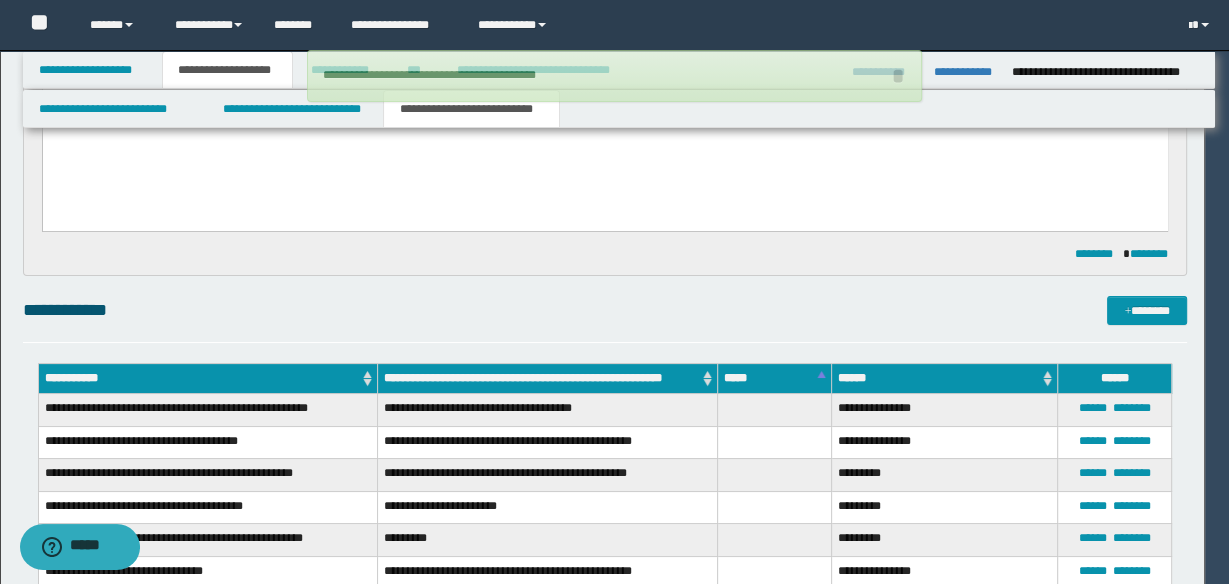 type 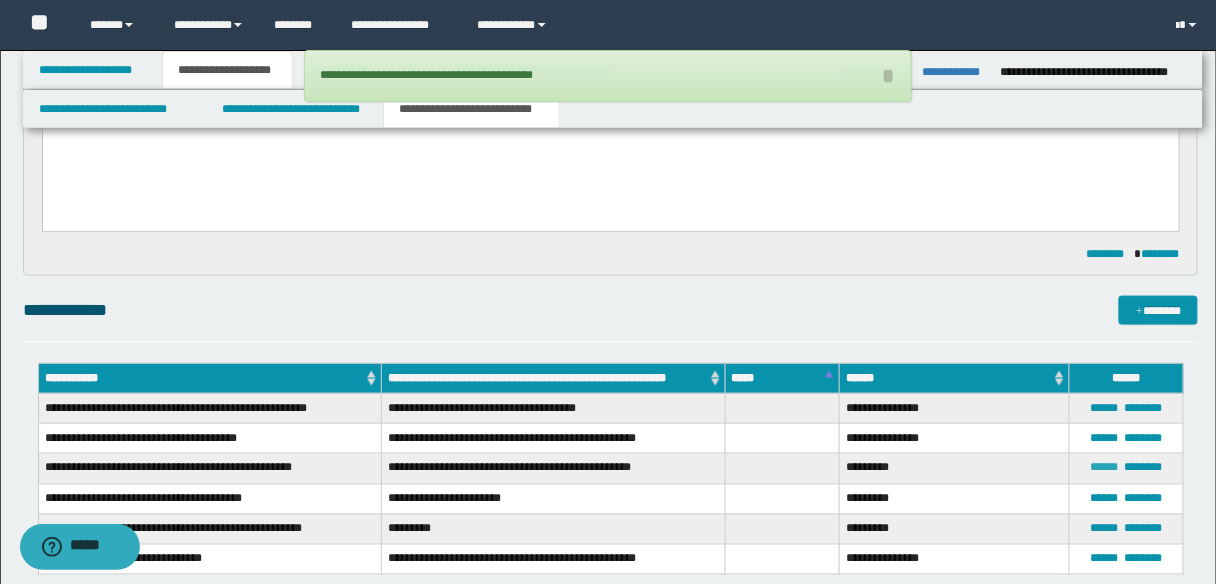click on "******" at bounding box center (1105, 468) 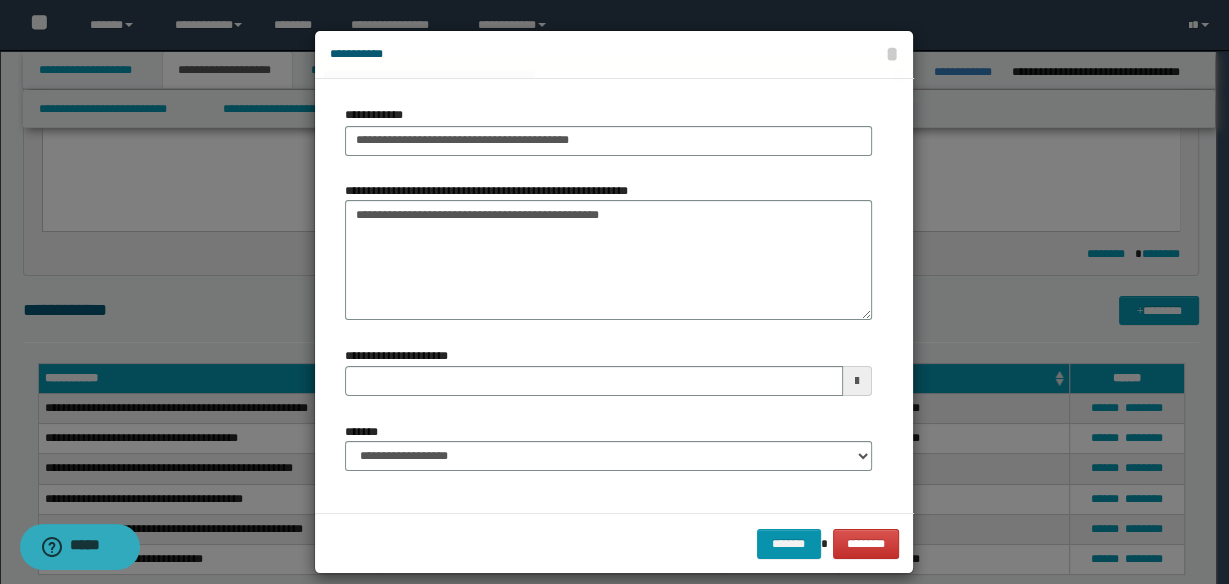 type 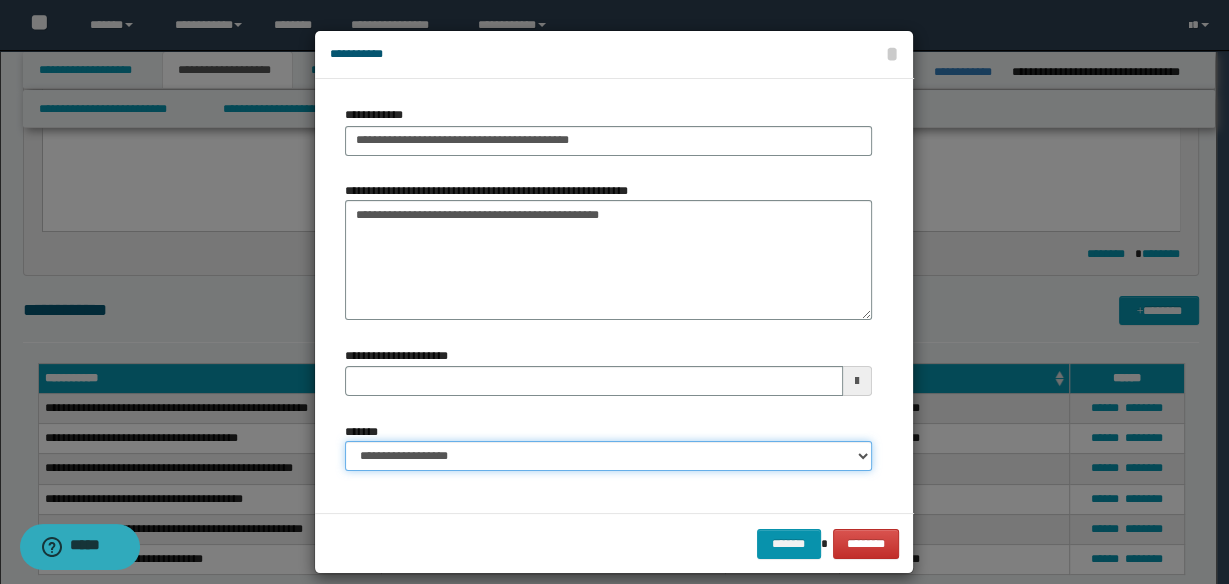 click on "**********" at bounding box center (608, 456) 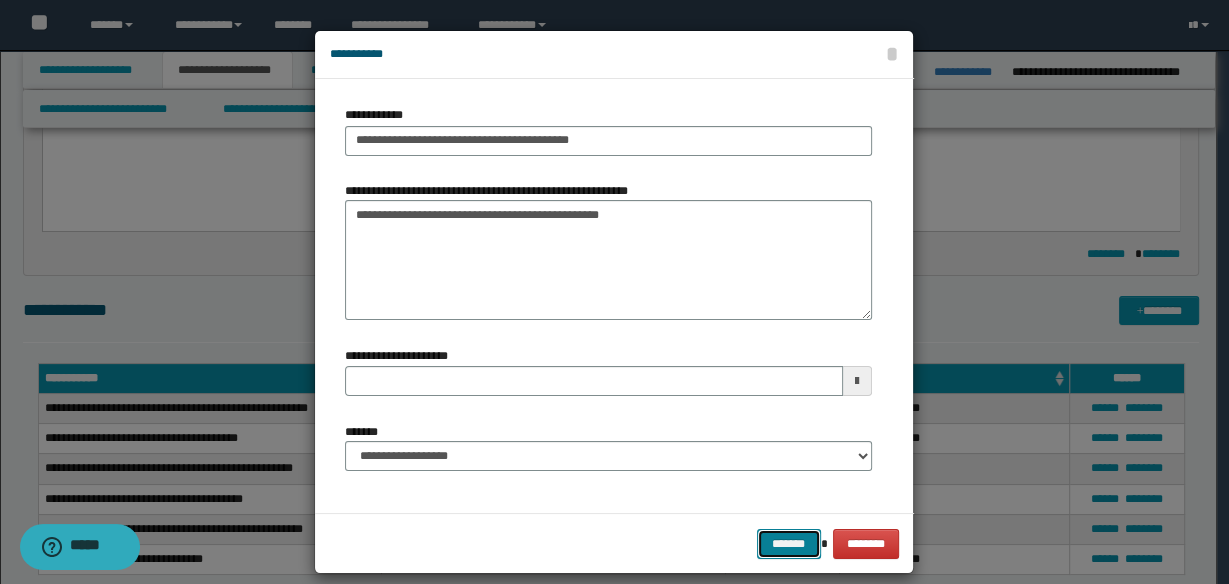 click on "*******" at bounding box center (789, 543) 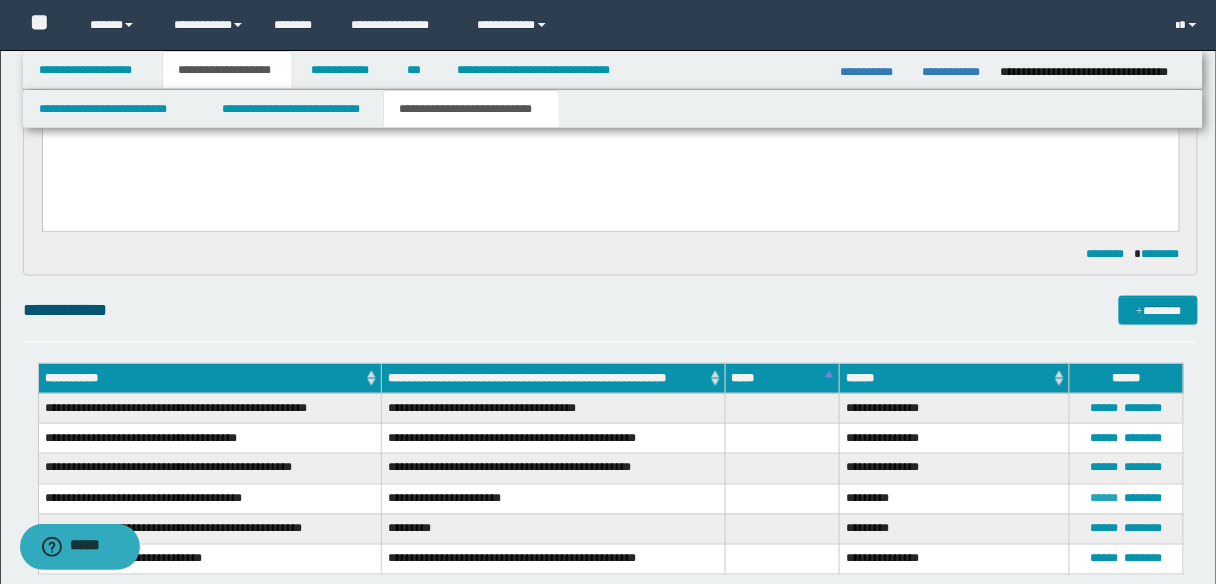 click on "******" at bounding box center [1105, 499] 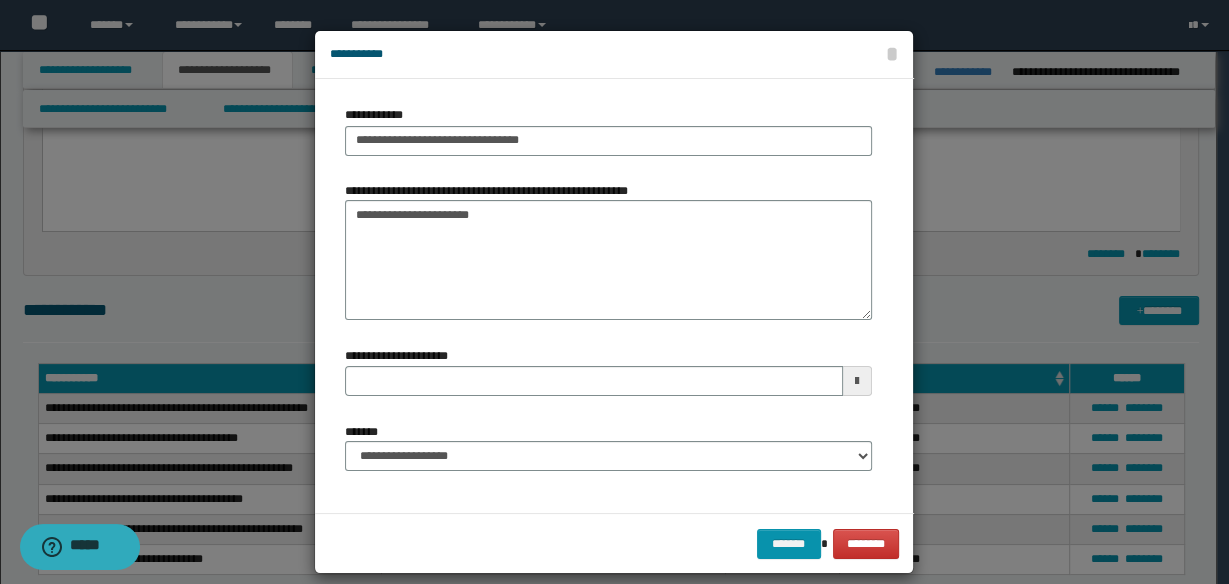 type 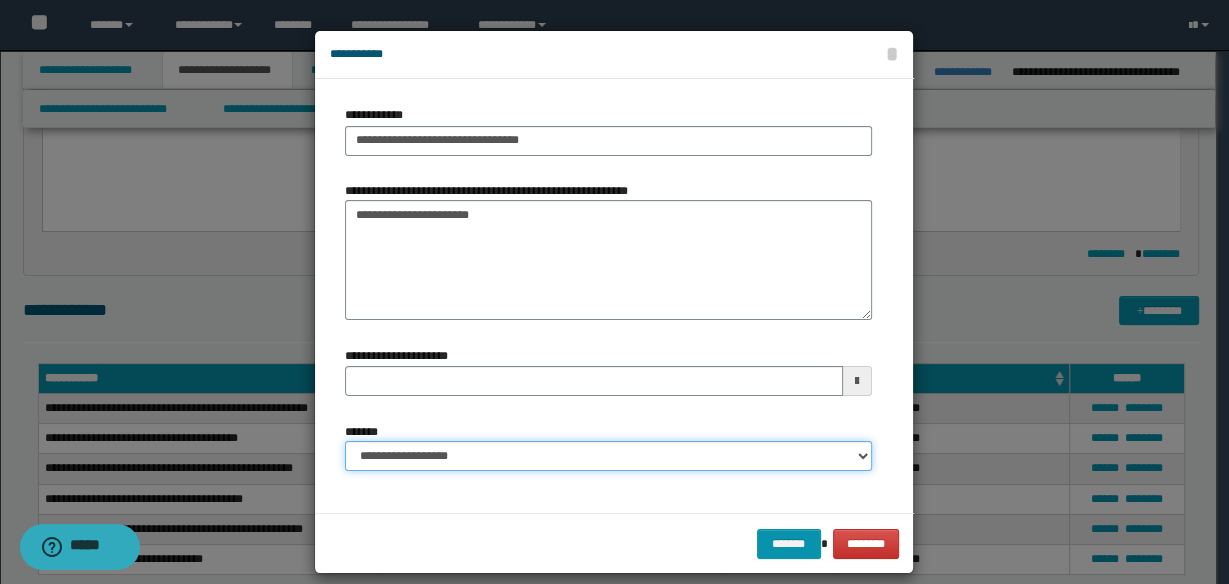 click on "**********" at bounding box center [608, 456] 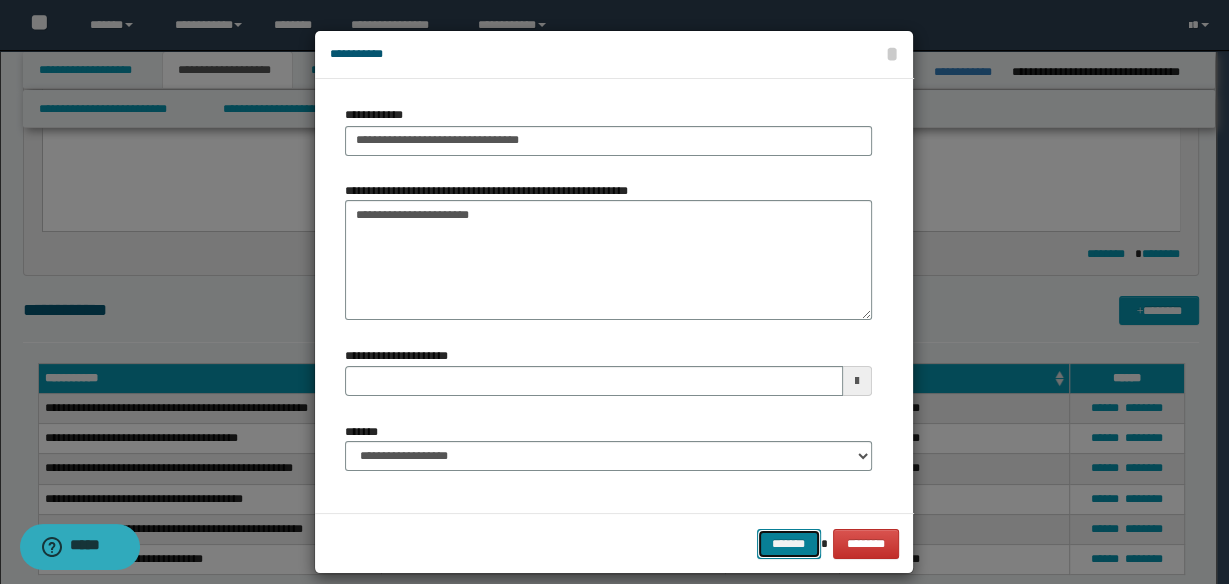 click on "*******" at bounding box center (789, 543) 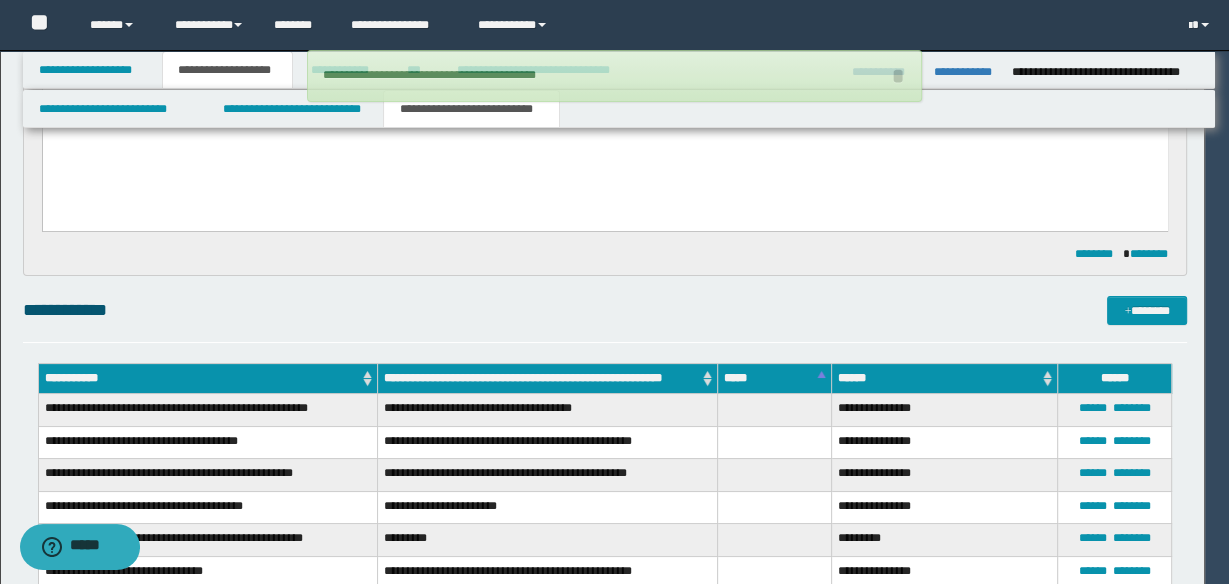 type 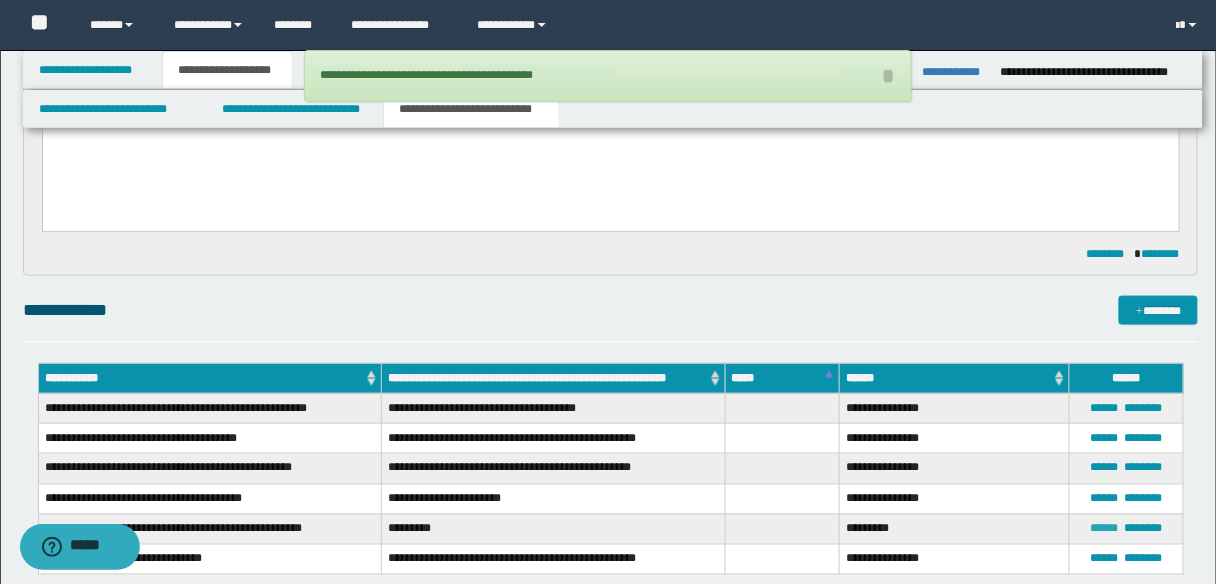 click on "******" at bounding box center [1105, 529] 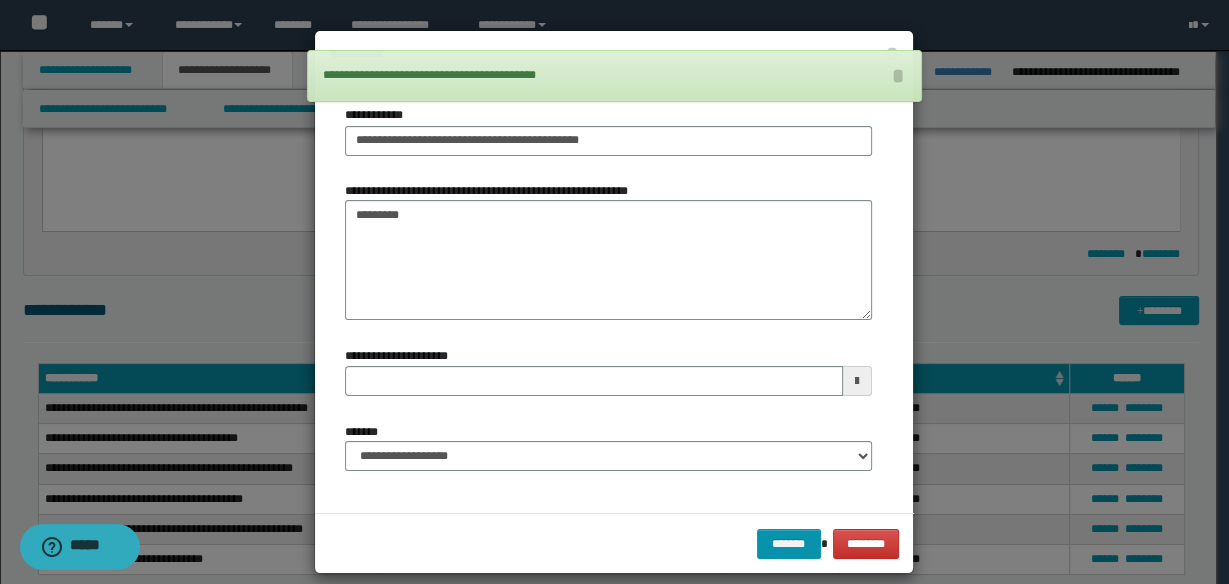 type 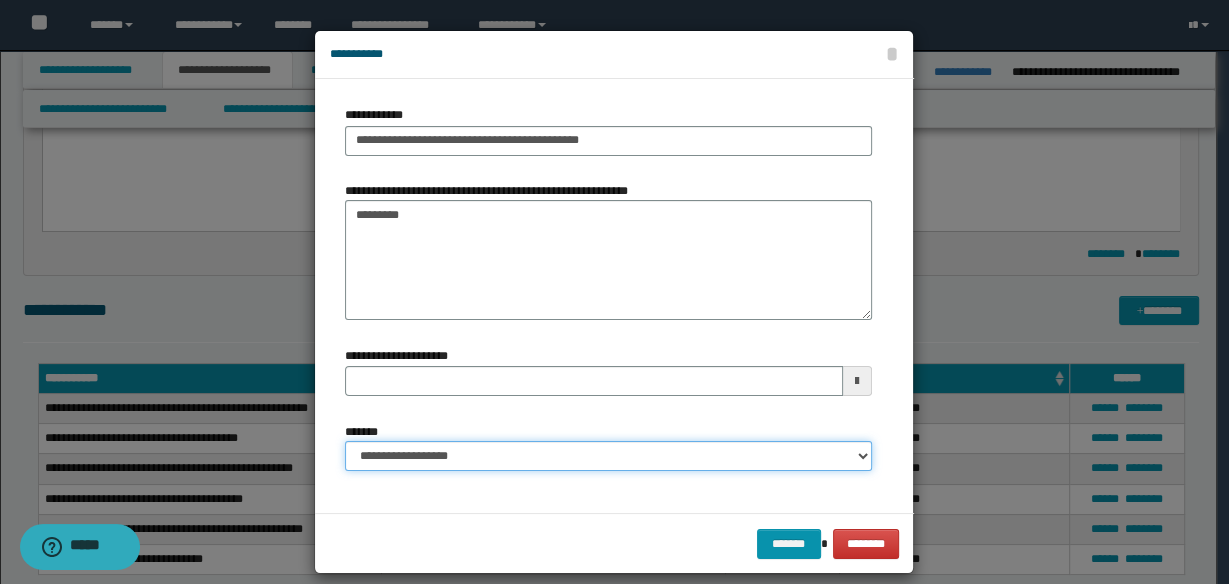 drag, startPoint x: 856, startPoint y: 453, endPoint x: 843, endPoint y: 453, distance: 13 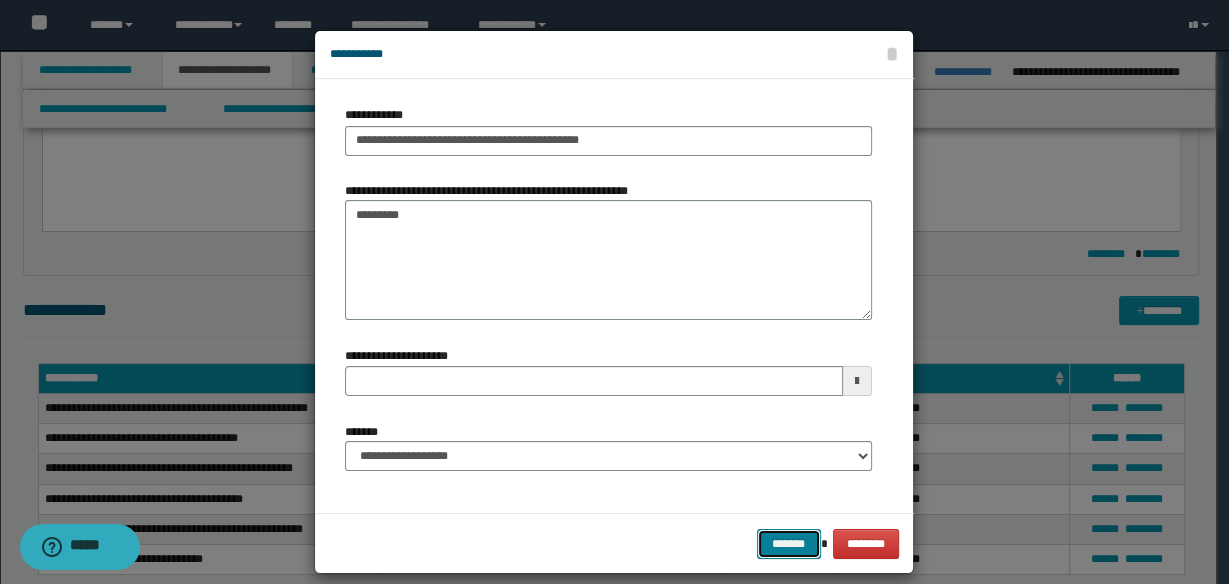 click on "*******" at bounding box center [789, 543] 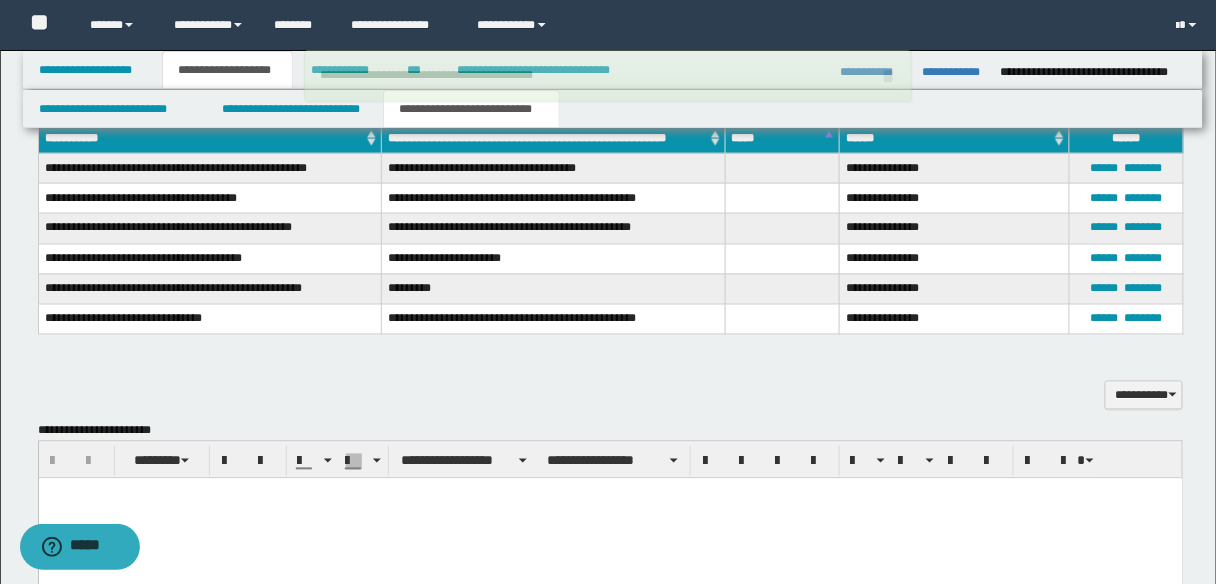 scroll, scrollTop: 560, scrollLeft: 0, axis: vertical 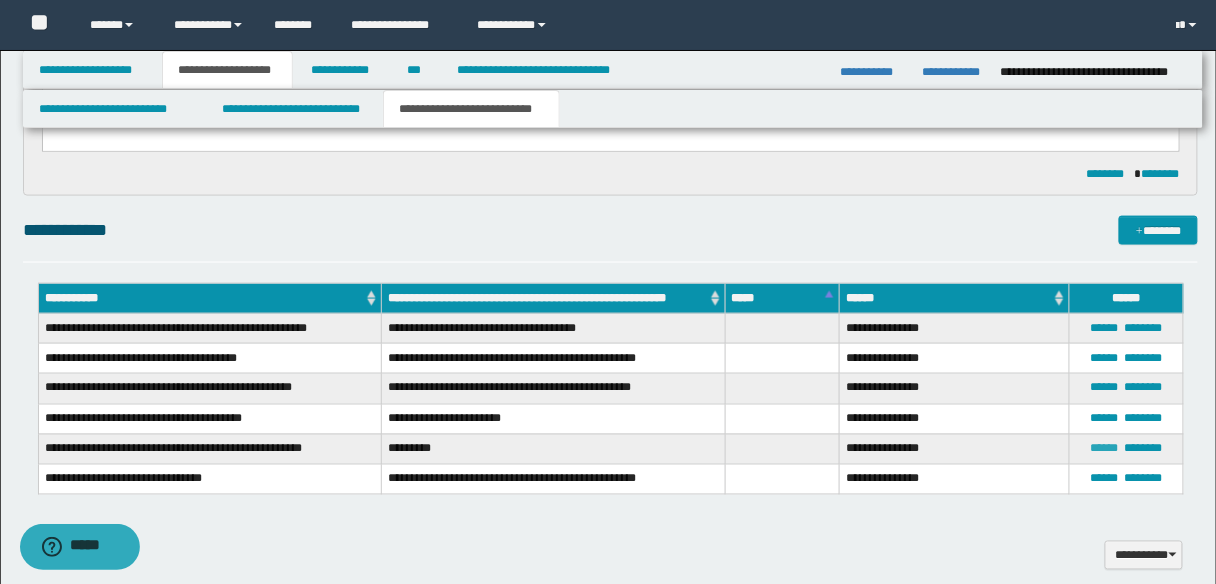 click on "******" at bounding box center (1105, 449) 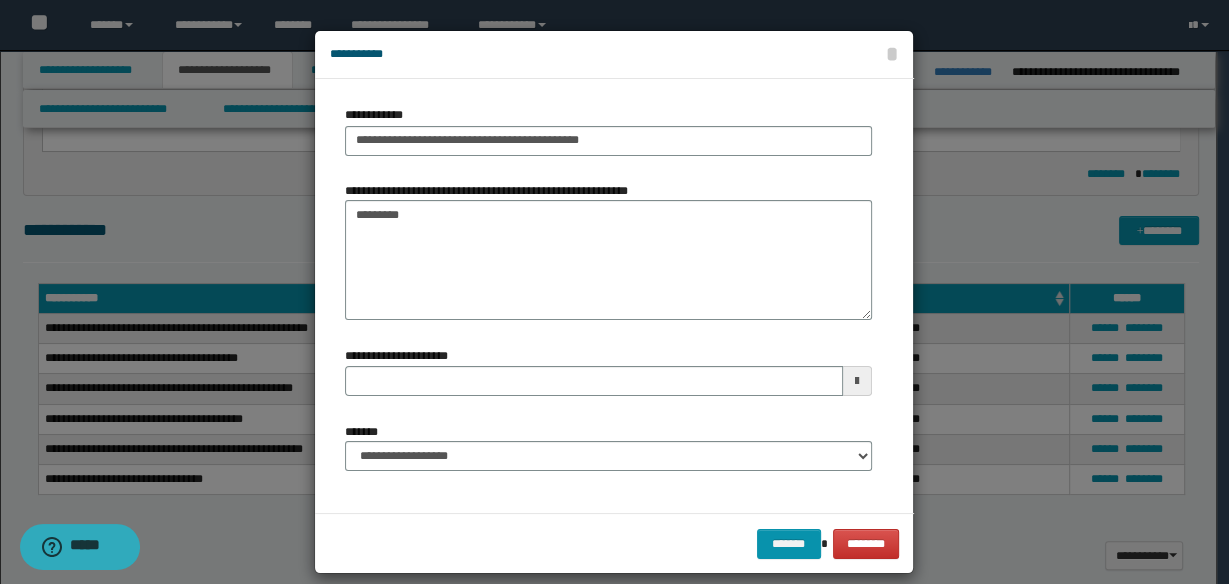 type 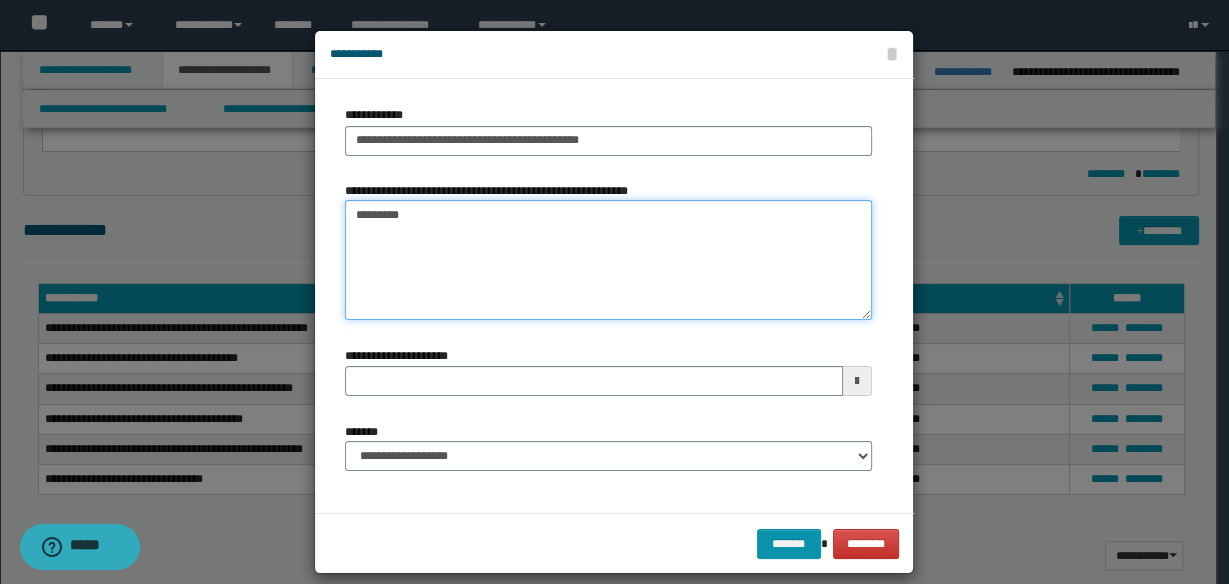 click on "*********" at bounding box center (608, 260) 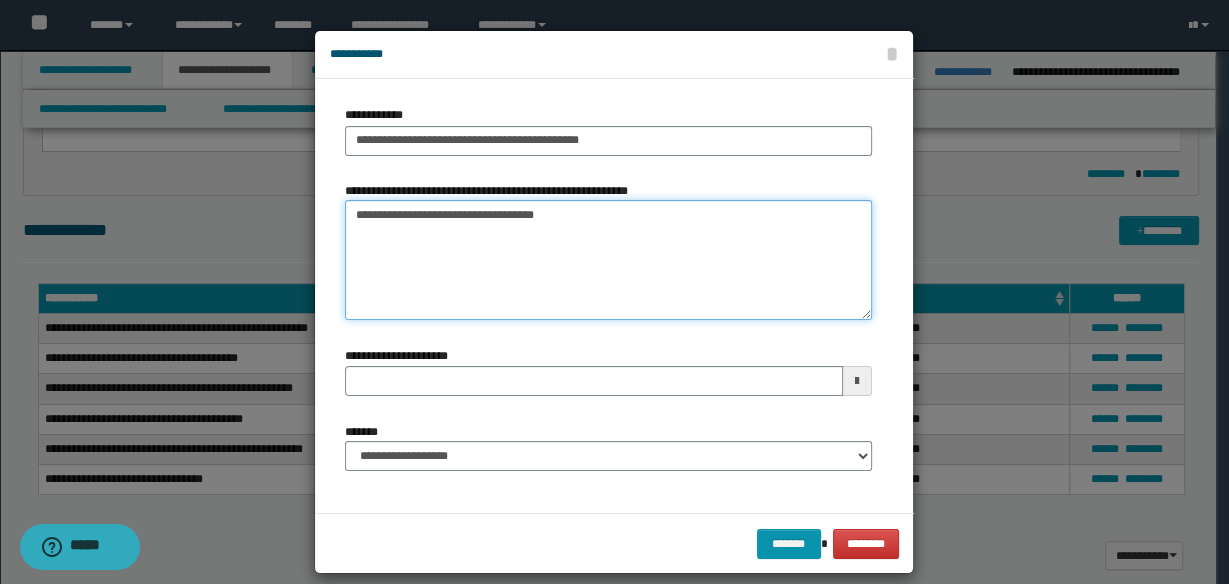 type on "**********" 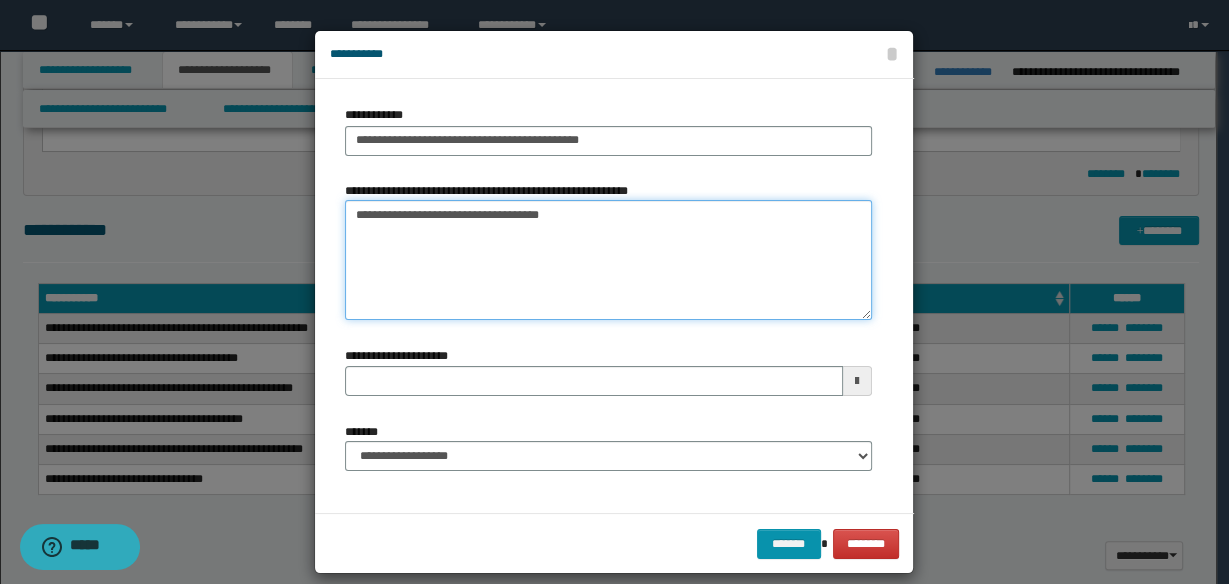 type 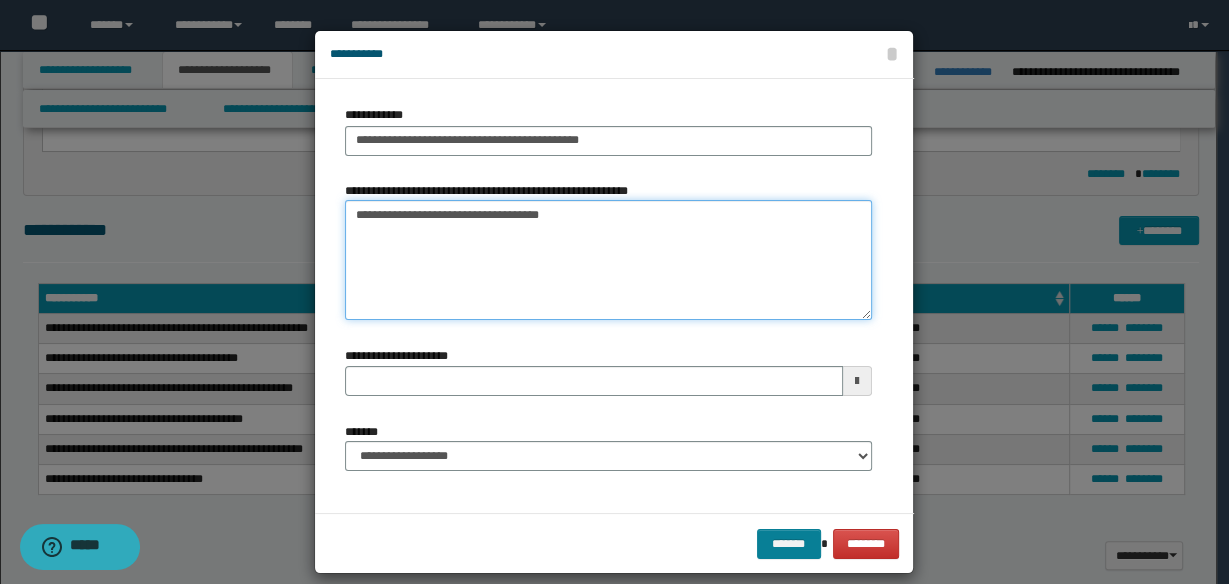 type on "**********" 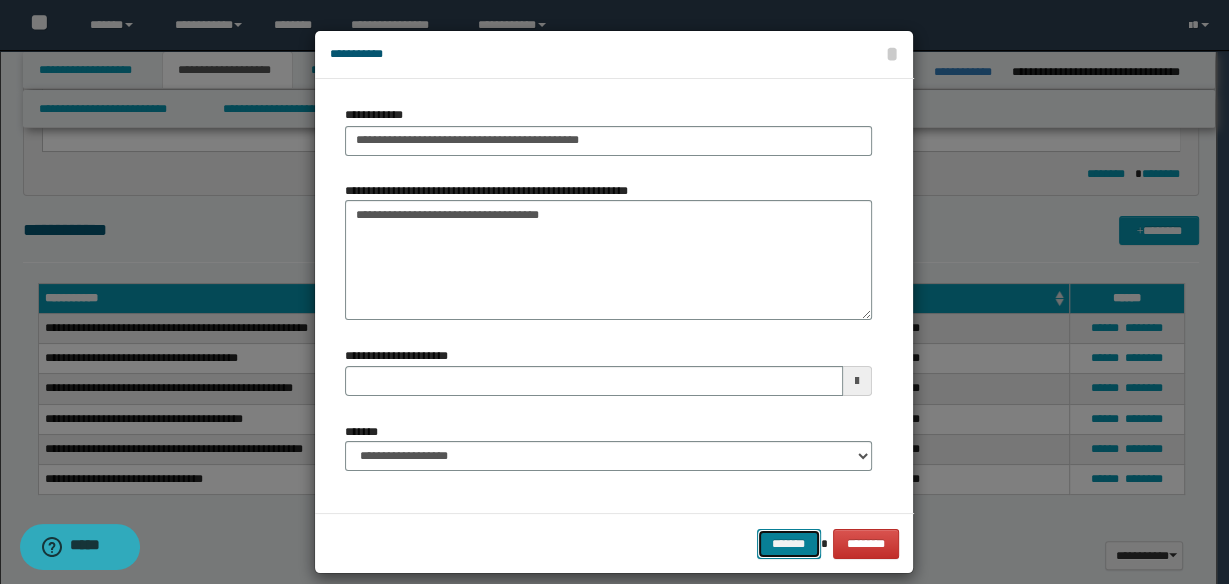 click on "*******" at bounding box center [789, 543] 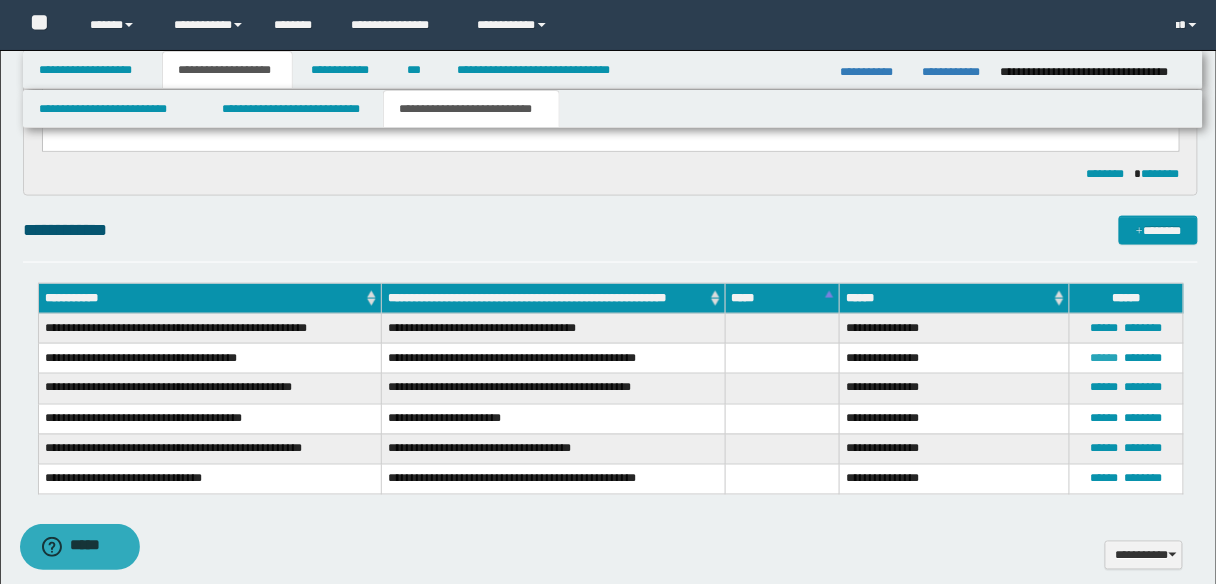 click on "******" at bounding box center (1105, 358) 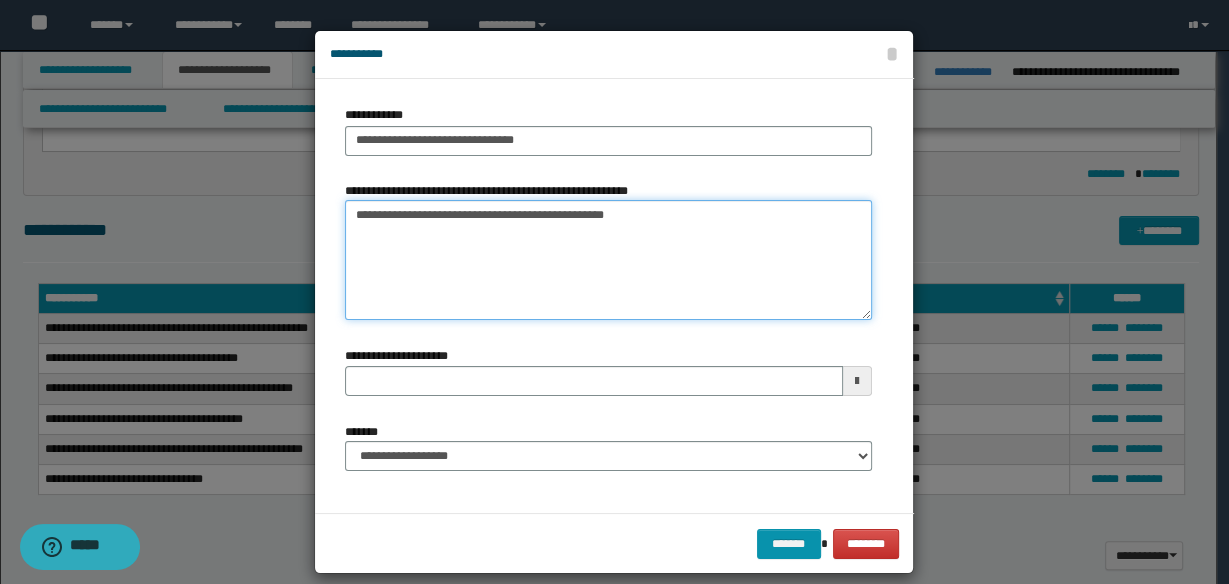 click on "**********" at bounding box center [608, 260] 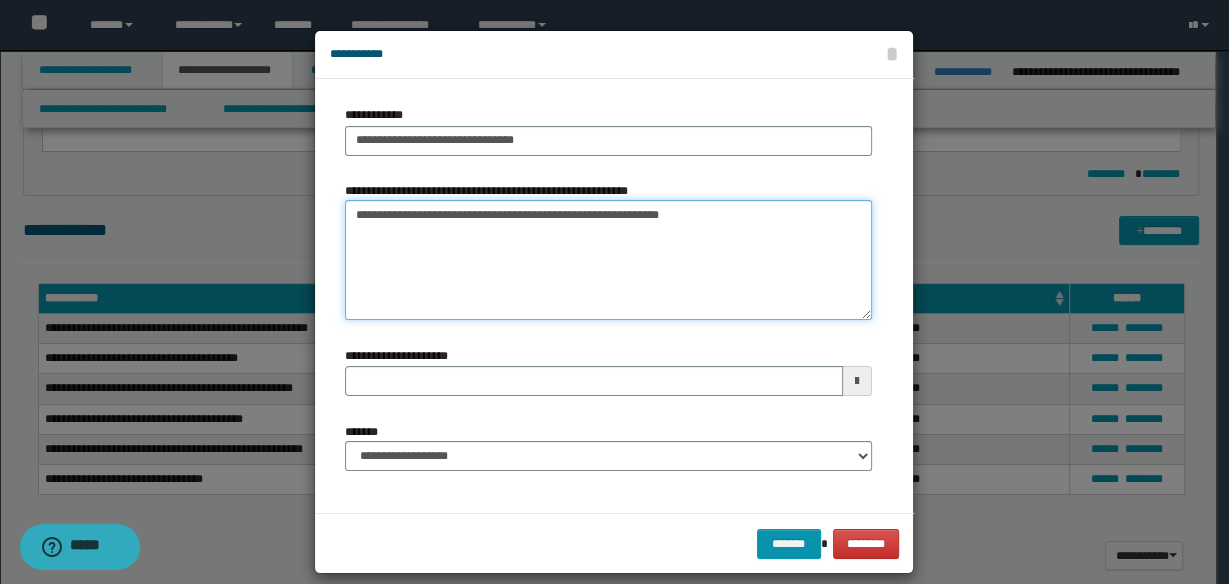 type on "**********" 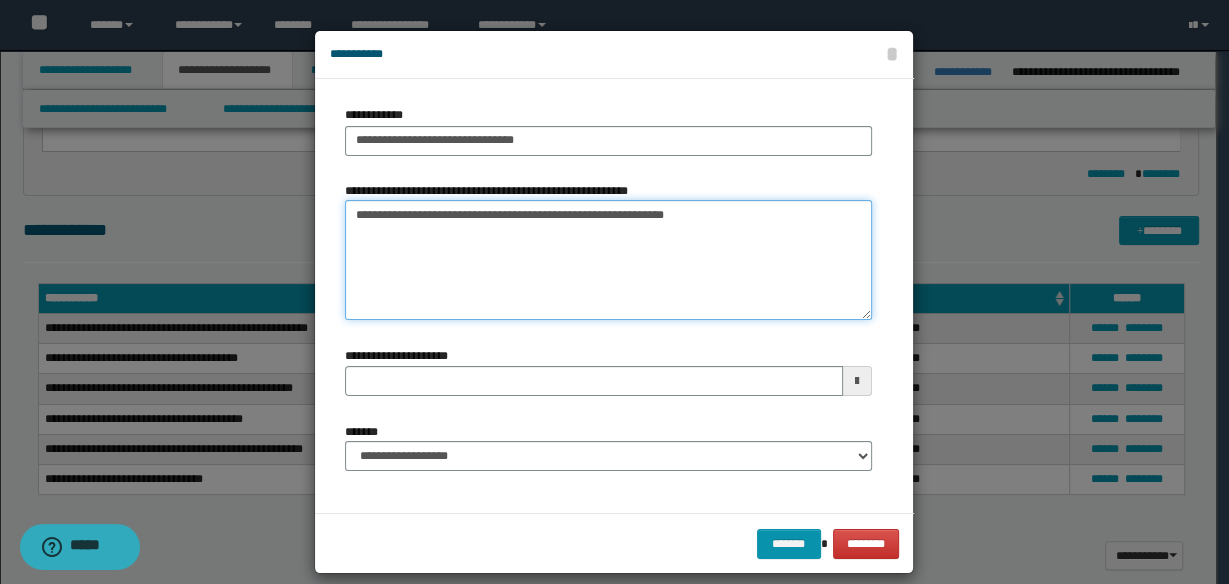 type 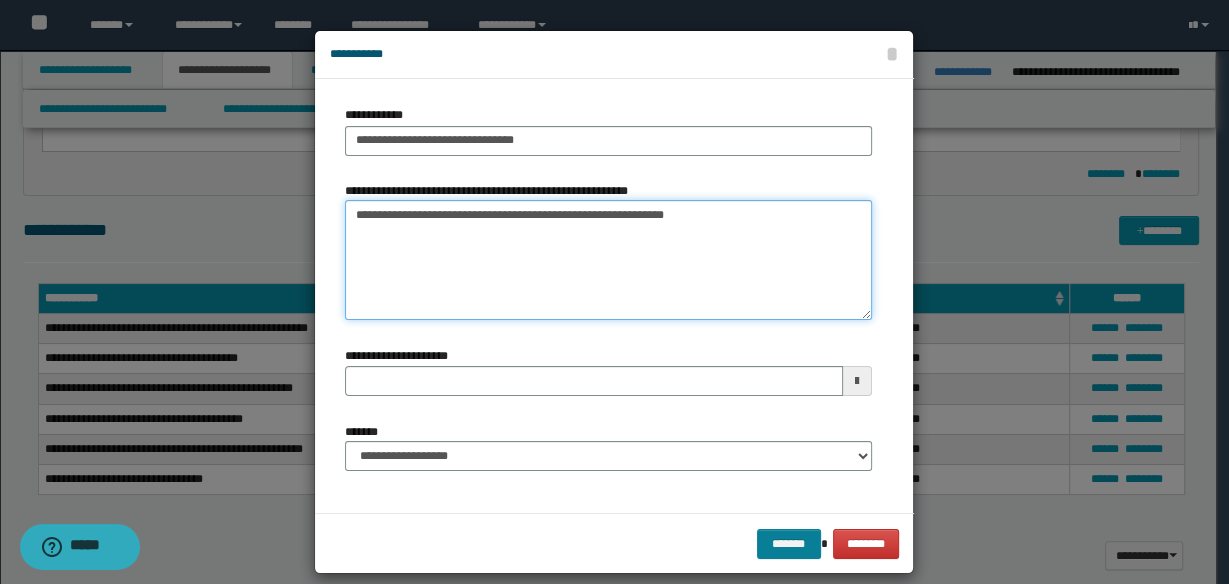 type on "**********" 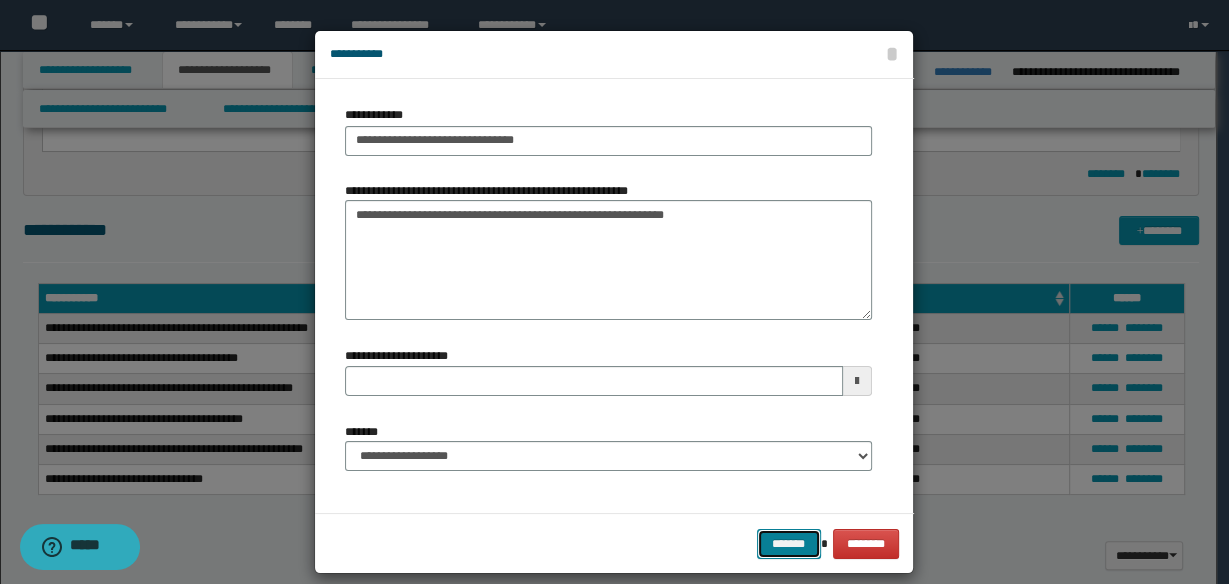 click on "*******" at bounding box center (789, 543) 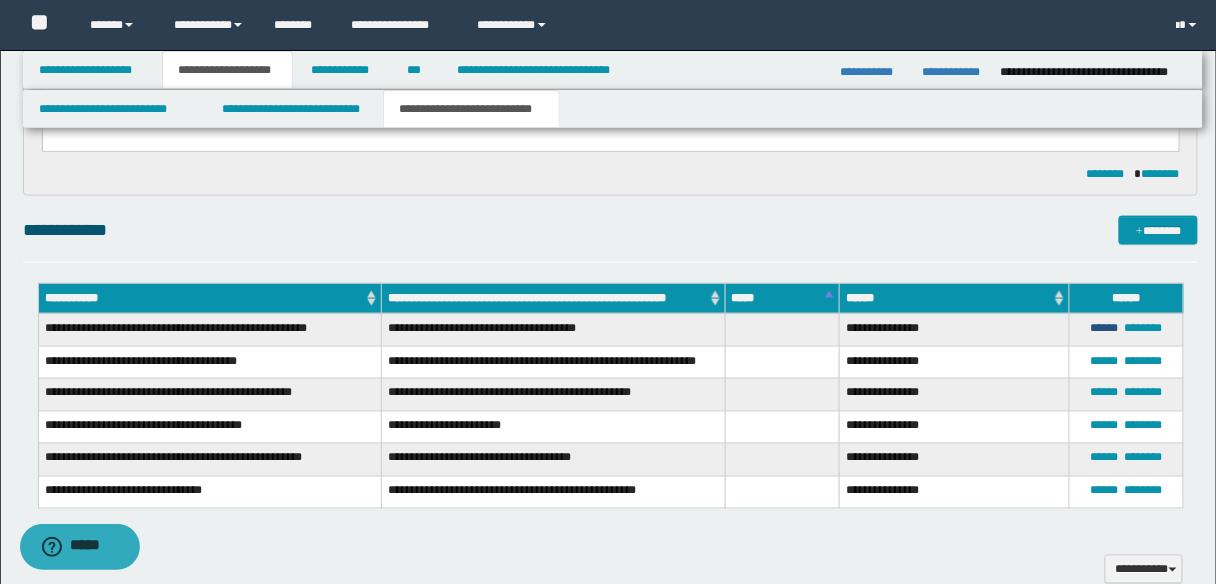 drag, startPoint x: 1108, startPoint y: 325, endPoint x: 1068, endPoint y: 325, distance: 40 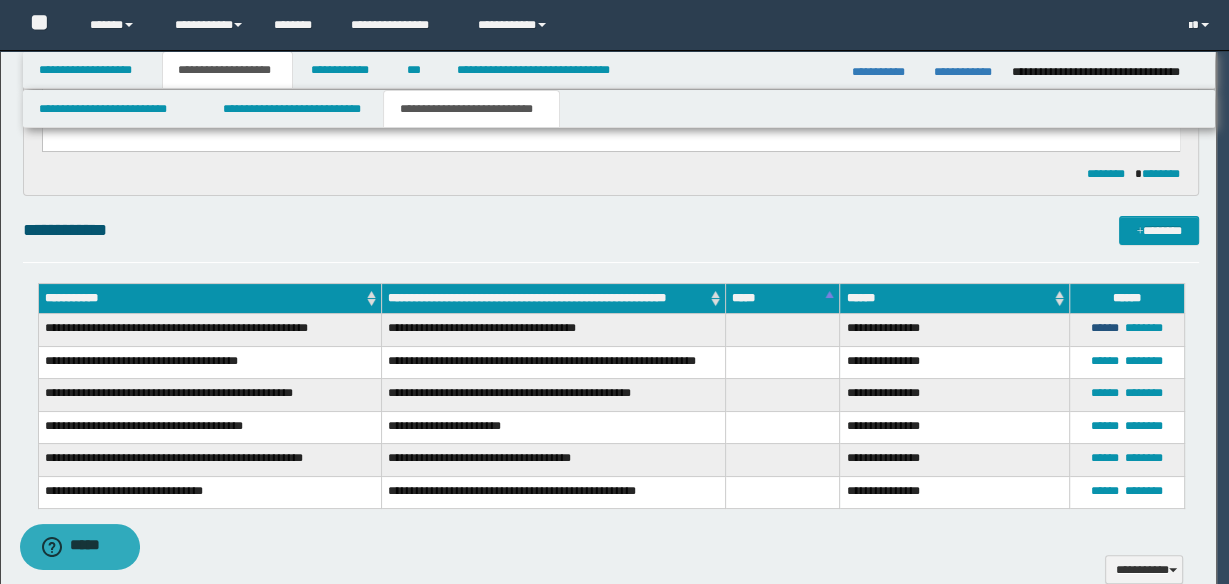 type 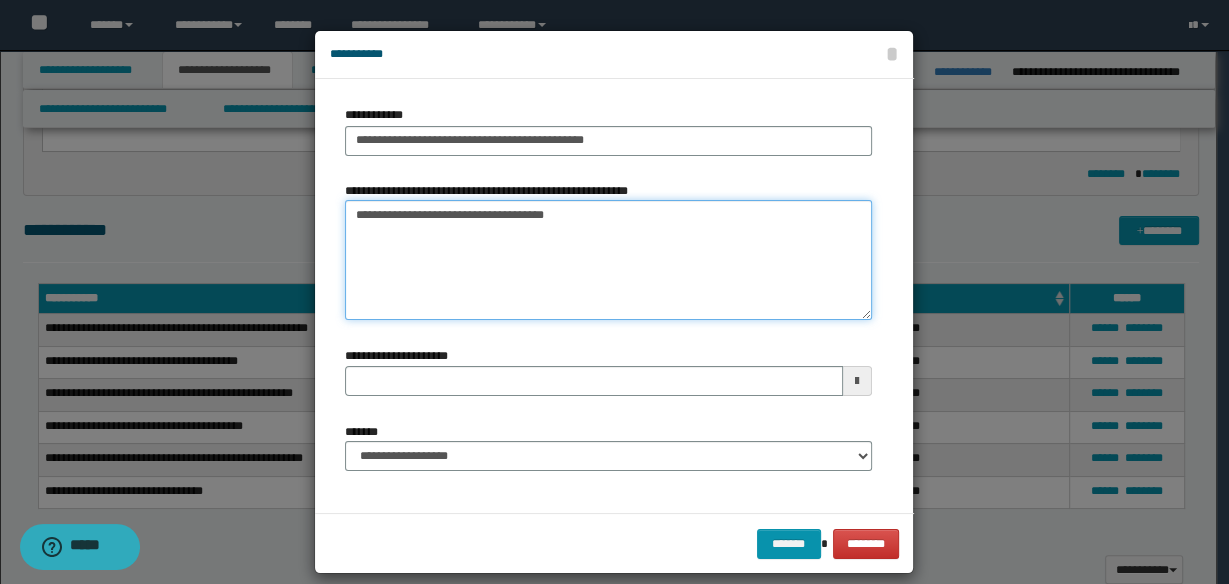 click on "**********" at bounding box center (608, 260) 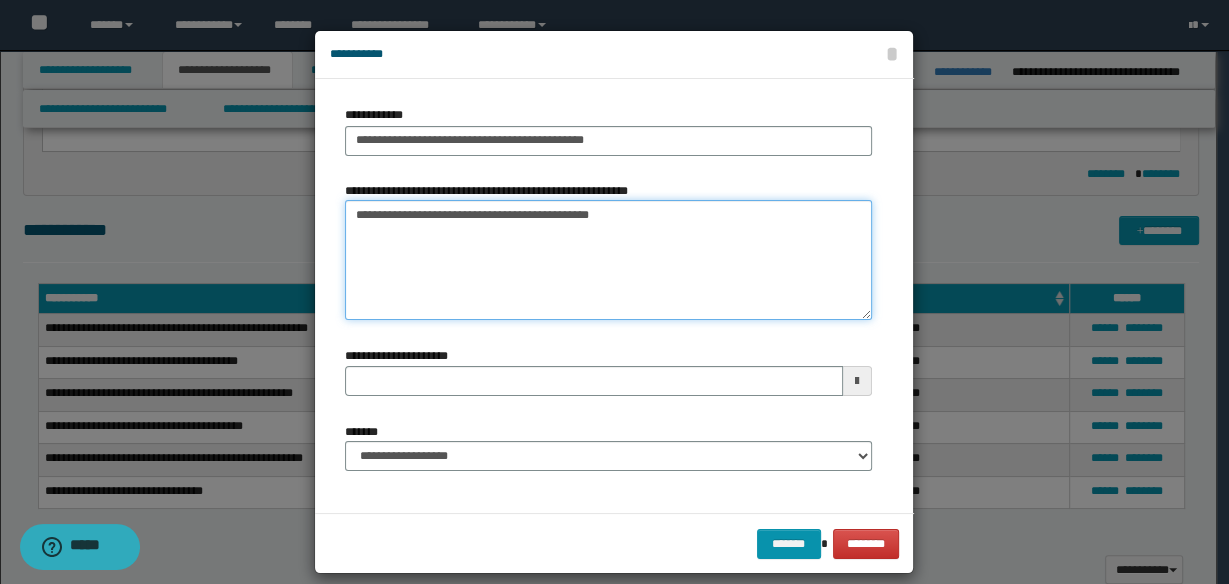 type on "**********" 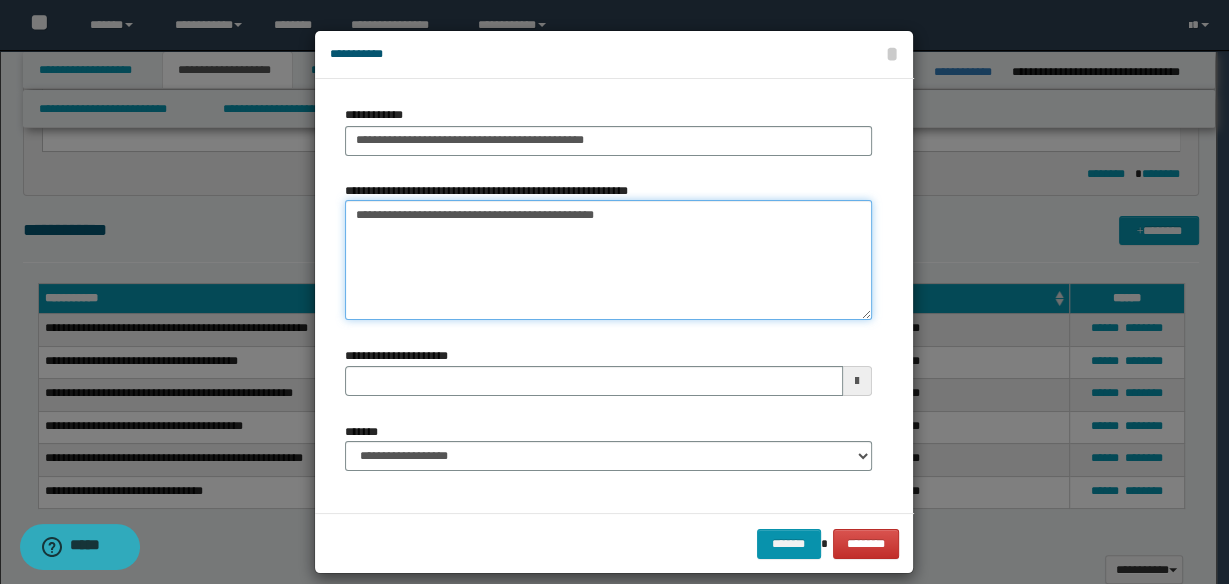 type 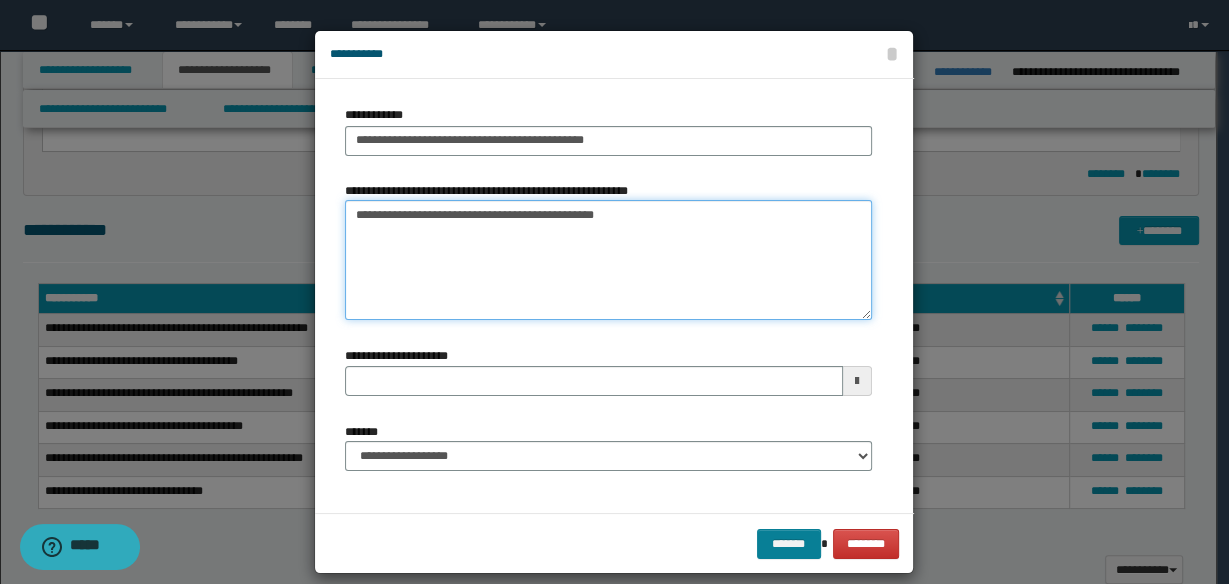 type on "**********" 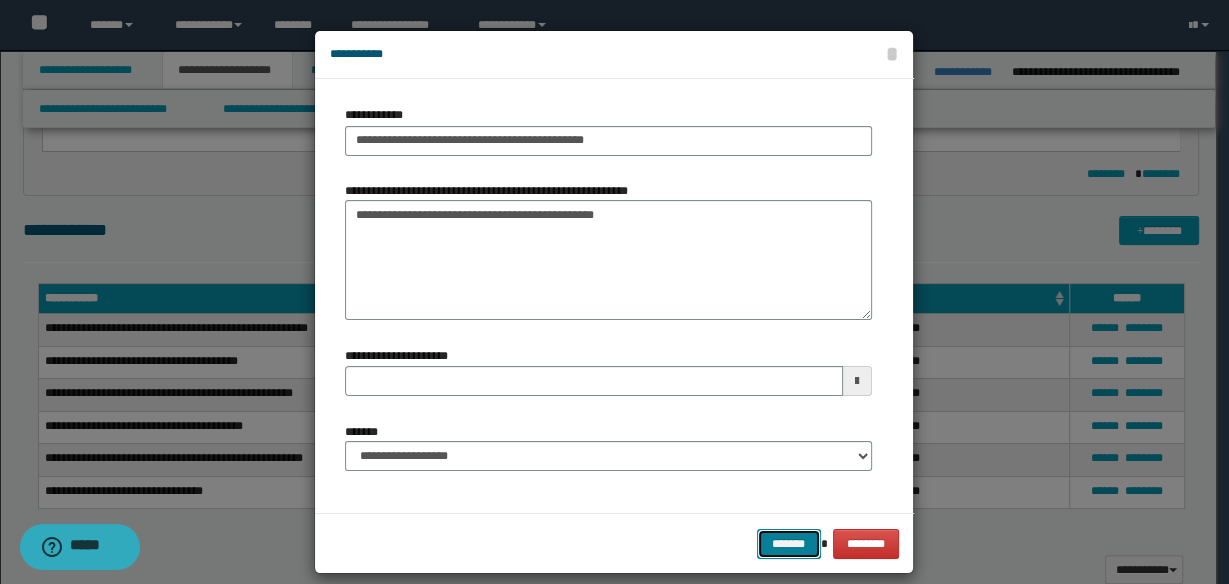 click on "*******" at bounding box center (789, 543) 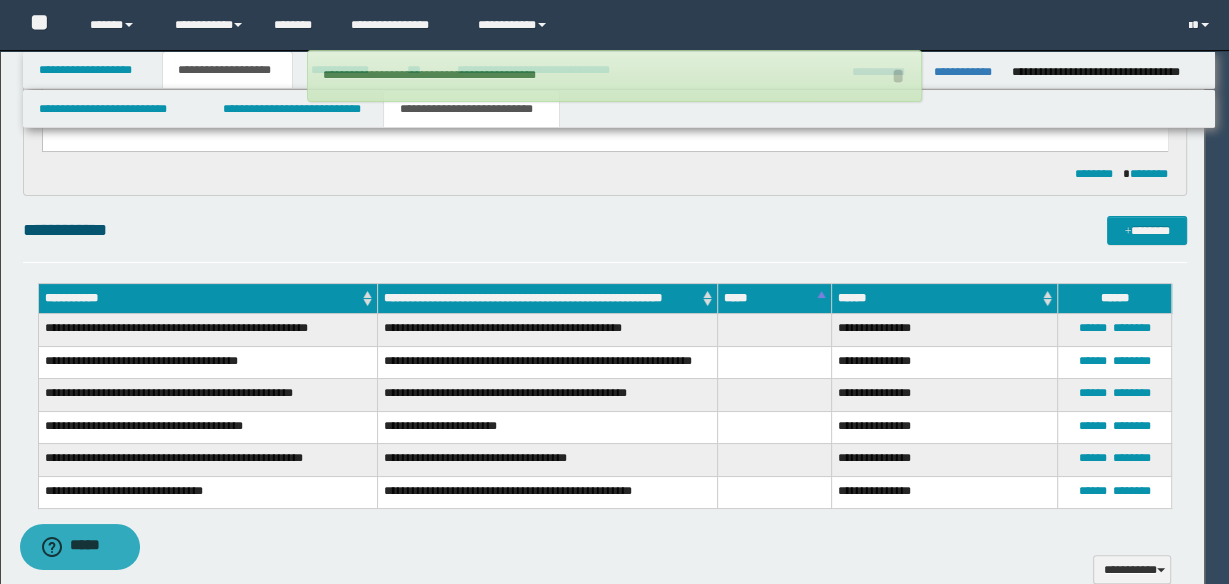 type 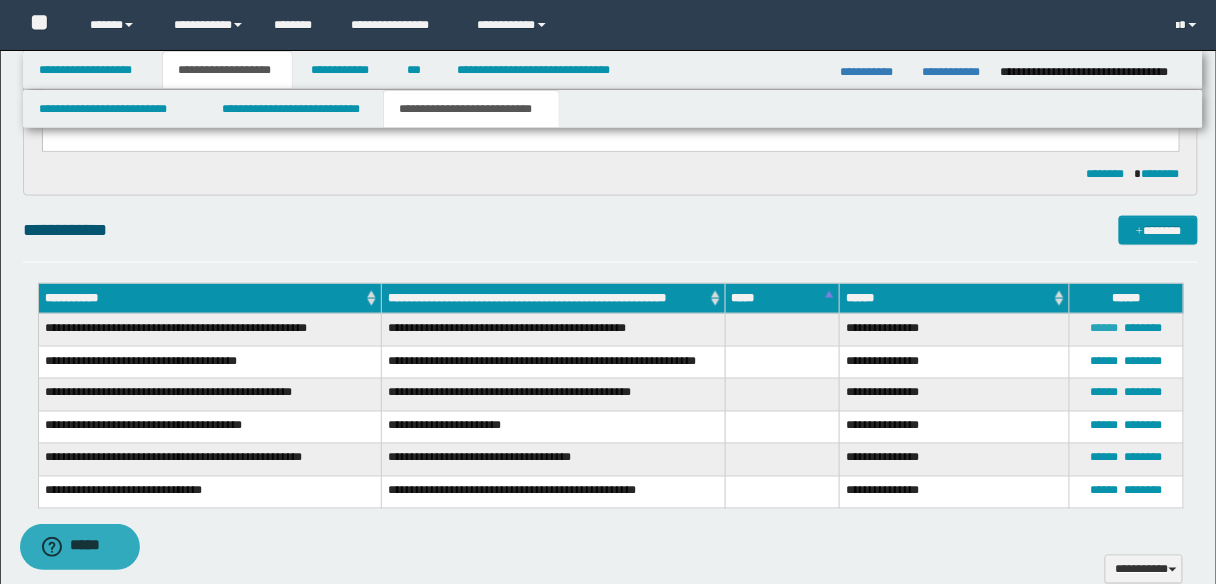 click on "******" at bounding box center [1105, 328] 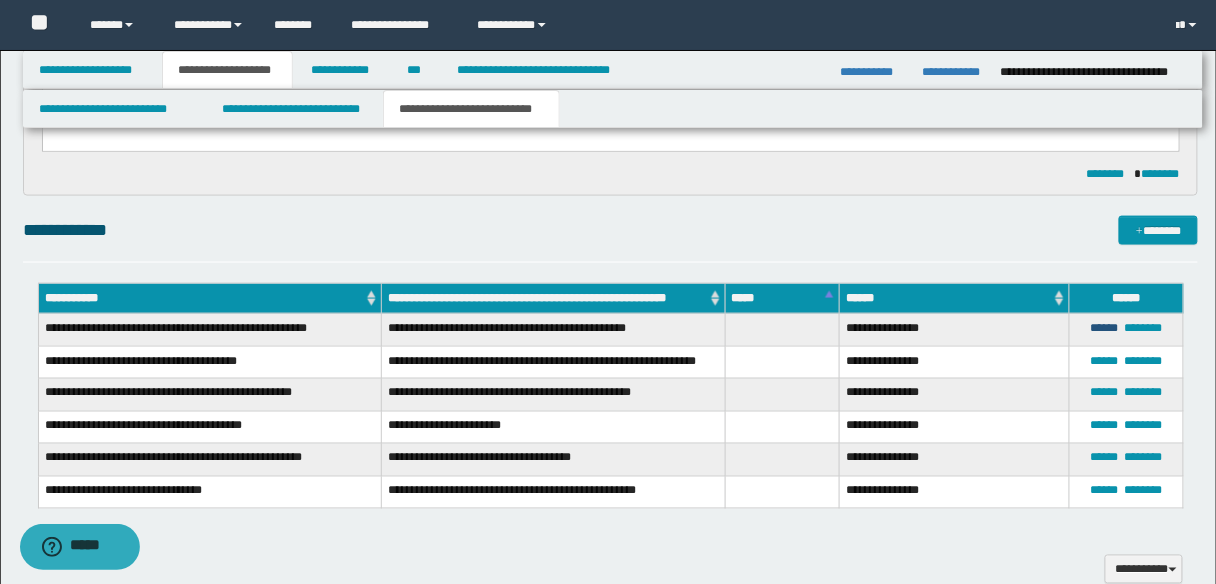 type on "**********" 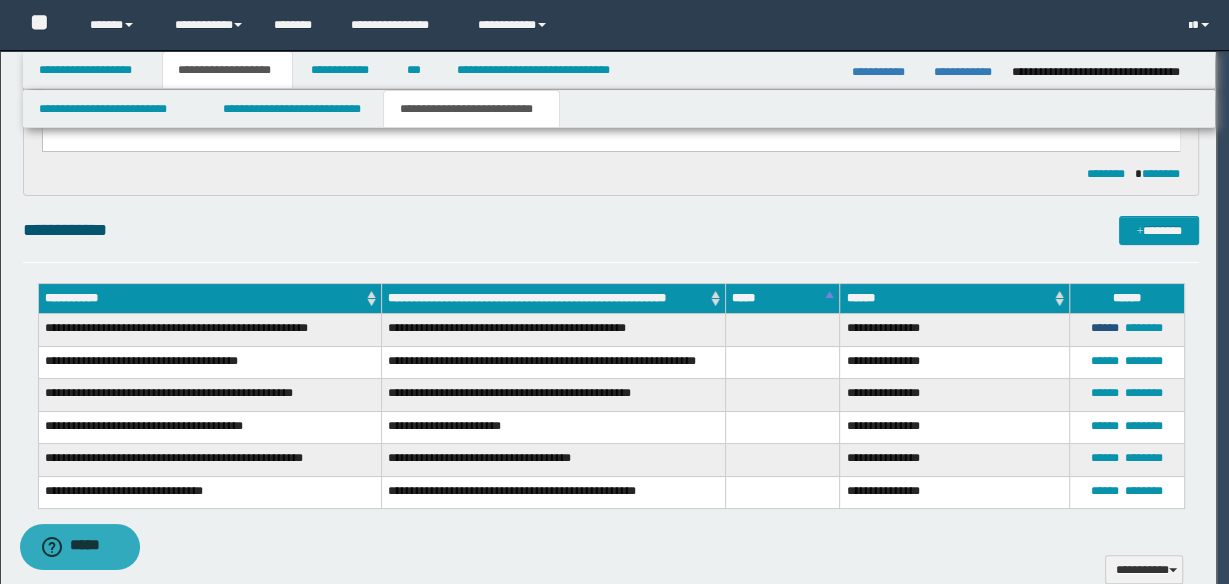type 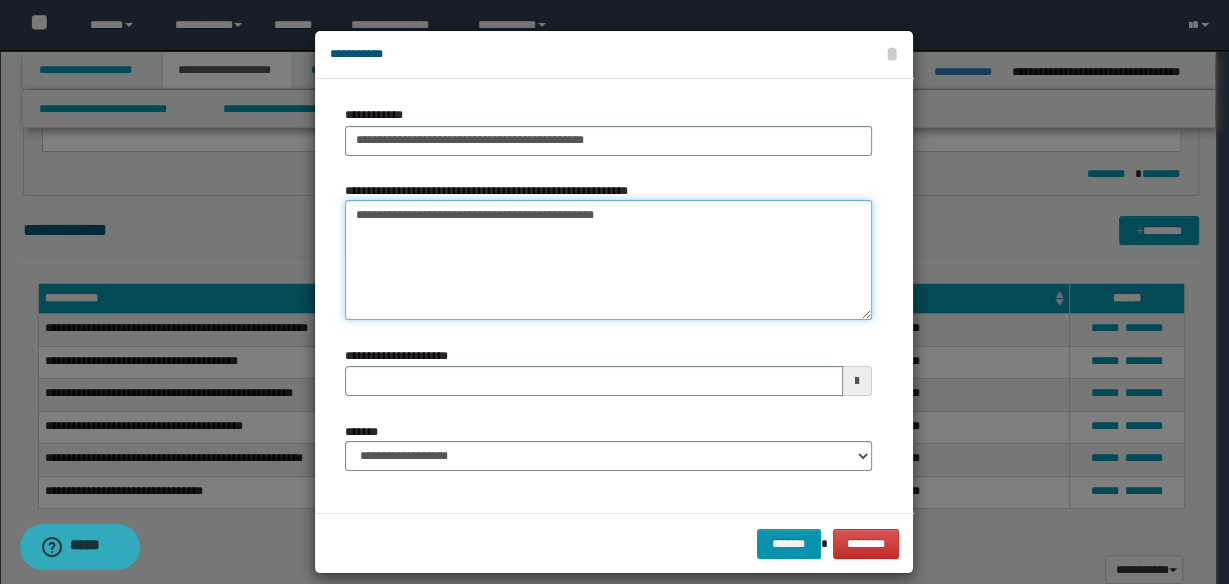 click on "**********" at bounding box center (608, 260) 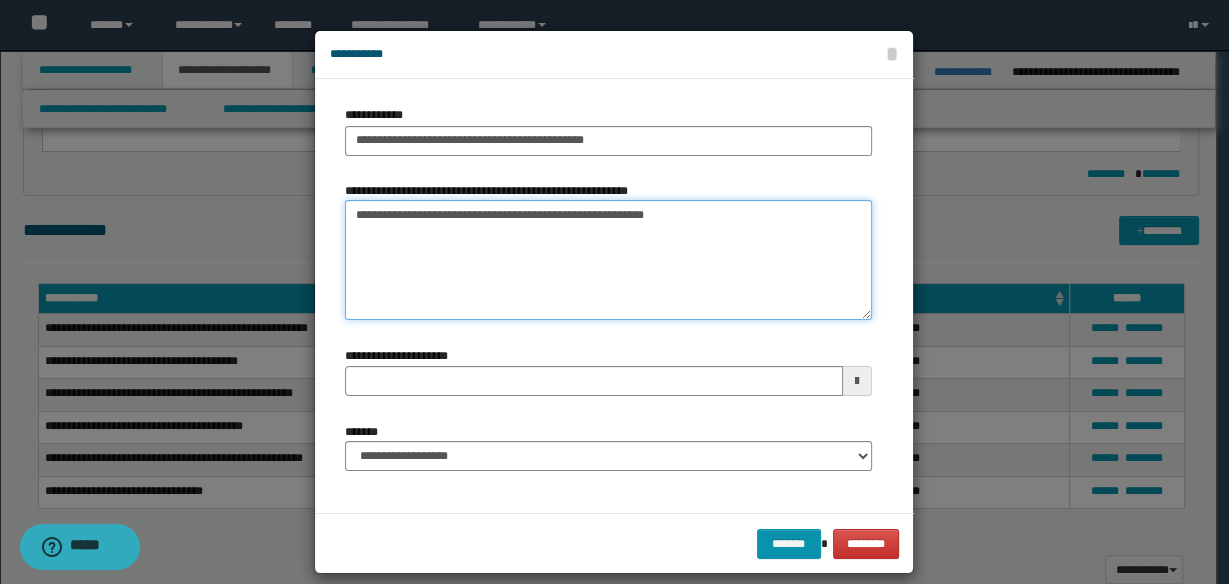 click on "**********" at bounding box center (608, 260) 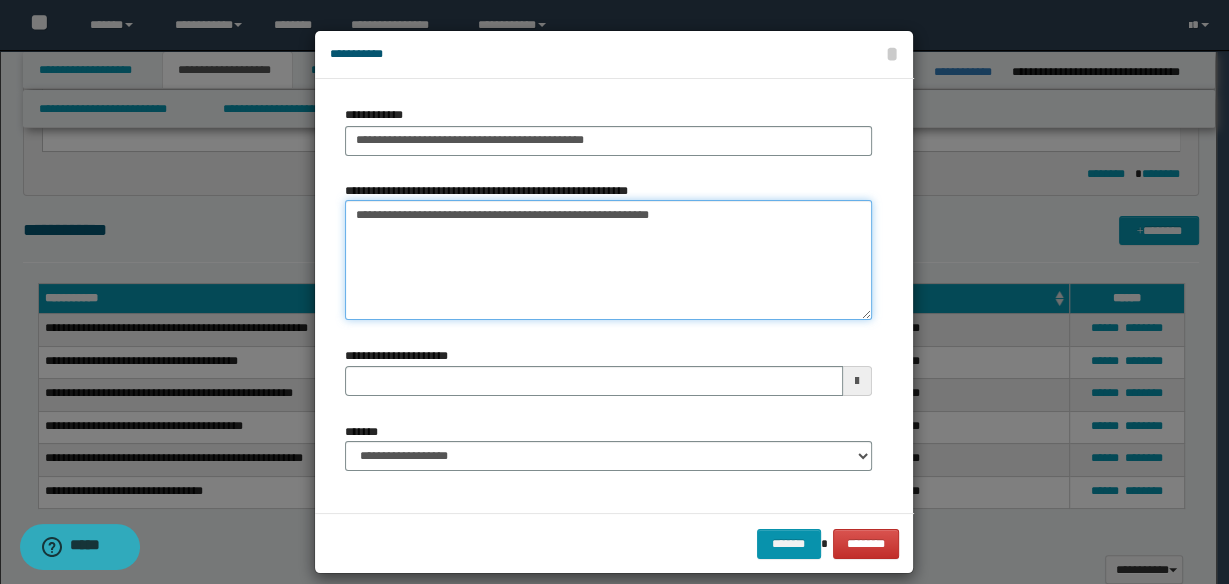 type 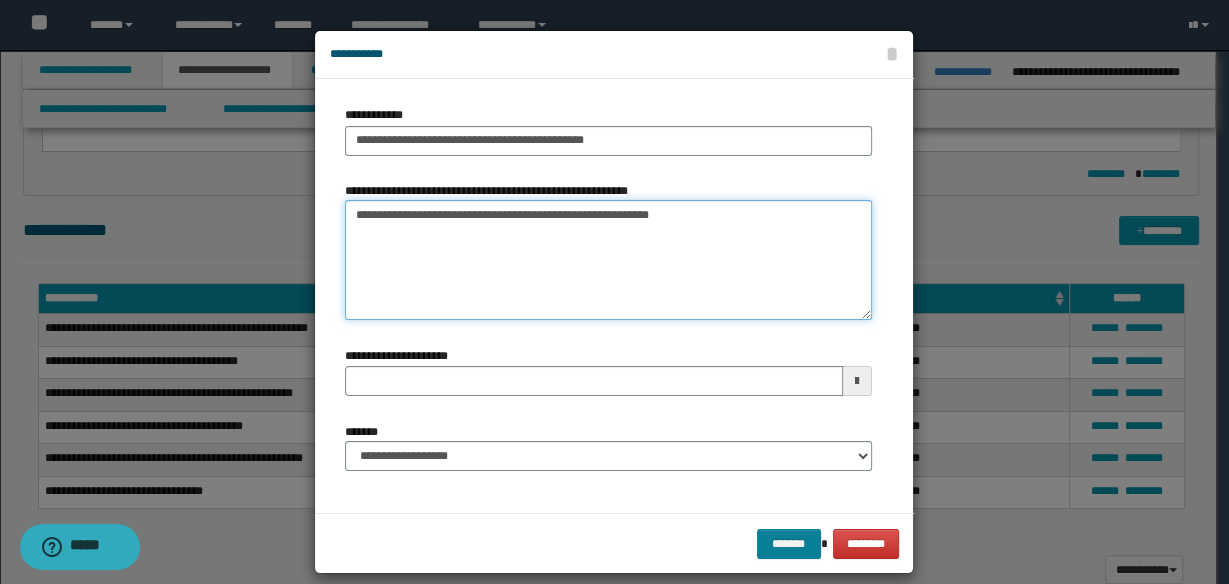 type on "**********" 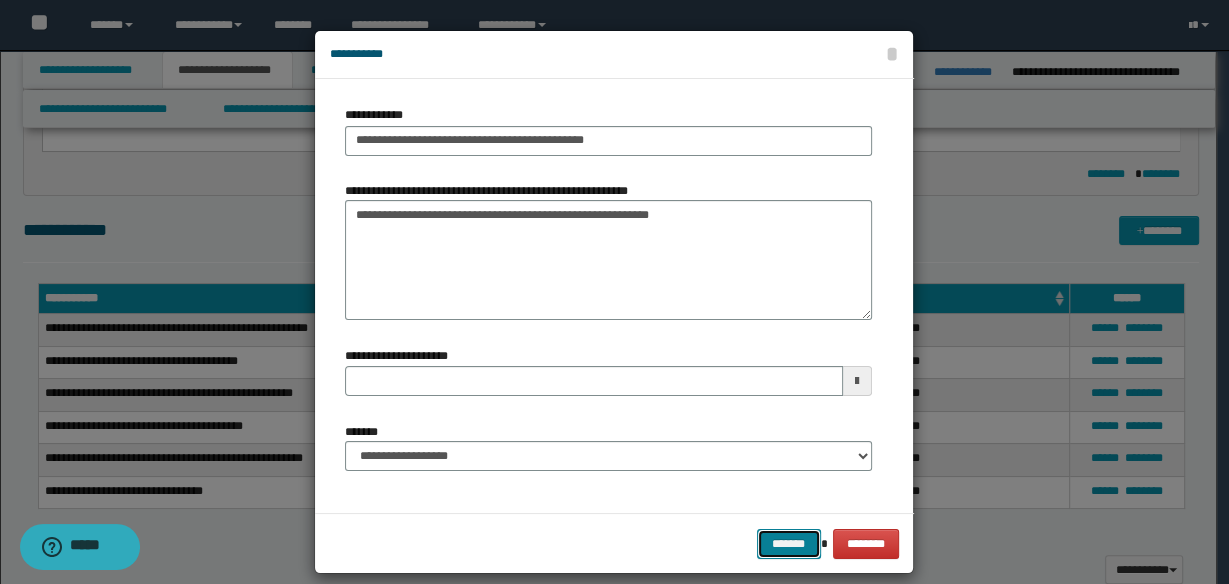 click on "*******" at bounding box center [789, 543] 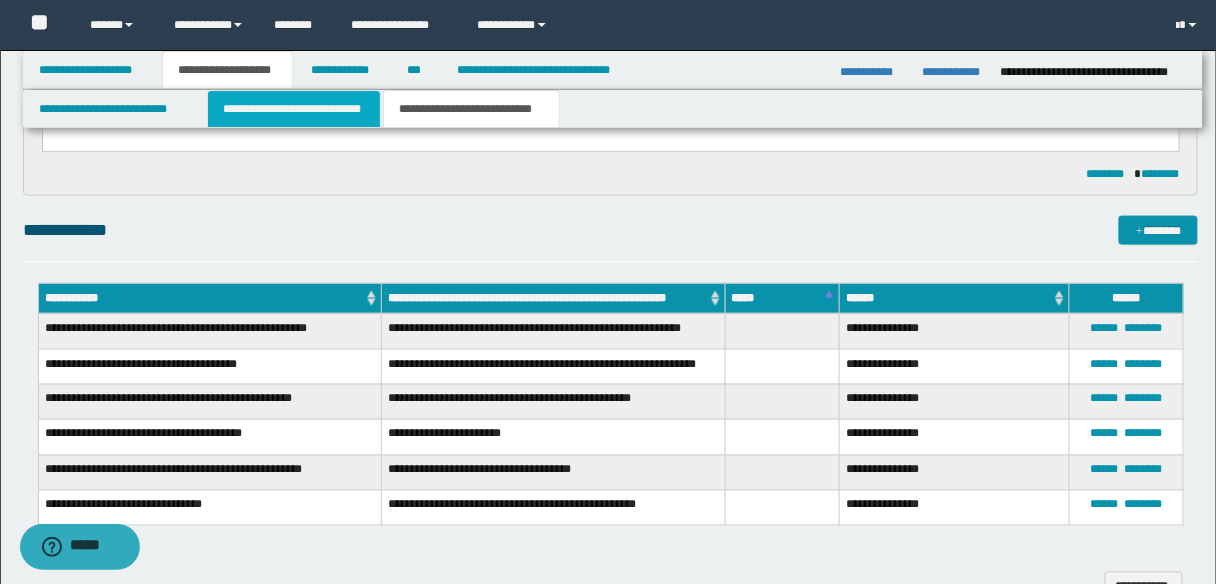 click on "**********" at bounding box center [294, 109] 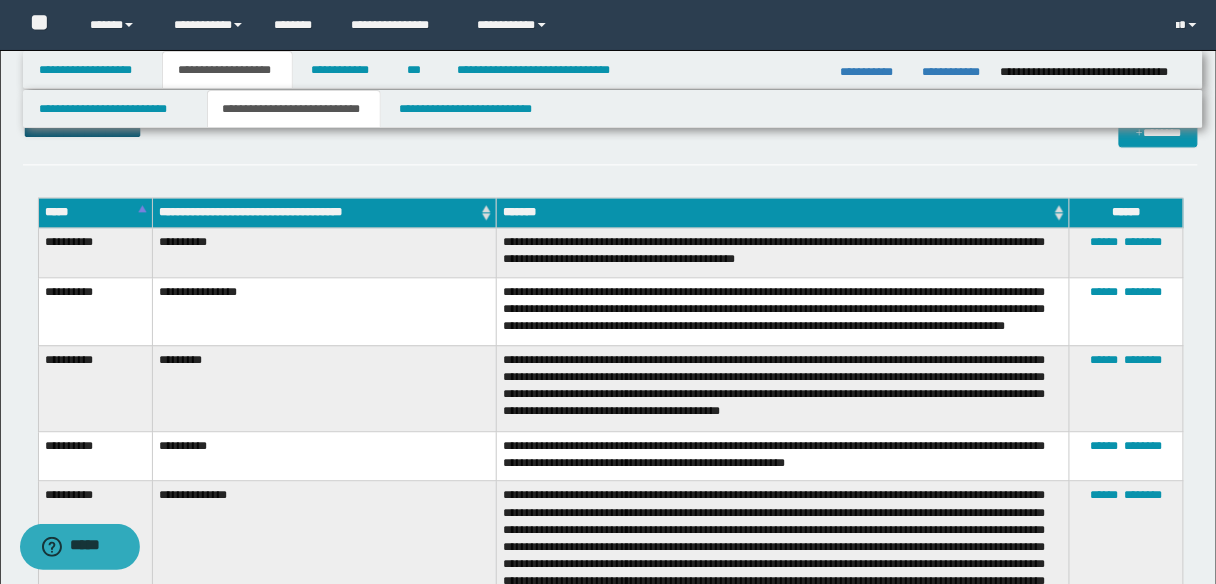 scroll, scrollTop: 1040, scrollLeft: 0, axis: vertical 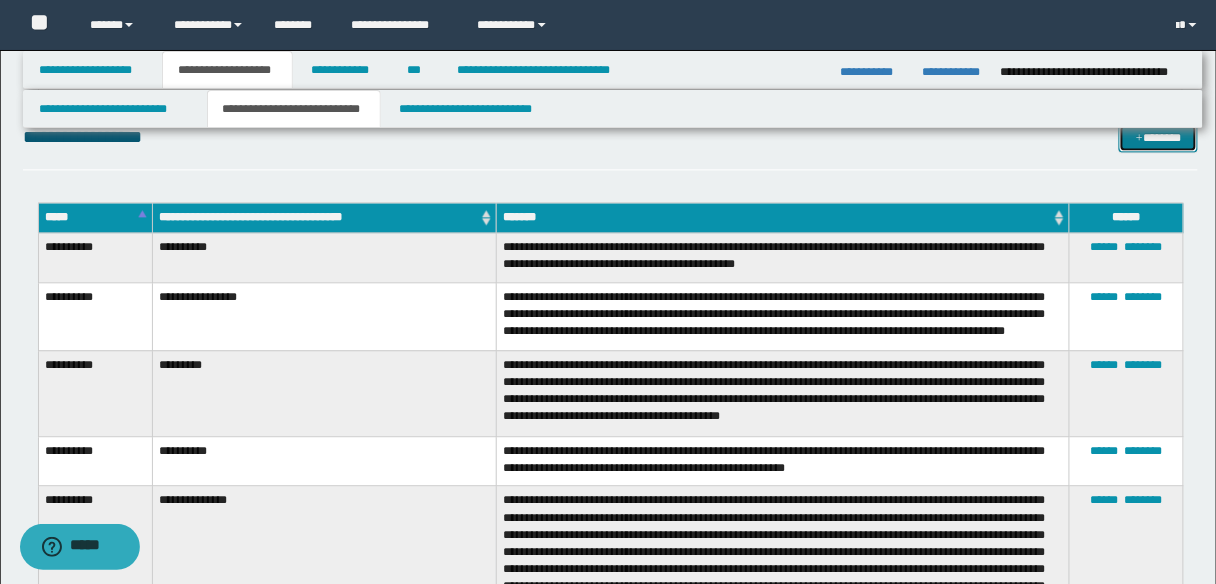 click on "*******" at bounding box center (1158, 137) 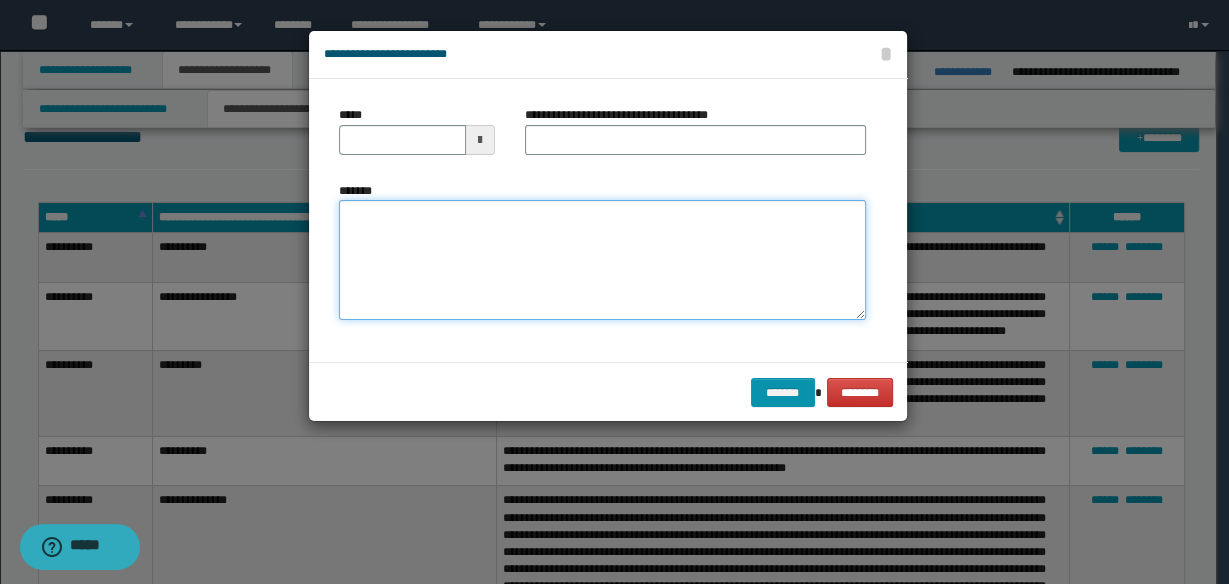 click on "*******" at bounding box center (602, 260) 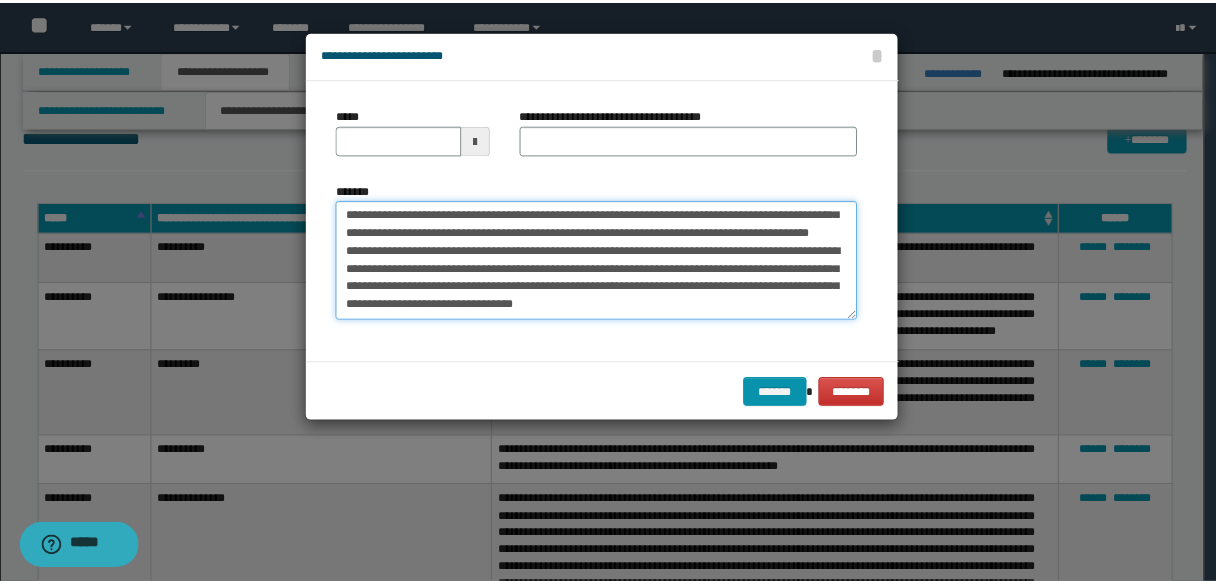 scroll, scrollTop: 0, scrollLeft: 0, axis: both 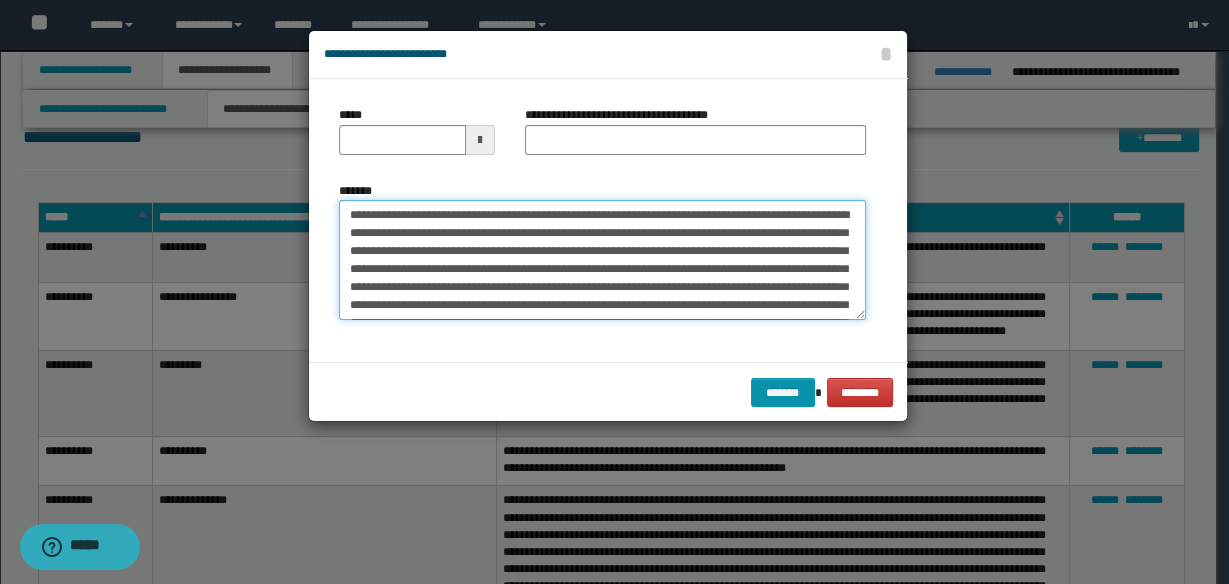 type on "**********" 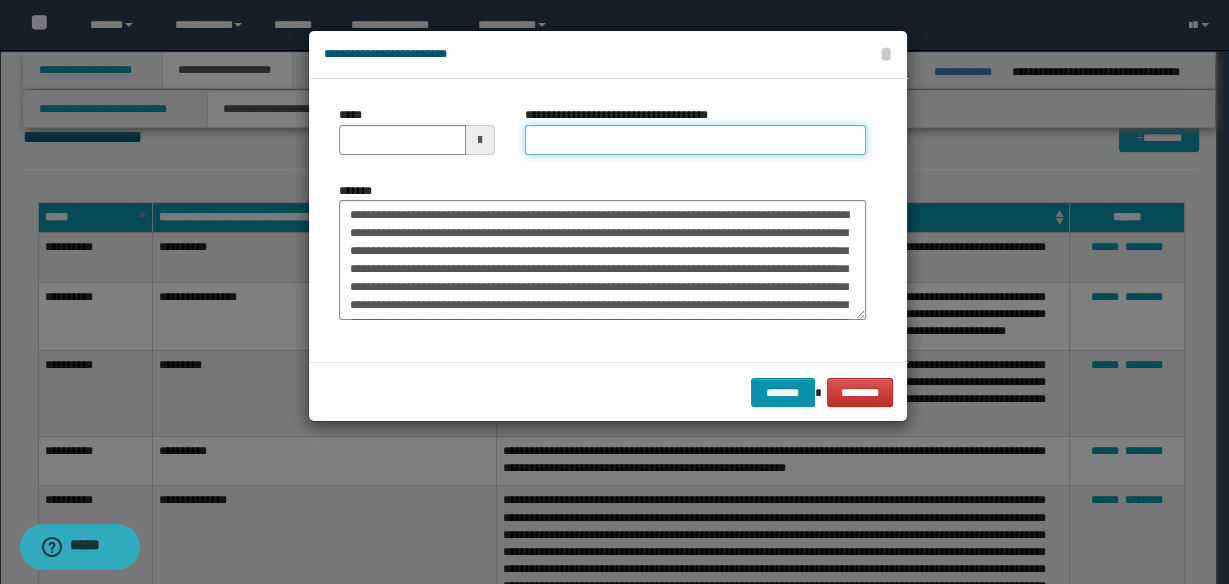 click on "**********" at bounding box center [695, 140] 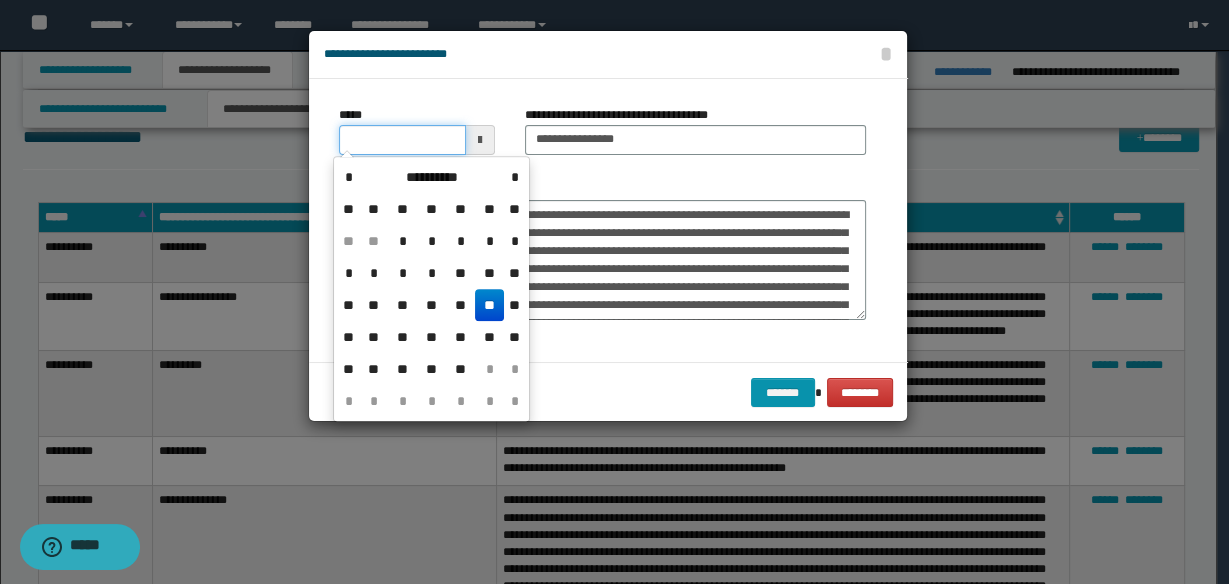 click on "*****" at bounding box center (402, 140) 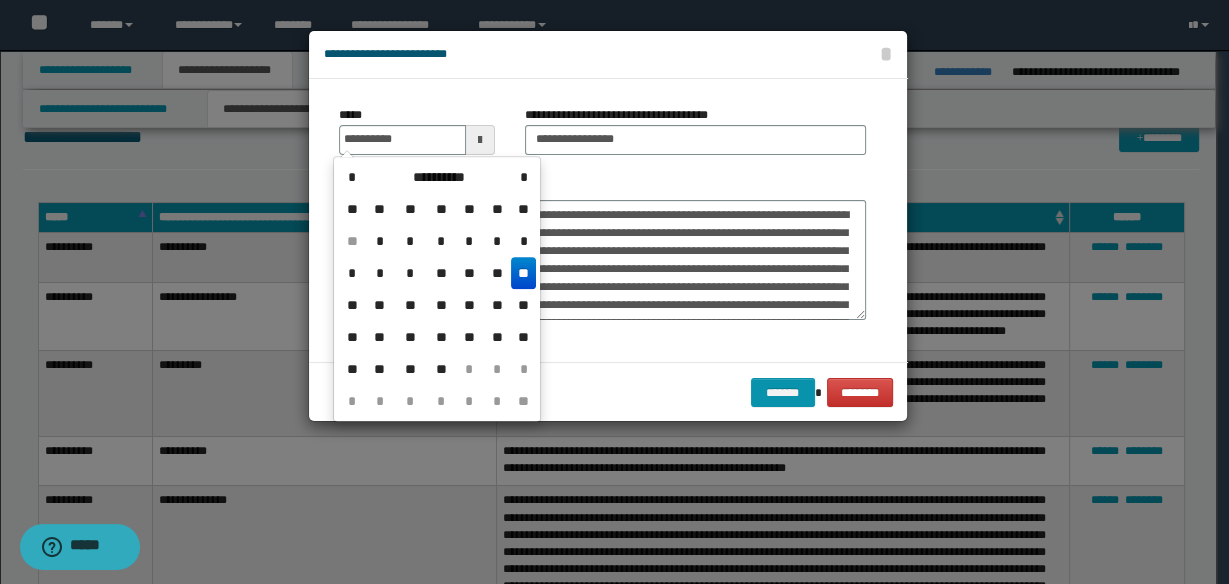 click on "**" at bounding box center (523, 273) 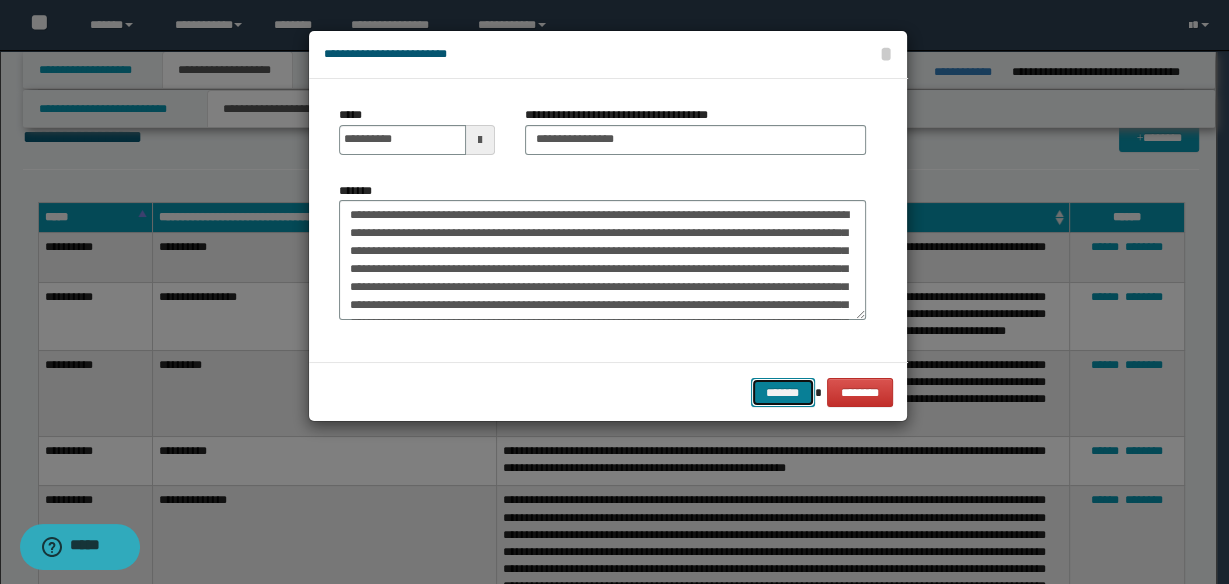 click on "*******" at bounding box center (783, 392) 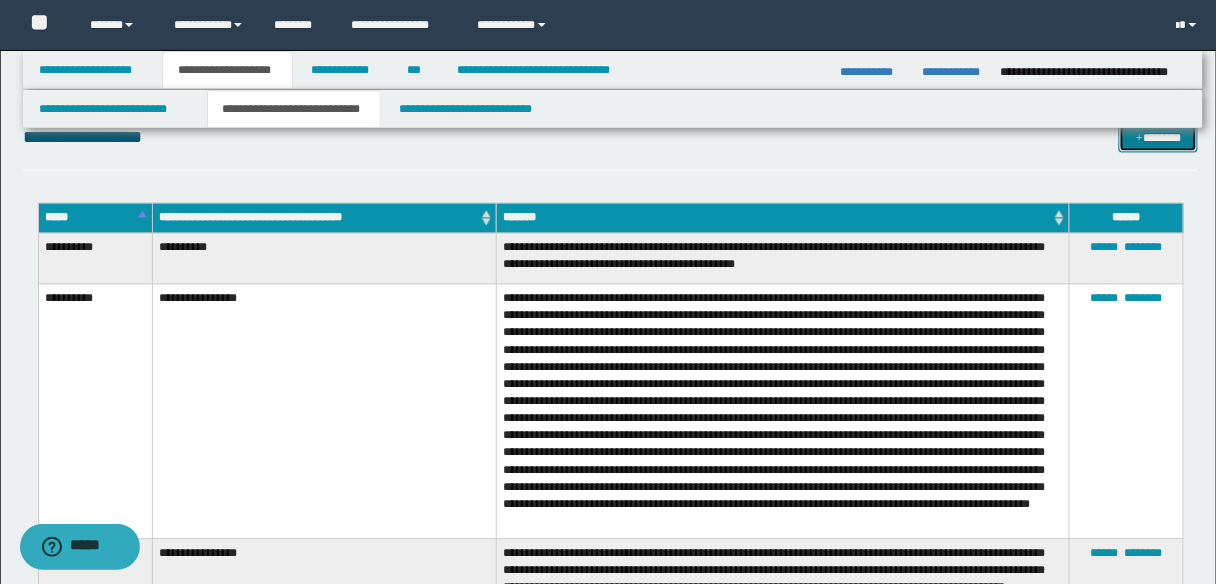 click on "*******" at bounding box center (1158, 137) 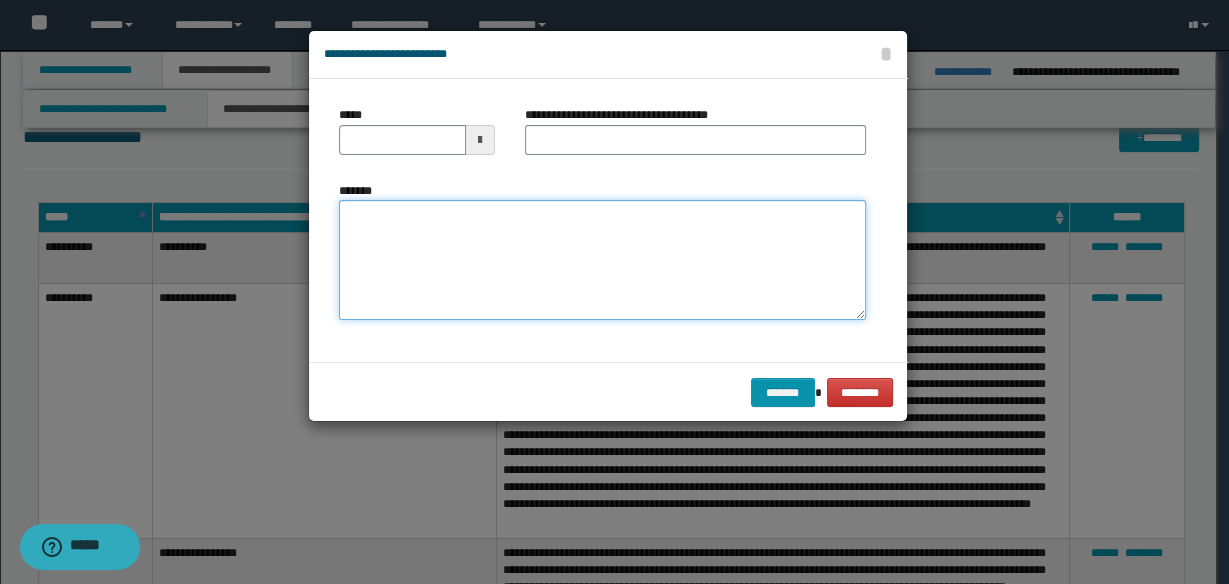 click on "*******" at bounding box center [602, 259] 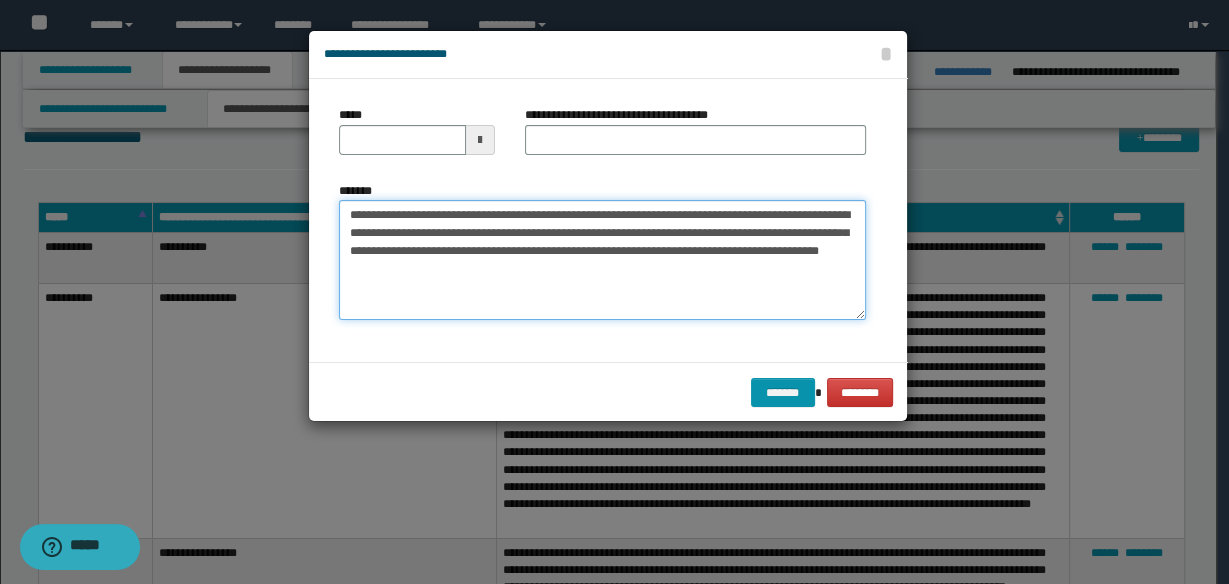 type on "**********" 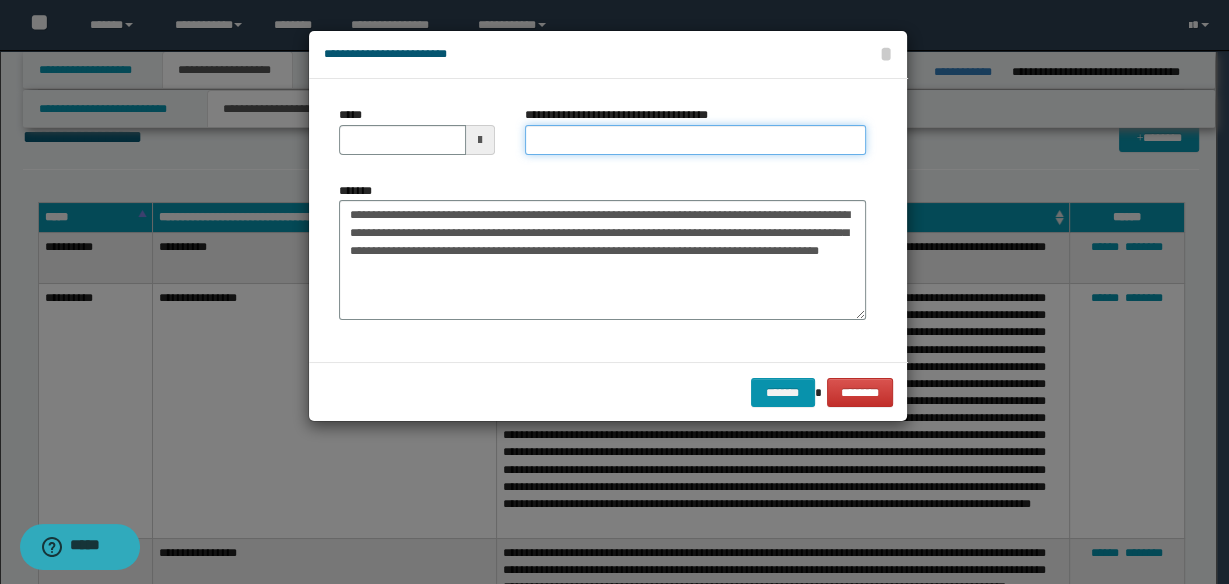 click on "**********" at bounding box center [695, 140] 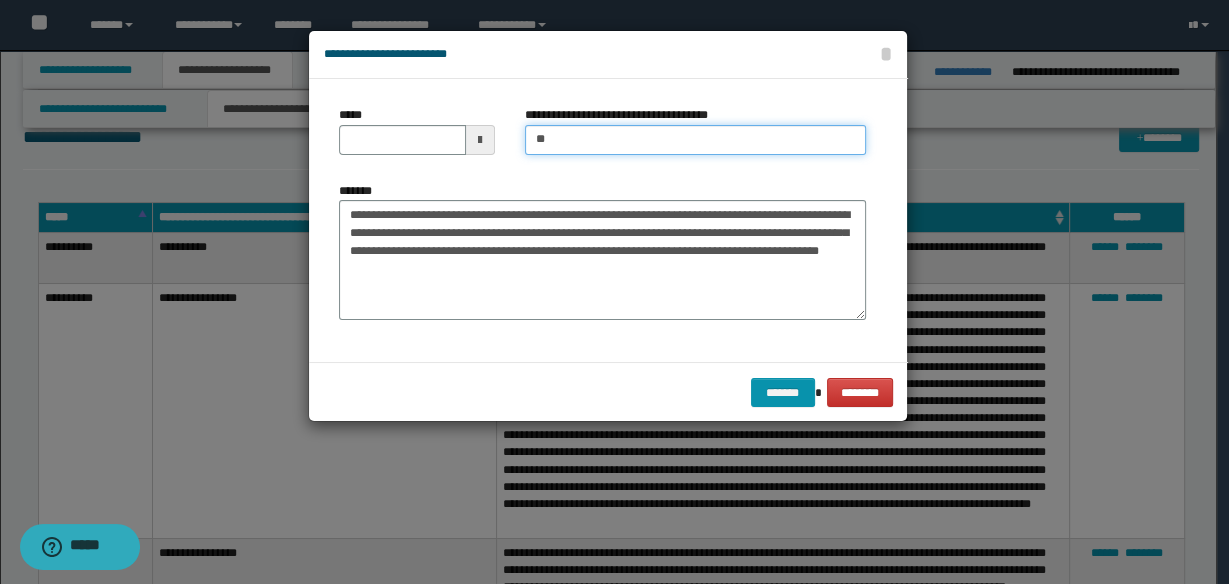 type on "**********" 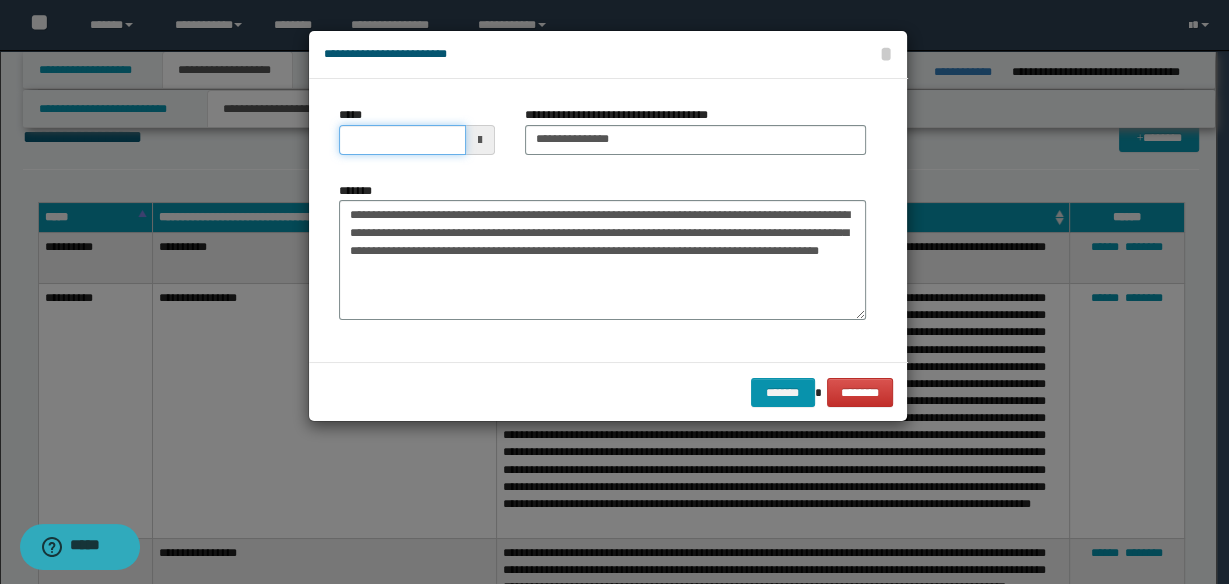 click on "*****" at bounding box center [402, 140] 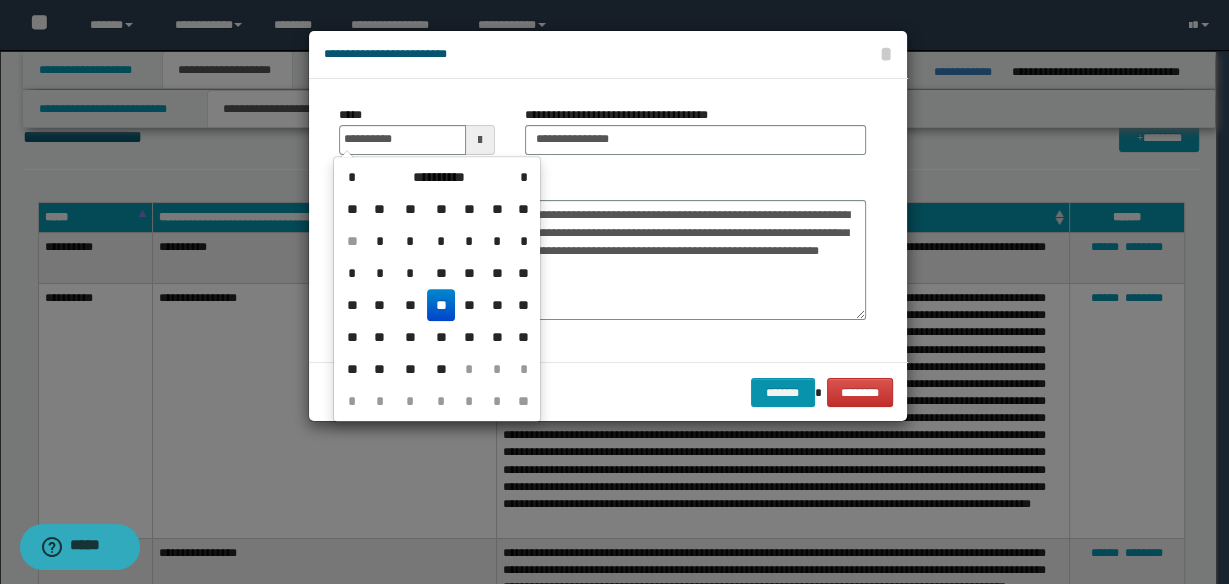 click on "**" at bounding box center [441, 305] 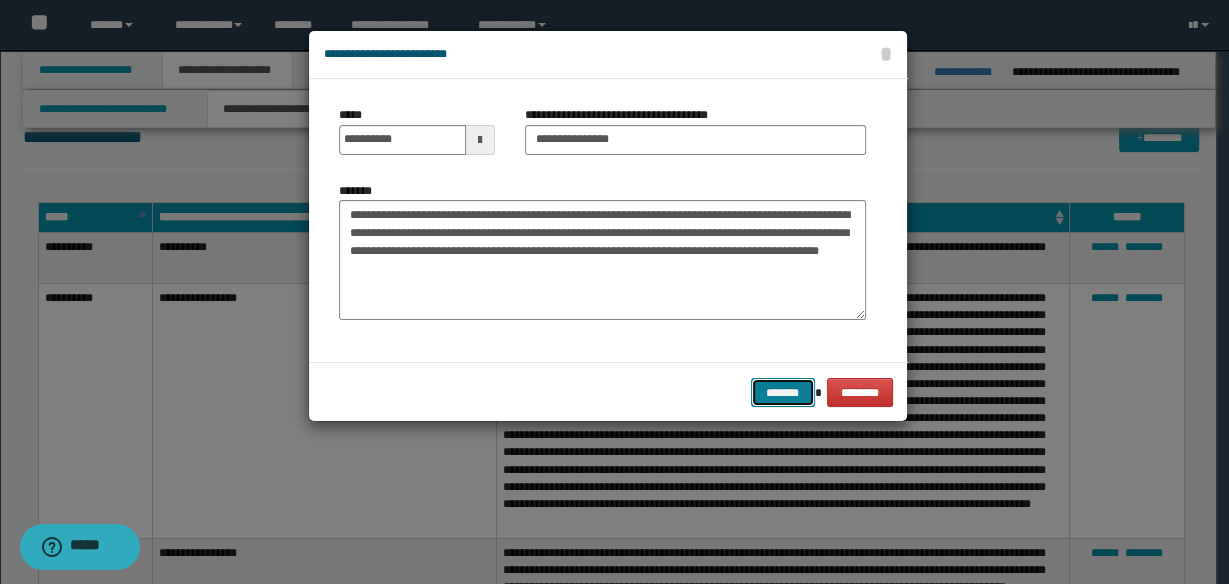 click on "*******" at bounding box center [783, 392] 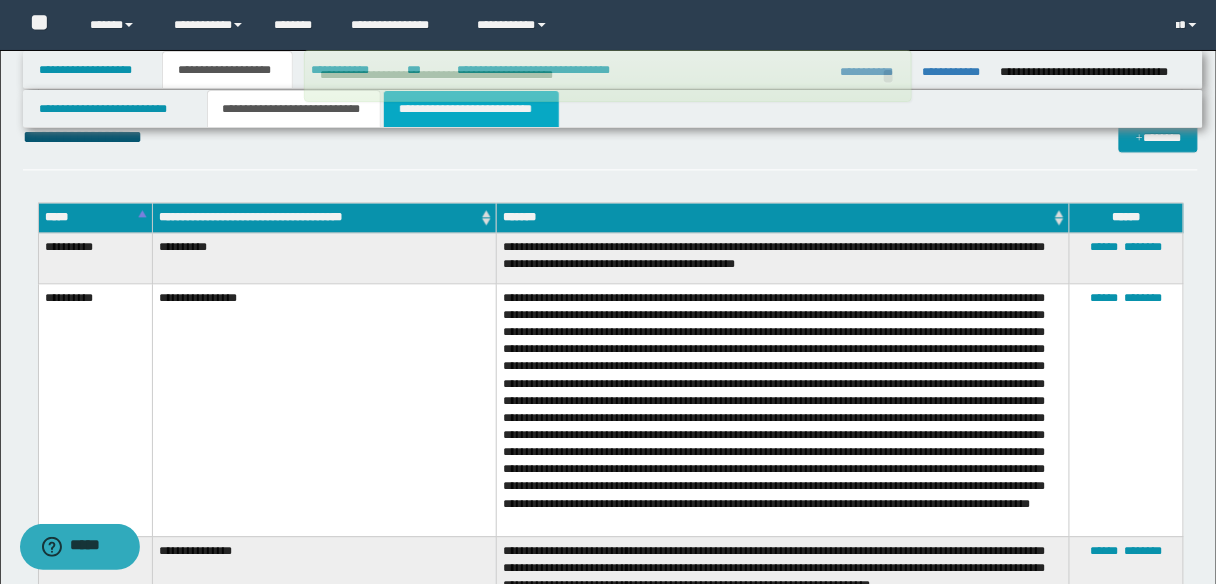 click on "**********" at bounding box center (471, 109) 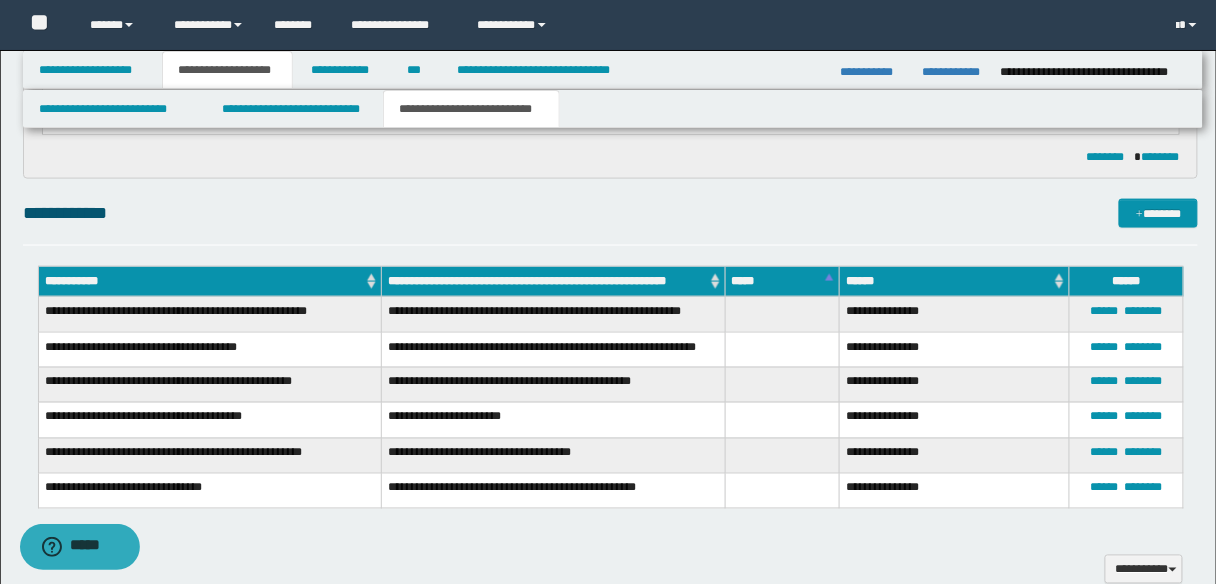 scroll, scrollTop: 400, scrollLeft: 0, axis: vertical 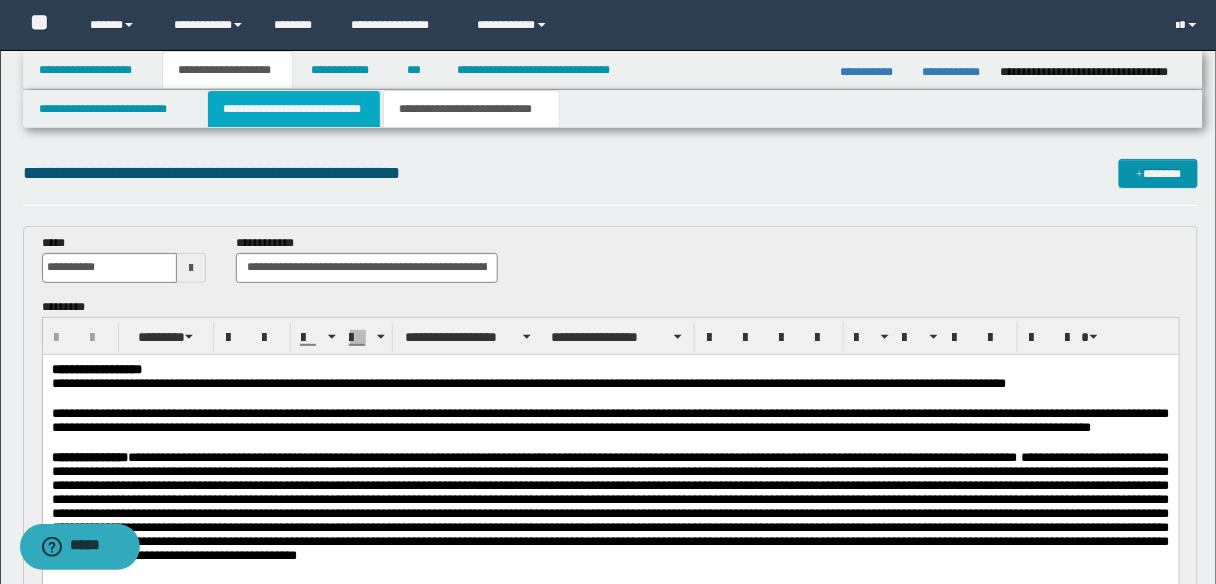 click on "**********" at bounding box center [294, 109] 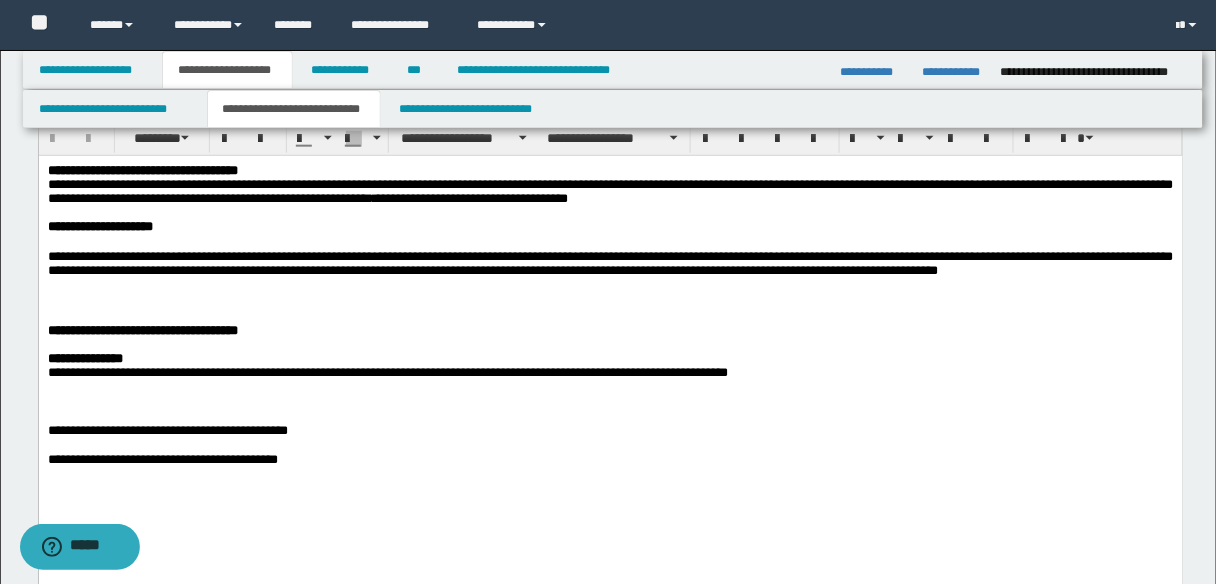 scroll, scrollTop: 720, scrollLeft: 0, axis: vertical 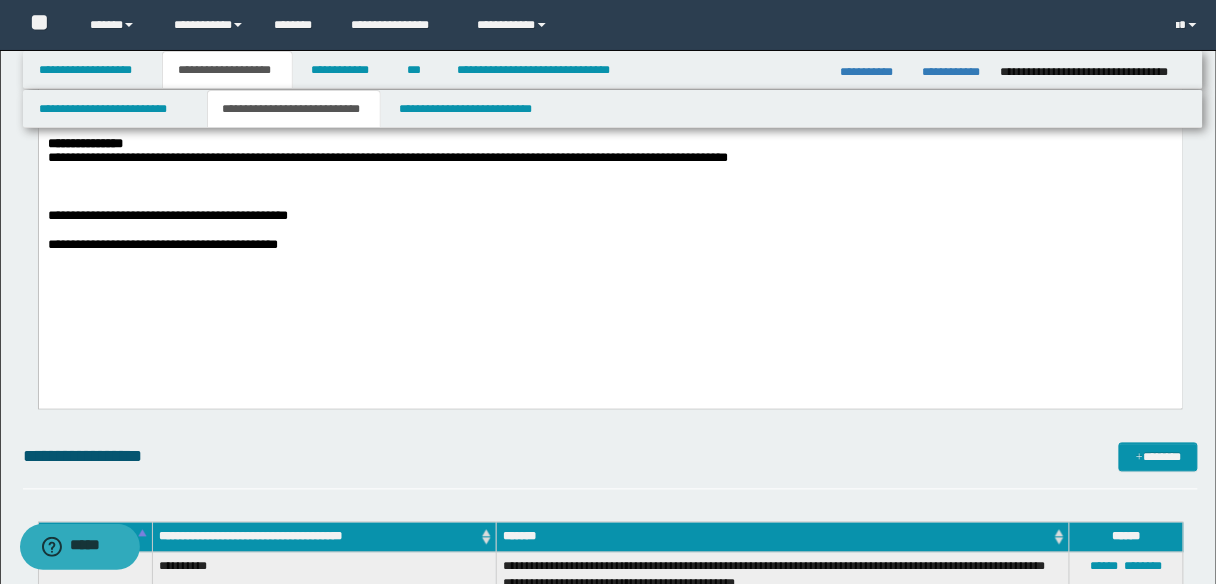 click at bounding box center (49, 185) 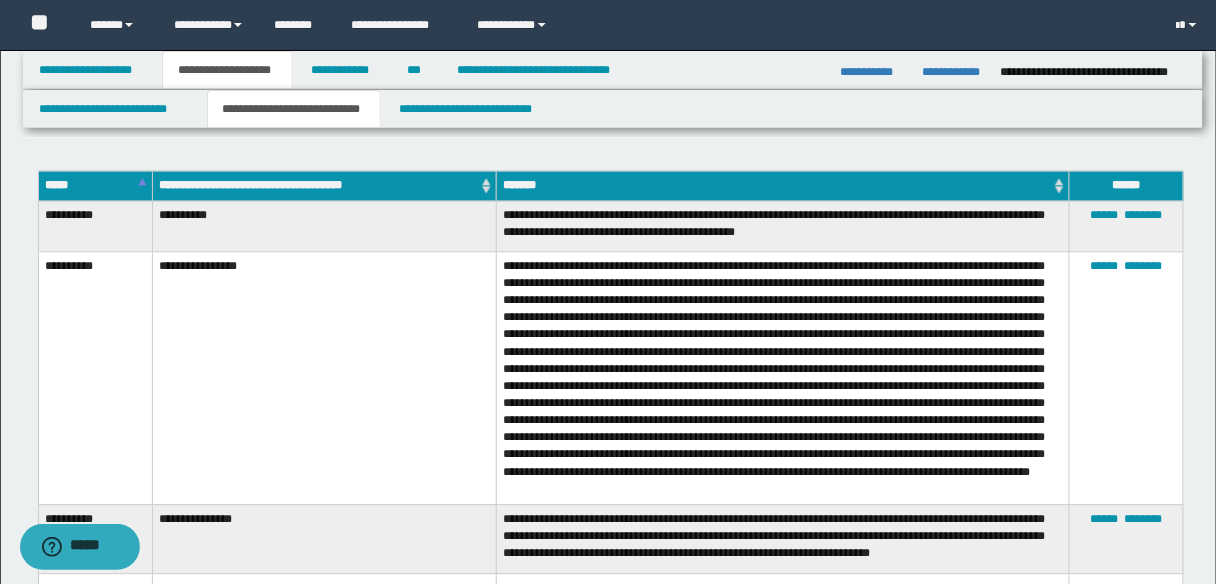 scroll, scrollTop: 1280, scrollLeft: 0, axis: vertical 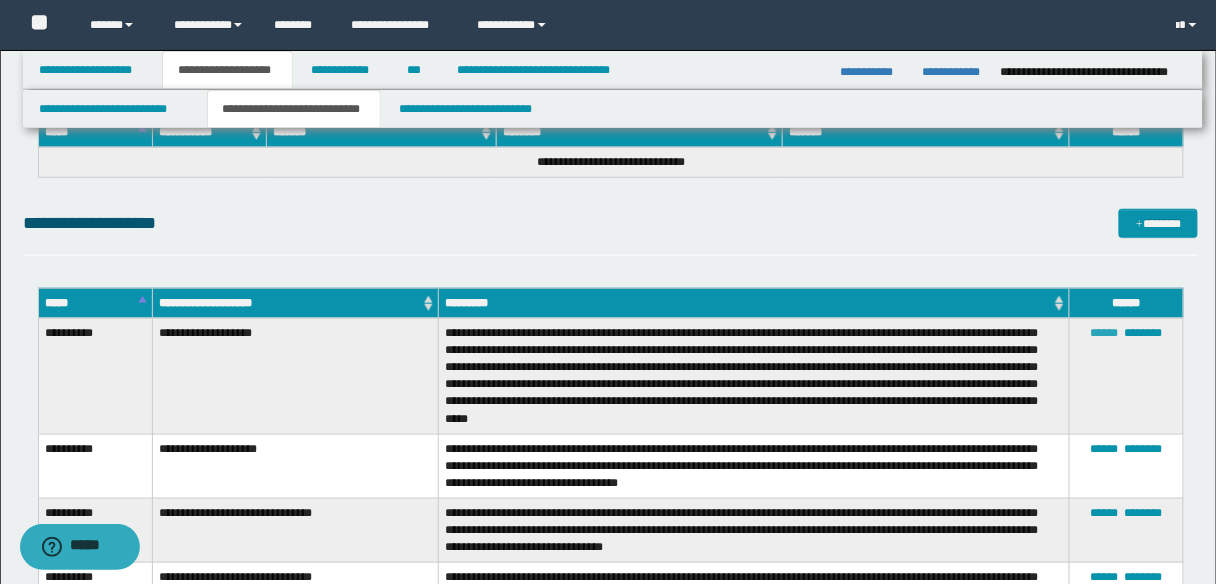 click on "******" at bounding box center [1105, 333] 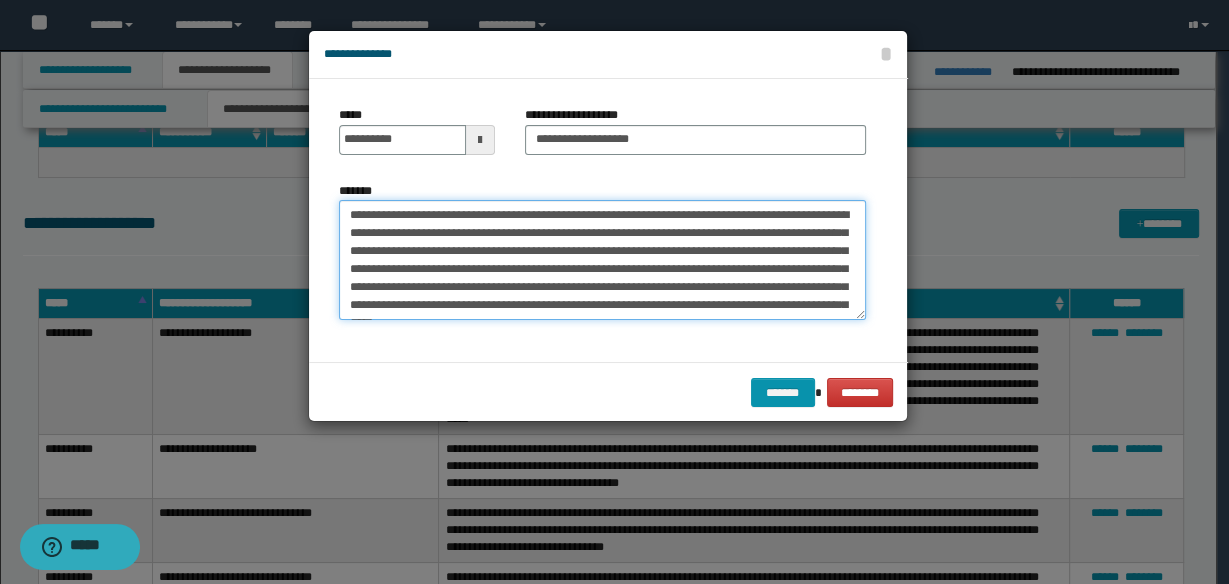 drag, startPoint x: 712, startPoint y: 214, endPoint x: 736, endPoint y: 224, distance: 26 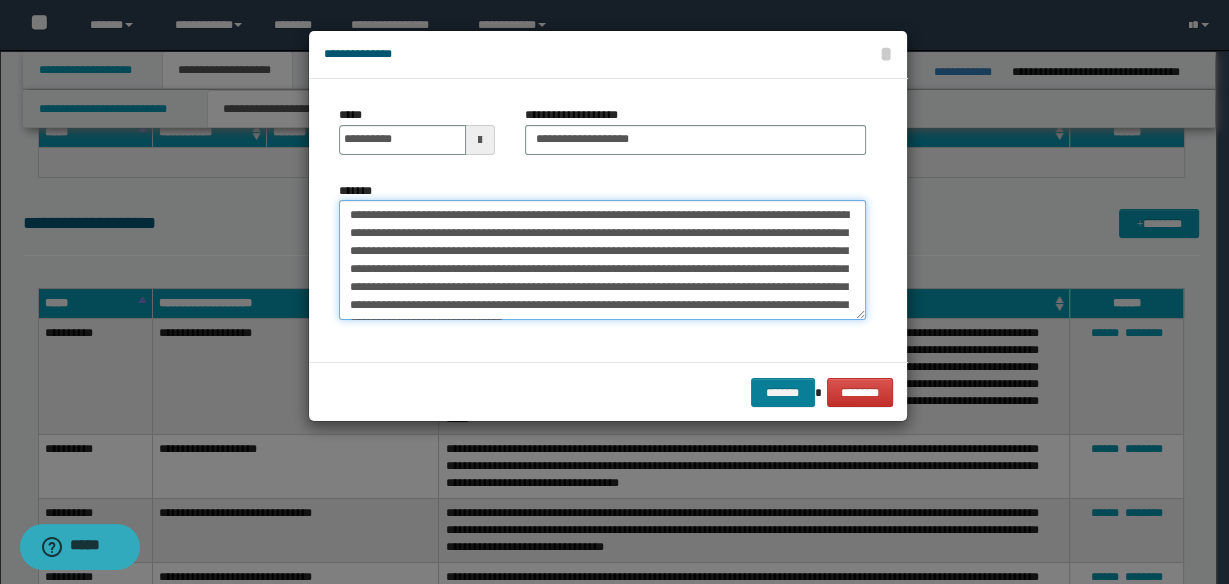 type on "**********" 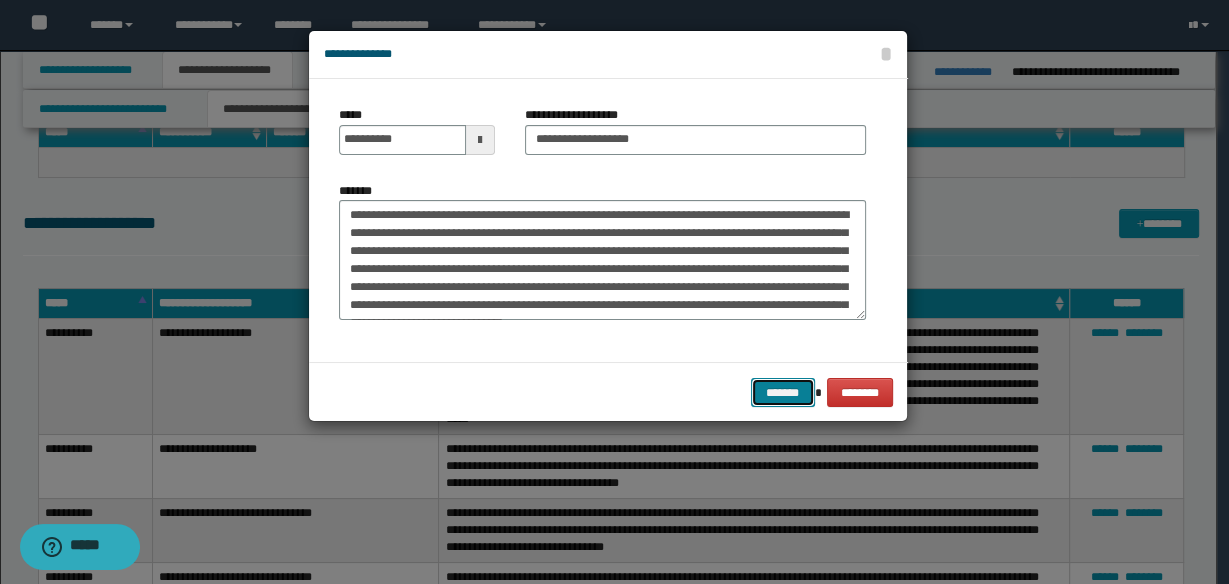 click on "*******" at bounding box center (783, 392) 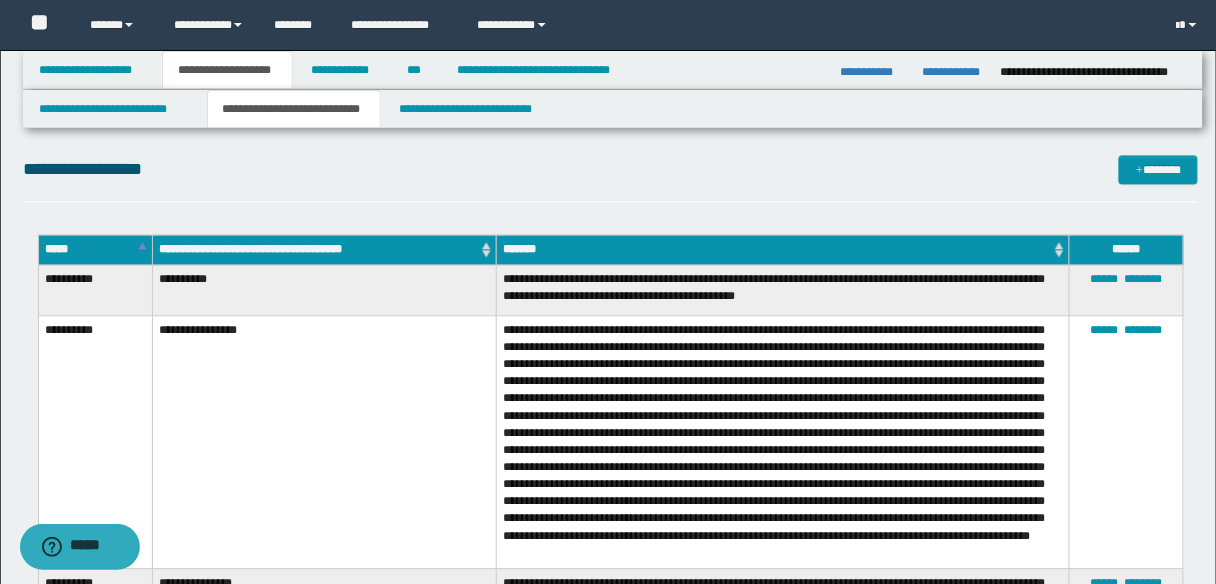 scroll, scrollTop: 800, scrollLeft: 0, axis: vertical 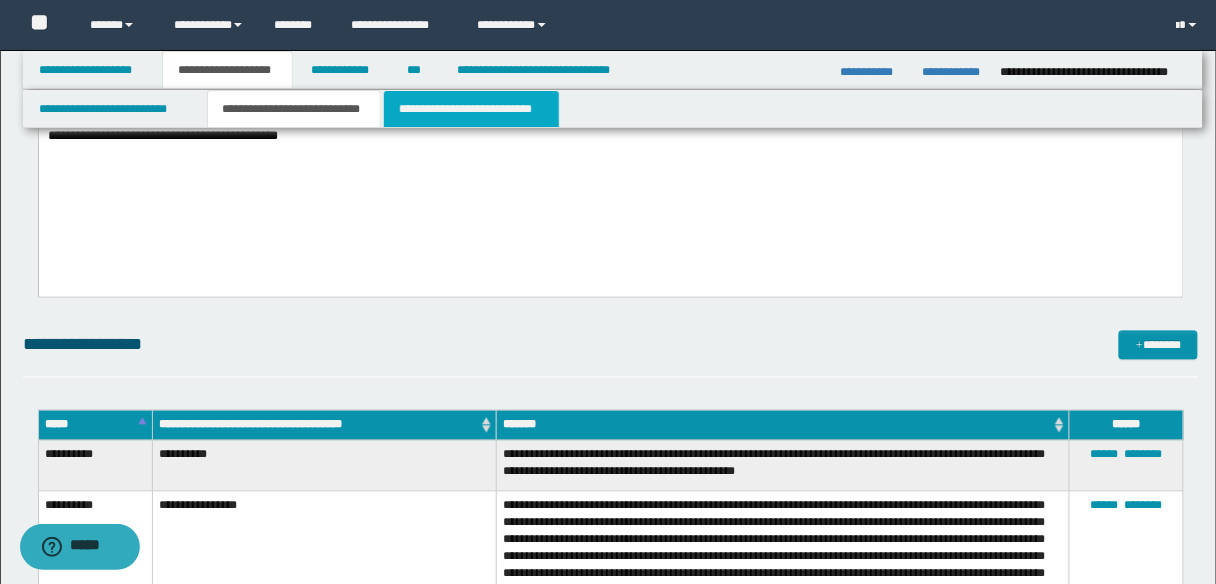 click on "**********" at bounding box center (471, 109) 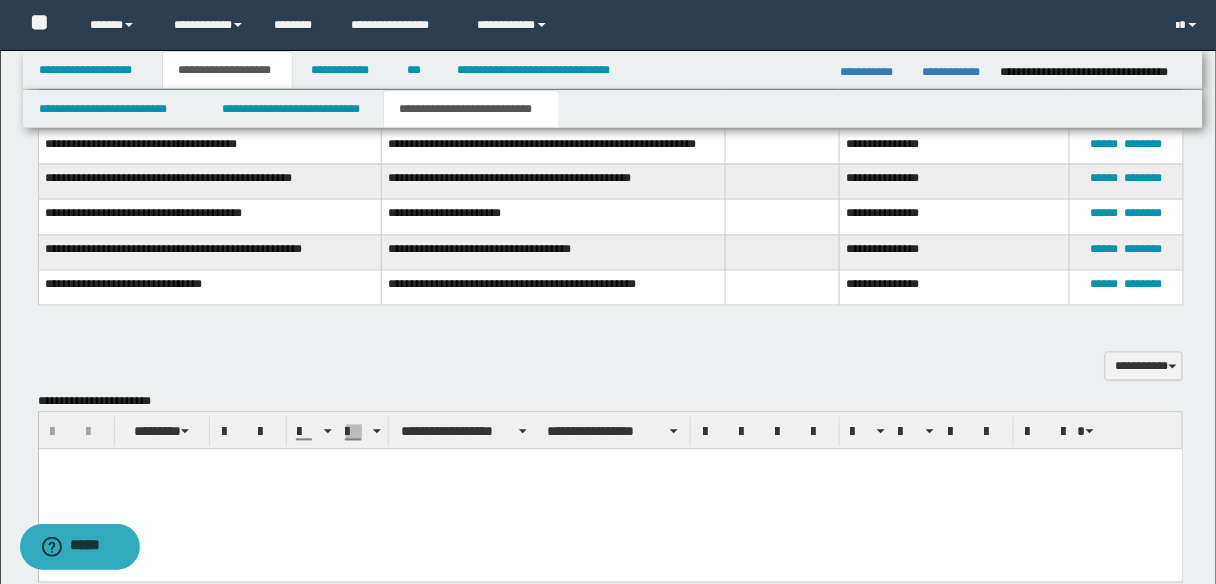 scroll, scrollTop: 640, scrollLeft: 0, axis: vertical 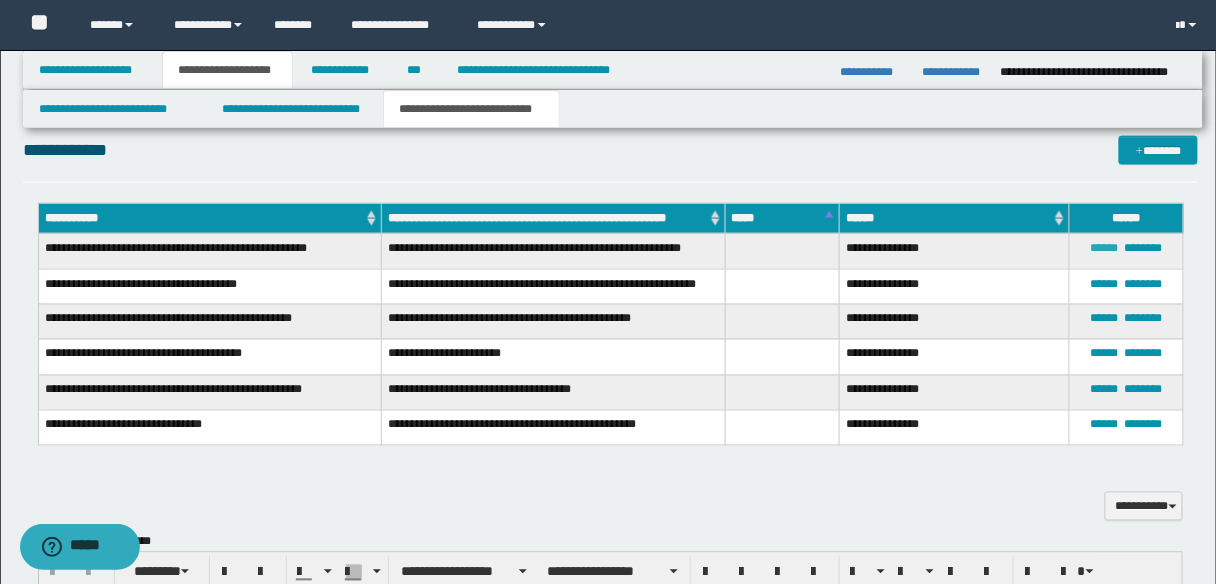 click on "******" at bounding box center (1105, 248) 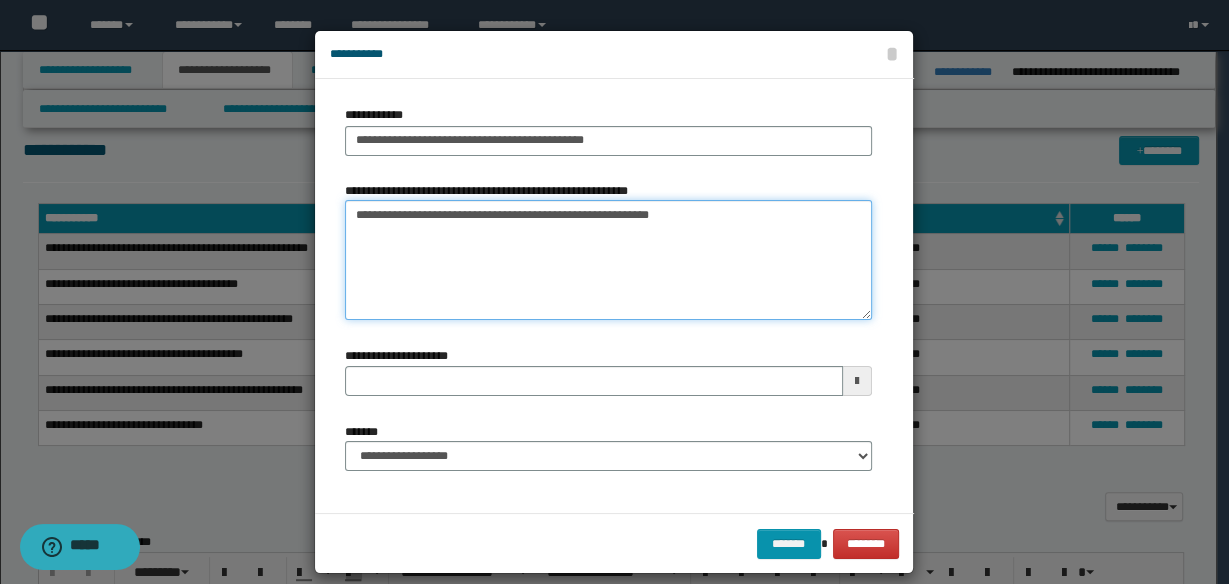 click on "**********" at bounding box center (608, 260) 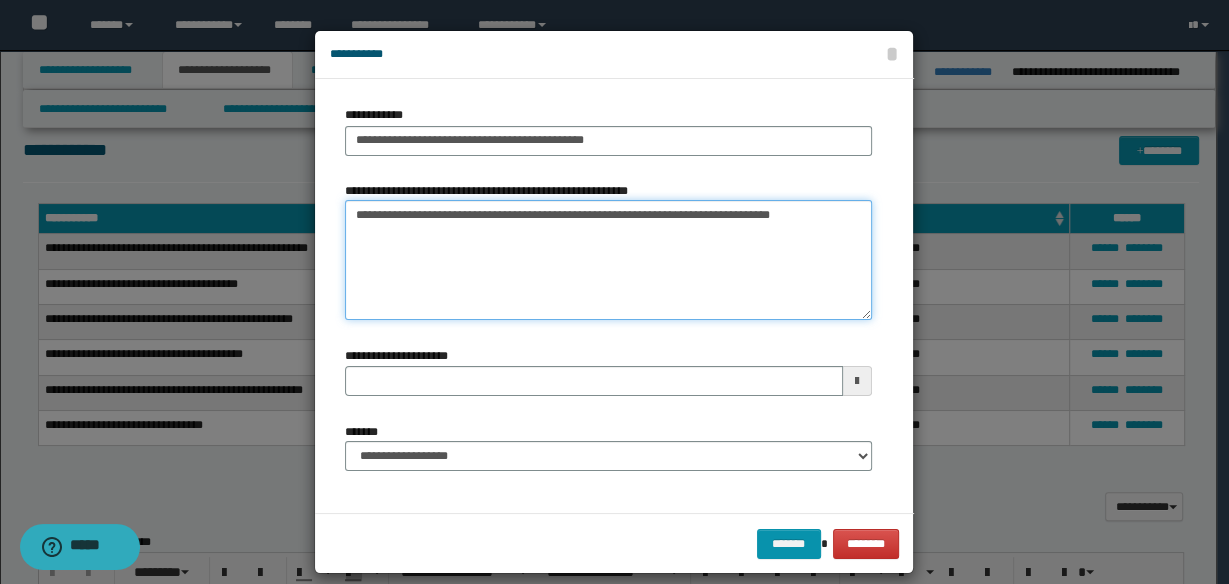click on "**********" at bounding box center (608, 260) 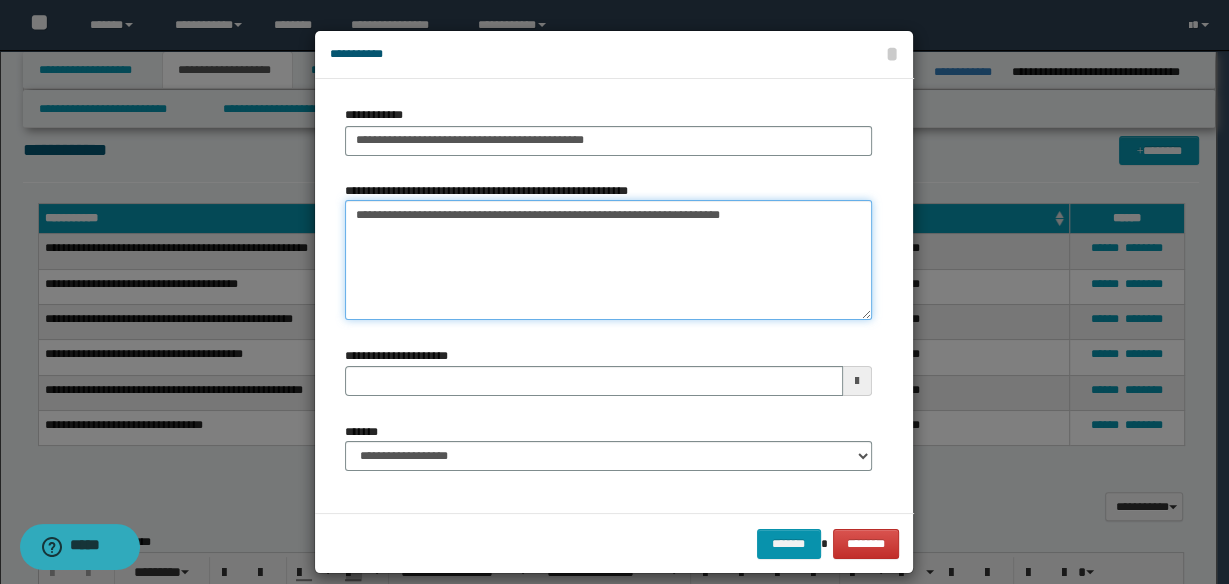 type on "**********" 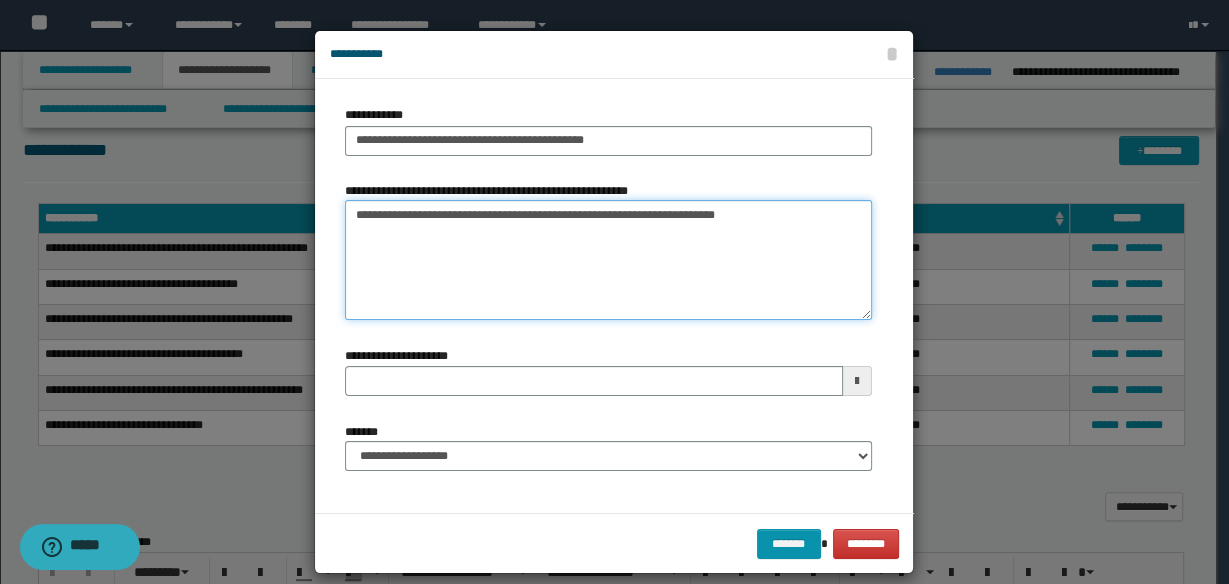 type 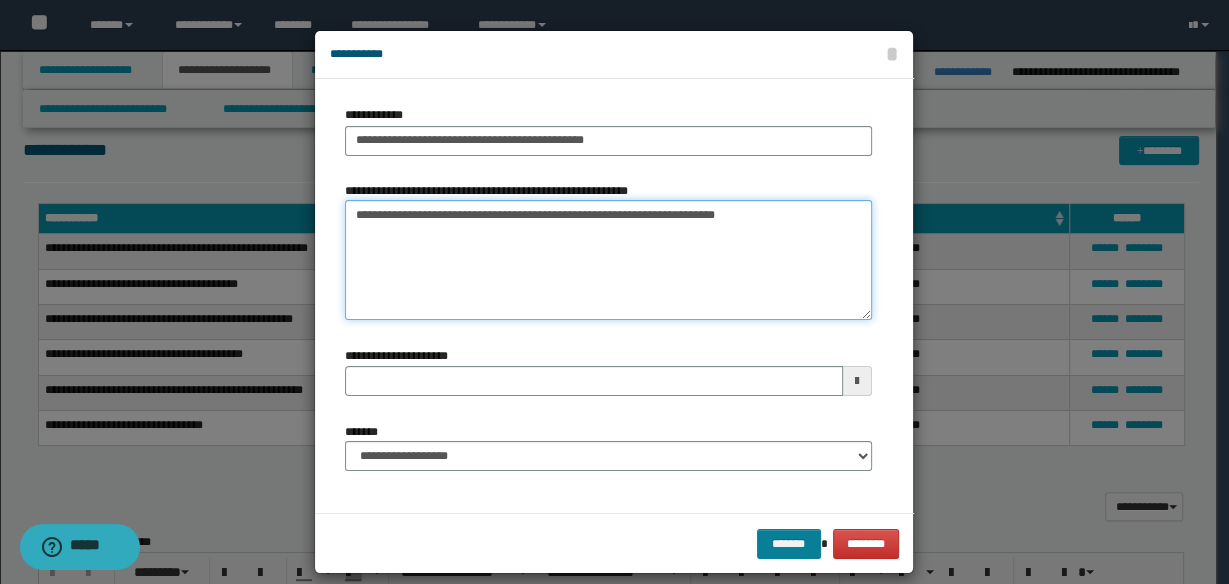 type on "**********" 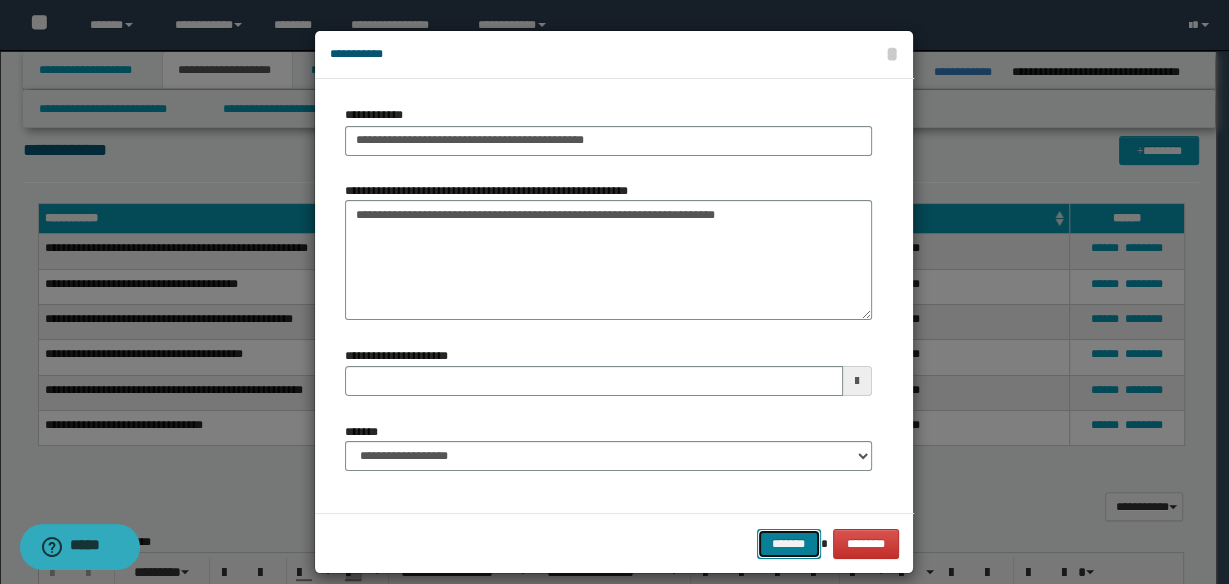 click on "*******" at bounding box center (789, 543) 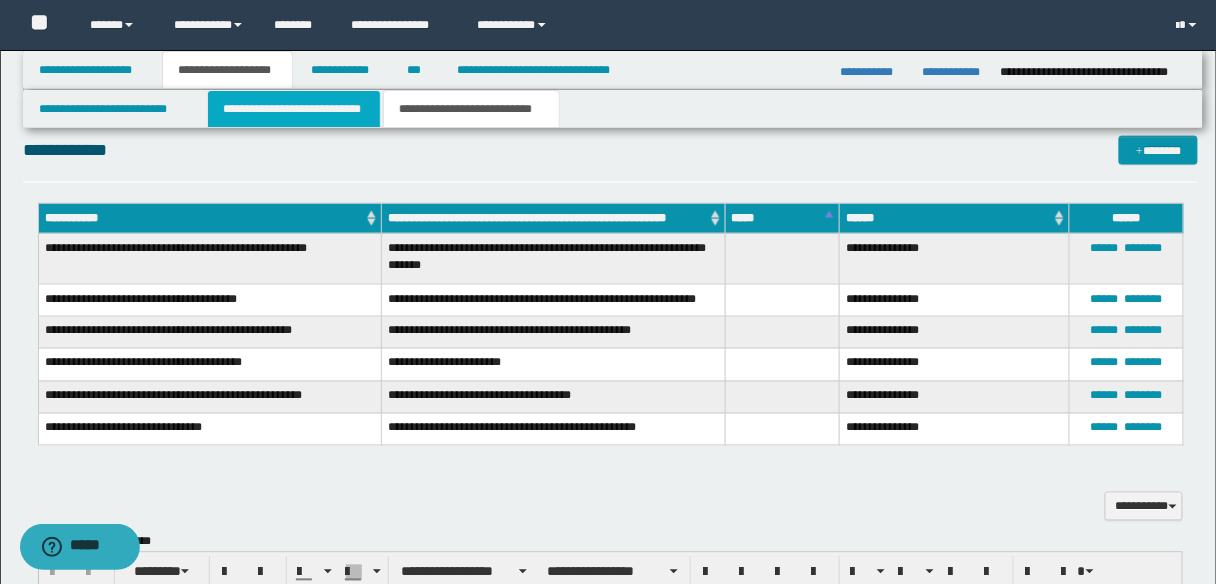 click on "**********" at bounding box center (294, 109) 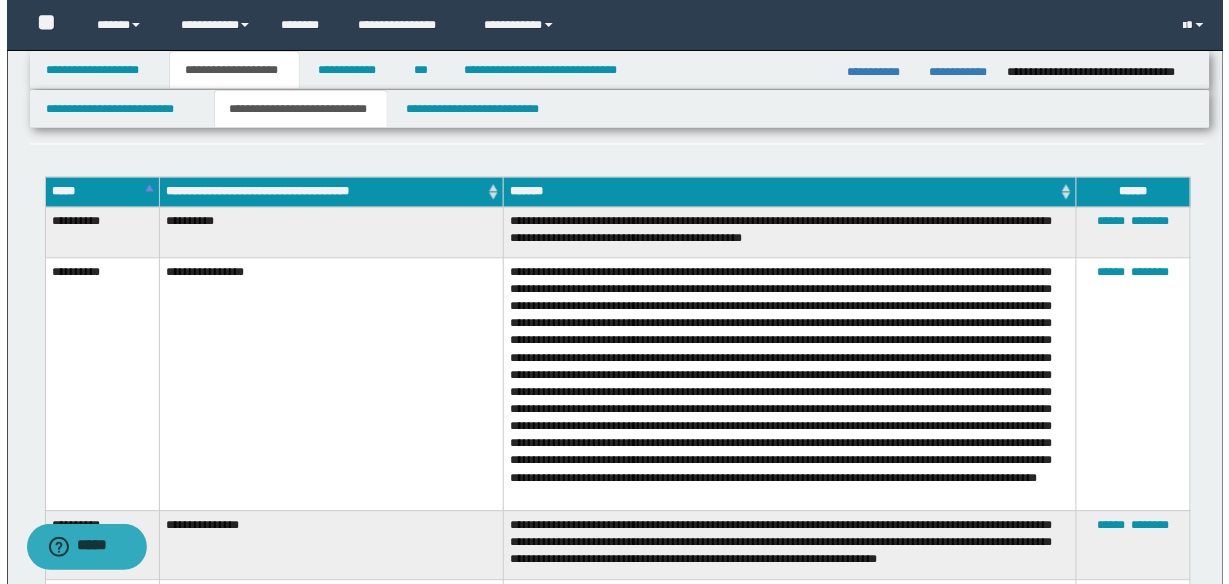 scroll, scrollTop: 800, scrollLeft: 0, axis: vertical 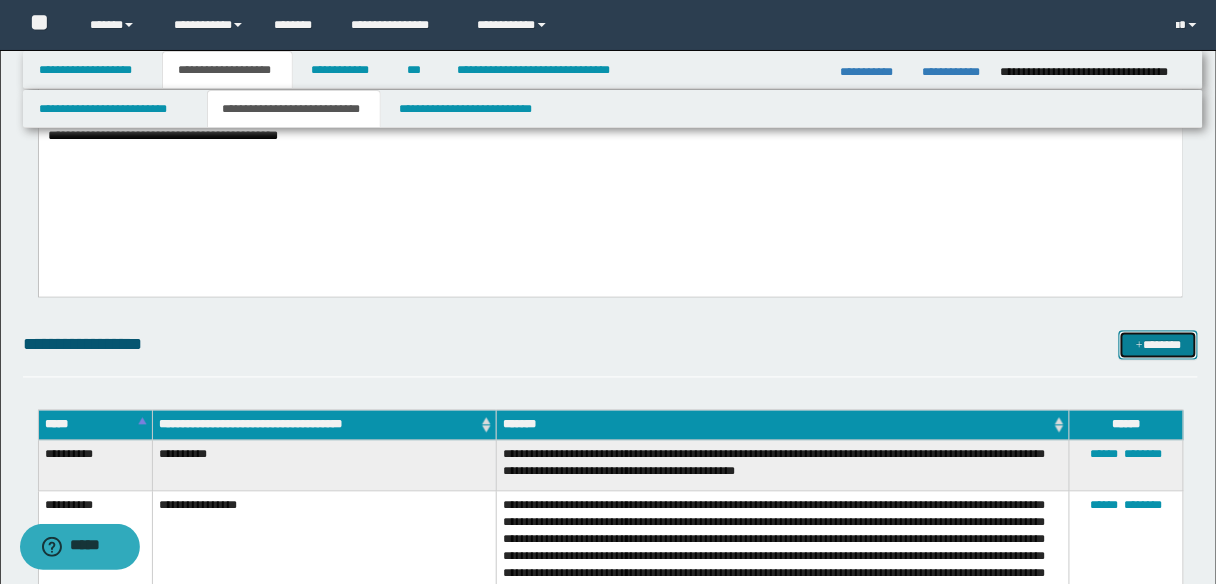 click on "*******" at bounding box center [1158, 345] 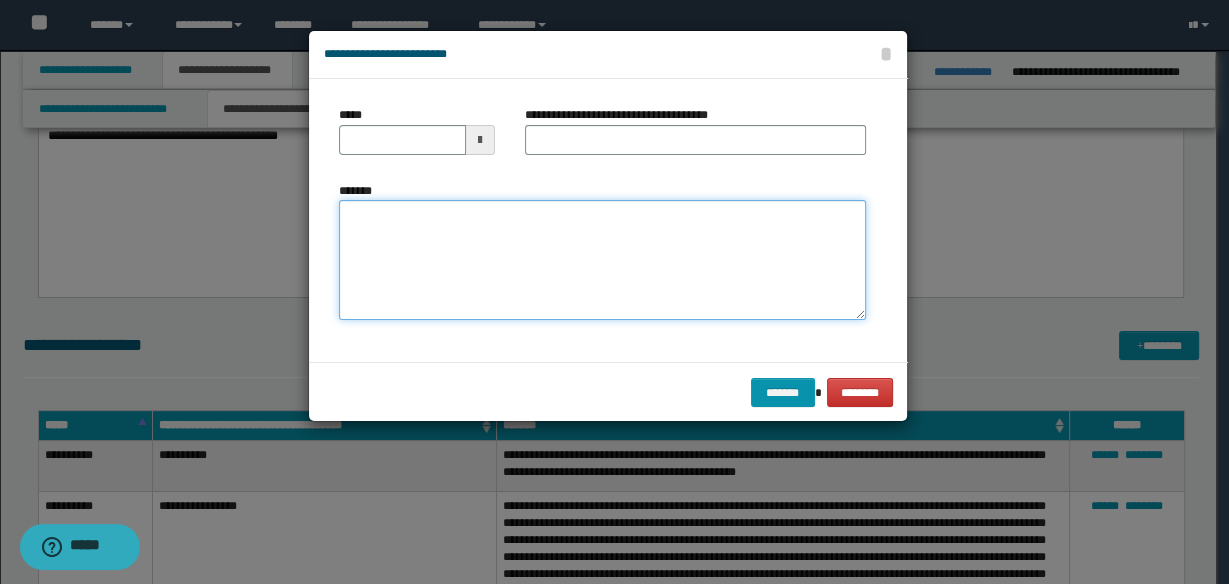 click on "*******" at bounding box center (602, 259) 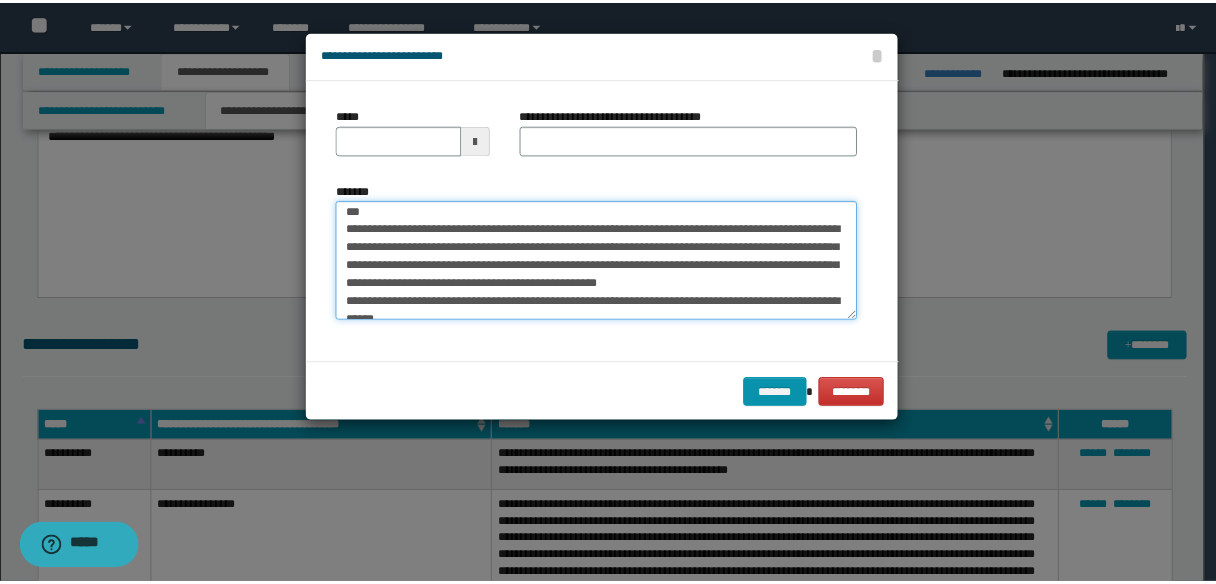 scroll, scrollTop: 0, scrollLeft: 0, axis: both 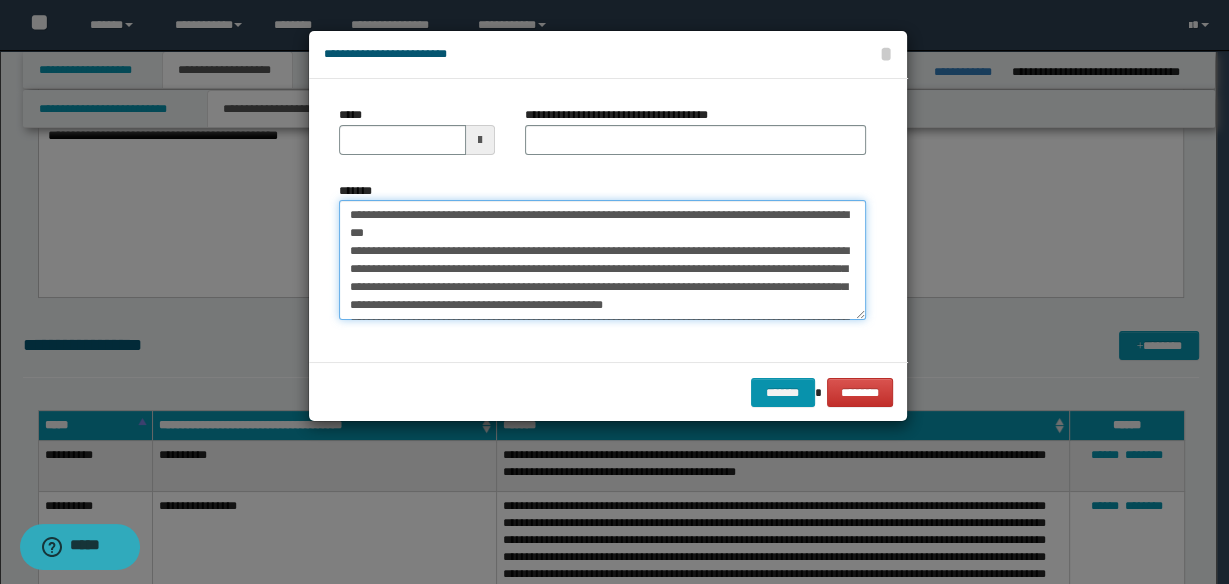 type on "**********" 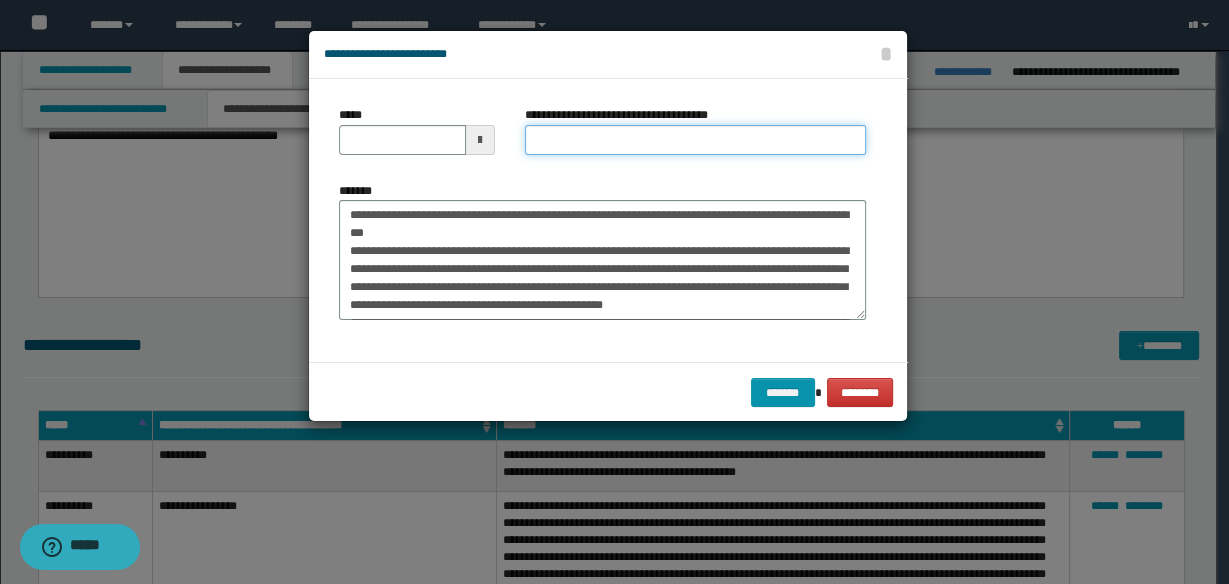 click on "**********" at bounding box center [695, 140] 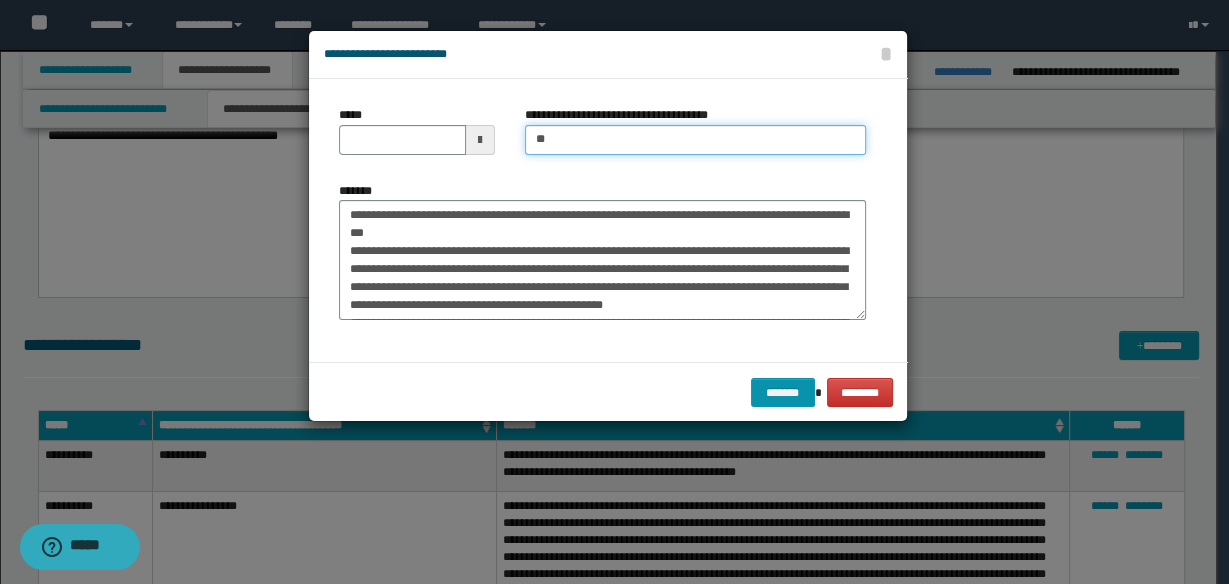 type on "**********" 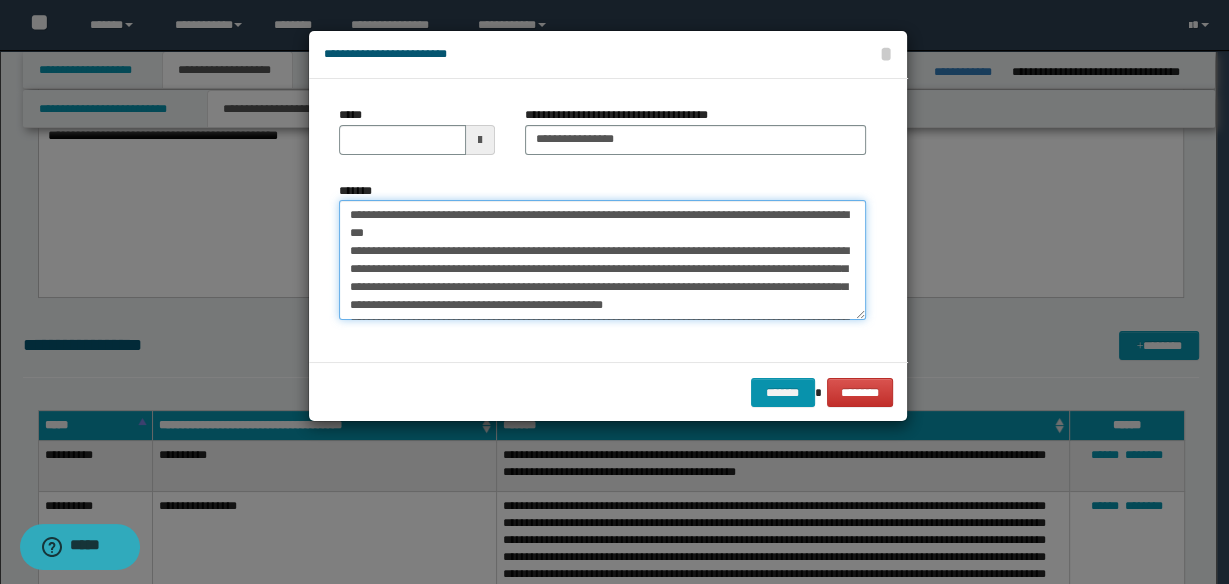 click on "**********" at bounding box center [602, 259] 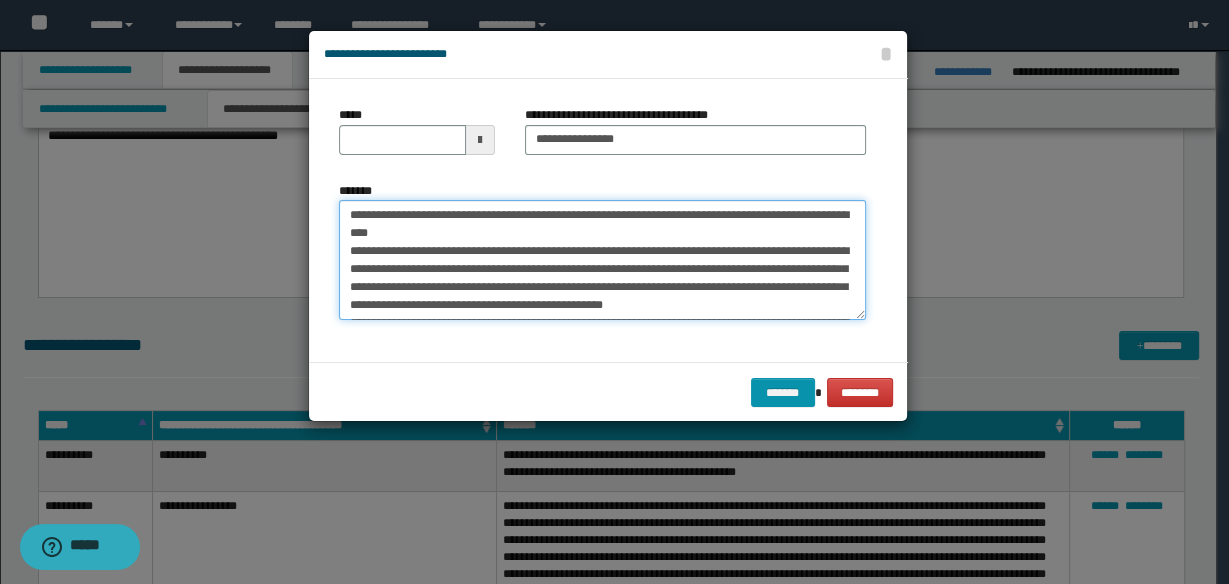 type on "**********" 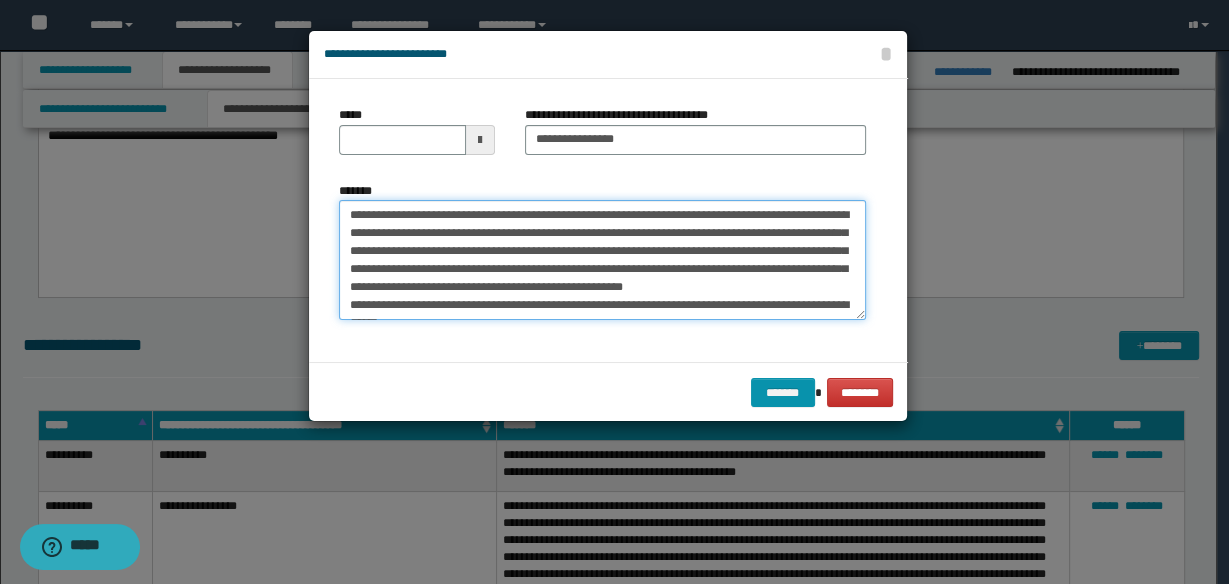 type 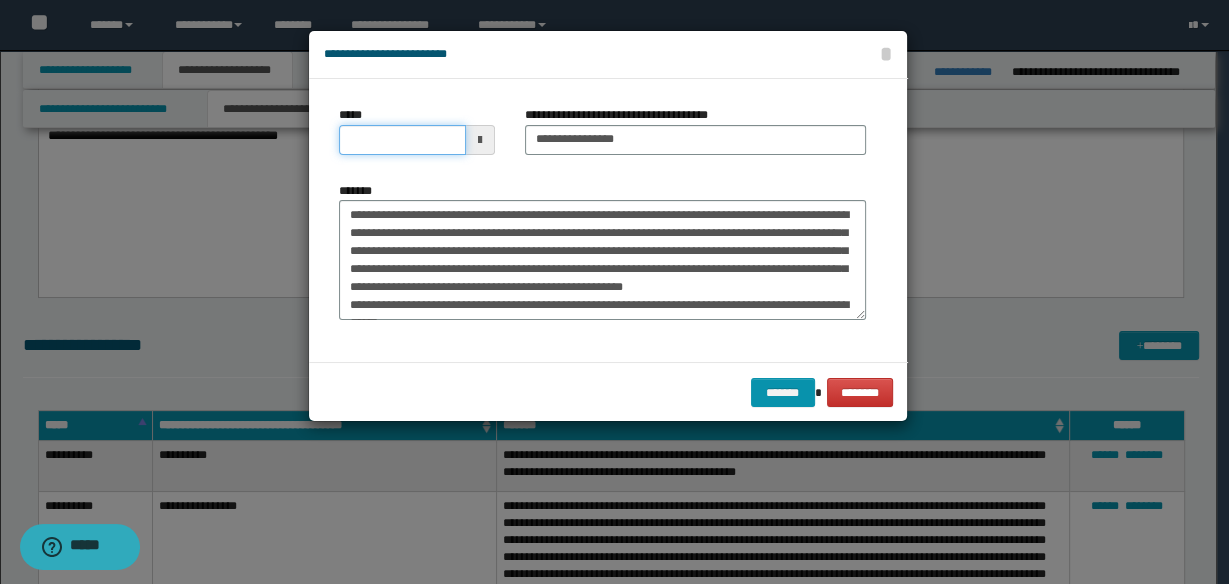 click on "*****" at bounding box center (402, 140) 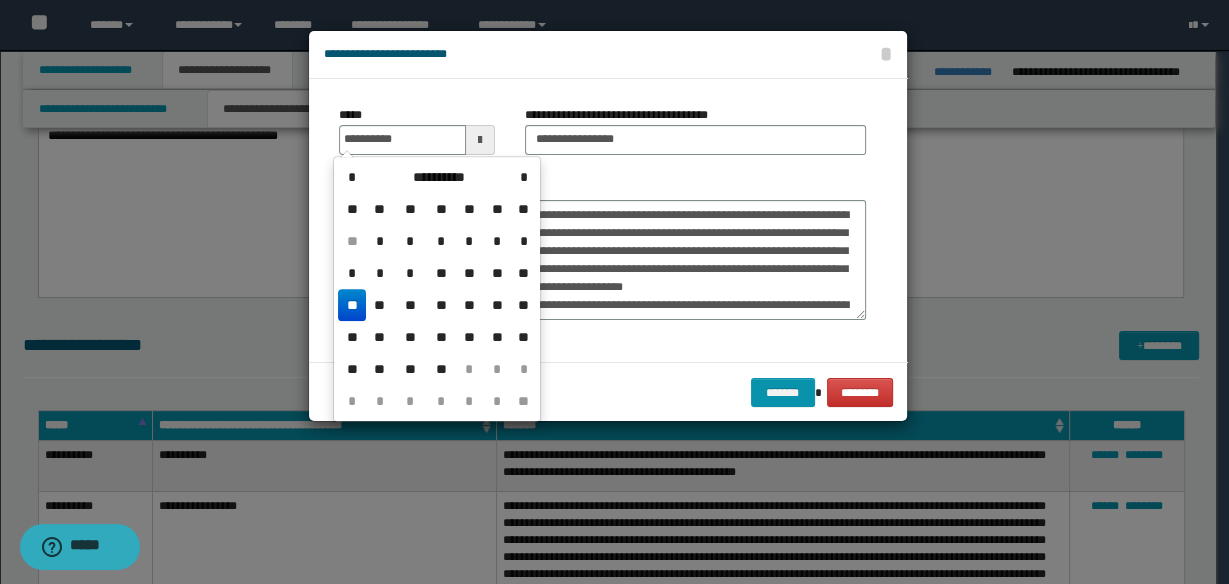 click on "**" at bounding box center [352, 305] 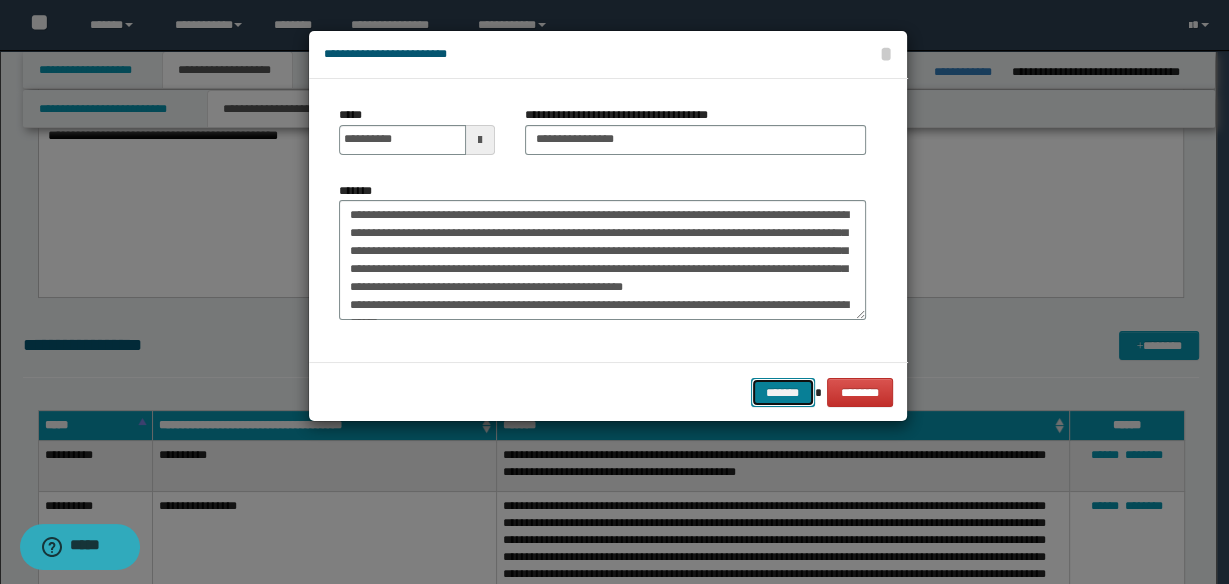 click on "*******" at bounding box center [783, 392] 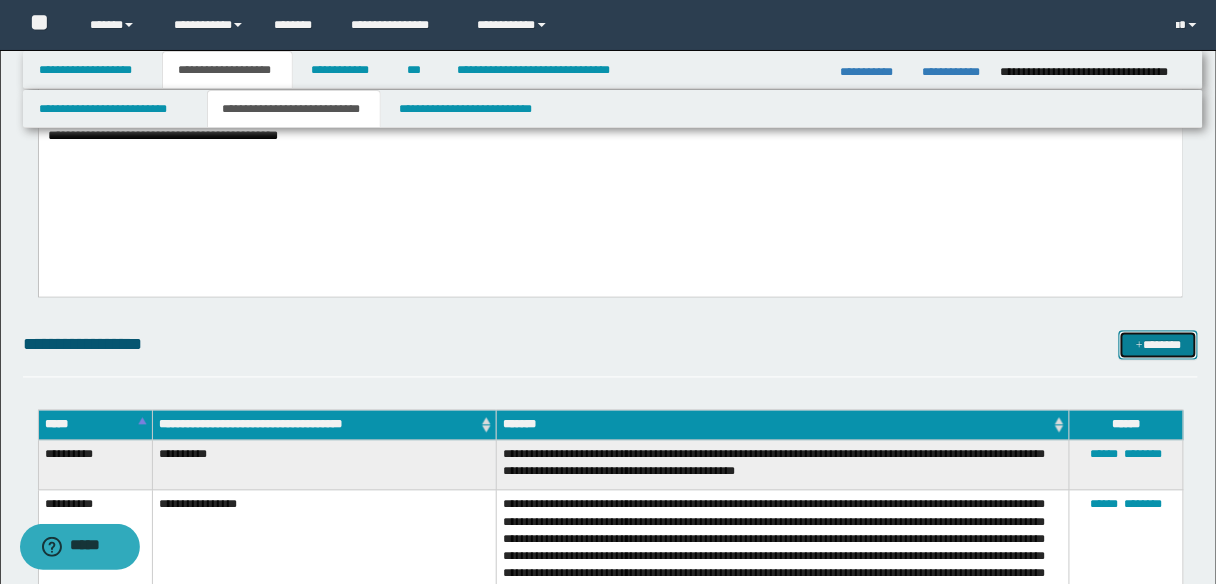 click on "*******" at bounding box center [1158, 345] 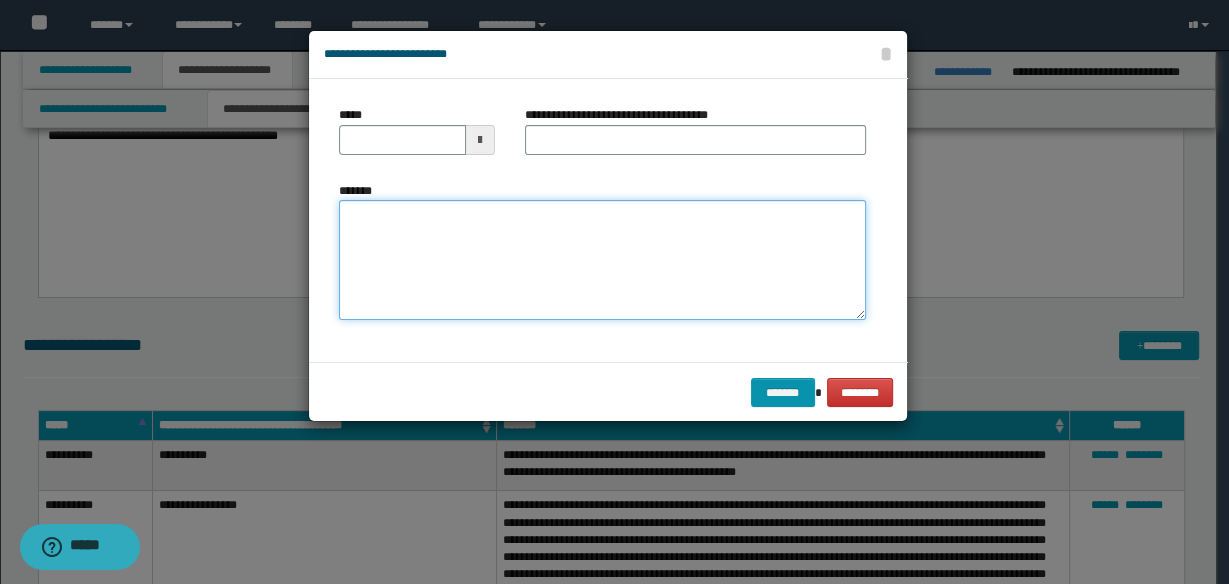 click on "*******" at bounding box center [602, 259] 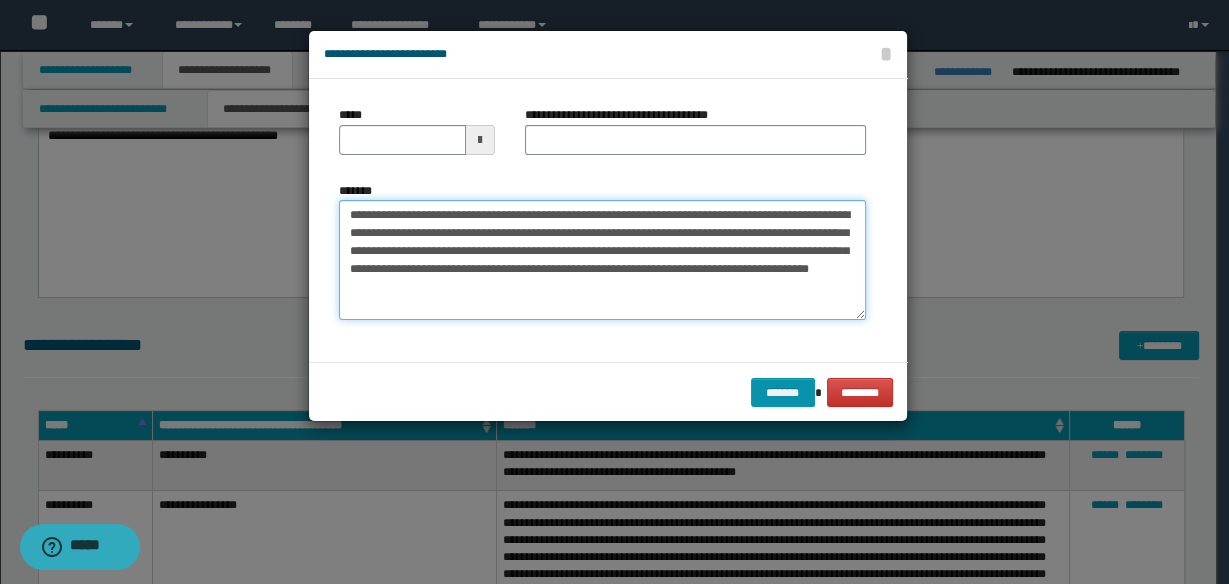 type on "**********" 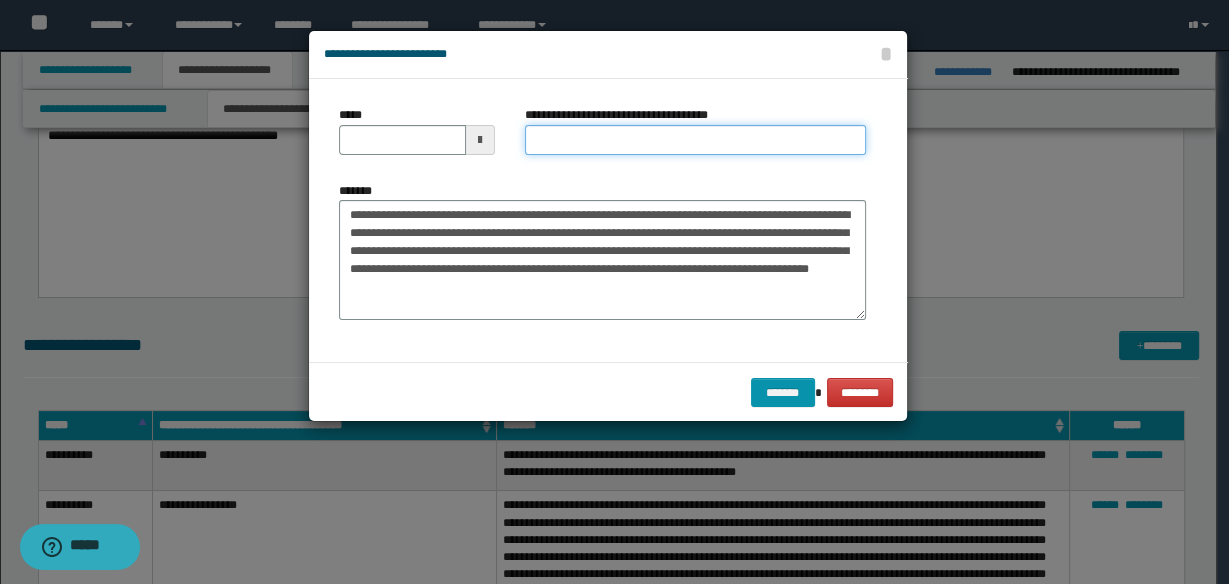 click on "**********" at bounding box center [695, 140] 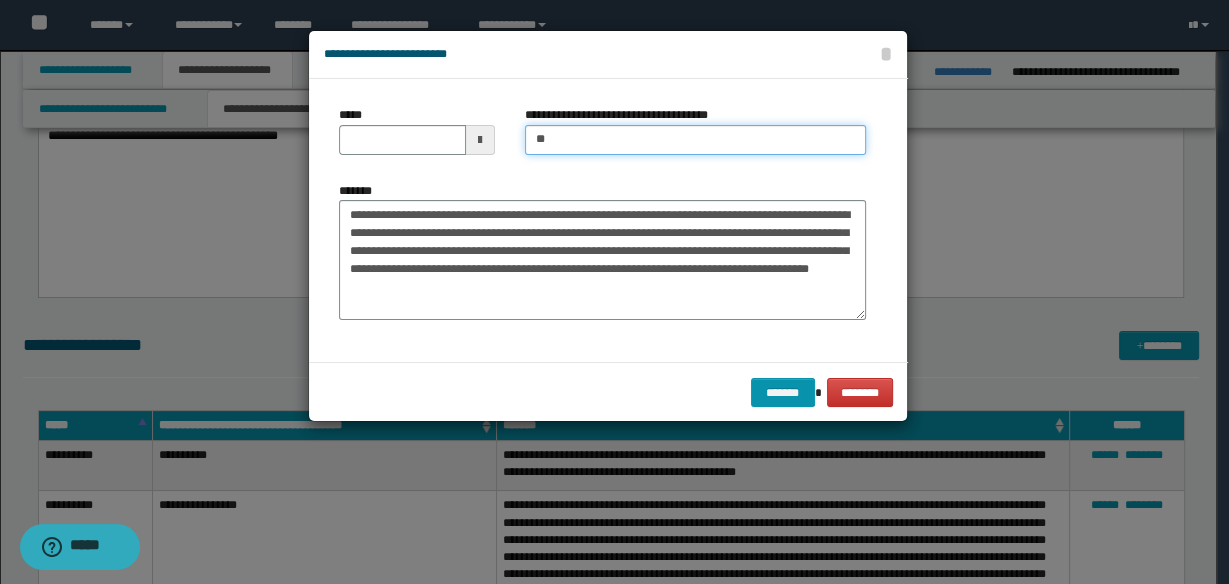 type on "**********" 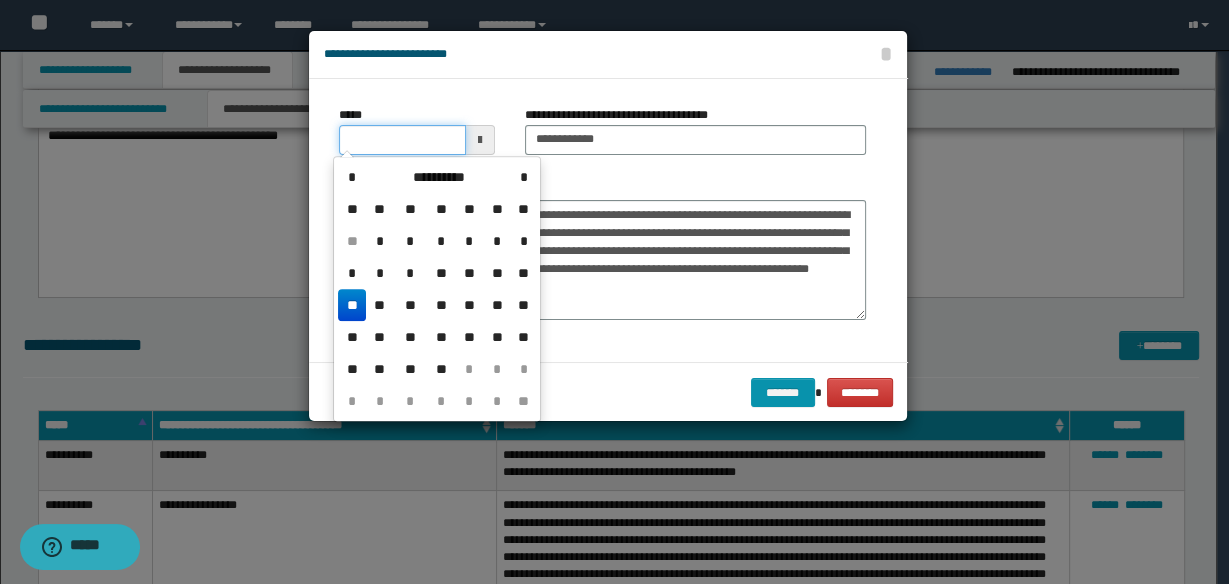 click on "*****" at bounding box center [402, 140] 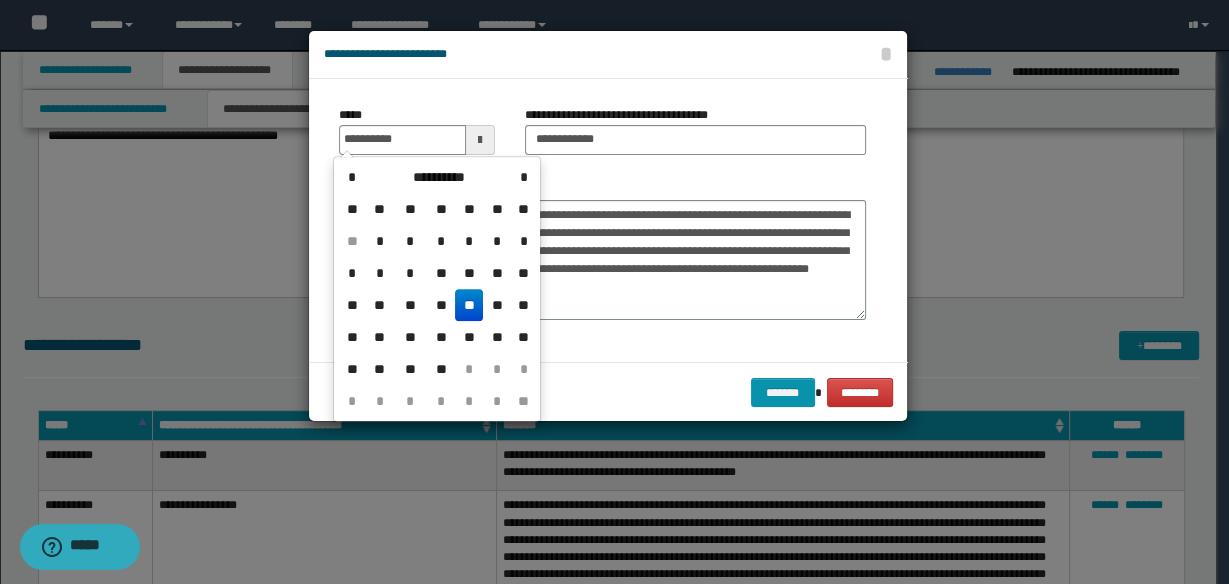drag, startPoint x: 471, startPoint y: 296, endPoint x: 587, endPoint y: 337, distance: 123.03252 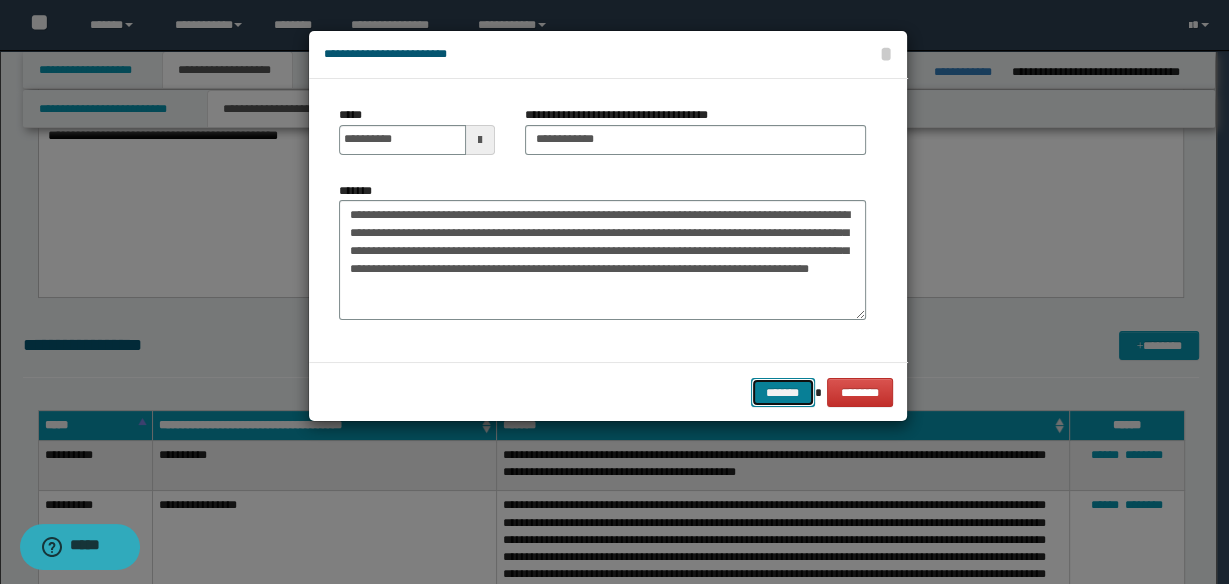 click on "*******" at bounding box center [783, 392] 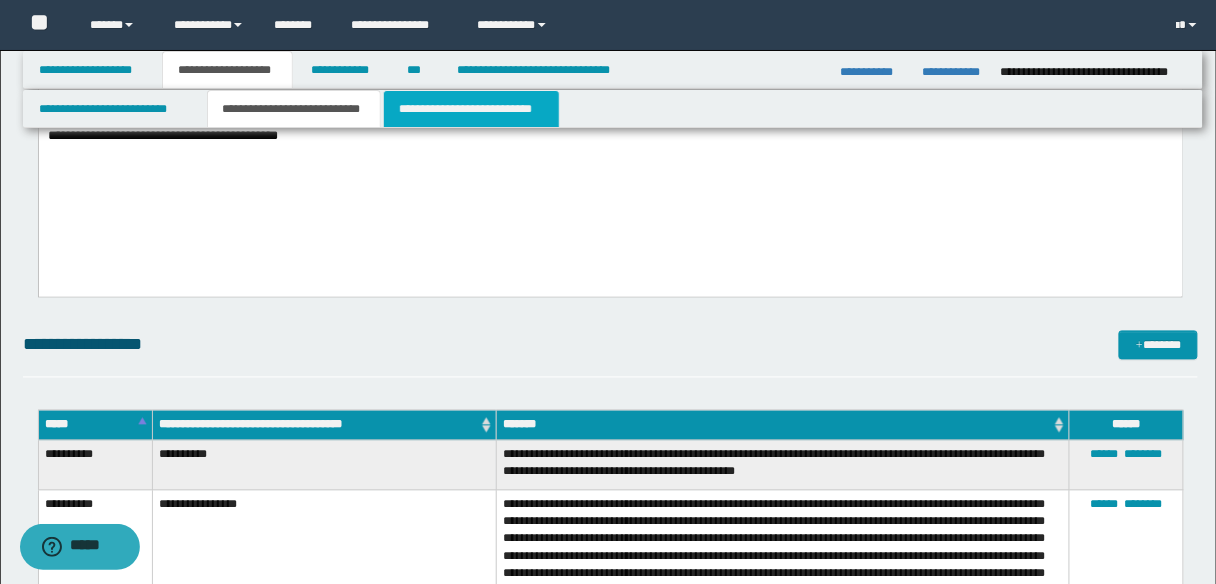 click on "**********" at bounding box center [471, 109] 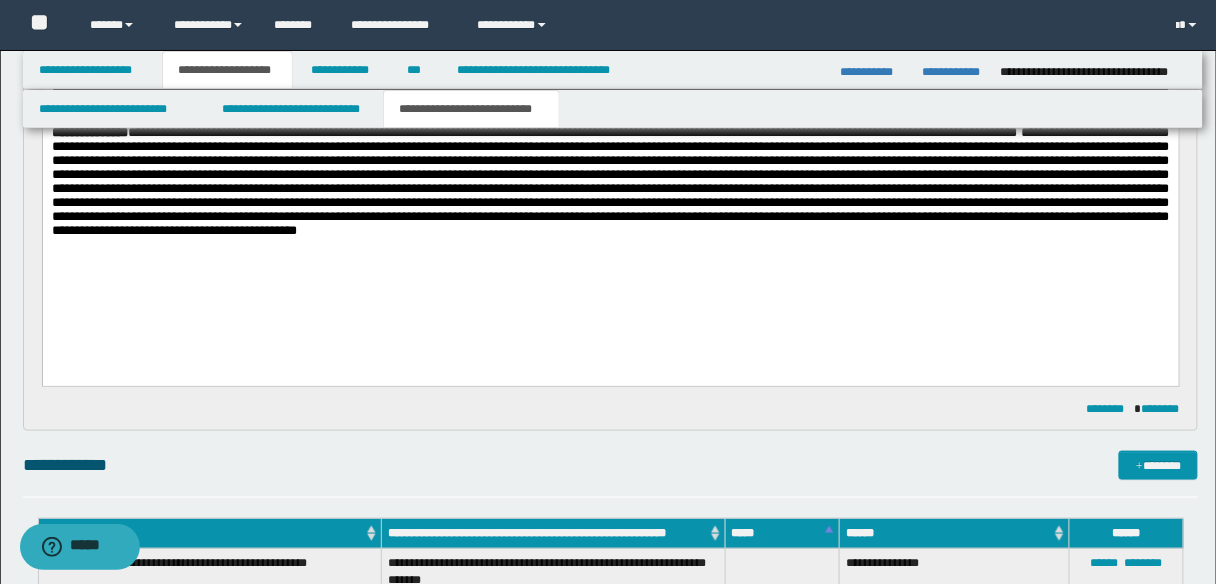 scroll, scrollTop: 320, scrollLeft: 0, axis: vertical 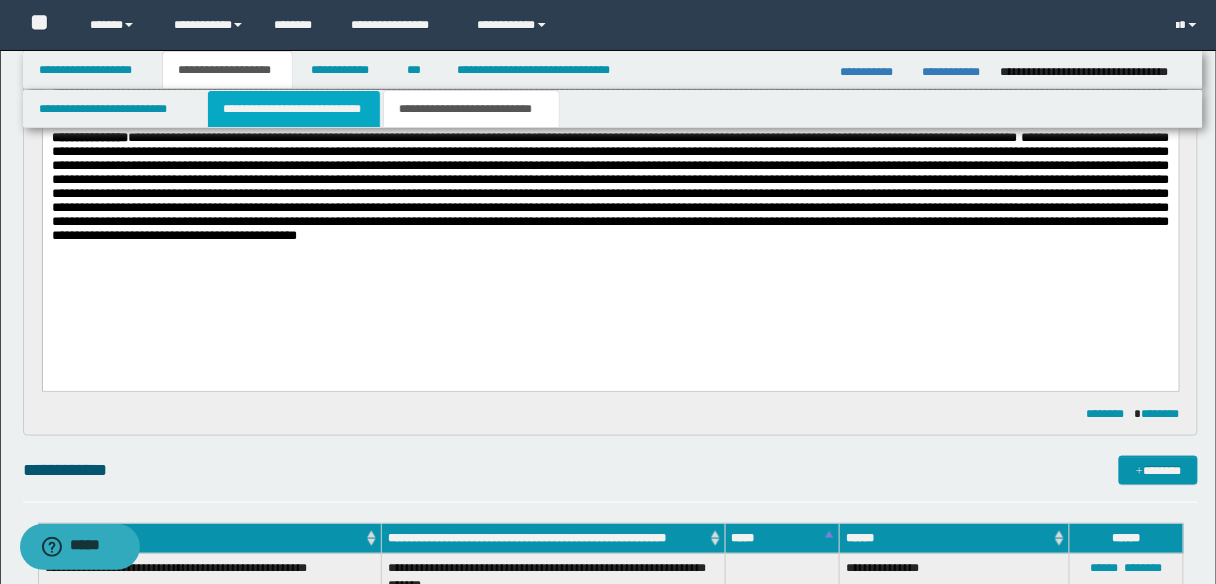 click on "**********" at bounding box center (294, 109) 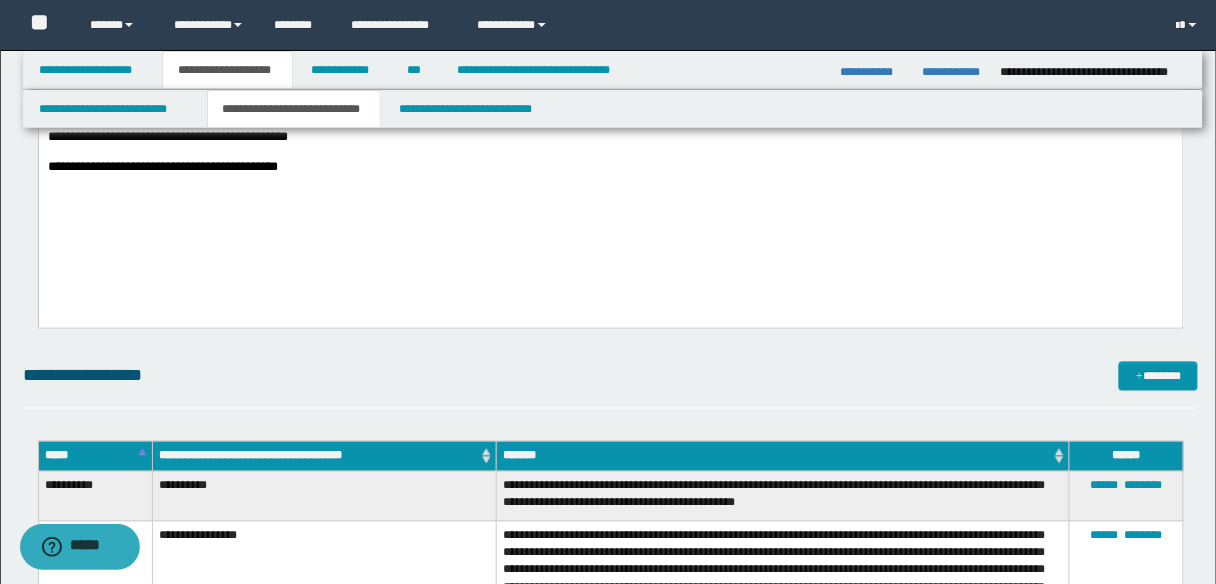 scroll, scrollTop: 960, scrollLeft: 0, axis: vertical 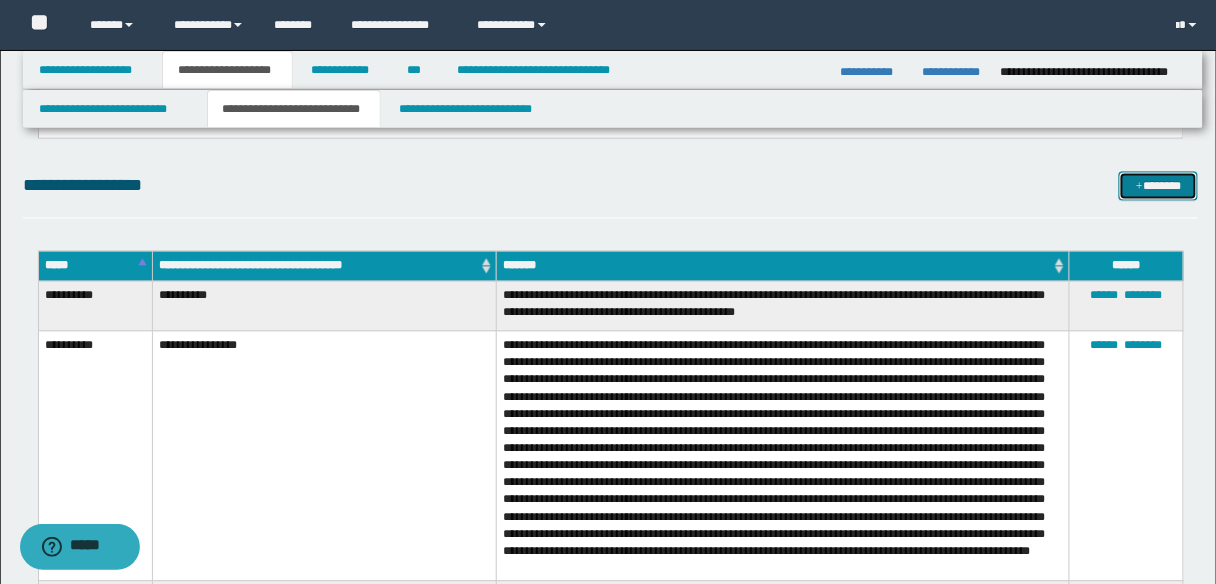 click on "*******" at bounding box center [1158, 185] 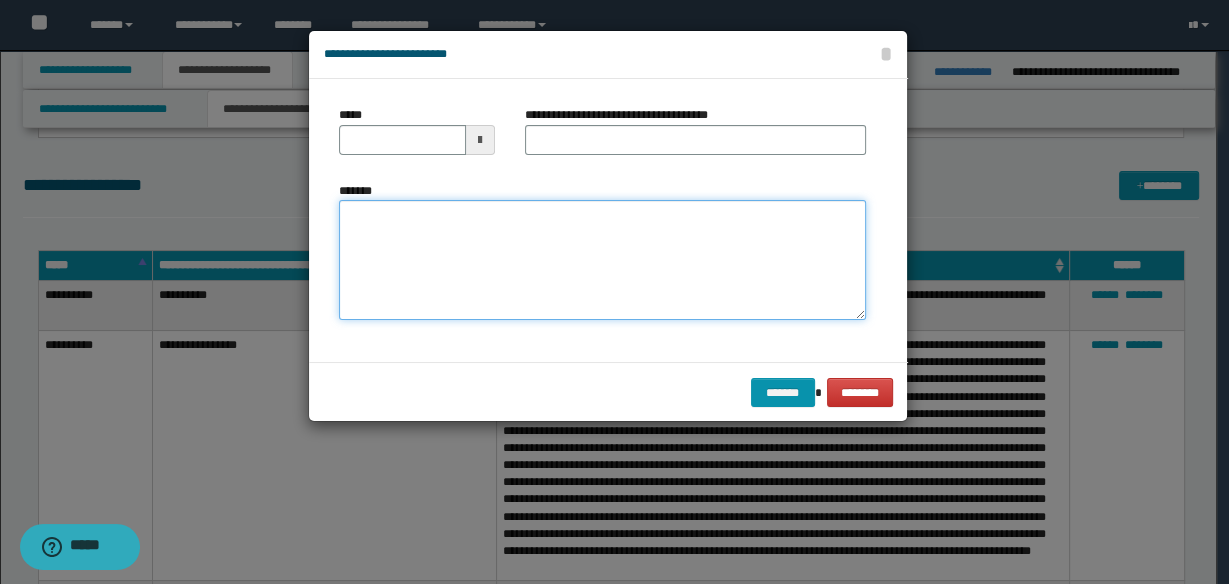 click on "*******" at bounding box center (602, 259) 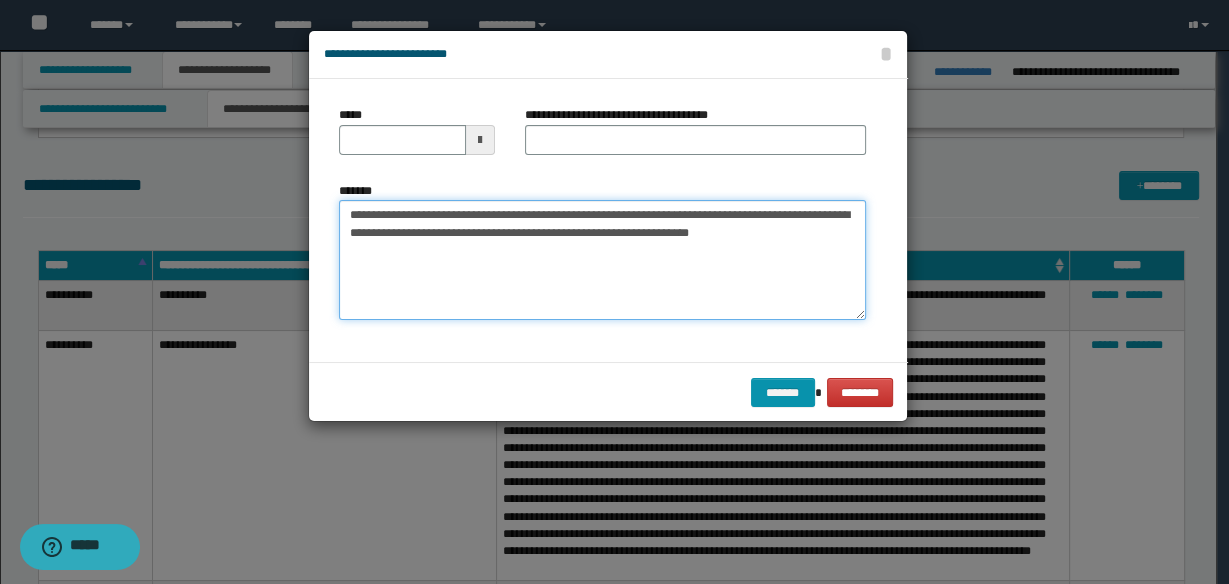 type 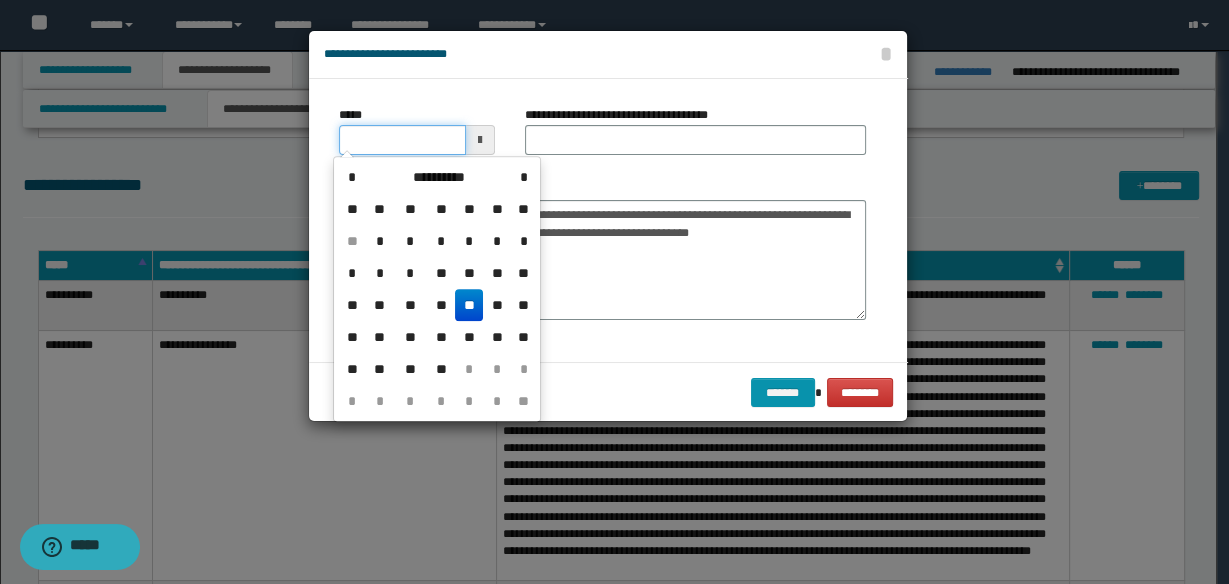 click on "*****" at bounding box center [402, 140] 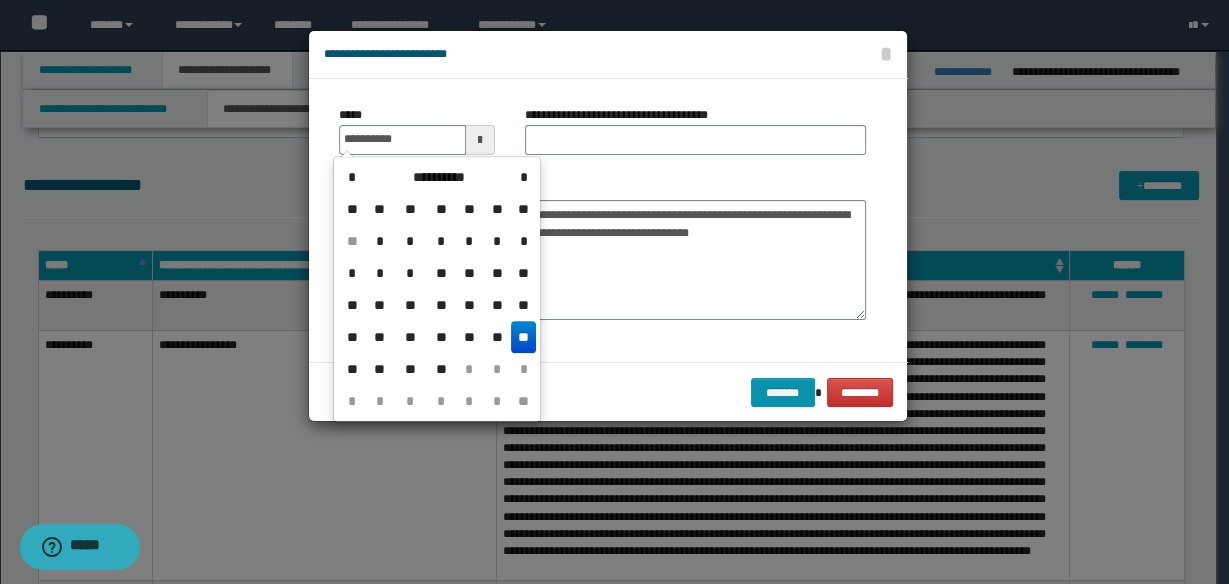 click on "**" at bounding box center [523, 337] 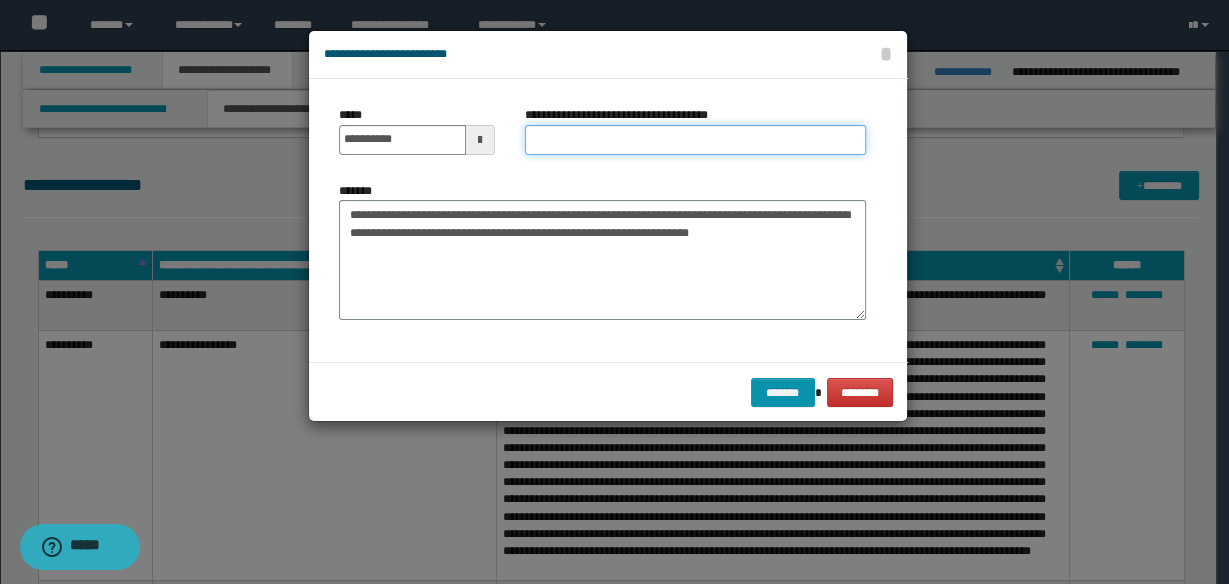 click on "**********" at bounding box center (695, 140) 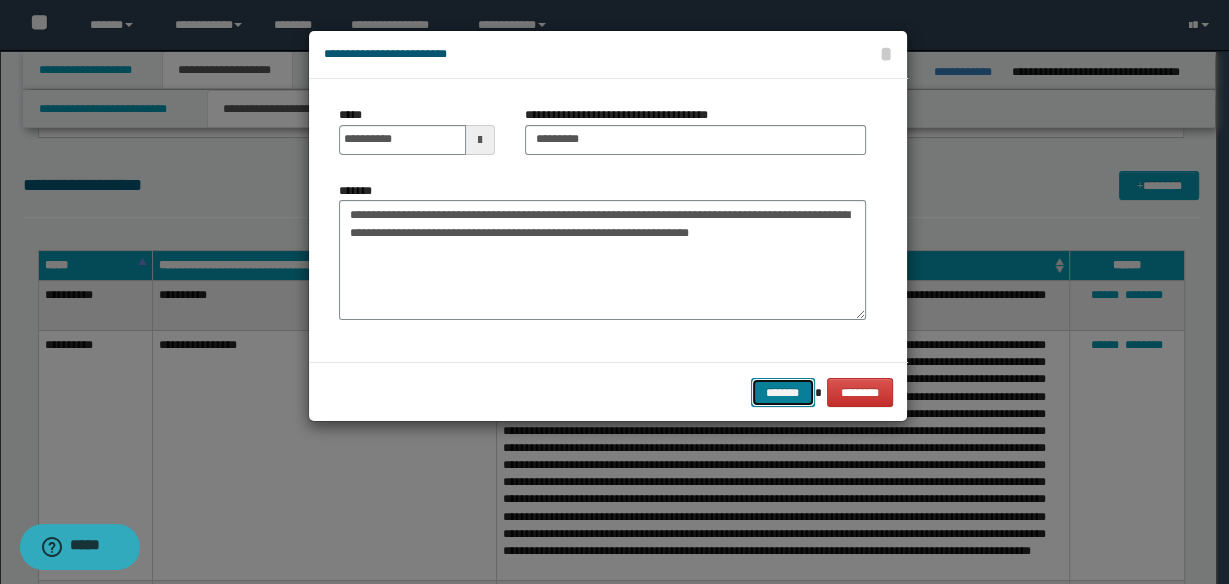 click on "*******" at bounding box center (783, 392) 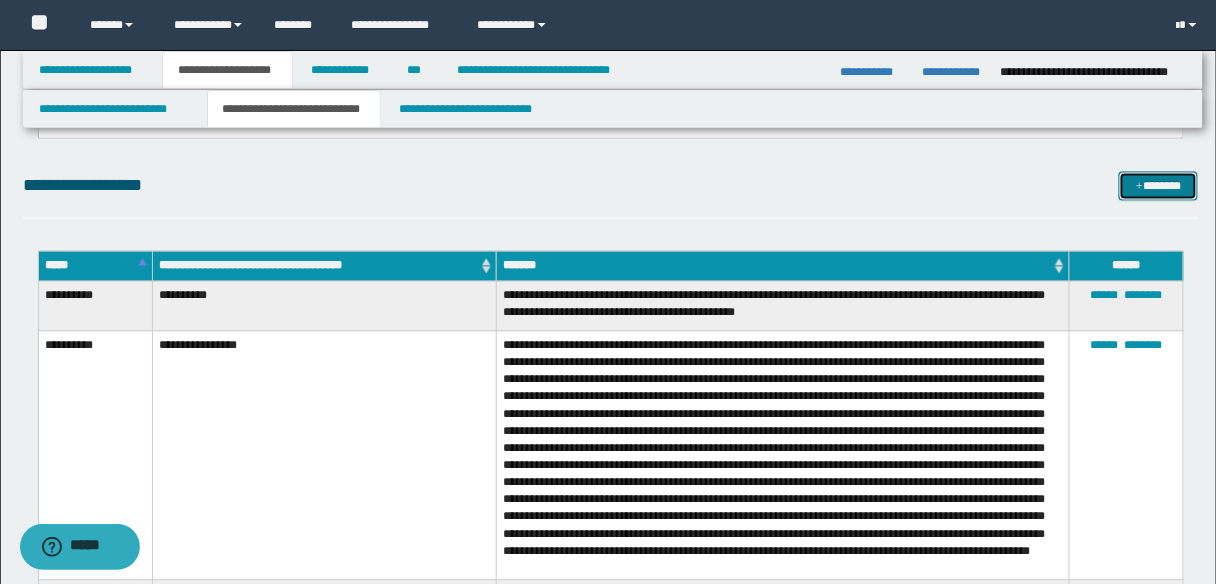 click on "*******" at bounding box center (1158, 185) 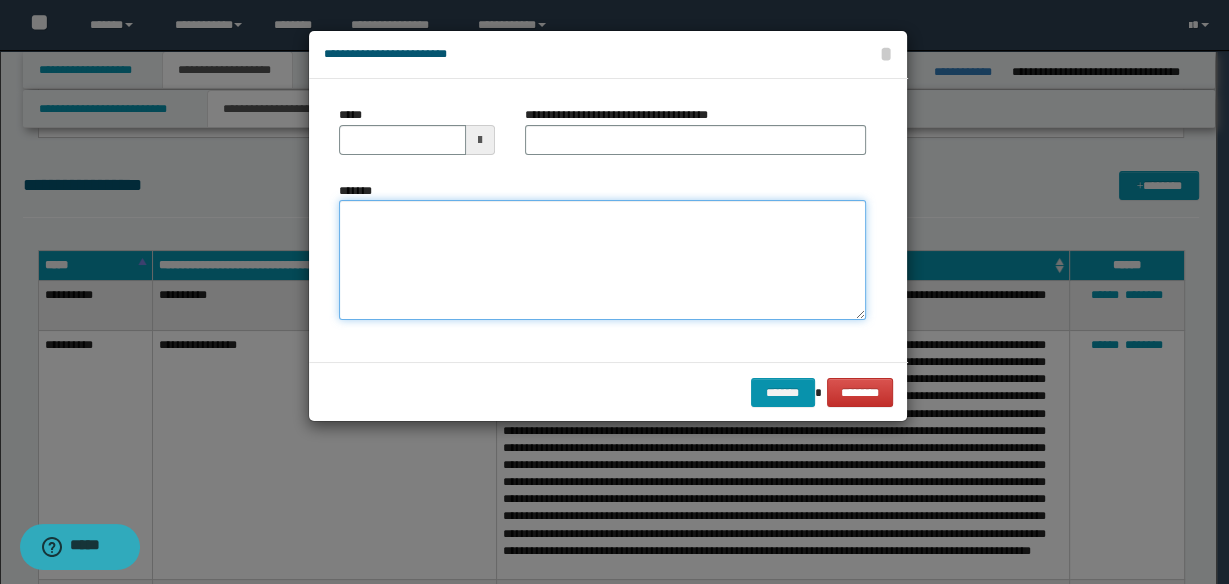 click on "*******" at bounding box center (602, 259) 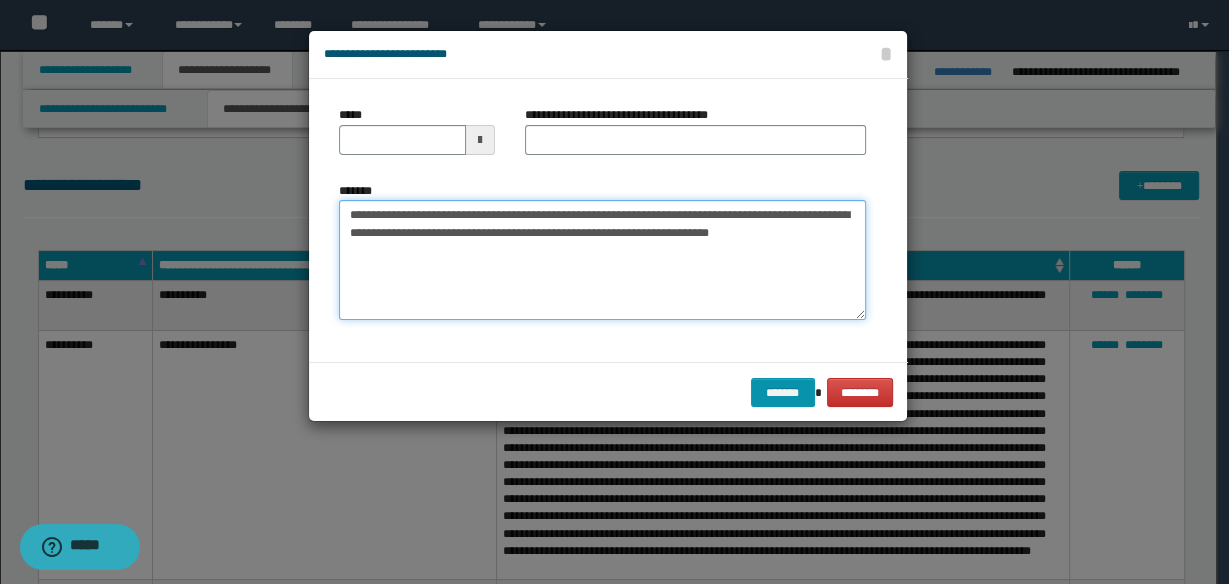 type 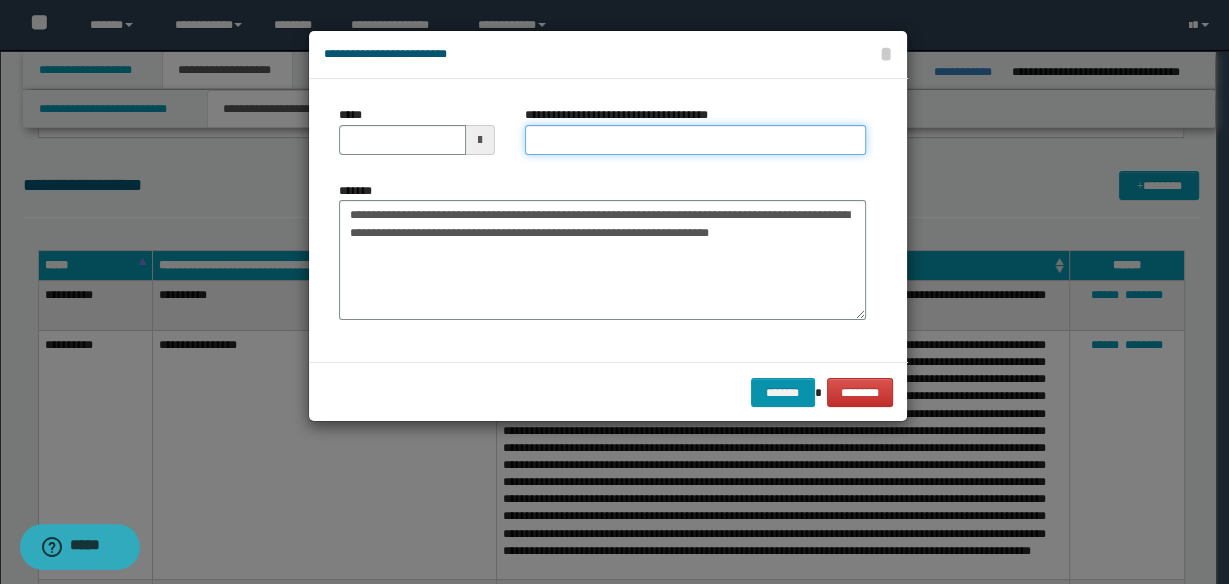 click on "**********" at bounding box center (695, 140) 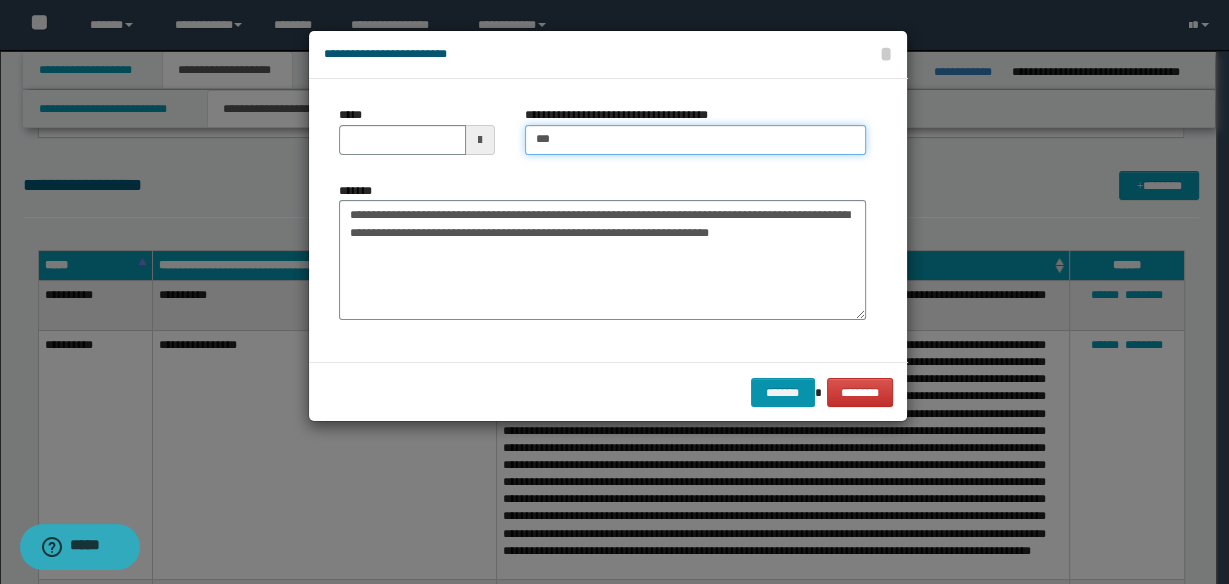 type on "**********" 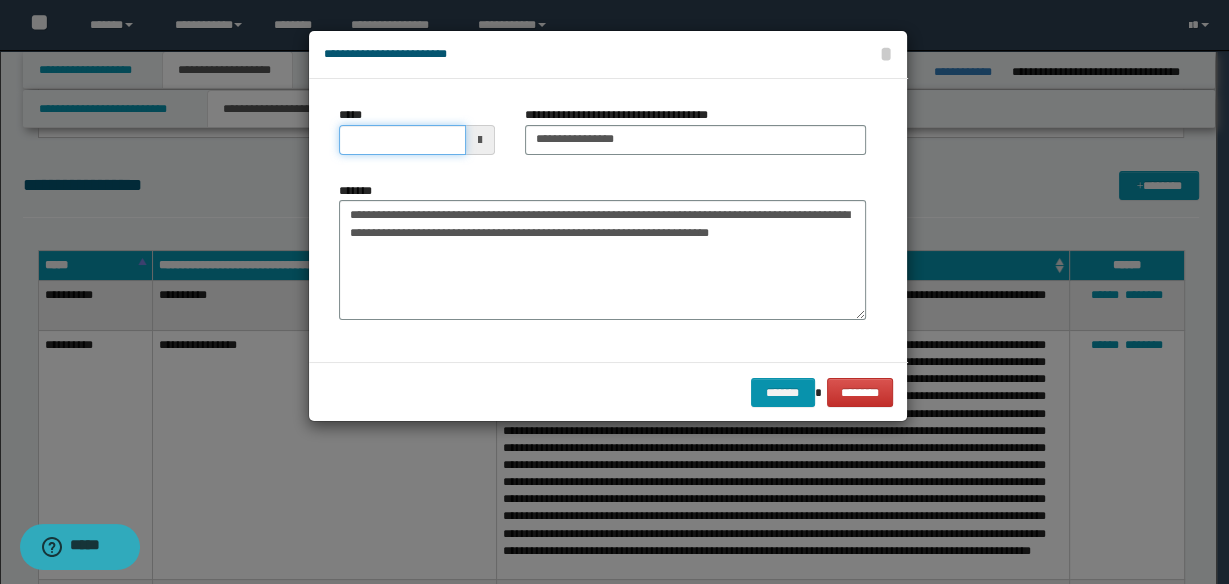 click on "*****" at bounding box center (402, 140) 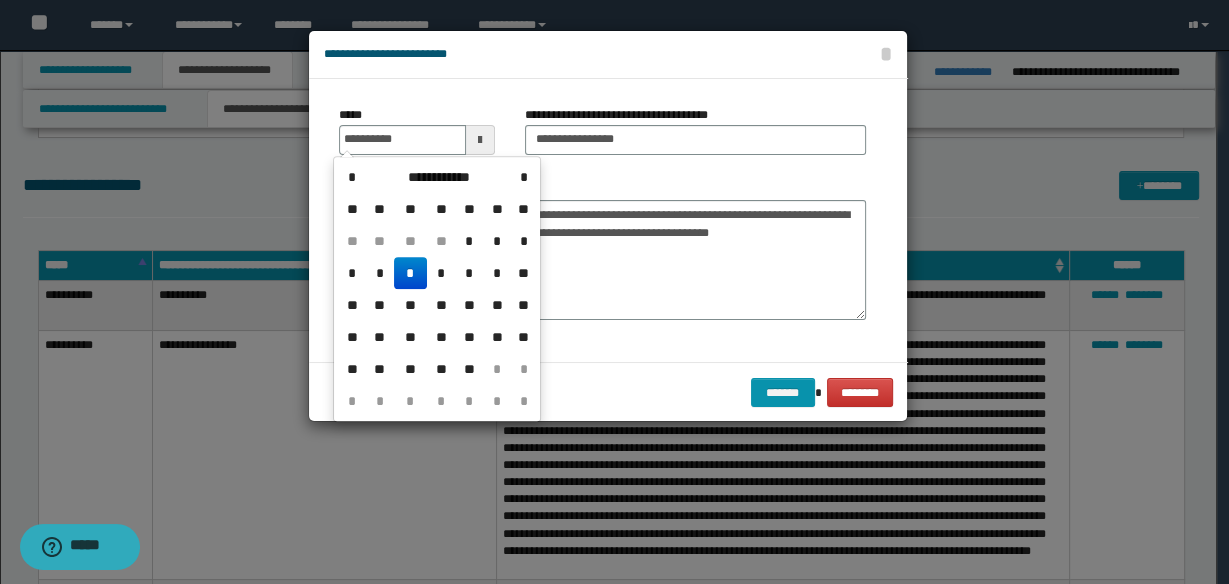 click on "*" at bounding box center [410, 273] 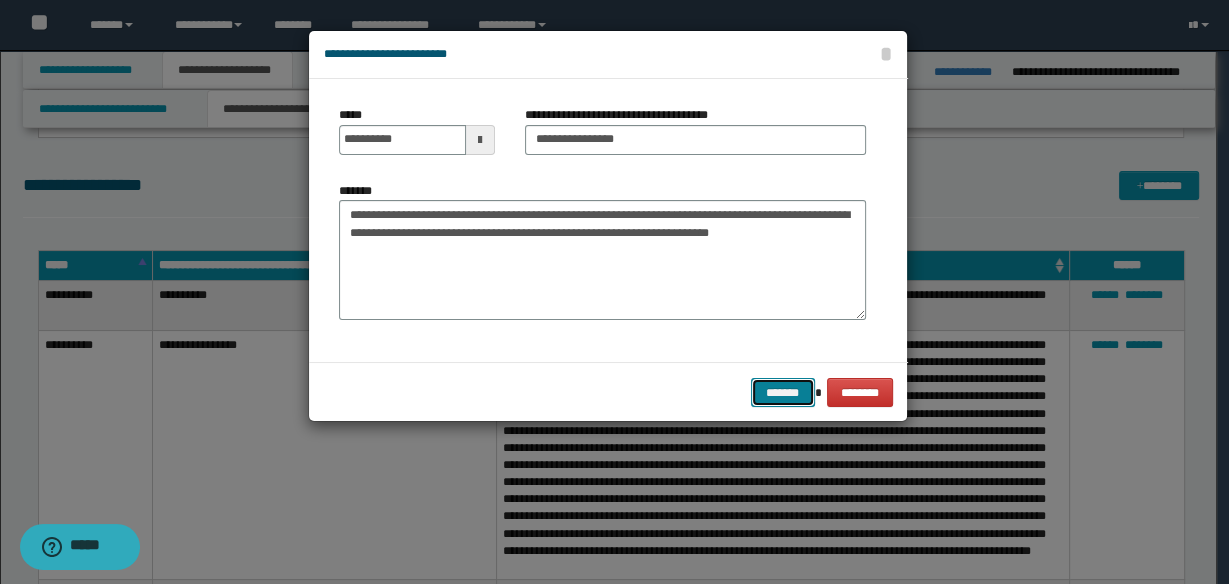 click on "*******" at bounding box center [783, 392] 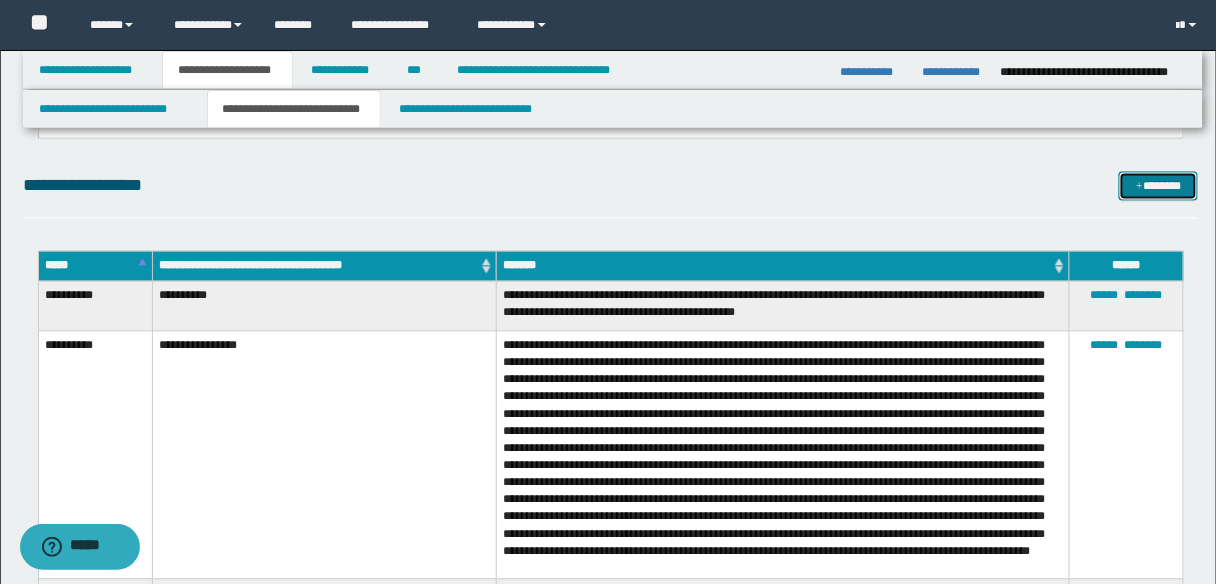 click on "*******" at bounding box center (1158, 185) 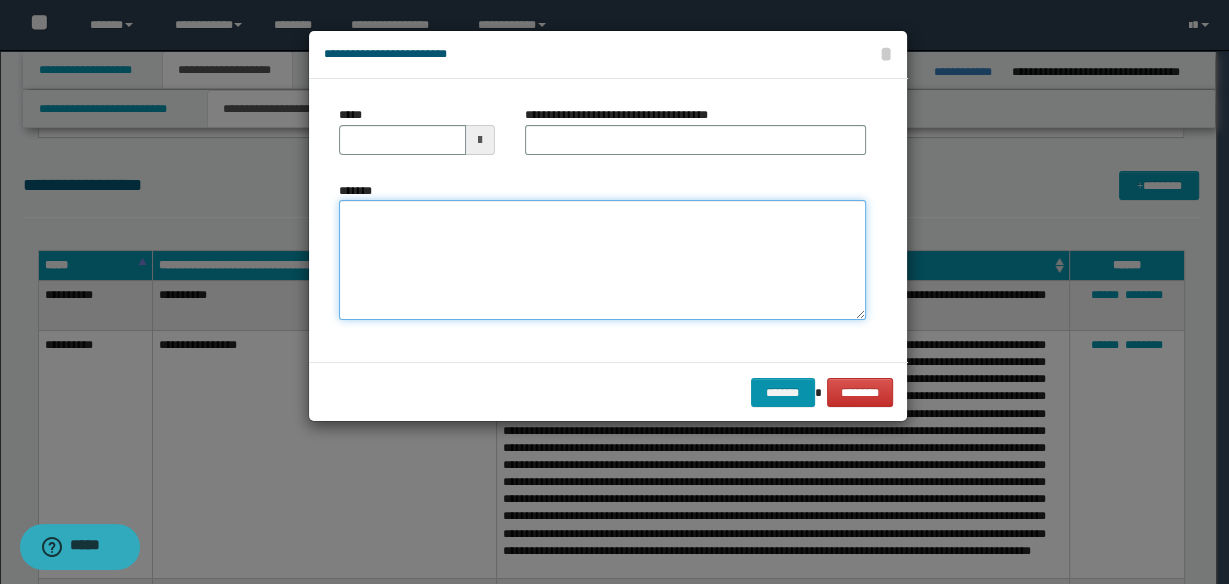 click on "*******" at bounding box center (602, 259) 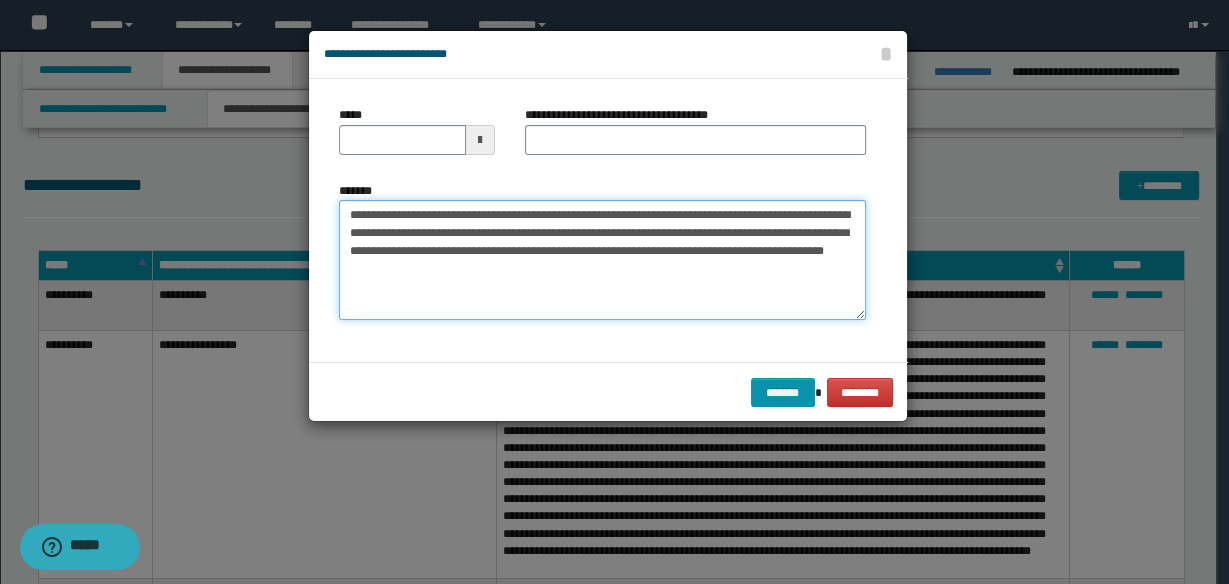 type 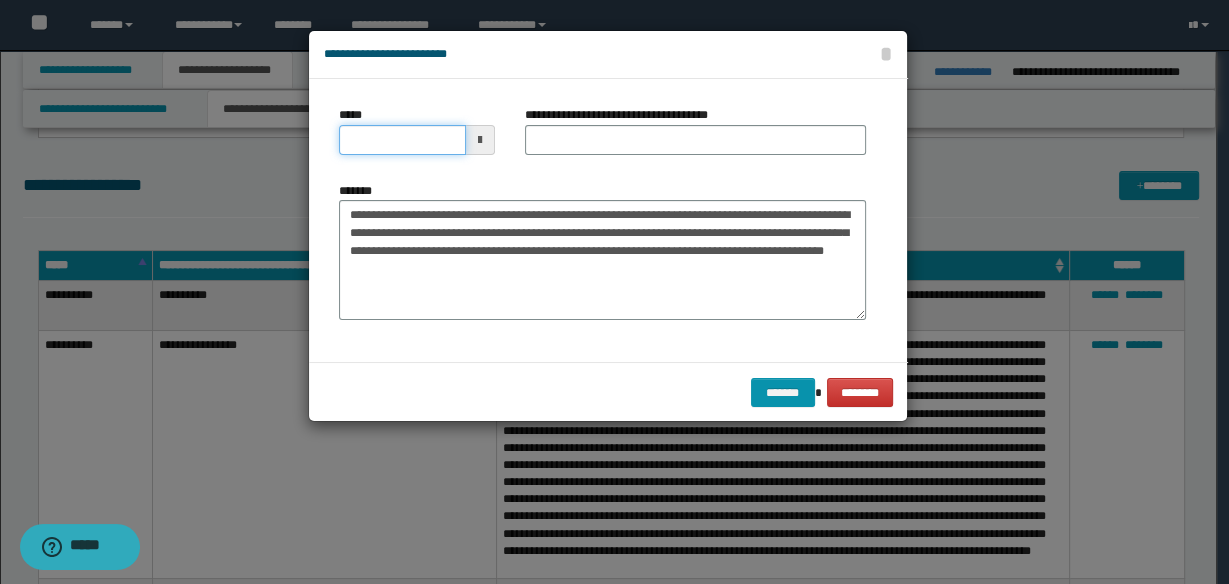 click on "*****" at bounding box center (402, 140) 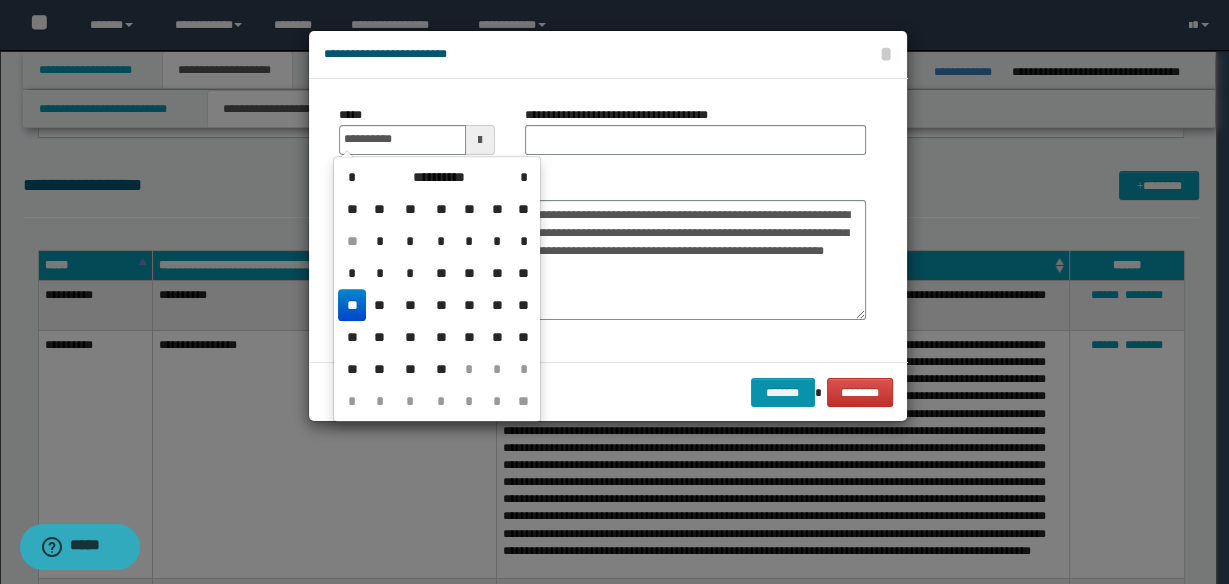 drag, startPoint x: 352, startPoint y: 301, endPoint x: 412, endPoint y: 219, distance: 101.607086 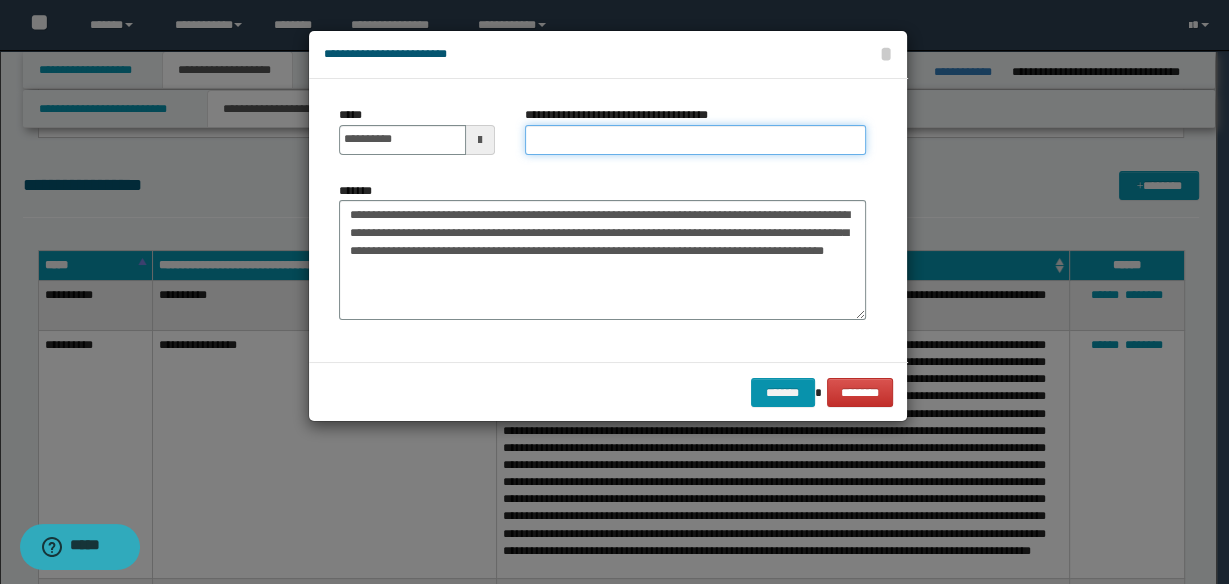 click on "**********" at bounding box center (695, 140) 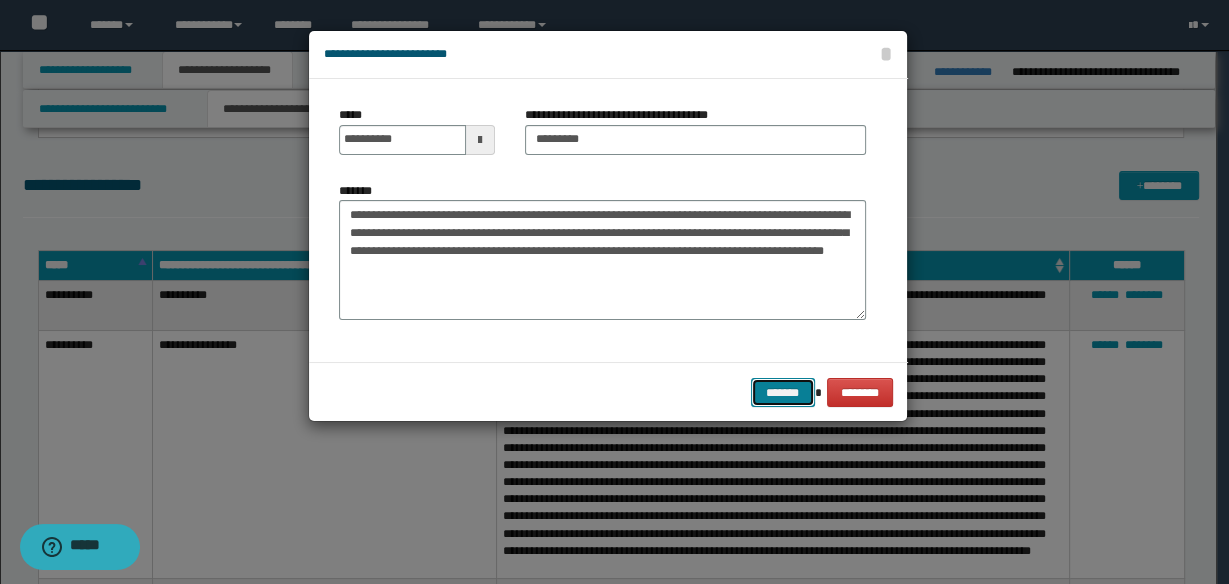 click on "*******" at bounding box center [783, 392] 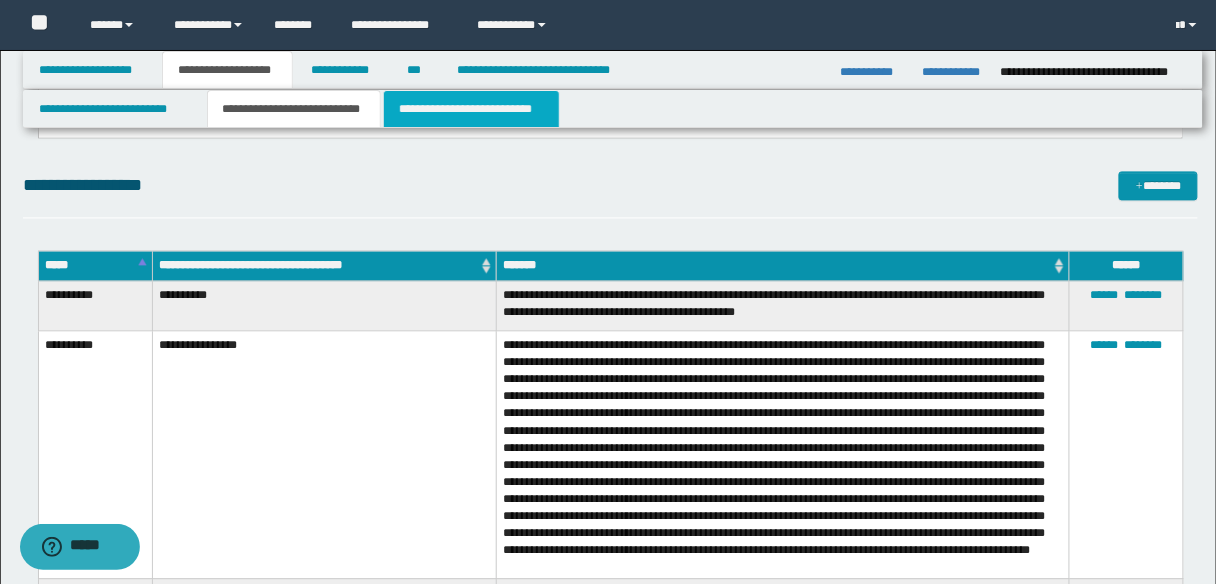 click on "**********" at bounding box center [471, 109] 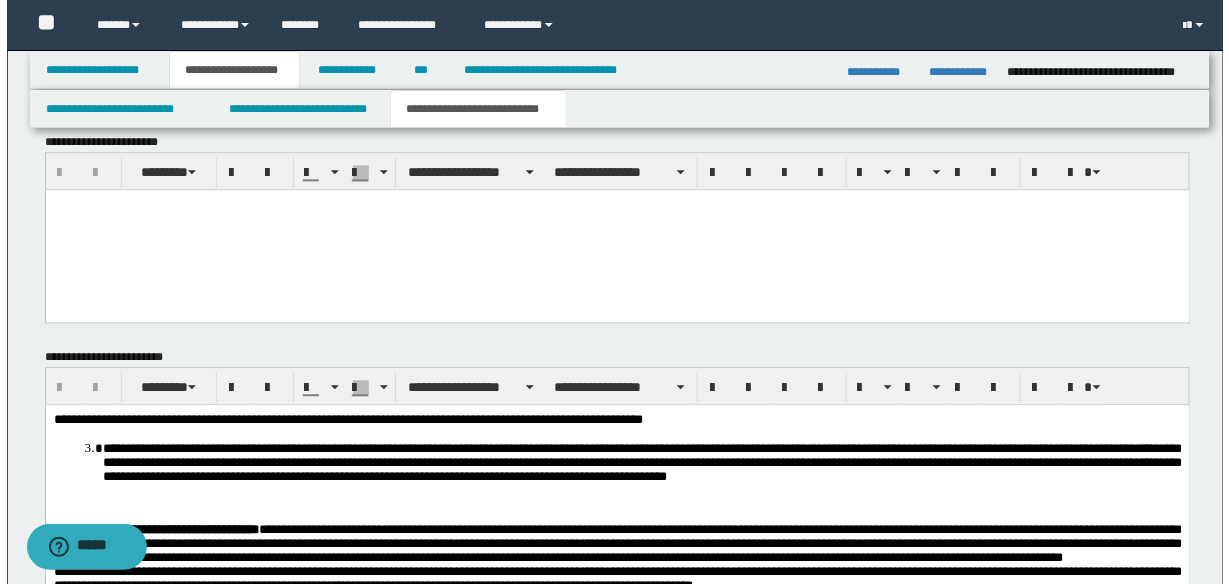 scroll, scrollTop: 560, scrollLeft: 0, axis: vertical 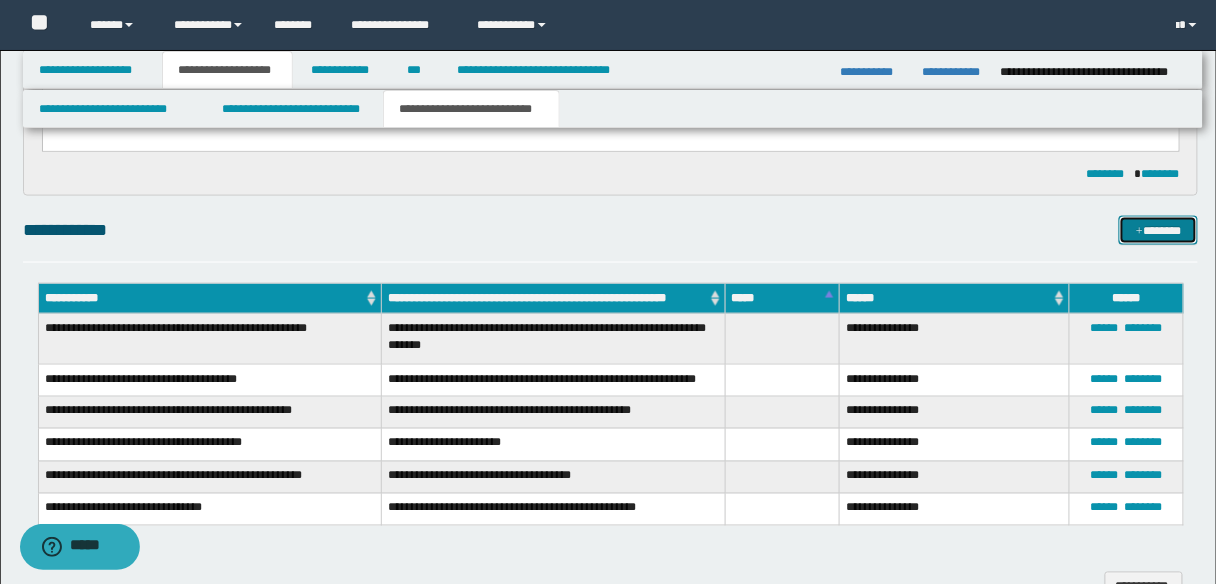 click on "*******" at bounding box center (1158, 230) 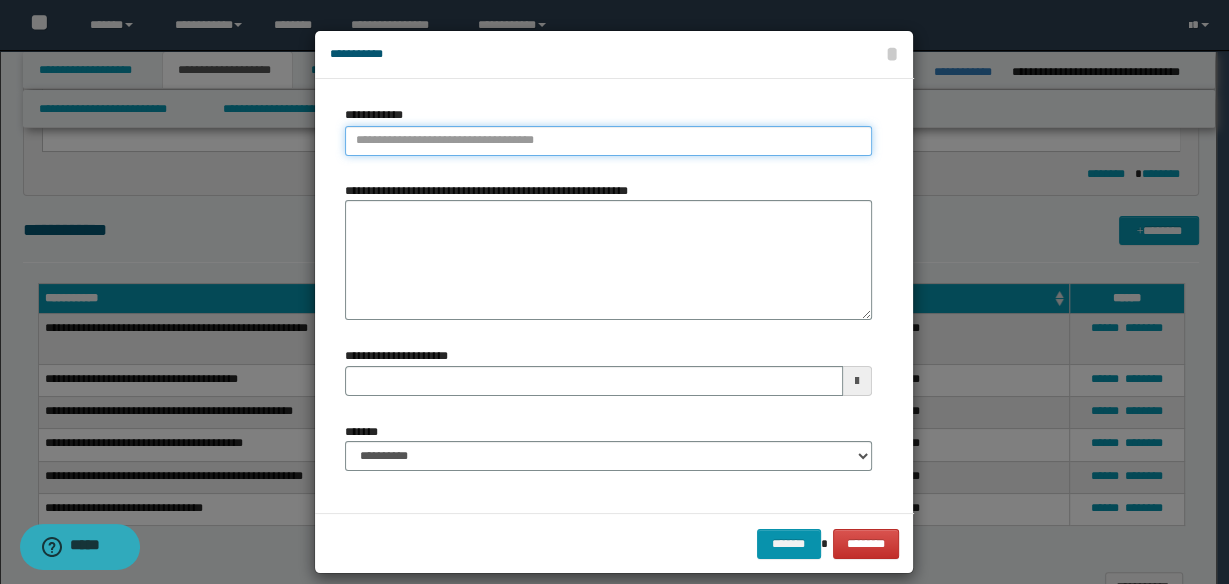type on "**********" 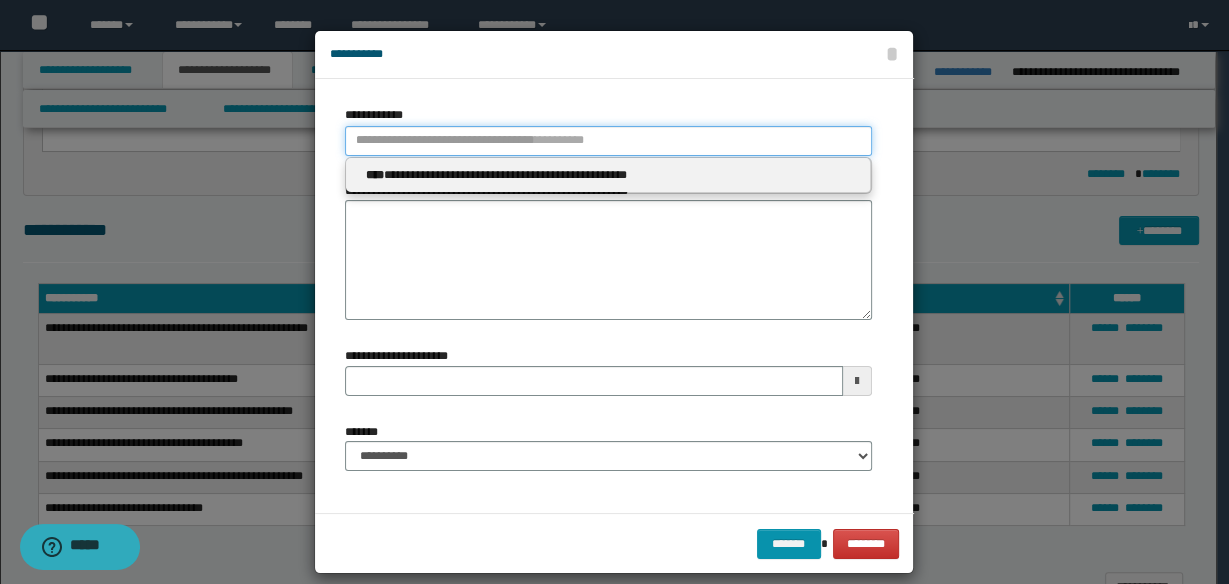 drag, startPoint x: 506, startPoint y: 128, endPoint x: 584, endPoint y: 175, distance: 91.06591 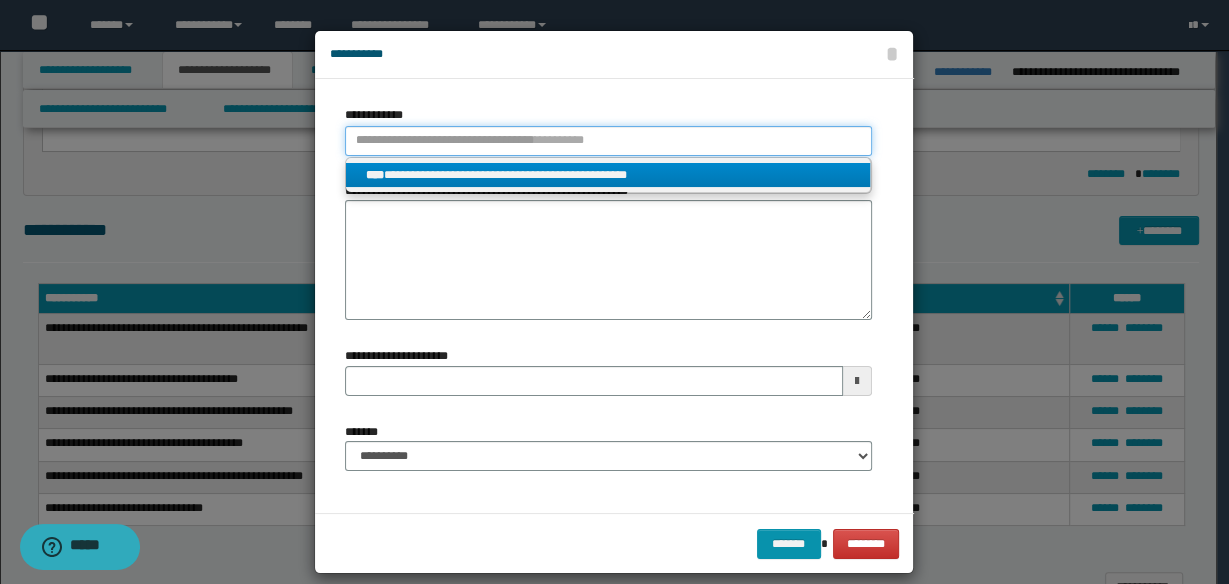 type 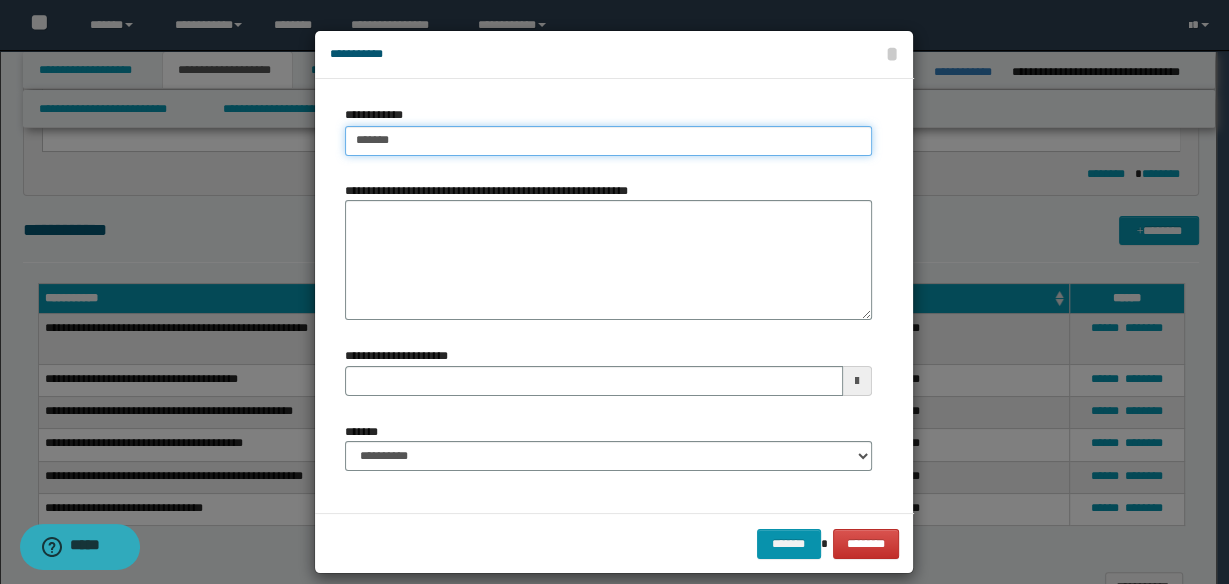 type on "********" 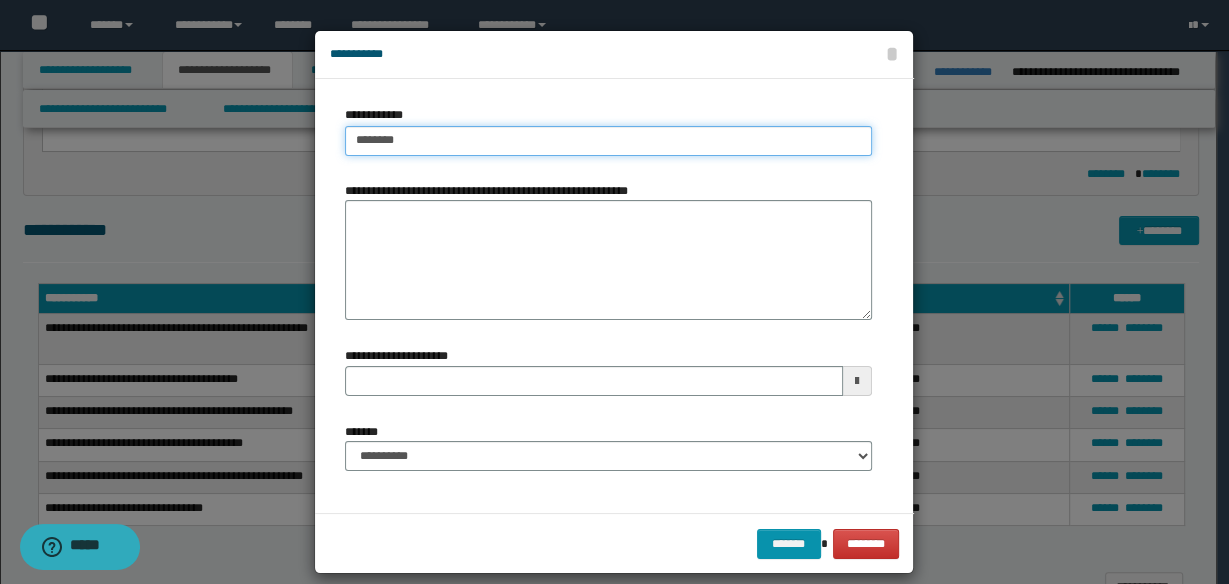 type on "********" 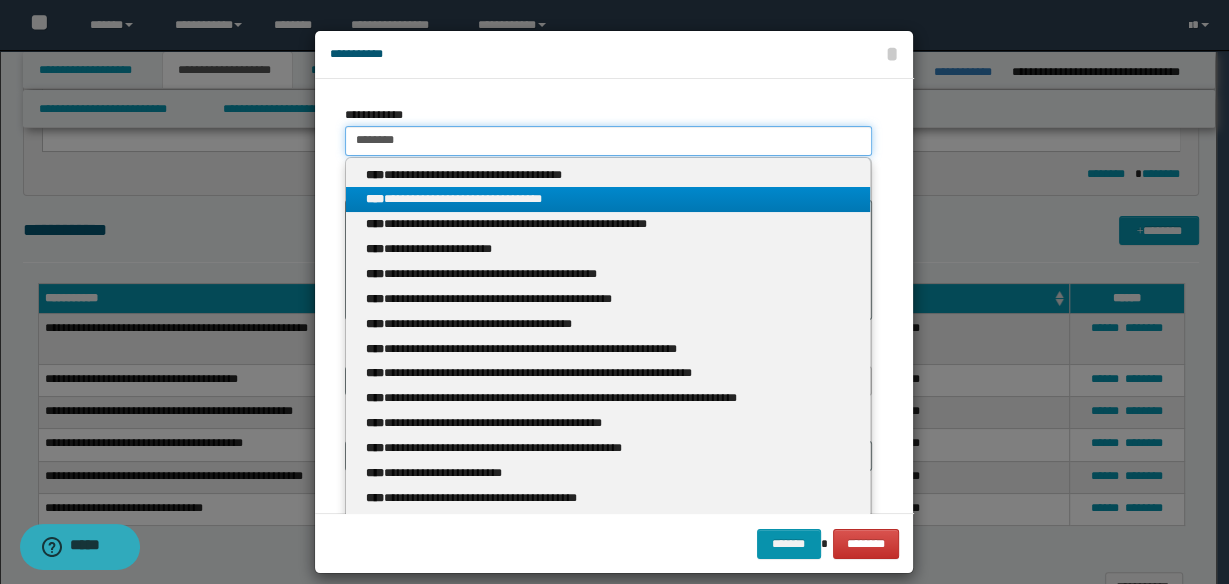type 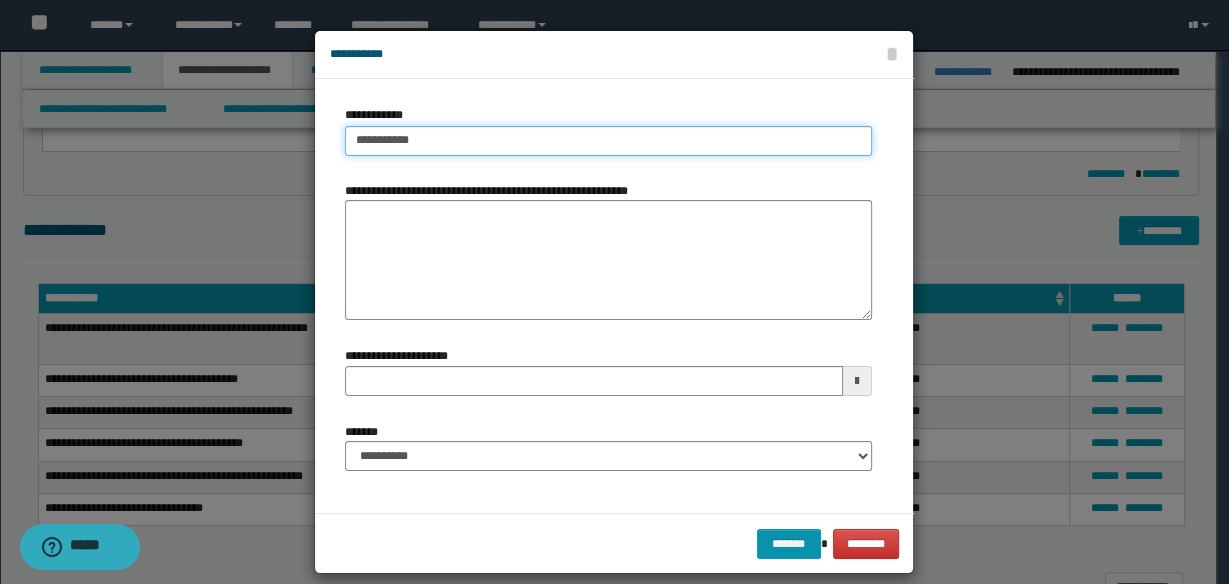 type on "**********" 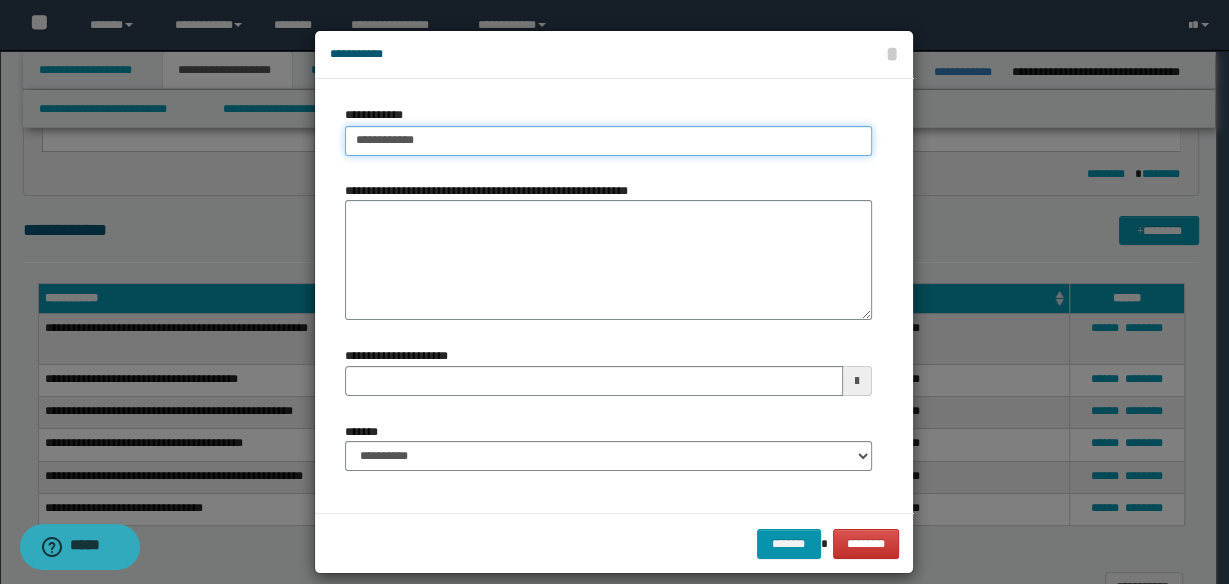 type on "**********" 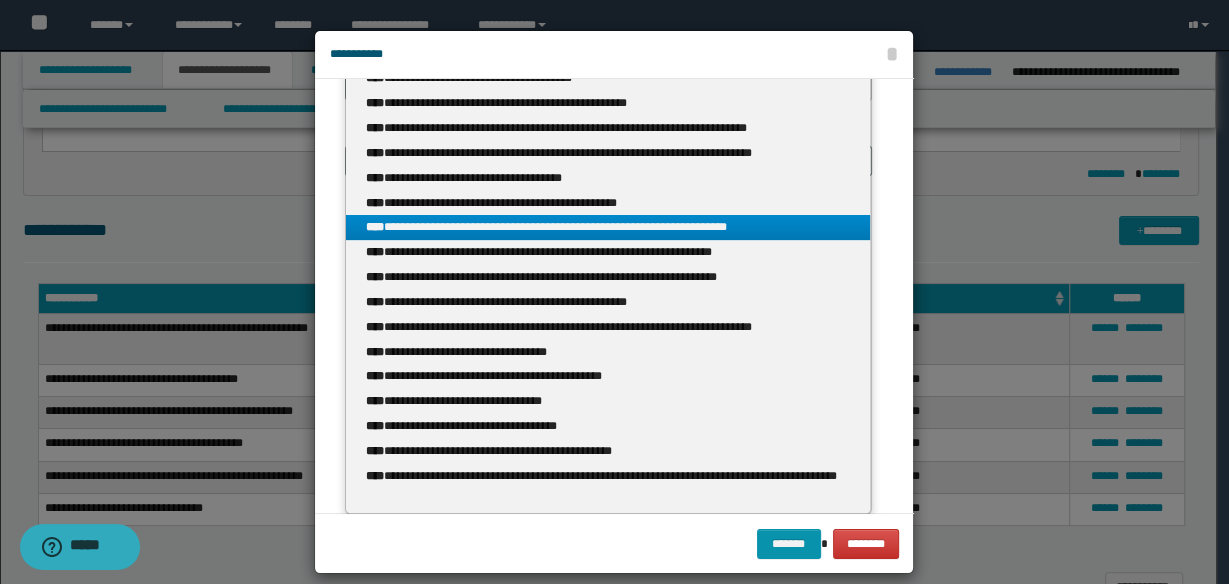 scroll, scrollTop: 295, scrollLeft: 0, axis: vertical 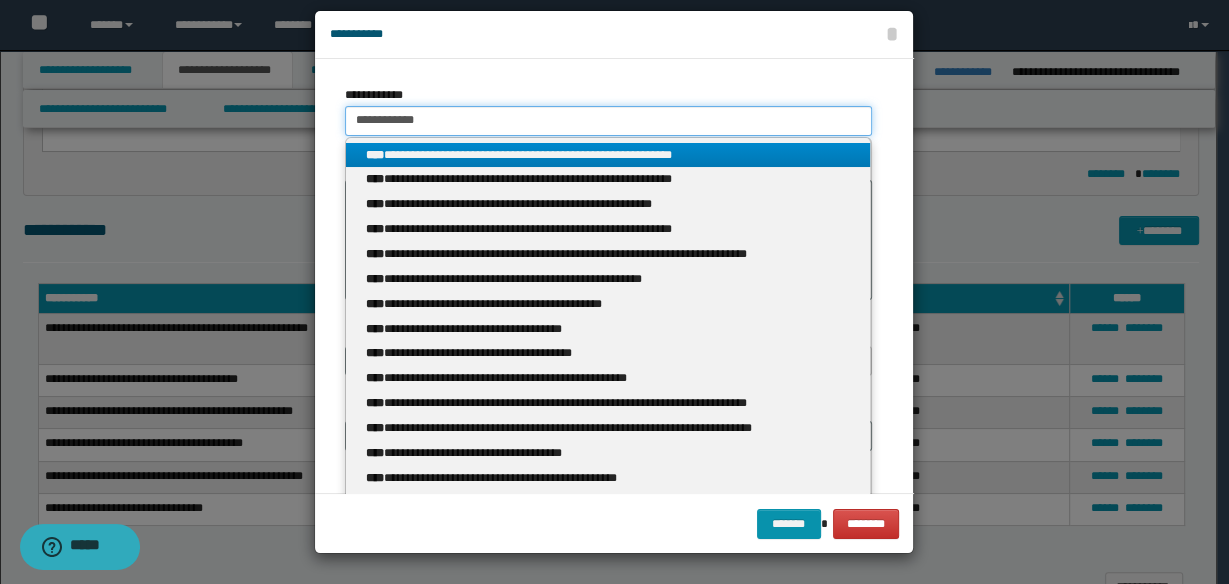 click on "**********" at bounding box center (608, 121) 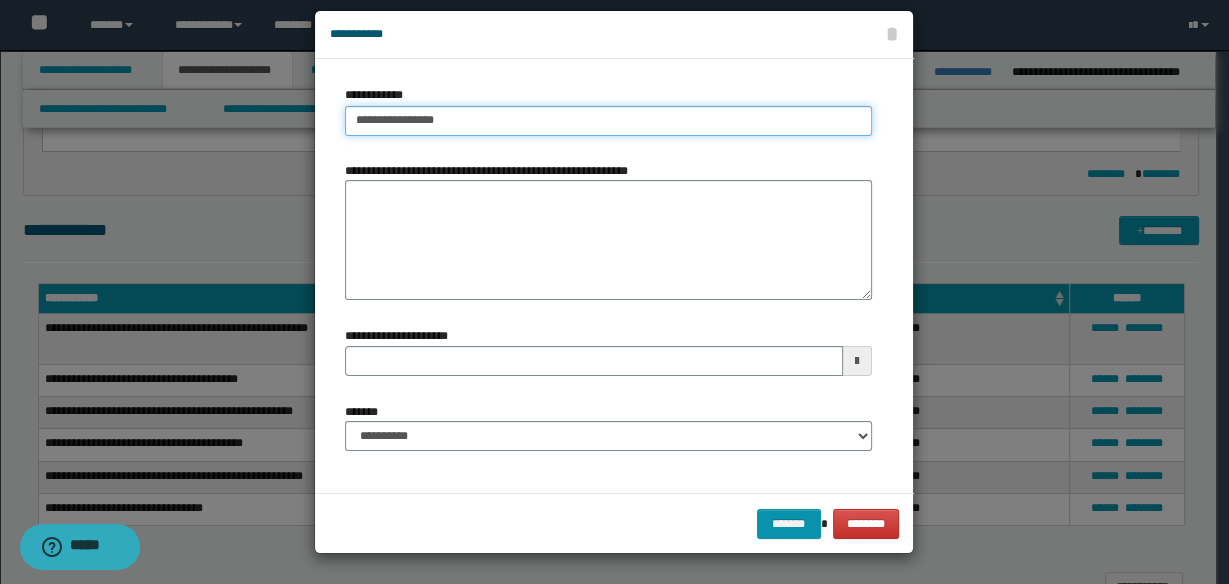 click on "**********" at bounding box center (608, 121) 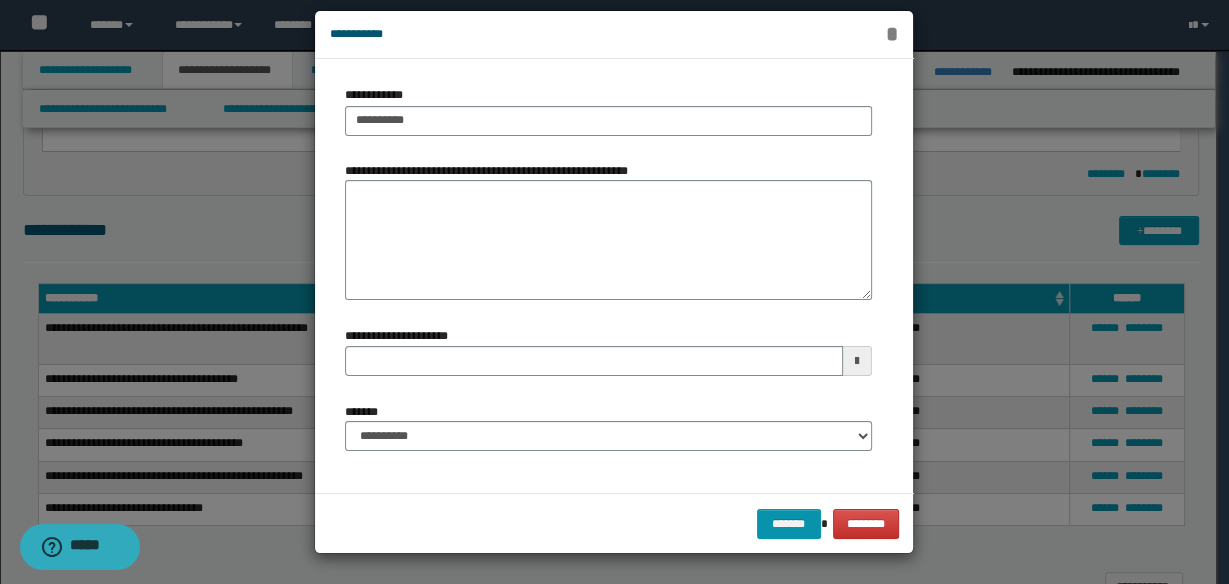 drag, startPoint x: 887, startPoint y: 38, endPoint x: 684, endPoint y: 98, distance: 211.68137 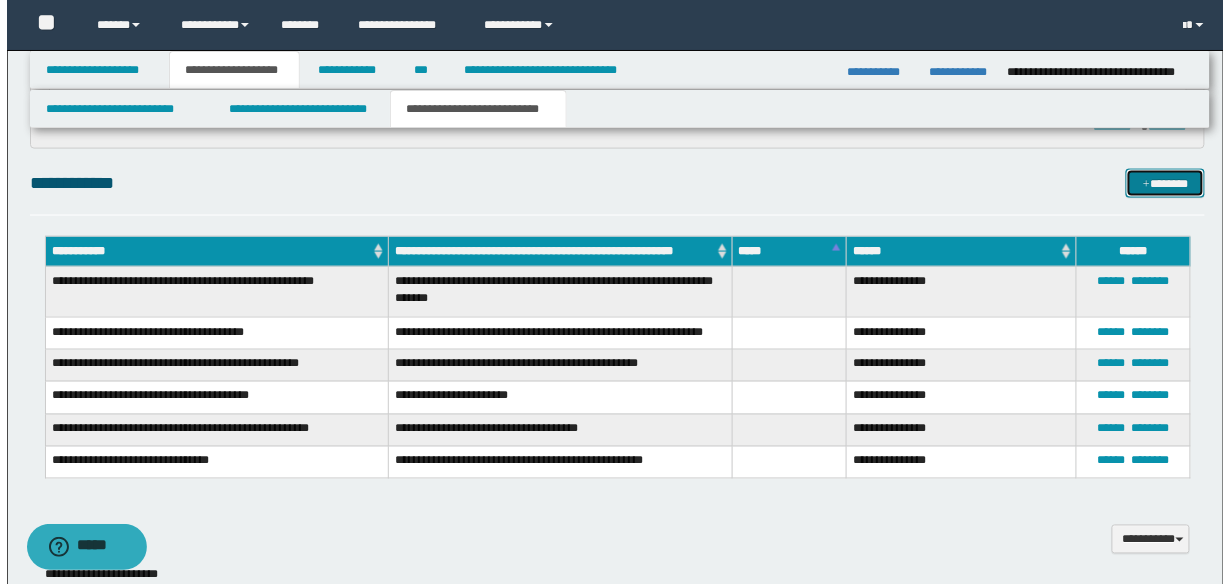 scroll, scrollTop: 560, scrollLeft: 0, axis: vertical 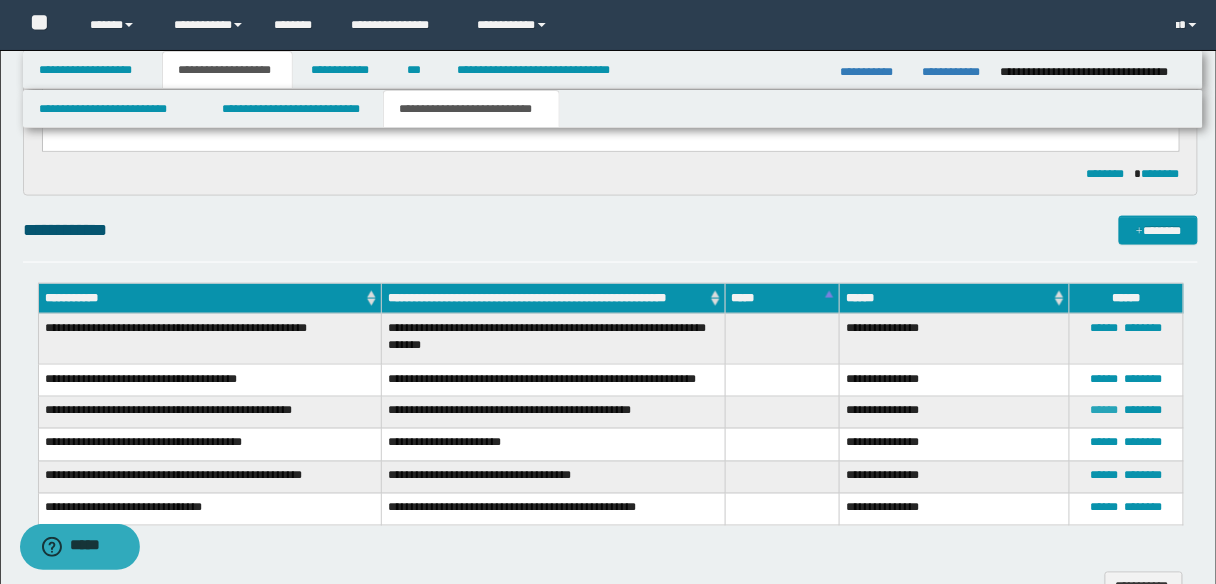 click on "******" at bounding box center [1105, 411] 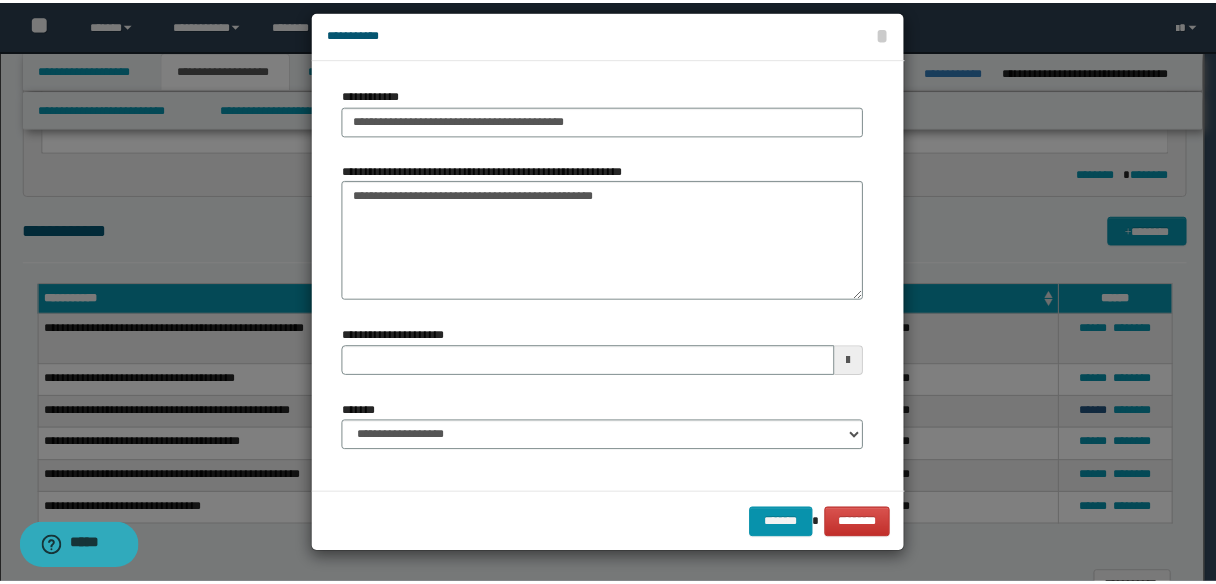 scroll, scrollTop: 0, scrollLeft: 0, axis: both 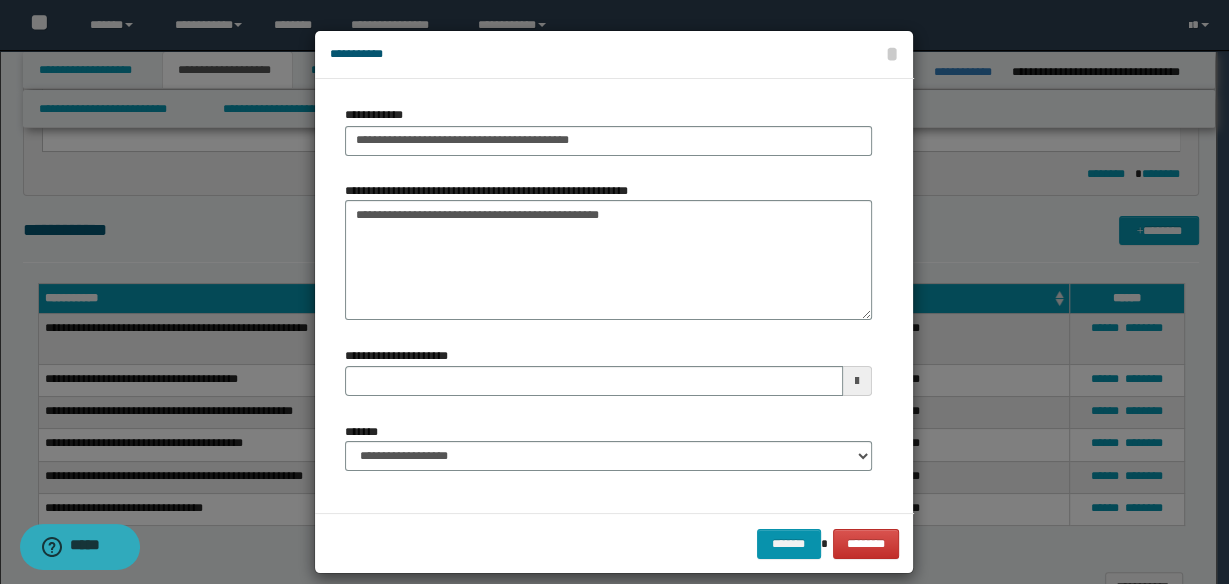 type 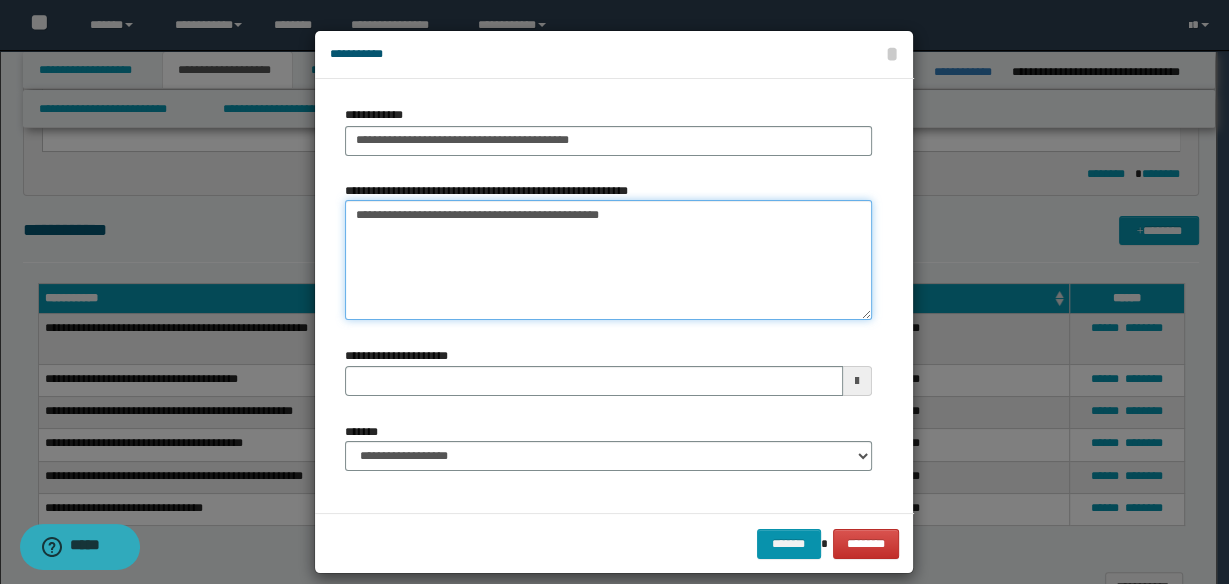 click on "**********" at bounding box center (608, 260) 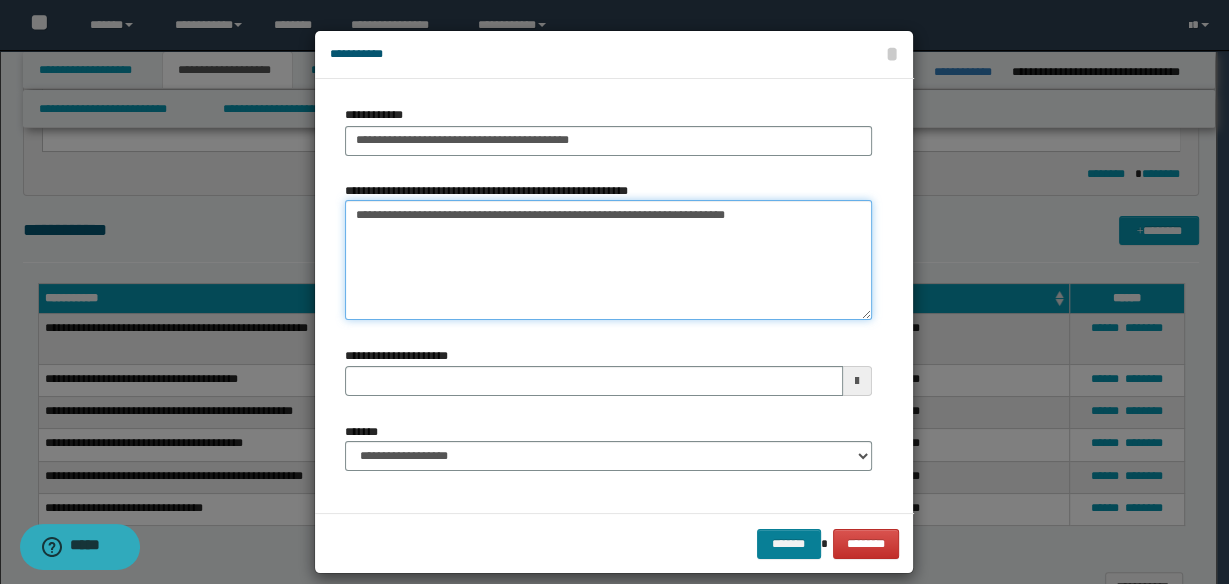 type on "**********" 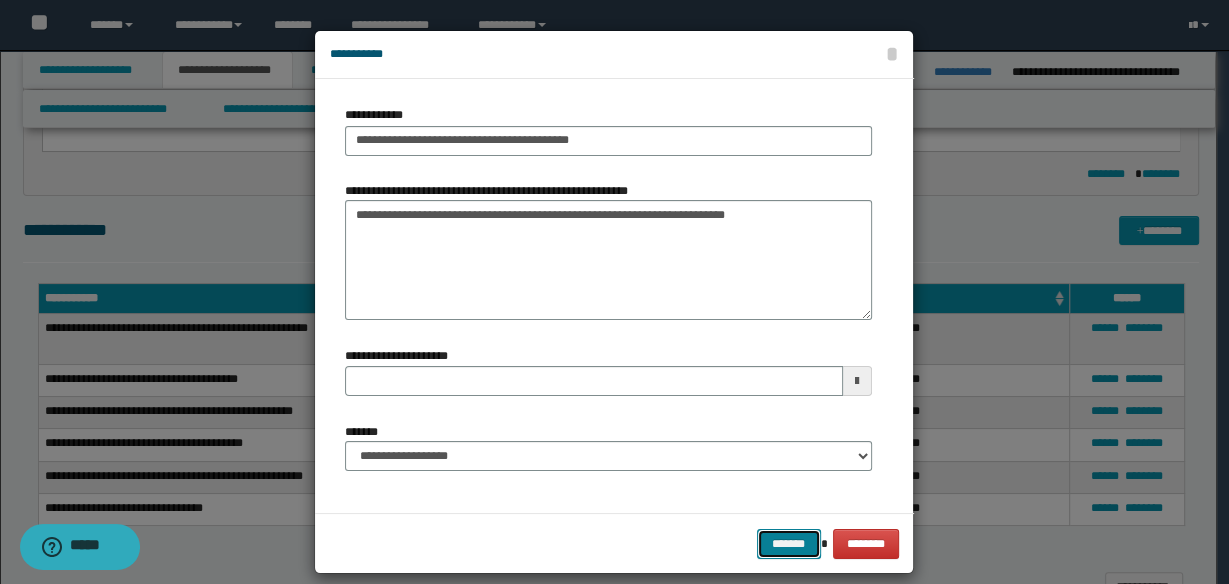 drag, startPoint x: 785, startPoint y: 545, endPoint x: 798, endPoint y: 518, distance: 29.966648 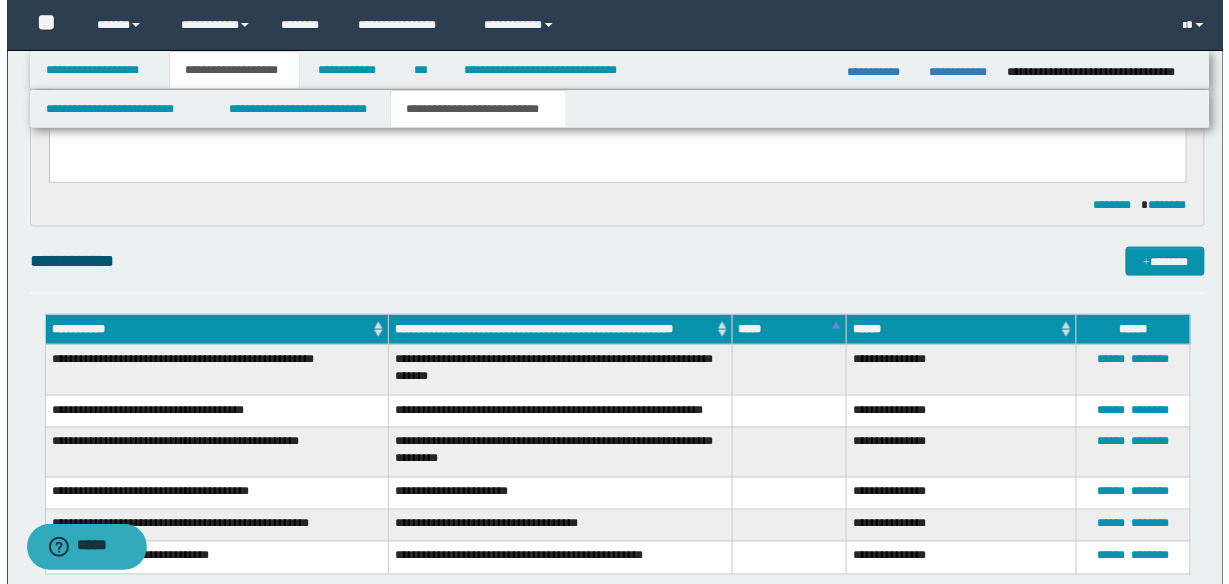 scroll, scrollTop: 480, scrollLeft: 0, axis: vertical 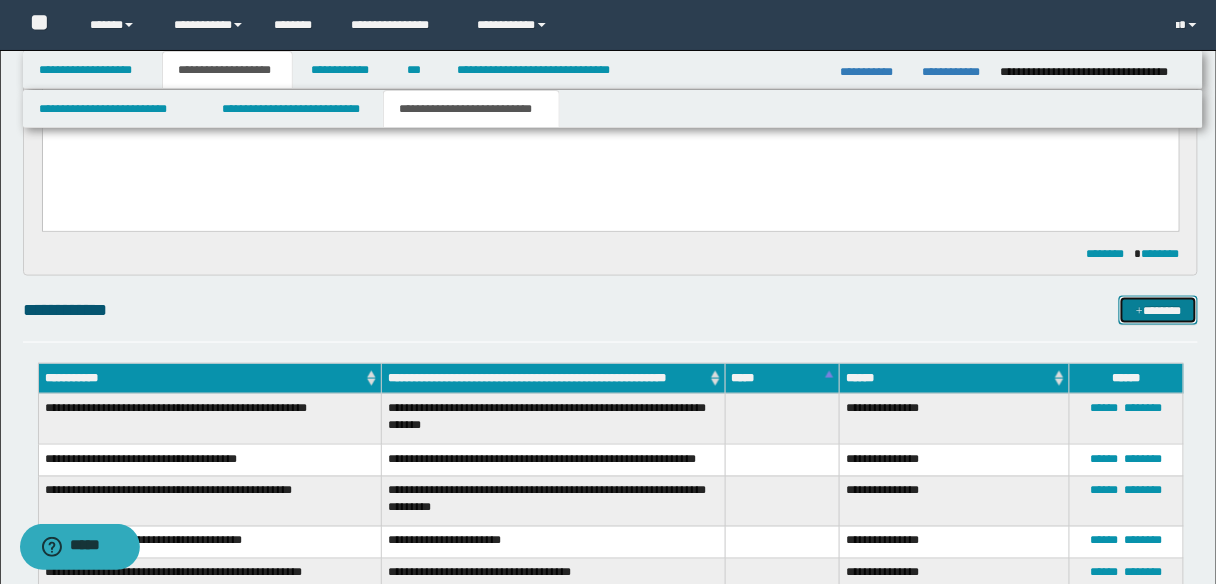 click on "*******" at bounding box center [1158, 310] 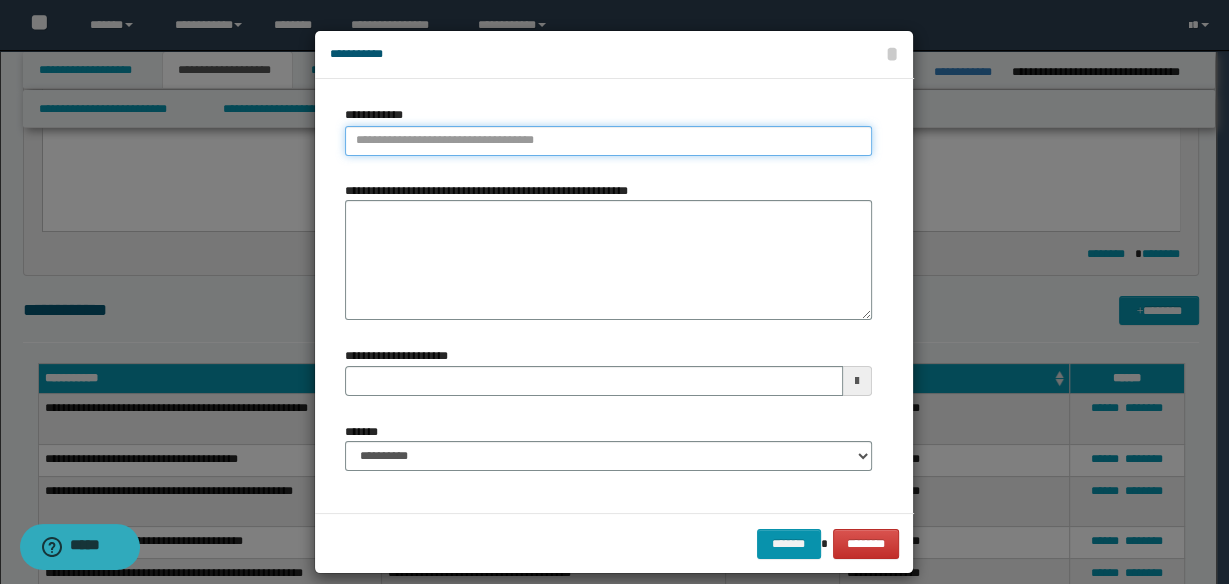 type on "**********" 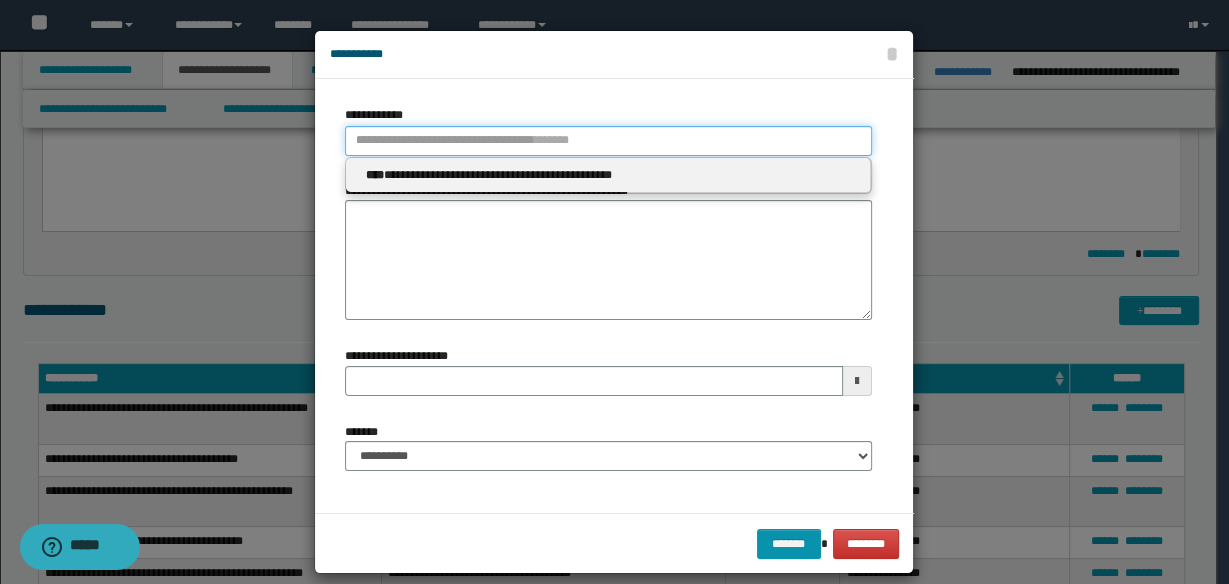 click on "**********" at bounding box center [608, 141] 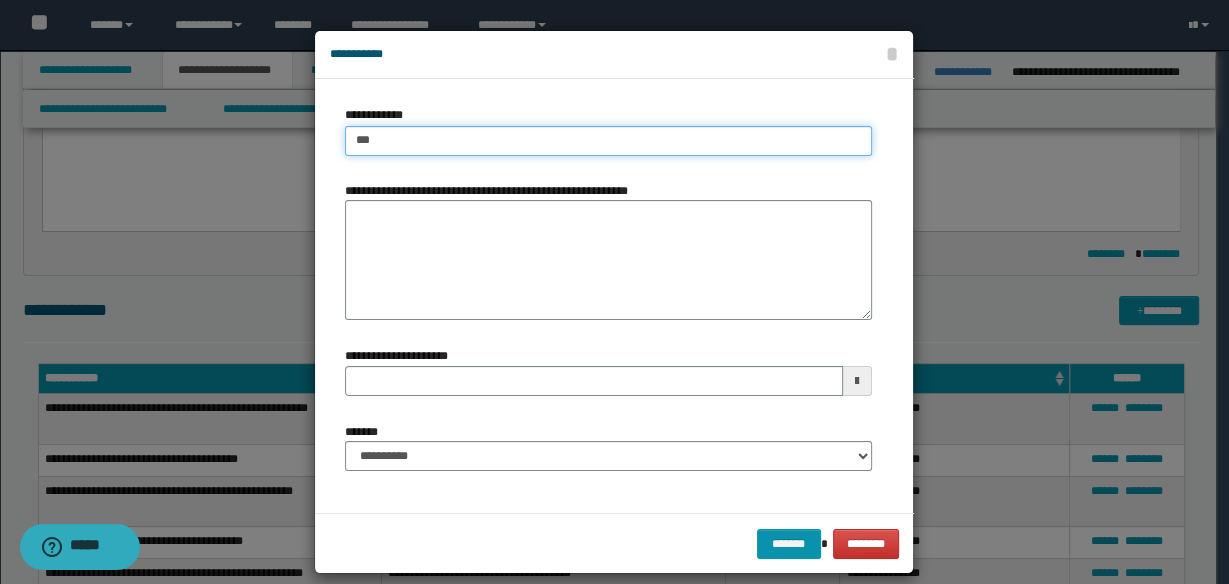 type on "****" 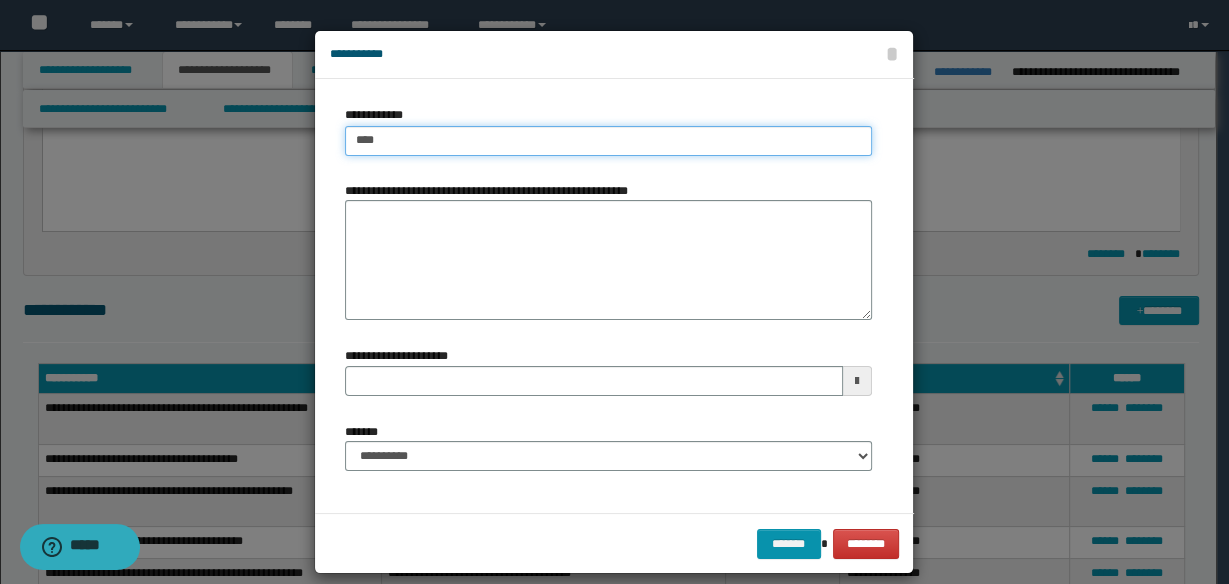 type on "****" 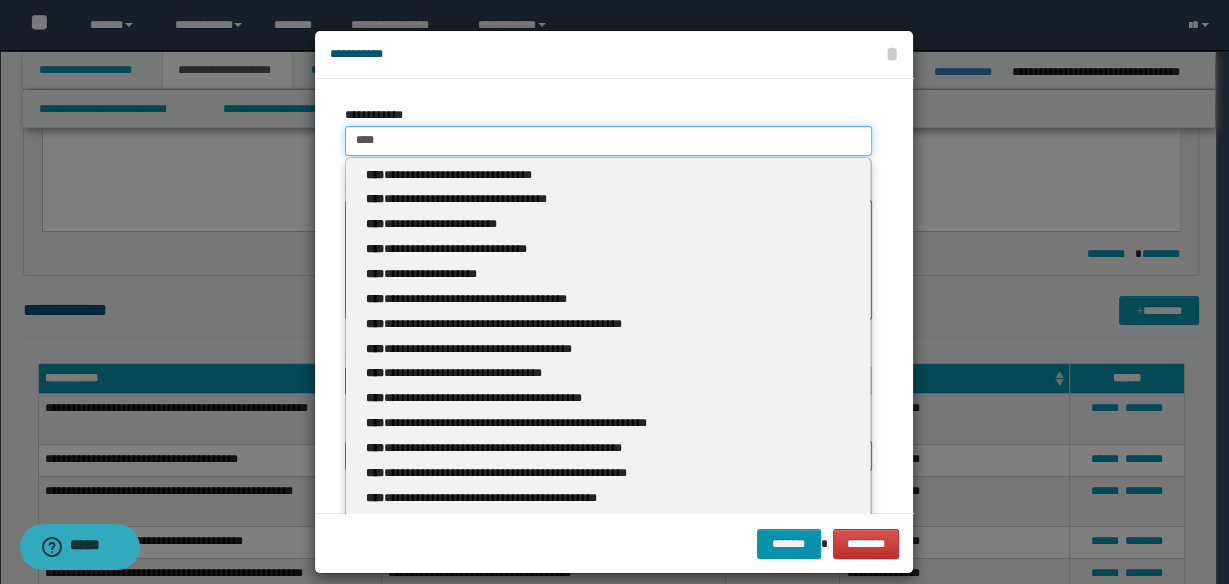 type 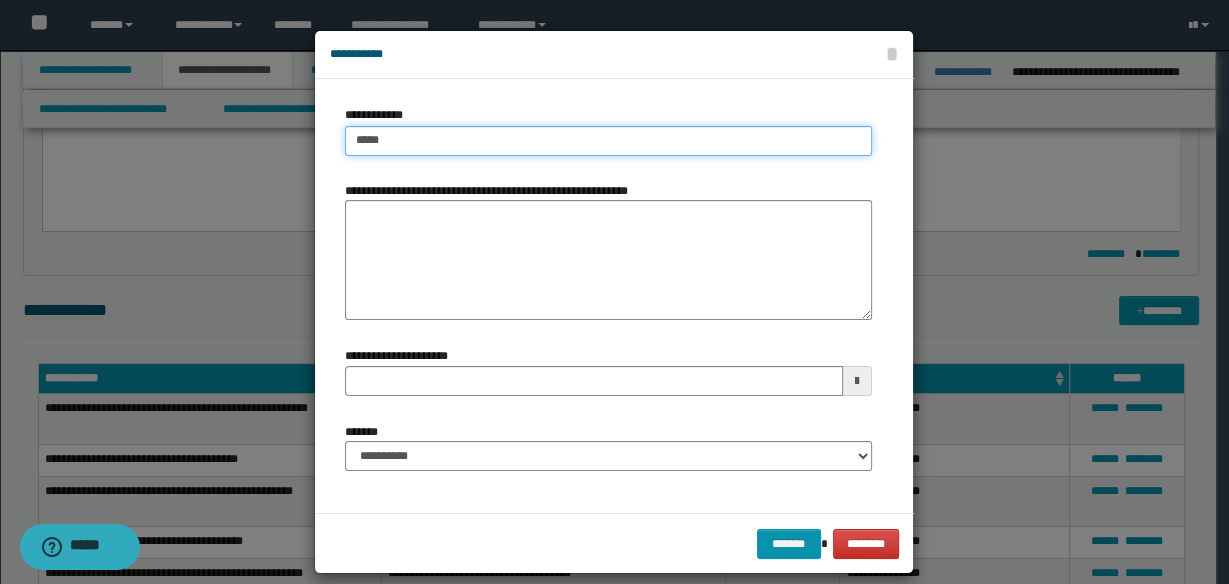 type on "*****" 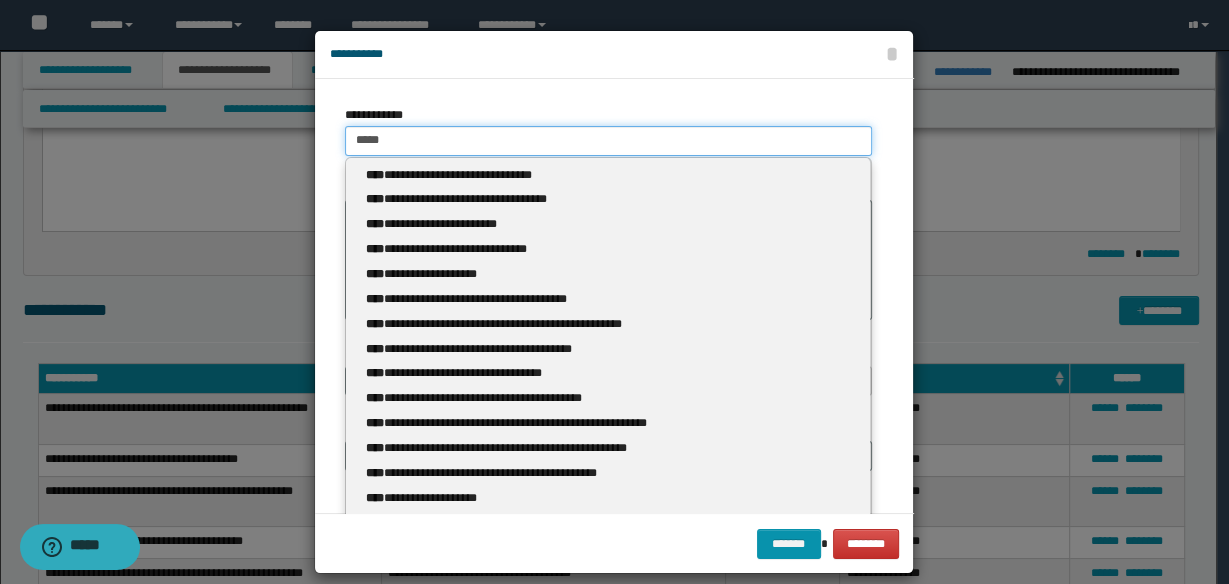 type 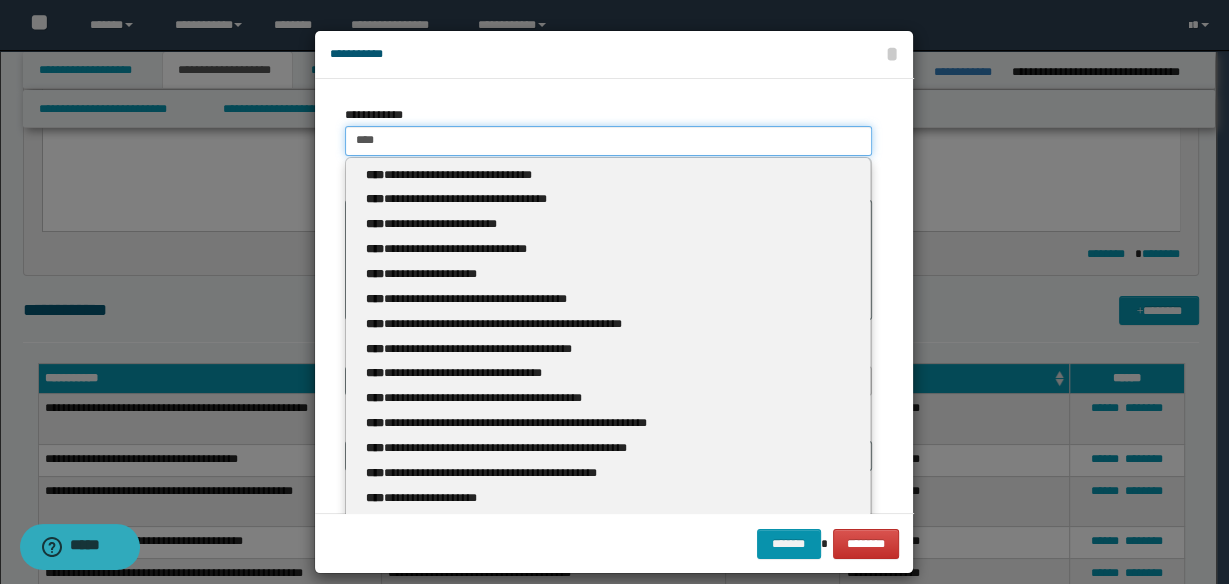 type on "****" 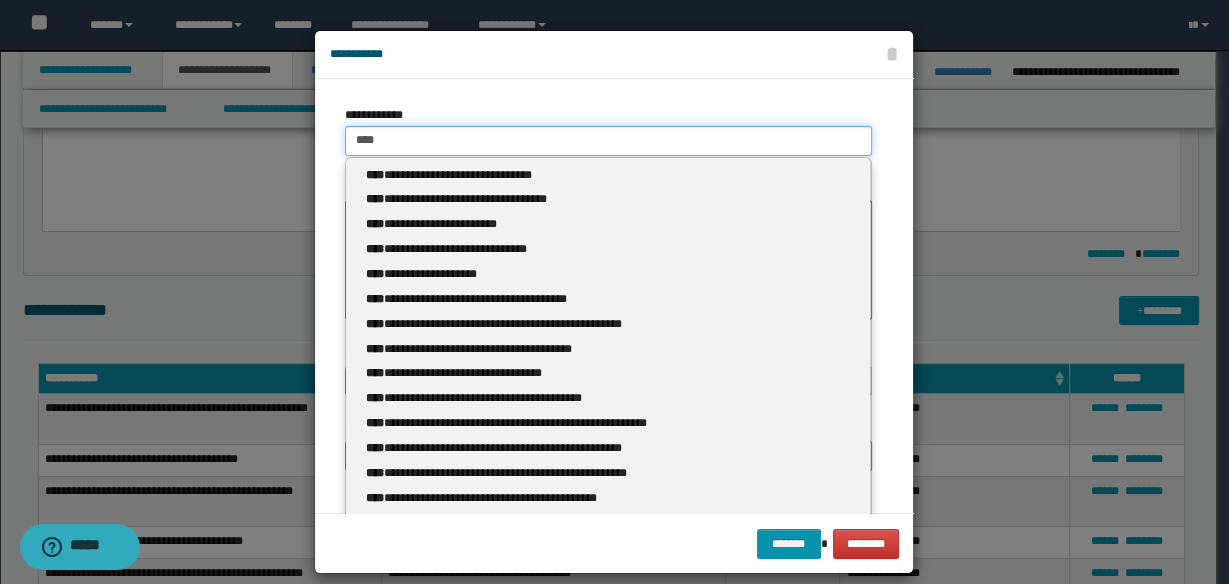 type 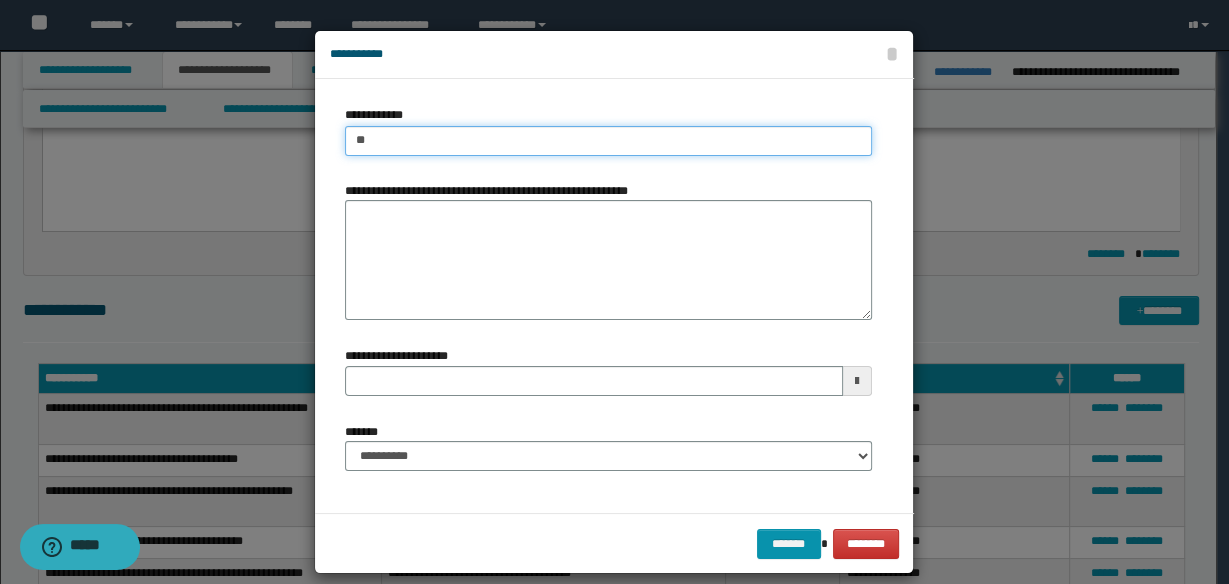 type on "*" 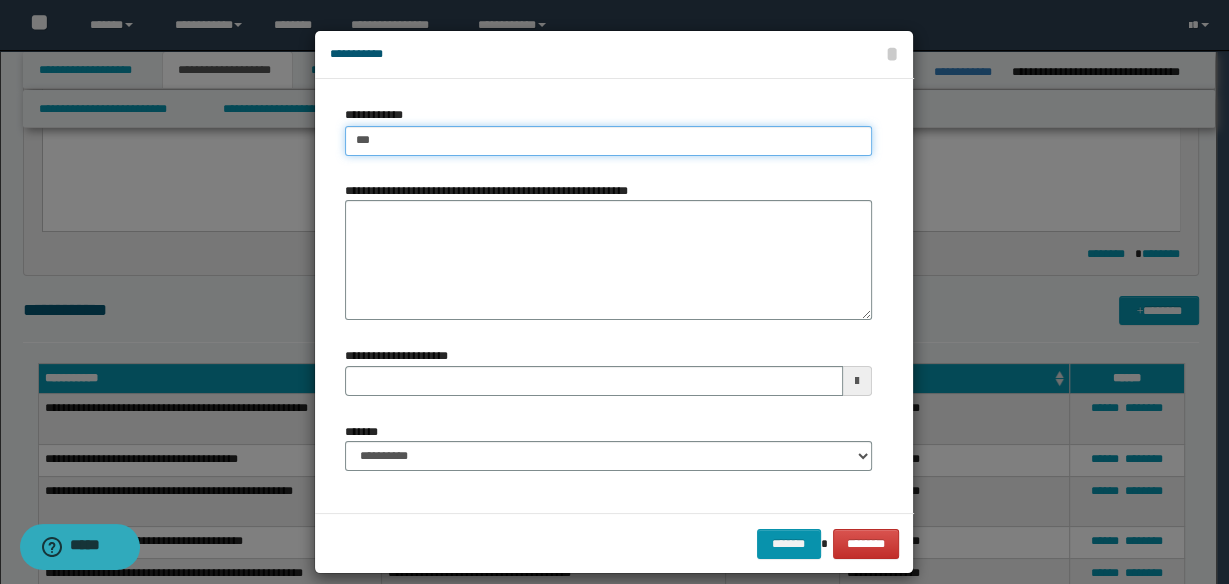 type on "****" 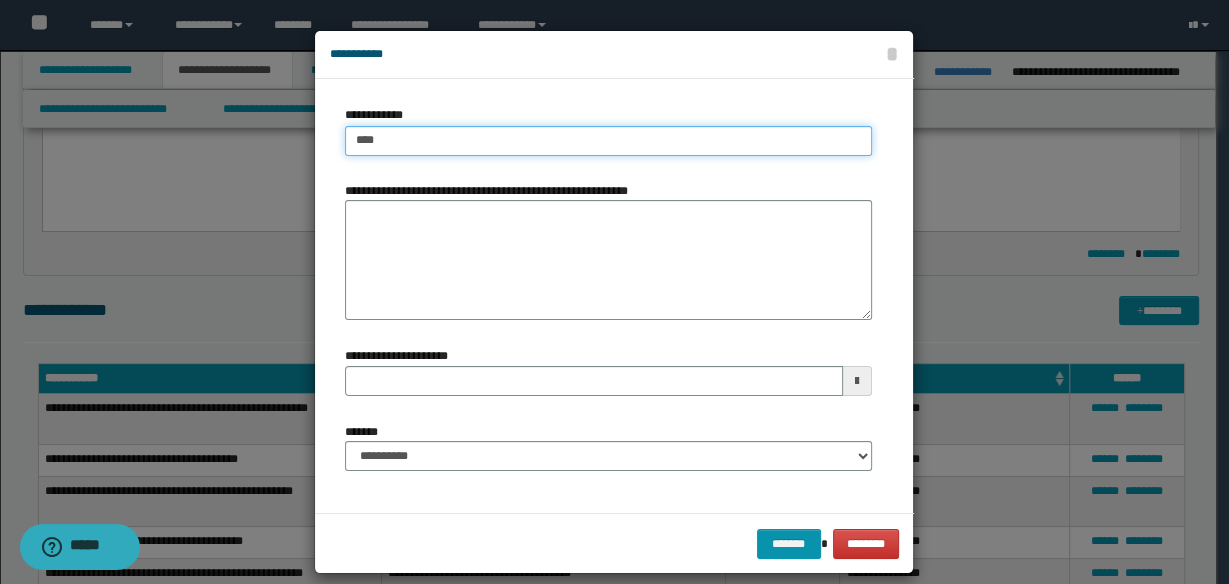 type on "****" 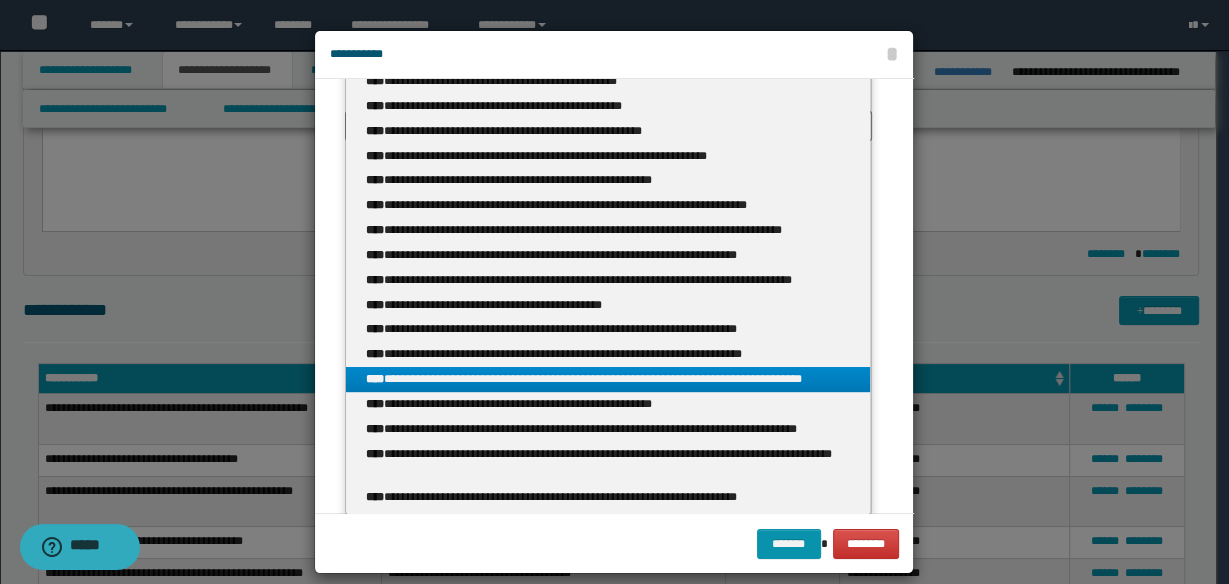 scroll, scrollTop: 333, scrollLeft: 0, axis: vertical 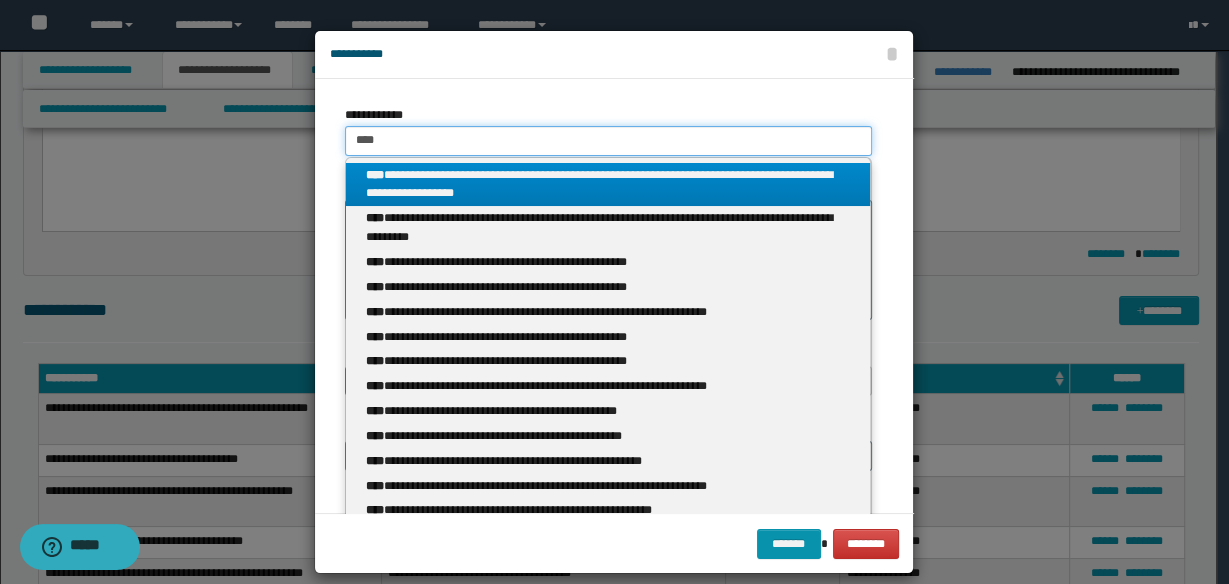 click on "****" at bounding box center [608, 141] 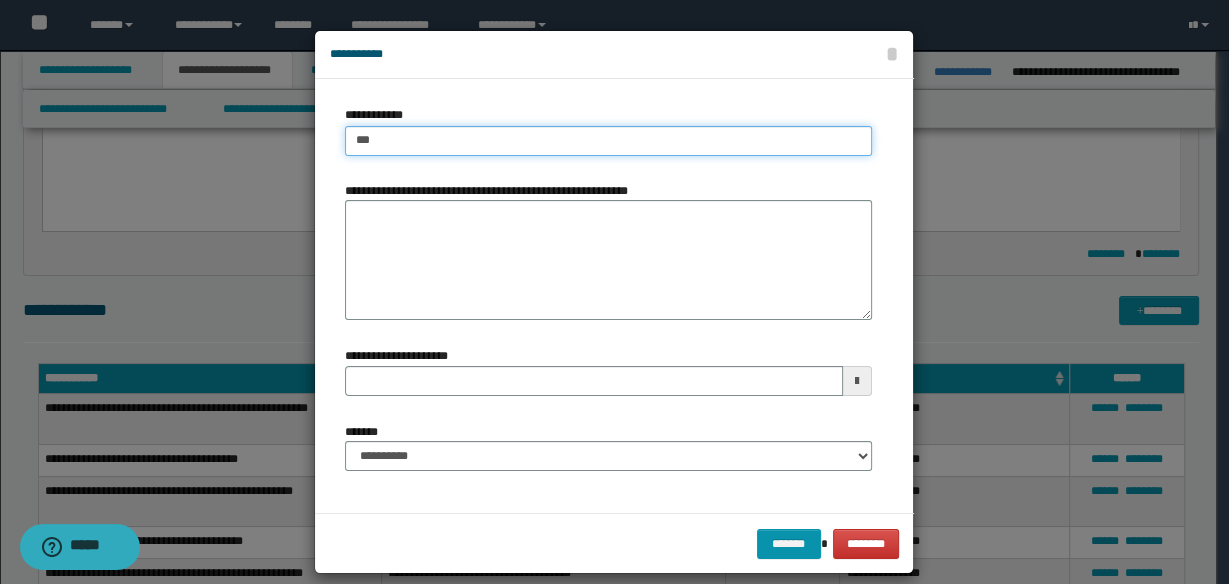 type on "****" 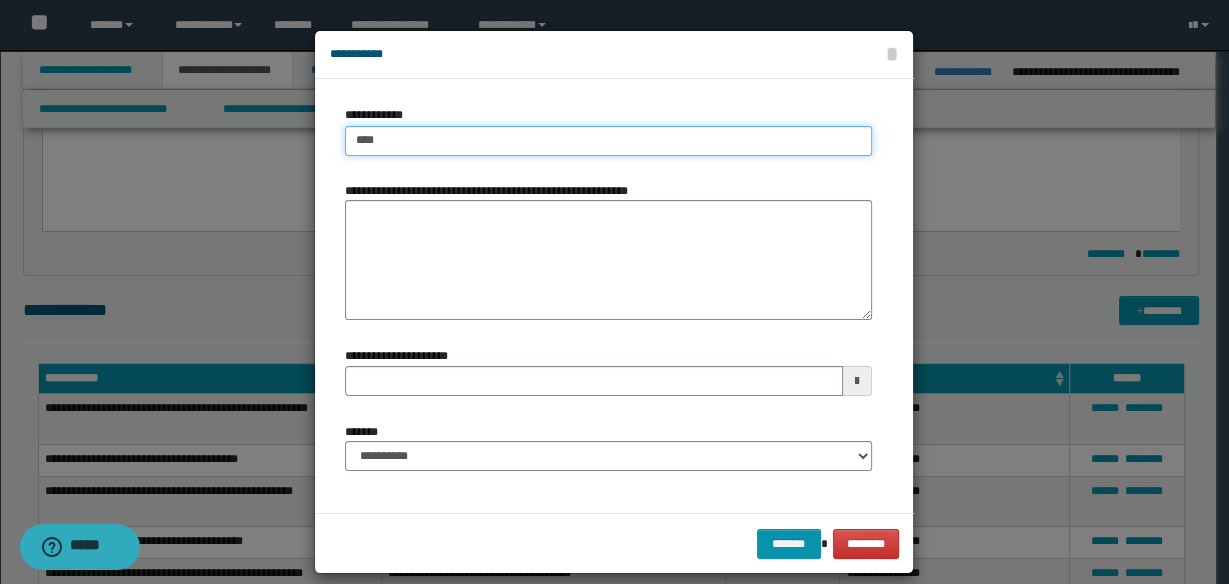 type on "****" 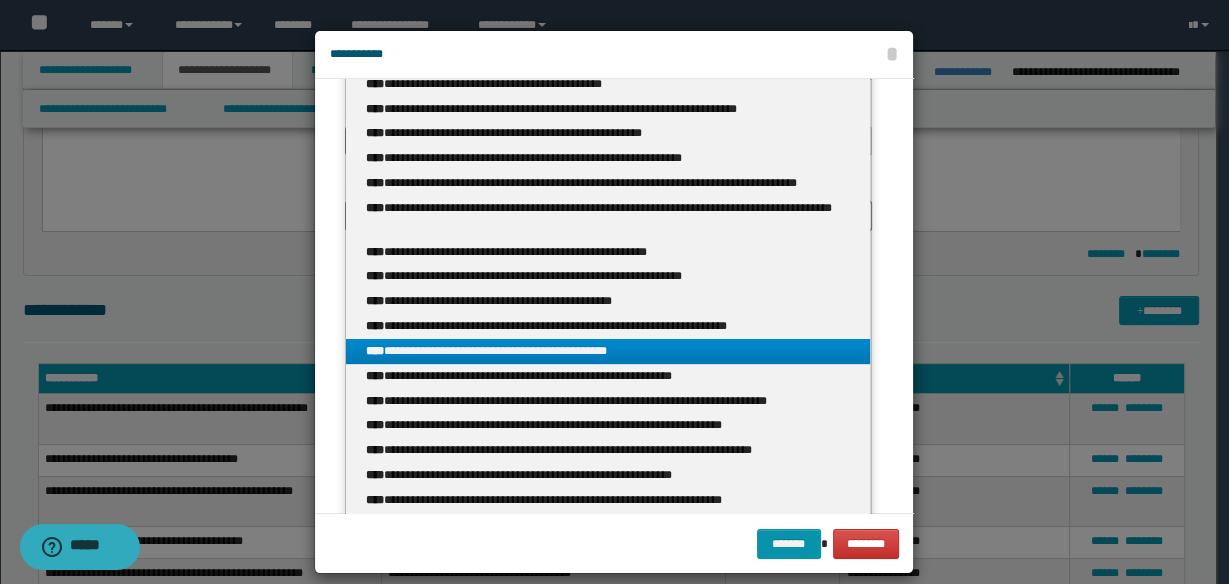 scroll, scrollTop: 295, scrollLeft: 0, axis: vertical 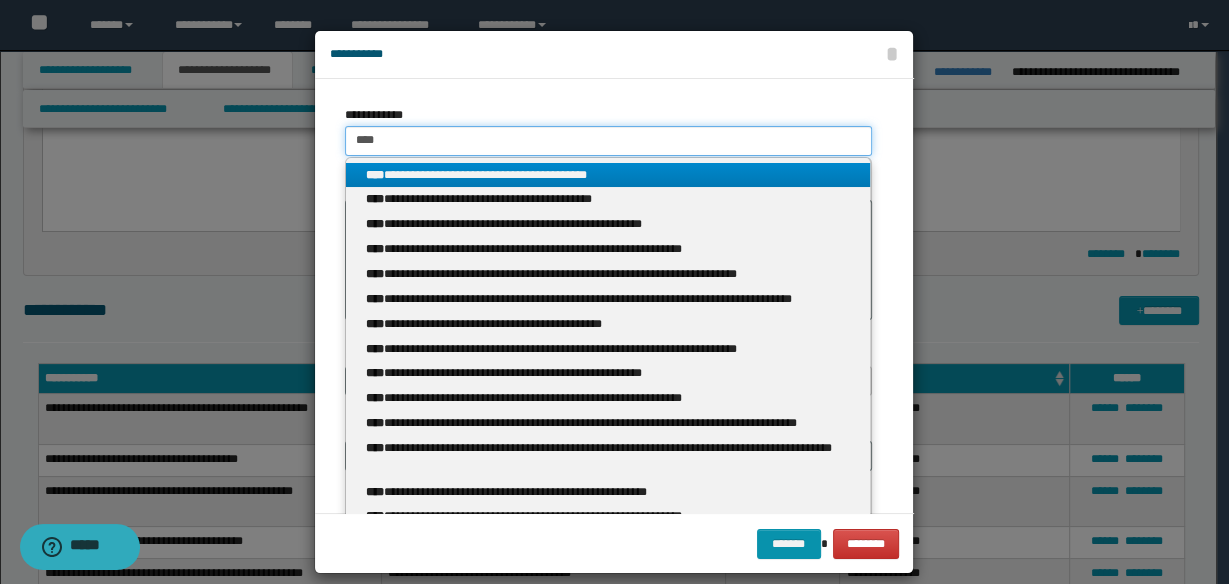 click on "****" at bounding box center [608, 141] 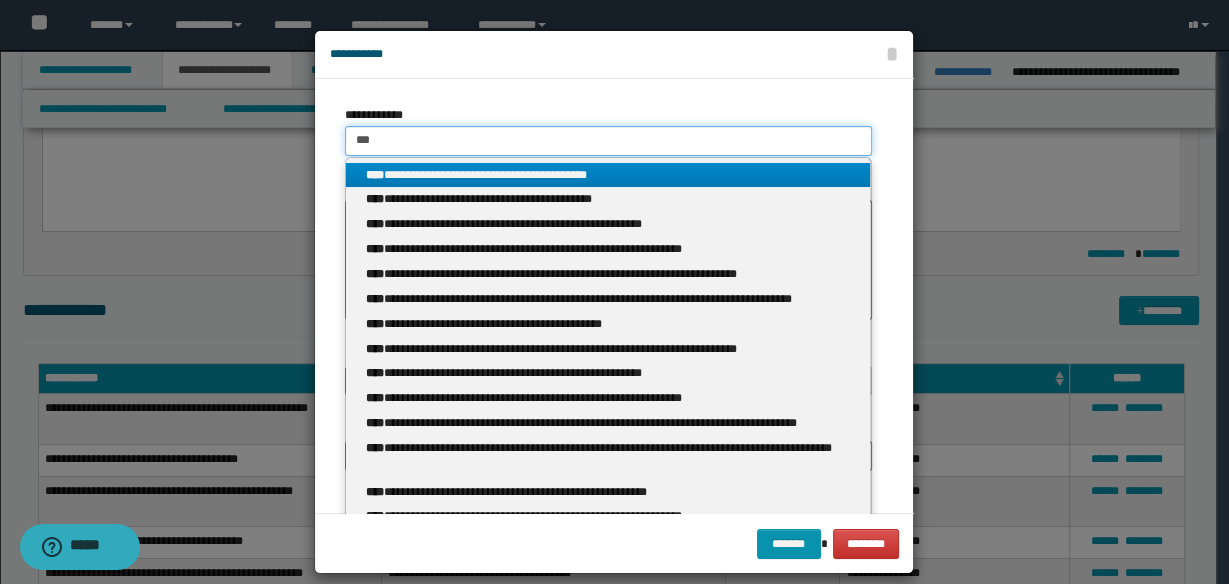 type on "***" 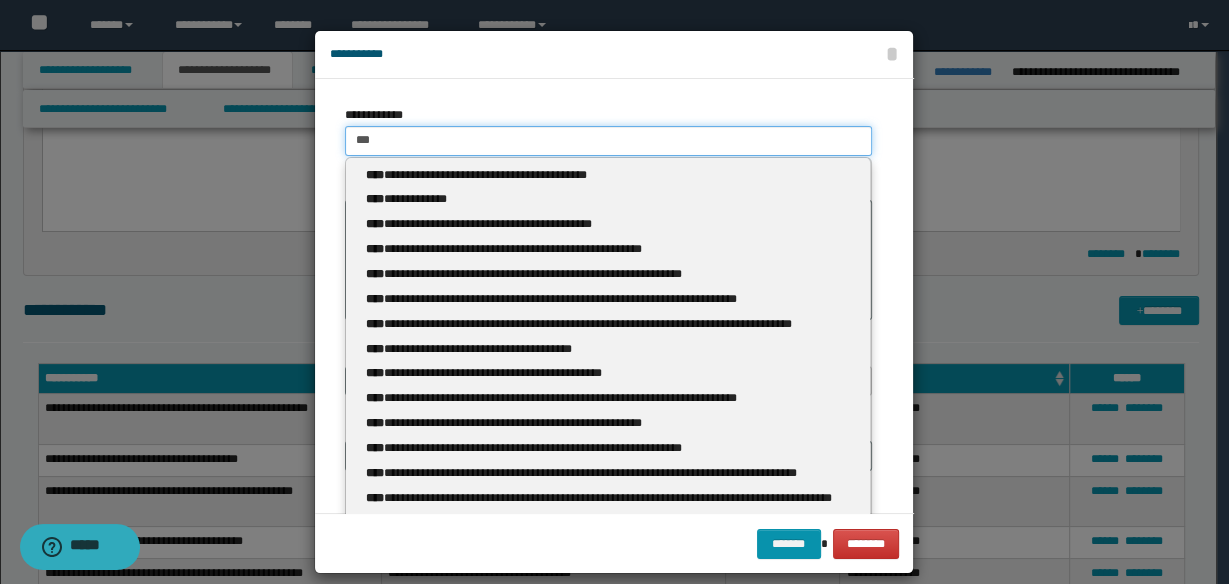 type 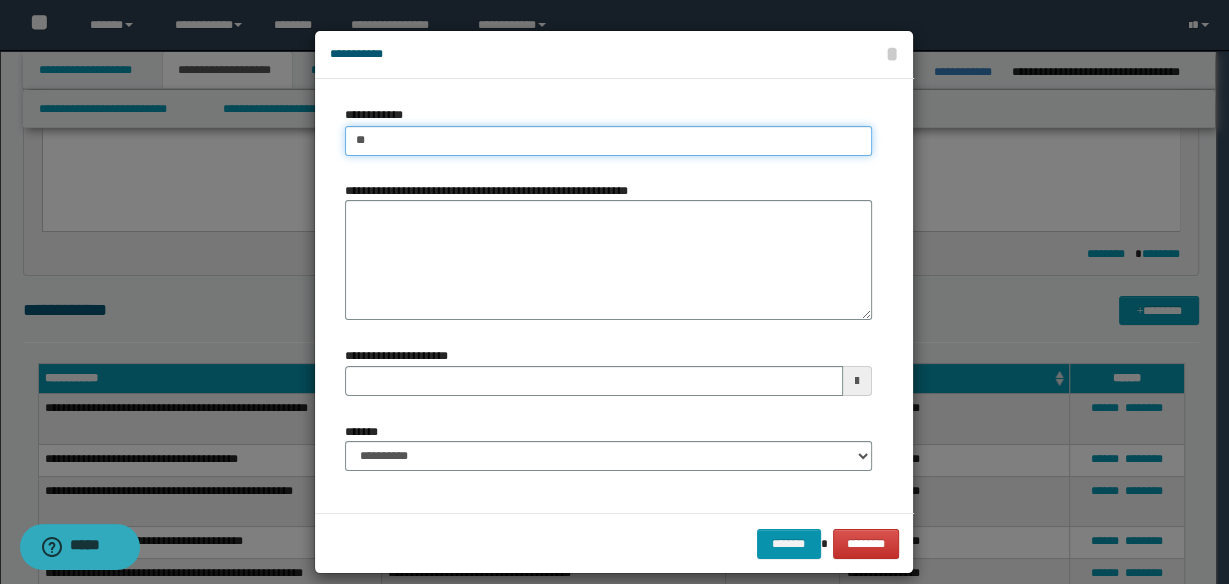 type on "***" 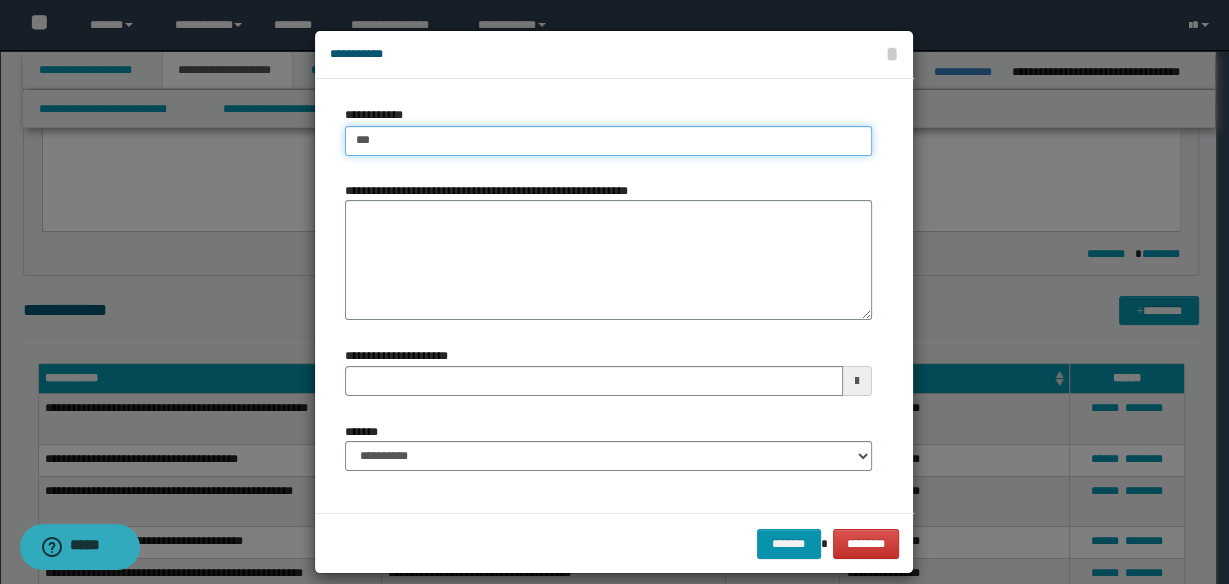 type on "**********" 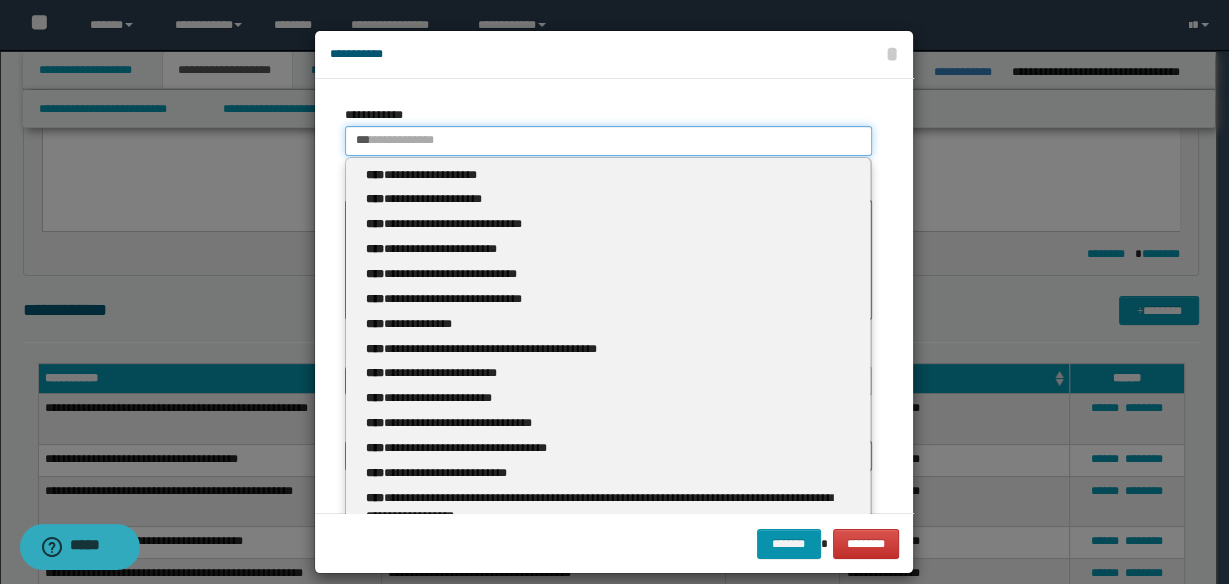 type 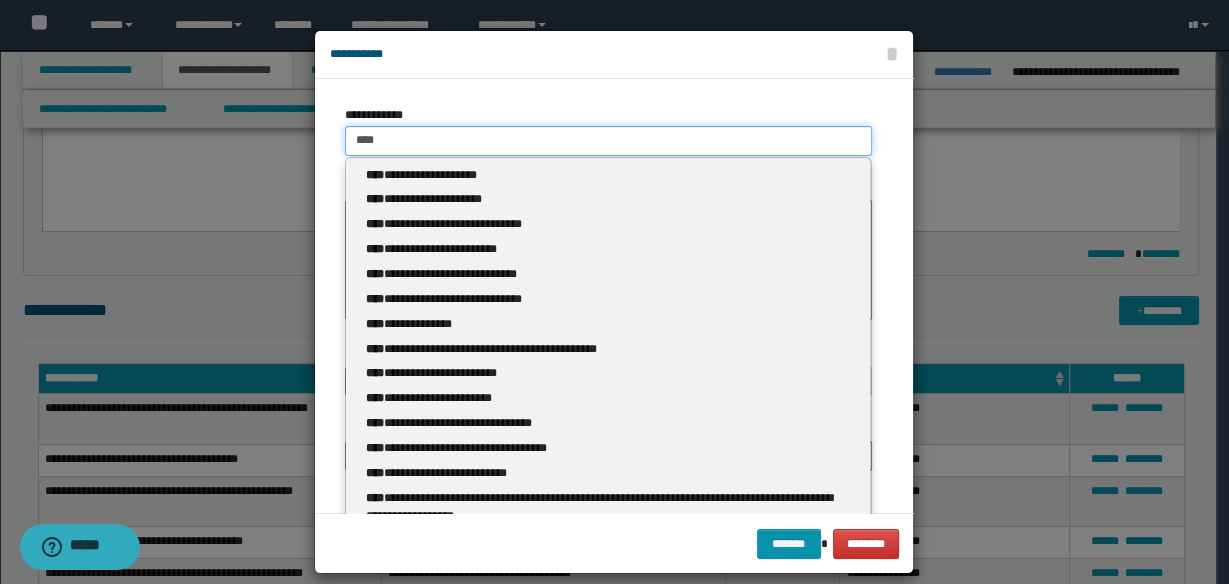type on "****" 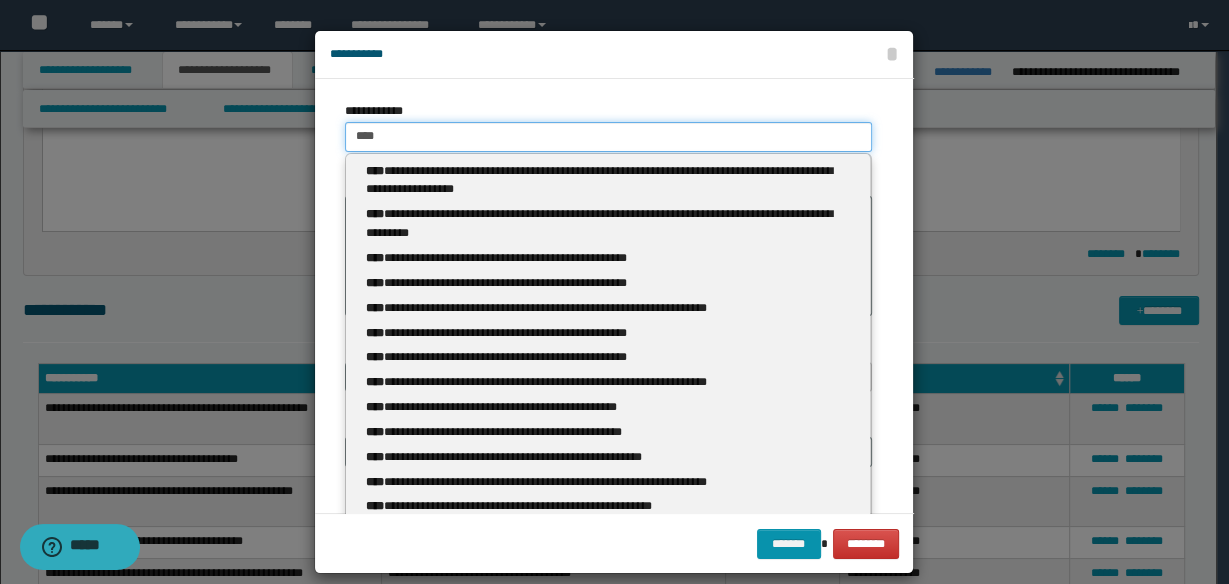 scroll, scrollTop: 0, scrollLeft: 0, axis: both 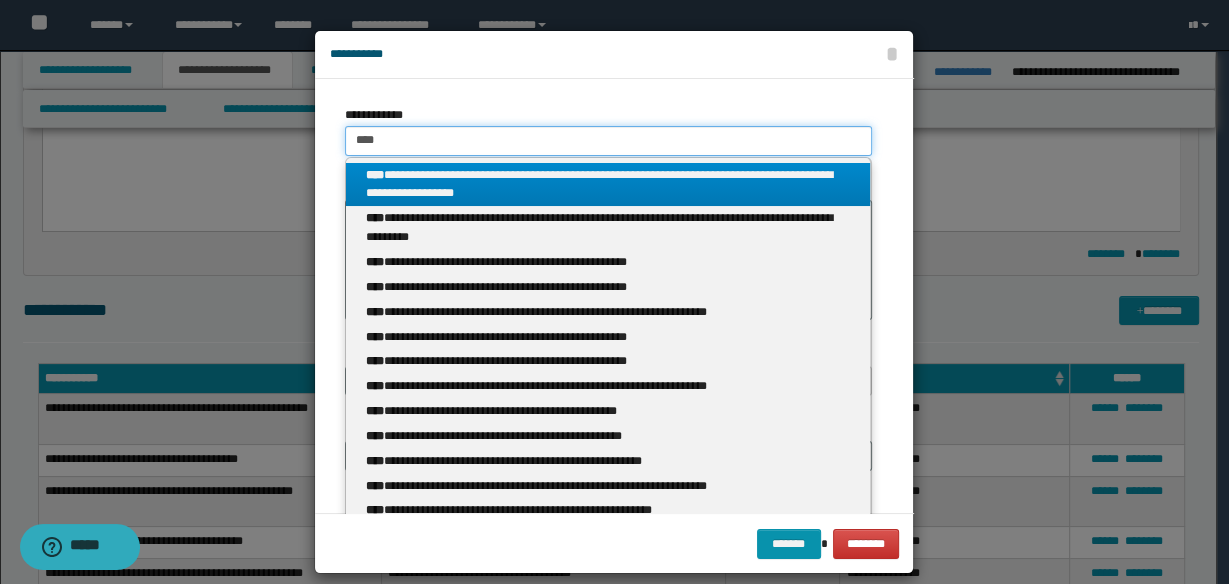 click on "****" at bounding box center [608, 141] 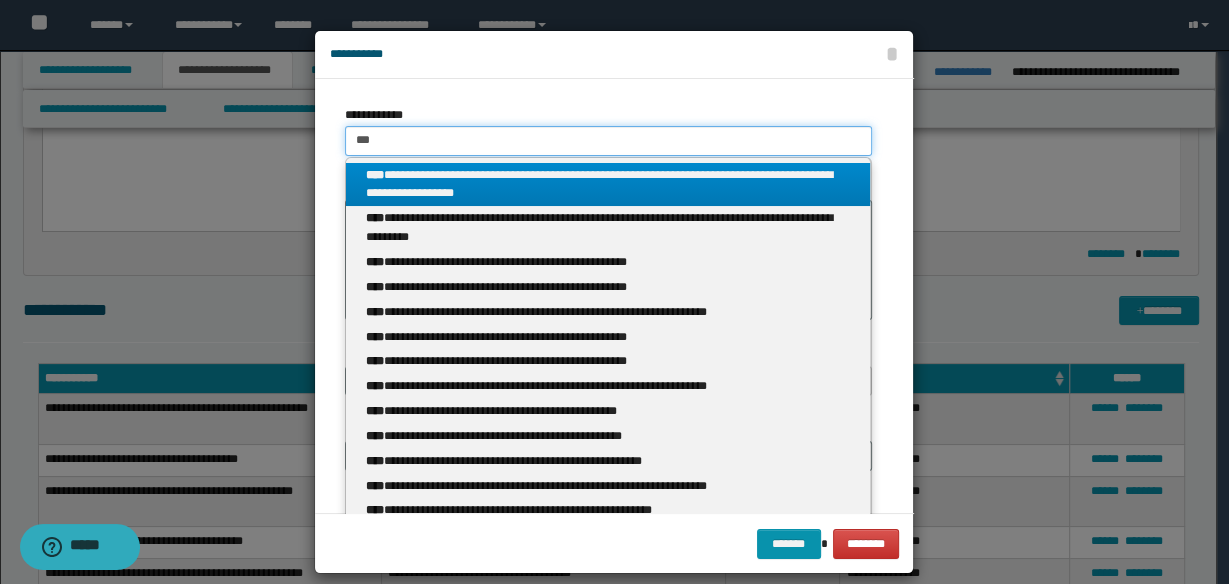 type on "**********" 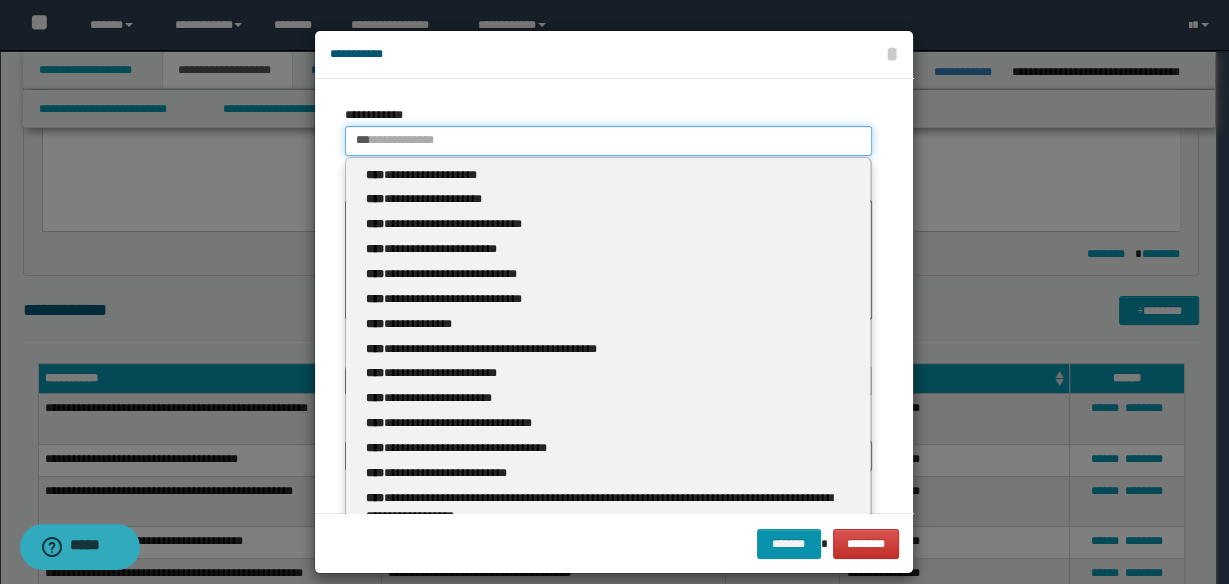 type 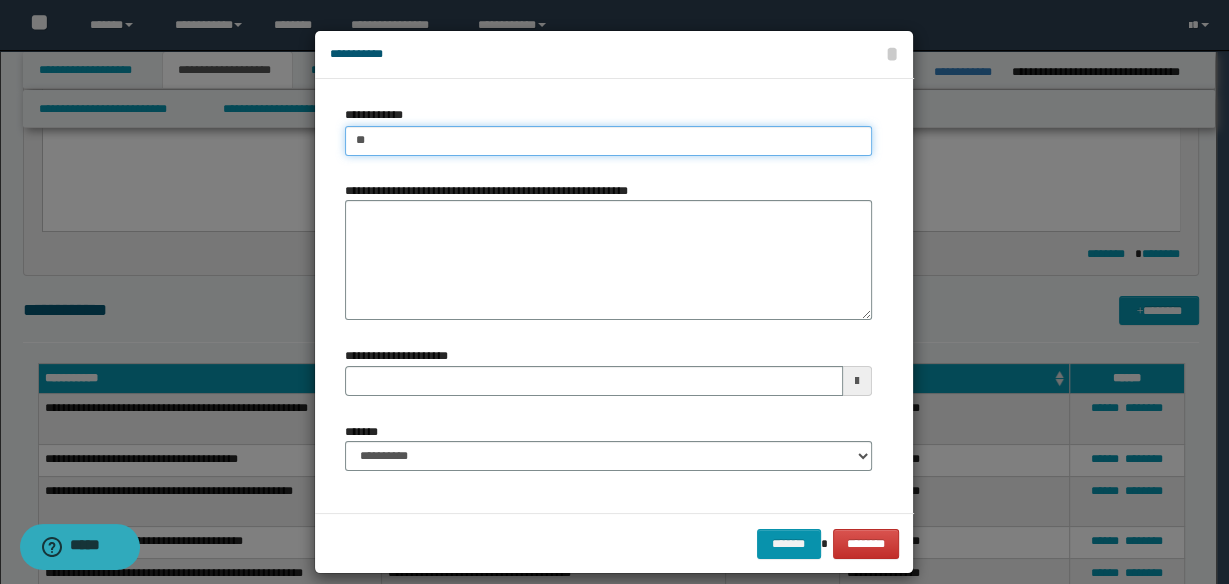 type on "*" 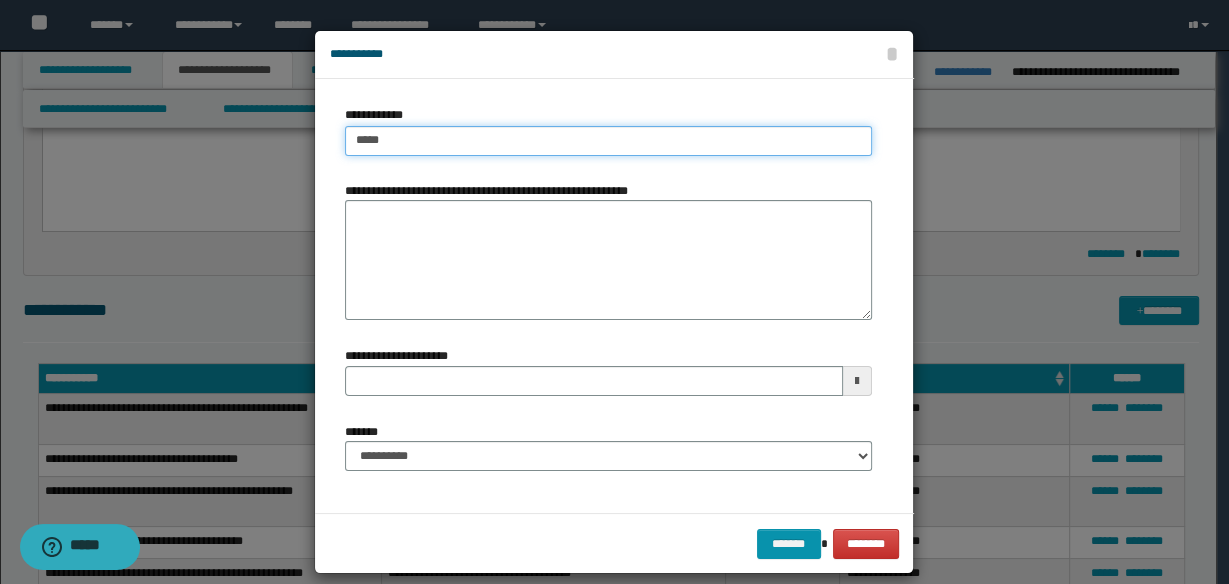 type 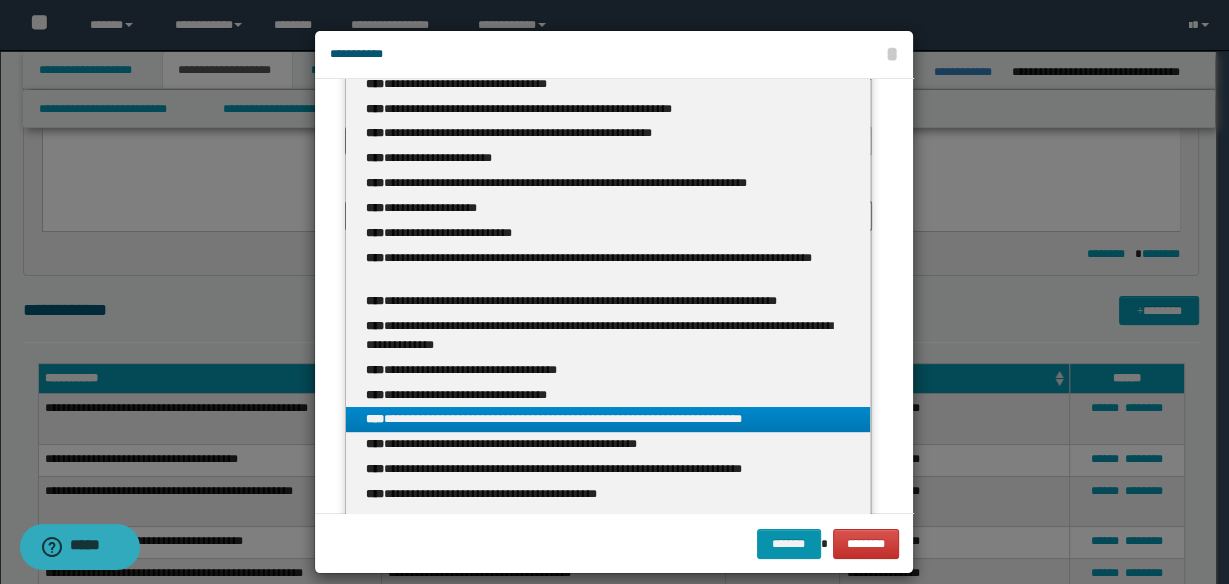 scroll, scrollTop: 264, scrollLeft: 0, axis: vertical 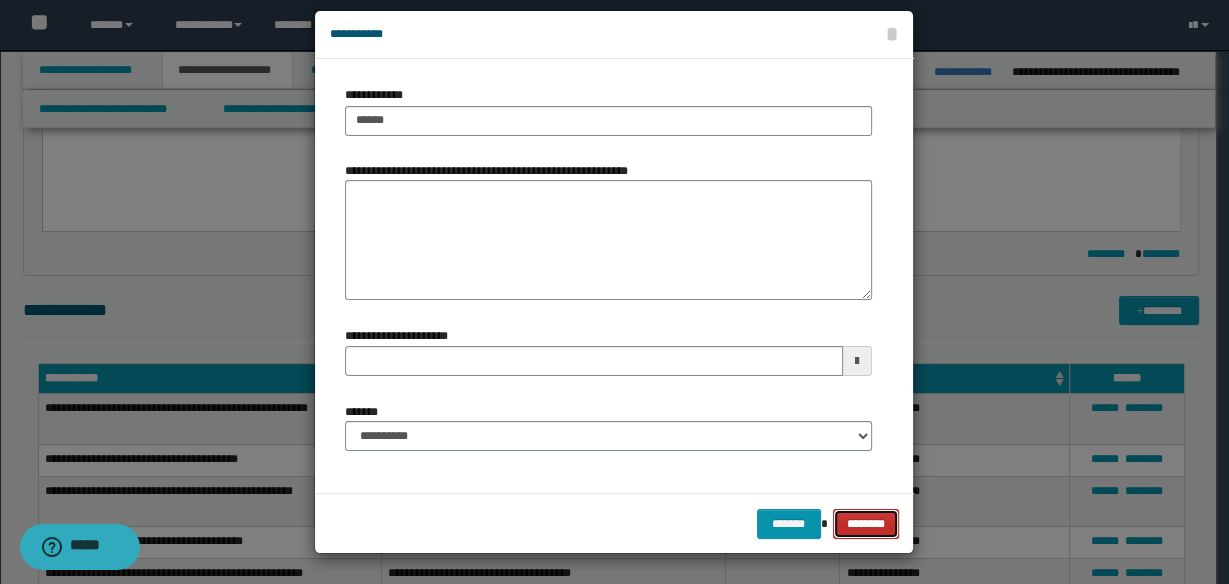 click on "********" at bounding box center (866, 523) 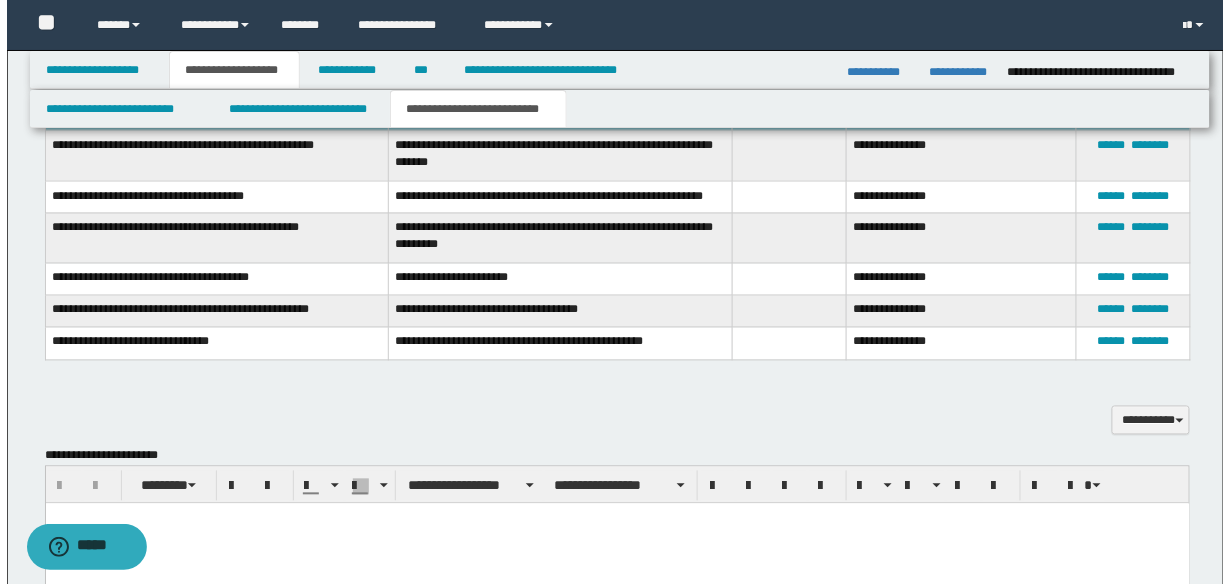 scroll, scrollTop: 800, scrollLeft: 0, axis: vertical 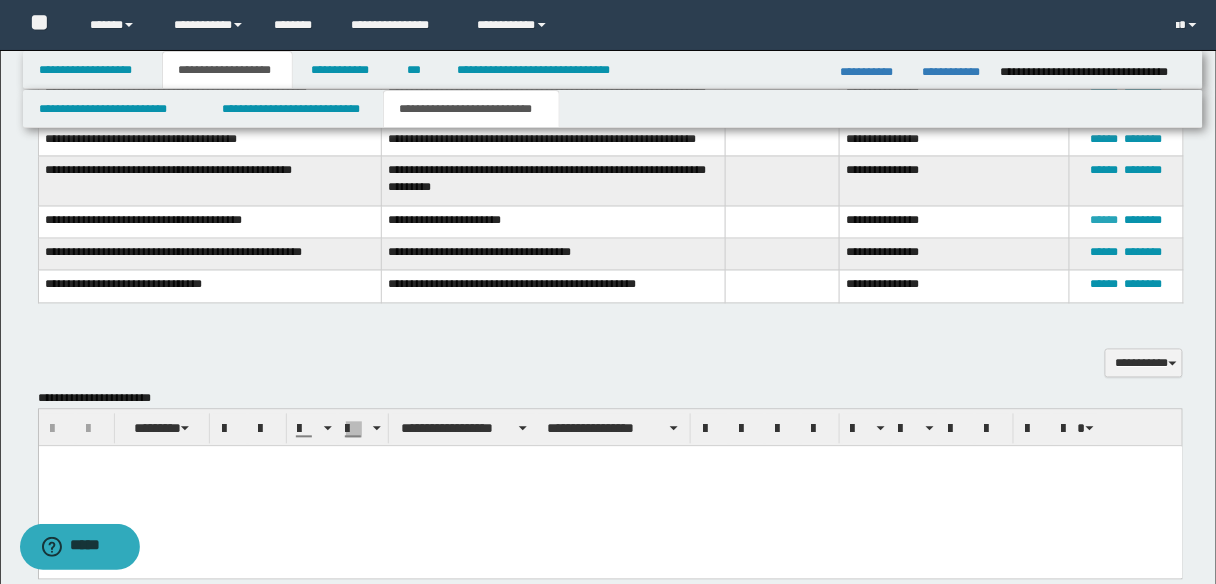 click on "******" at bounding box center [1105, 221] 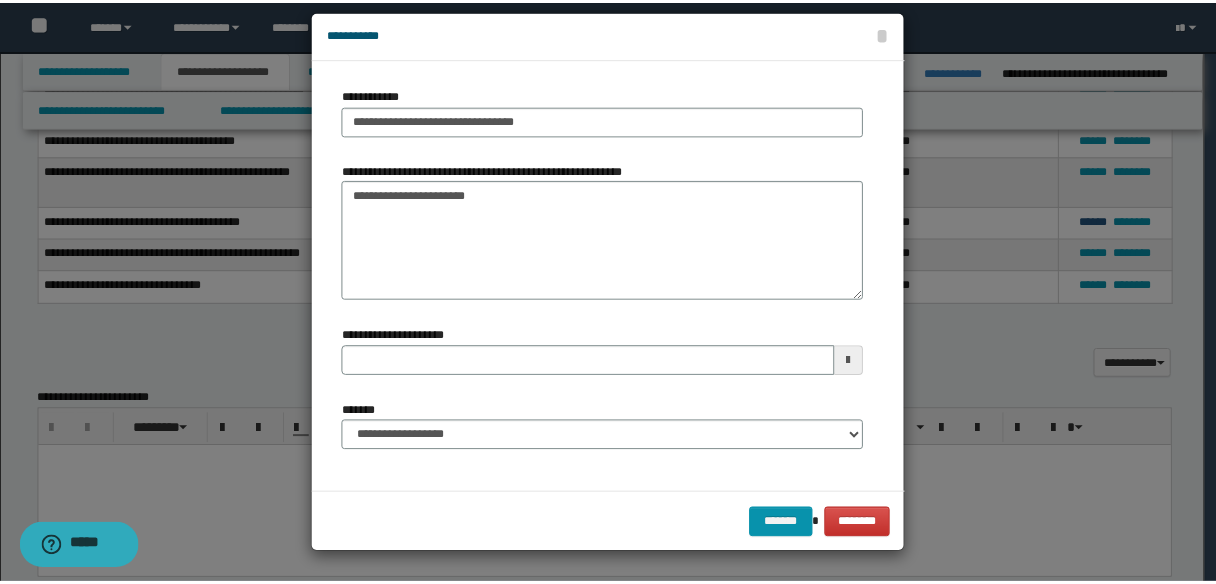 scroll, scrollTop: 0, scrollLeft: 0, axis: both 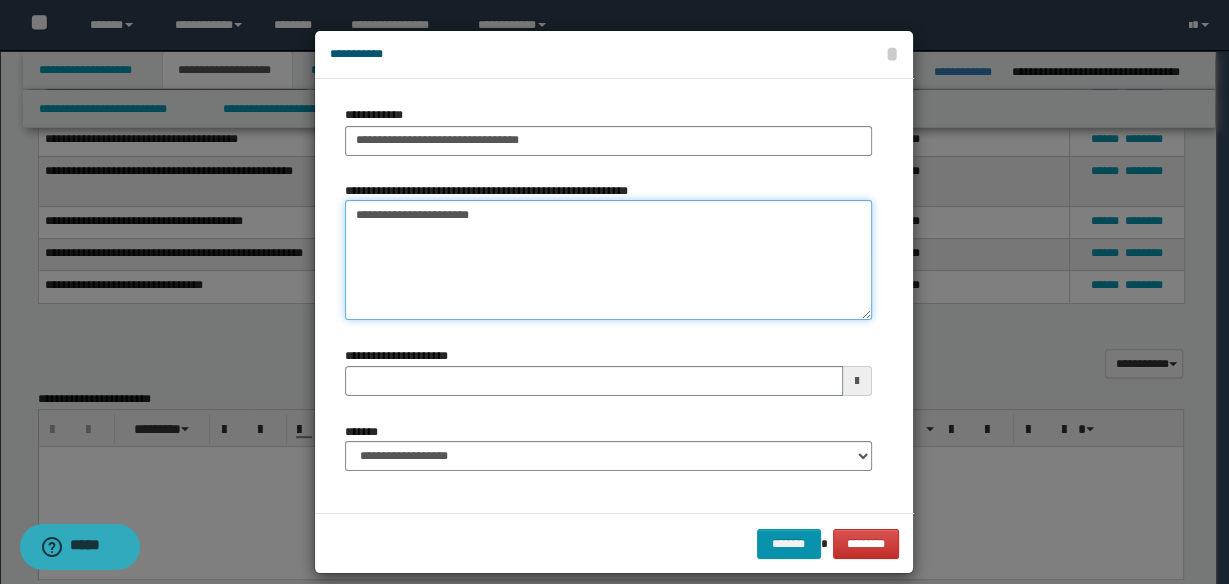 click on "**********" at bounding box center [608, 260] 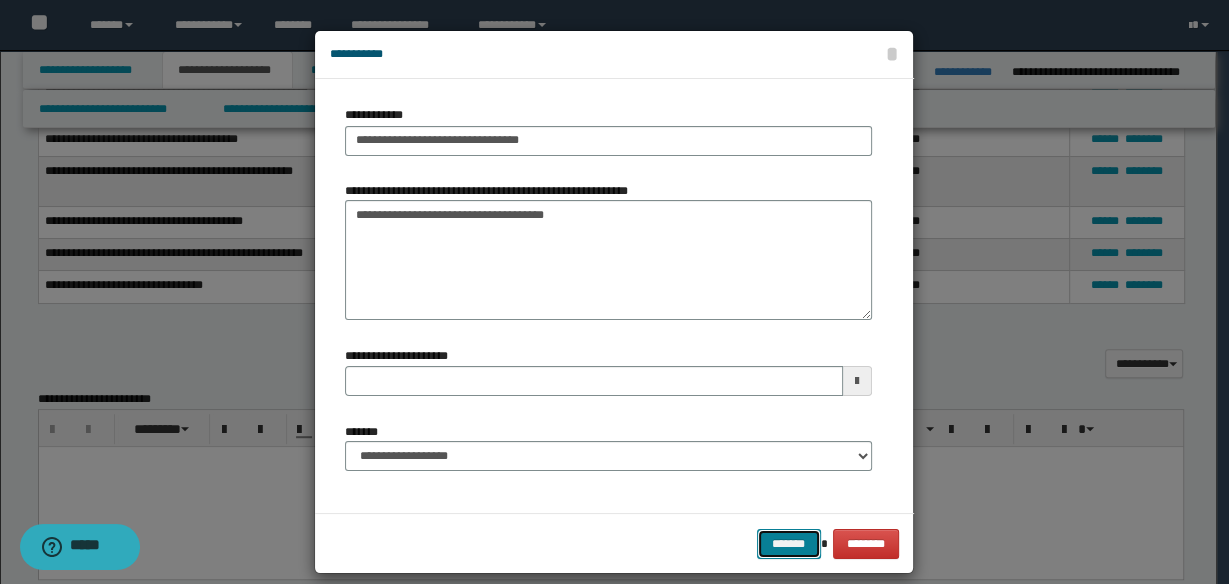 click on "*******" at bounding box center [789, 543] 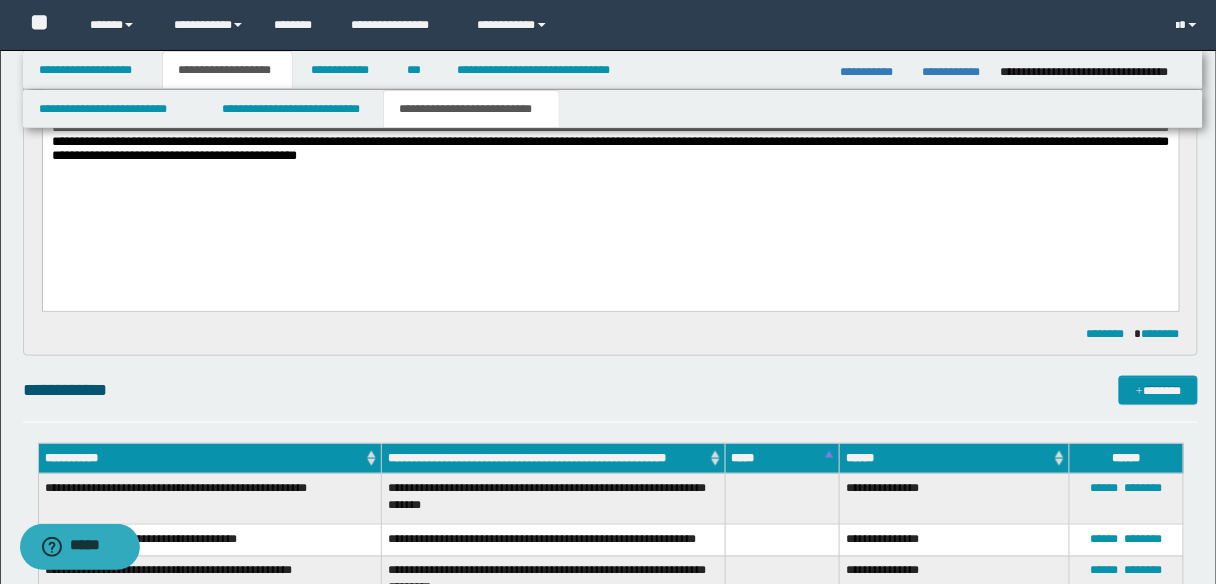 scroll, scrollTop: 240, scrollLeft: 0, axis: vertical 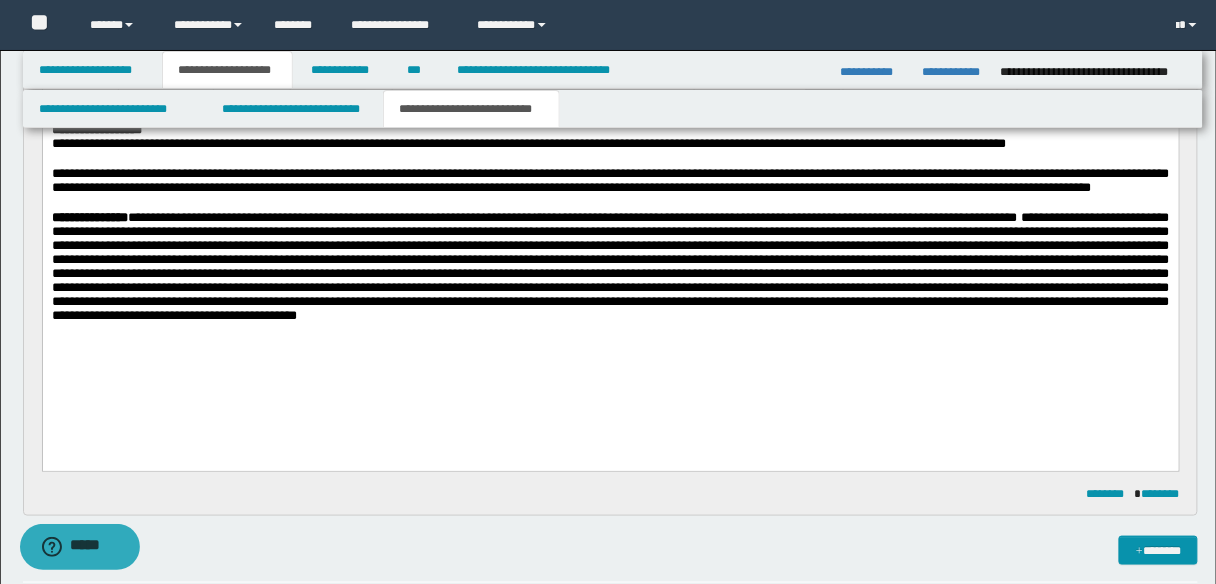 click on "**********" at bounding box center [610, 265] 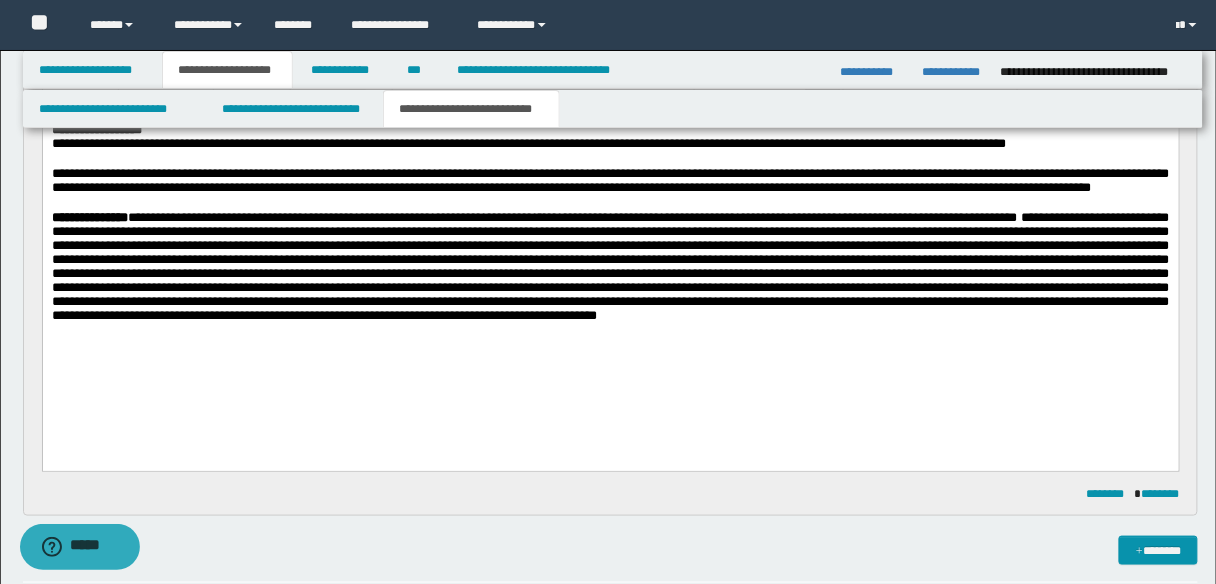 click on "**********" at bounding box center (610, 265) 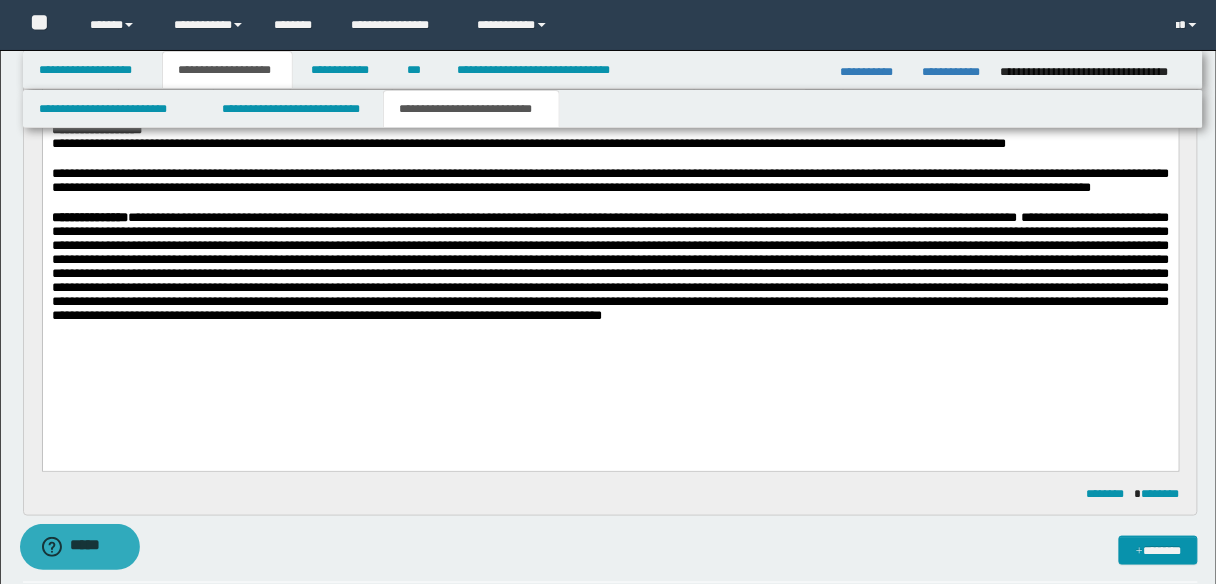 drag, startPoint x: 243, startPoint y: 354, endPoint x: 271, endPoint y: 357, distance: 28.160255 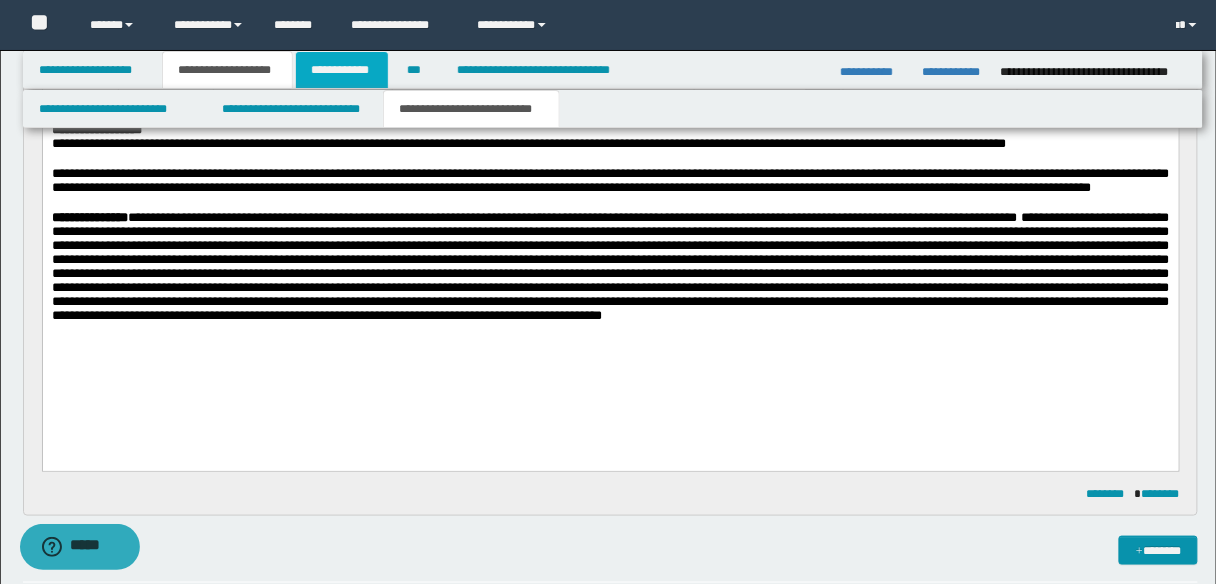 click on "**********" at bounding box center (342, 70) 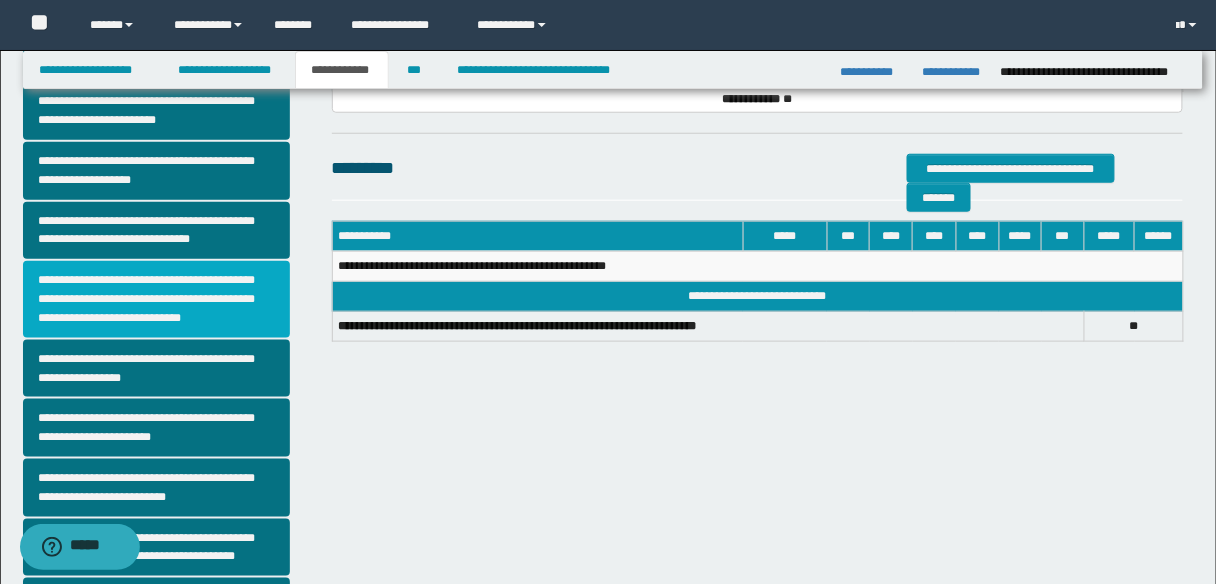 scroll, scrollTop: 244, scrollLeft: 0, axis: vertical 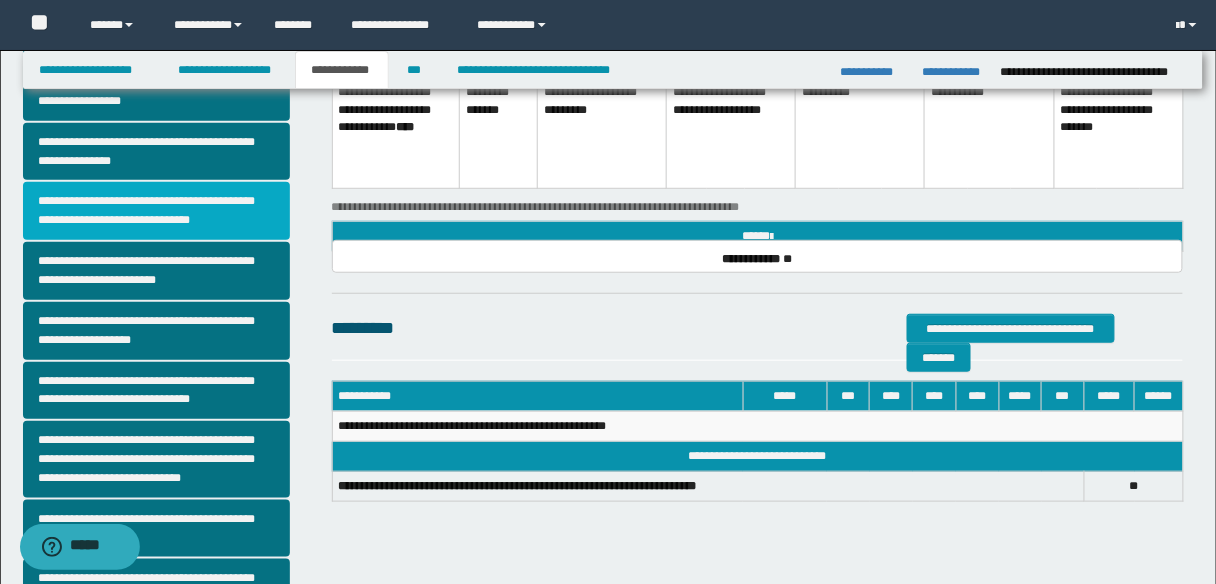click on "**********" at bounding box center (156, 211) 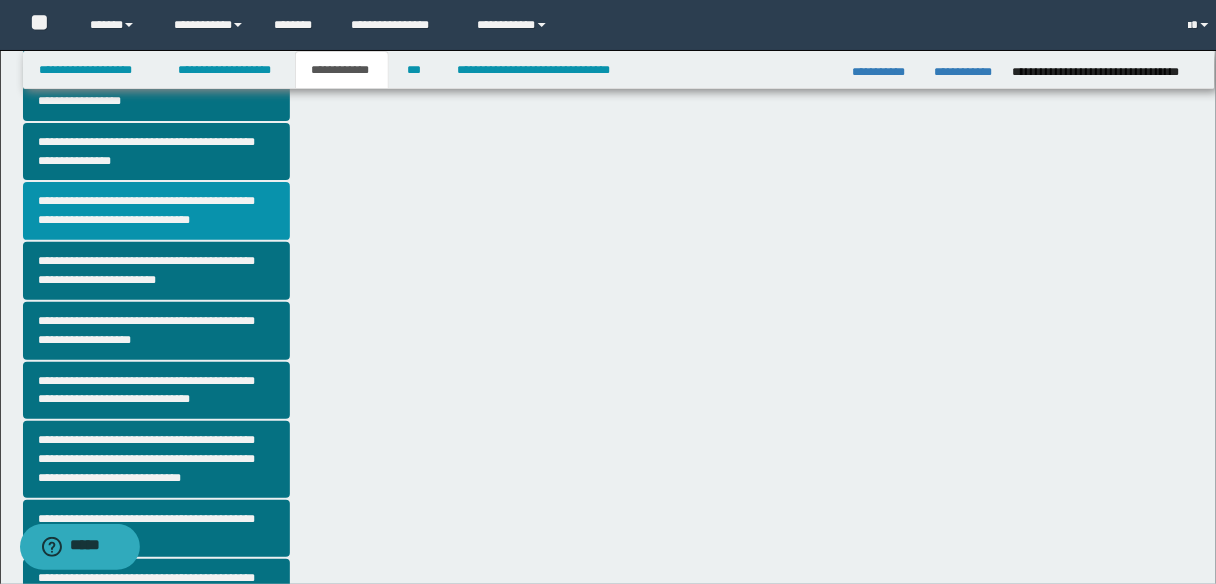 scroll, scrollTop: 0, scrollLeft: 0, axis: both 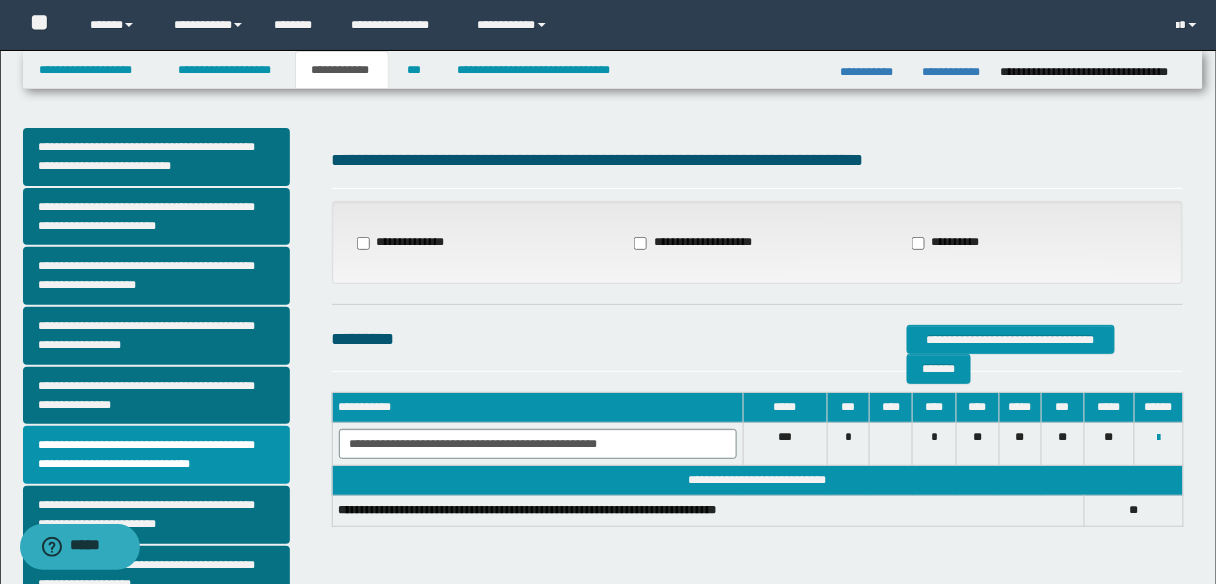 click on "**********" at bounding box center (401, 243) 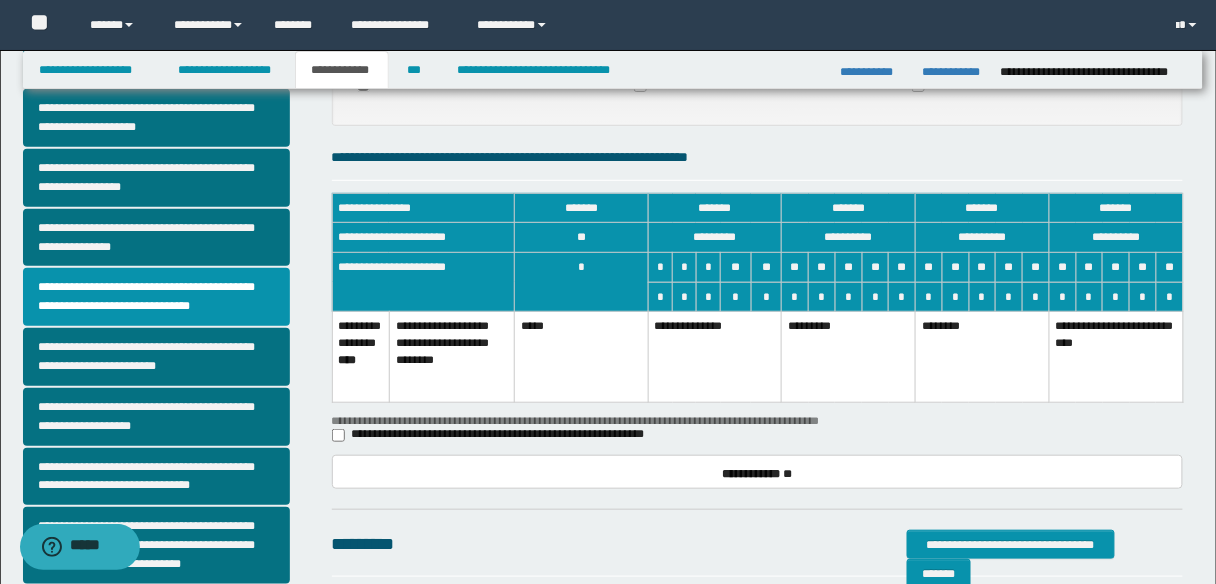 scroll, scrollTop: 240, scrollLeft: 0, axis: vertical 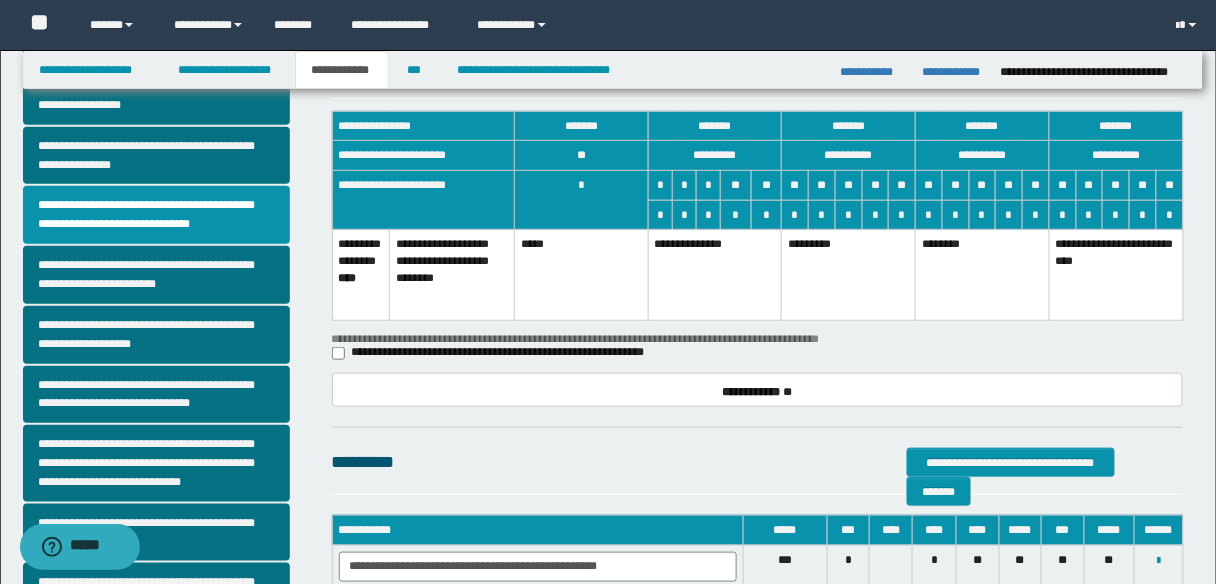 click on "*********" at bounding box center (849, 275) 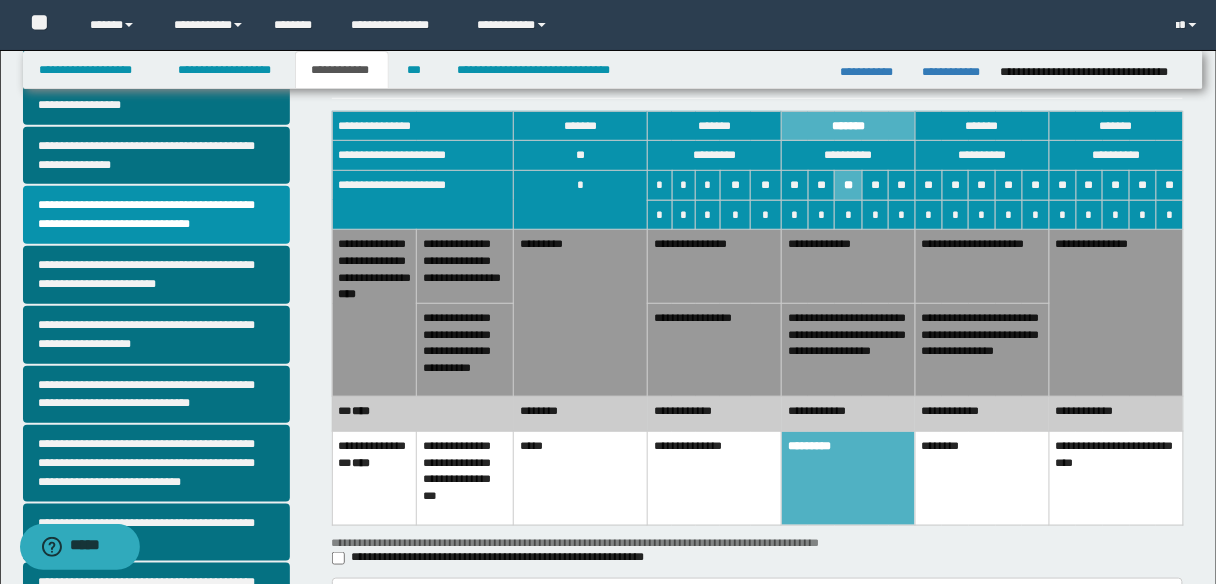 click on "**********" at bounding box center (849, 267) 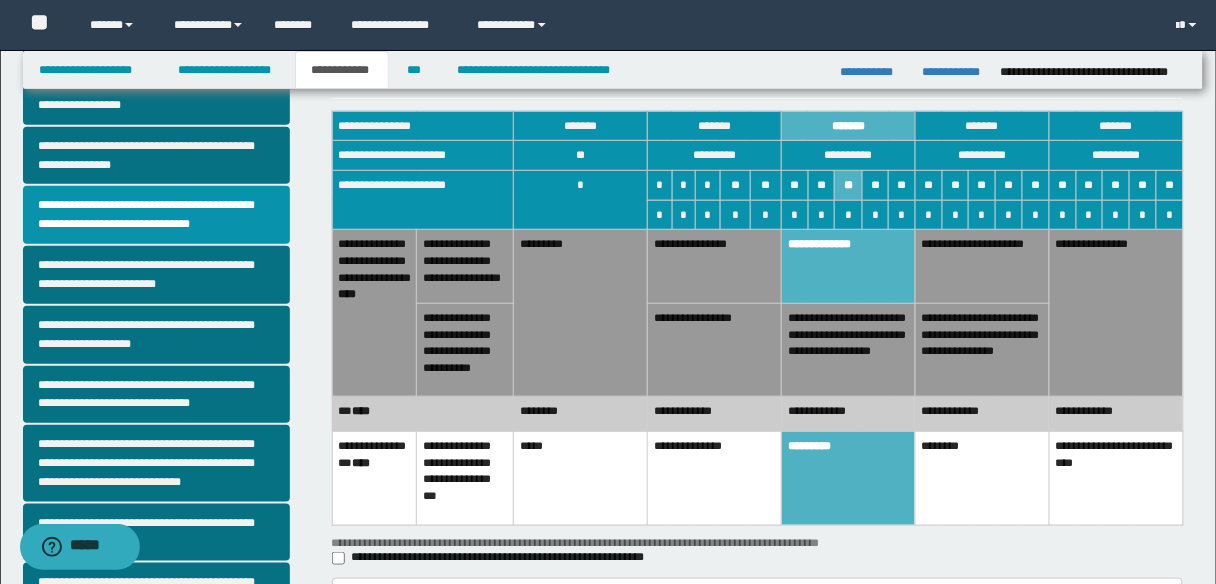 click on "**********" at bounding box center (715, 350) 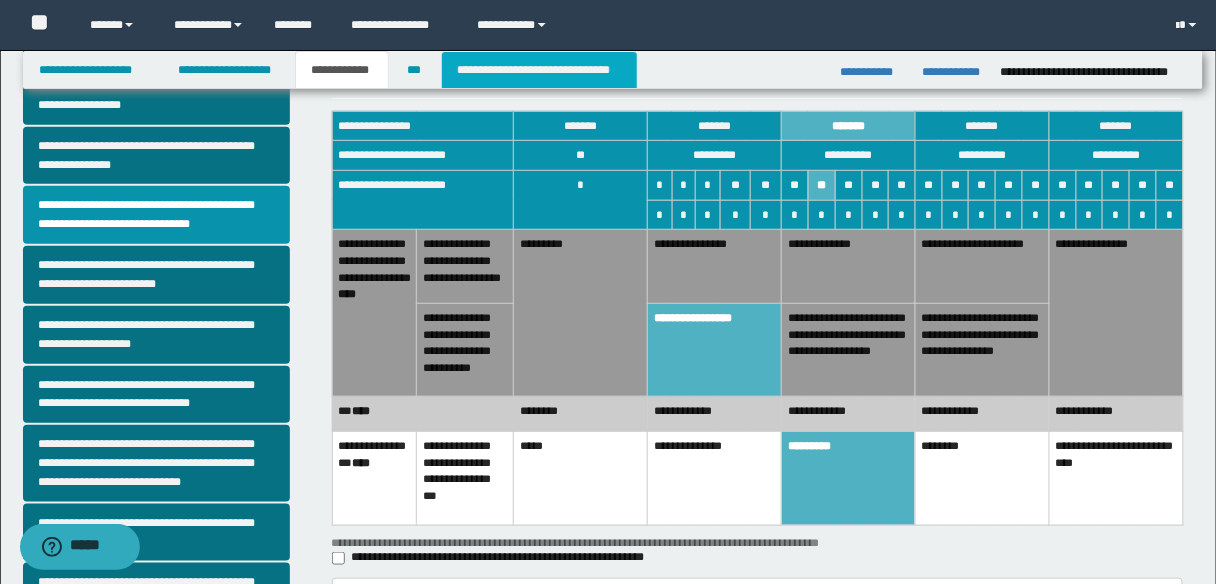 click on "**********" at bounding box center [539, 70] 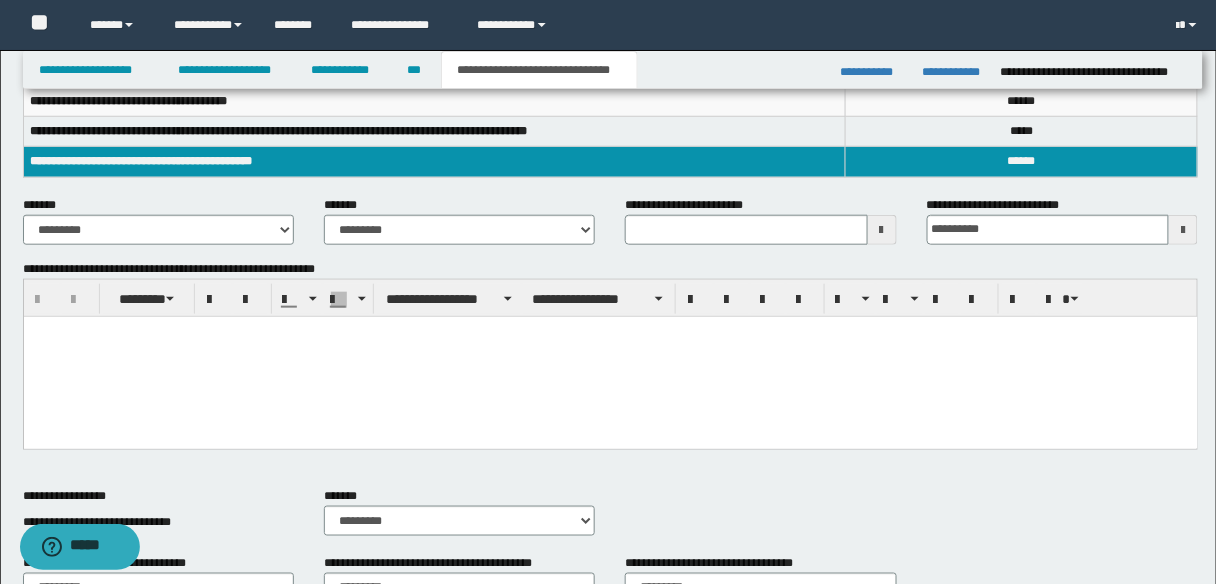 scroll, scrollTop: 480, scrollLeft: 0, axis: vertical 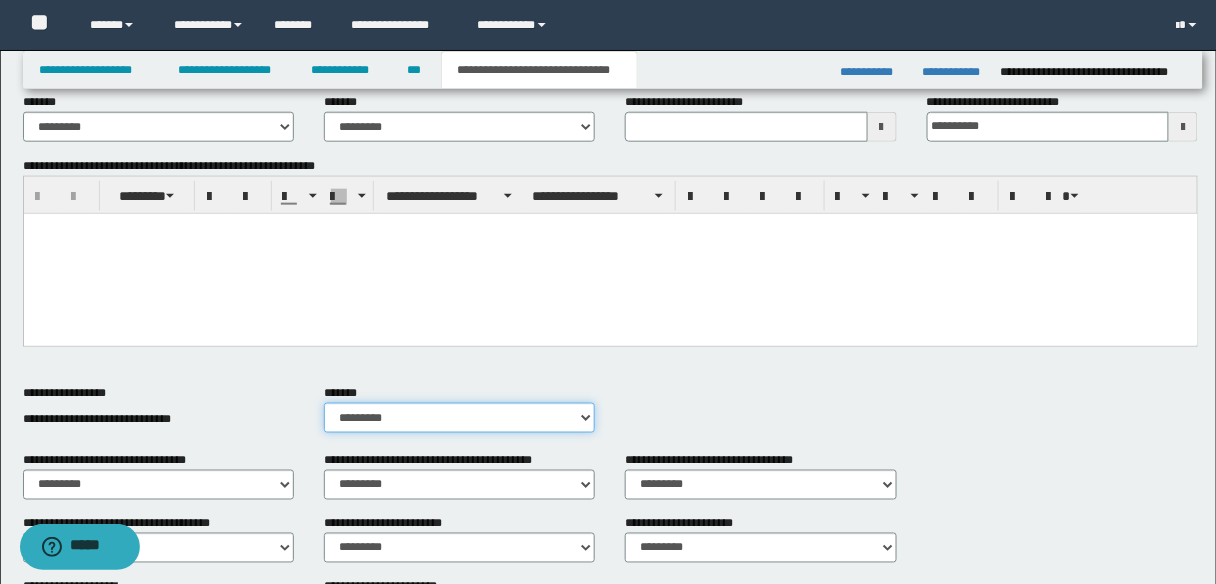 click on "*********
**
**" at bounding box center (459, 418) 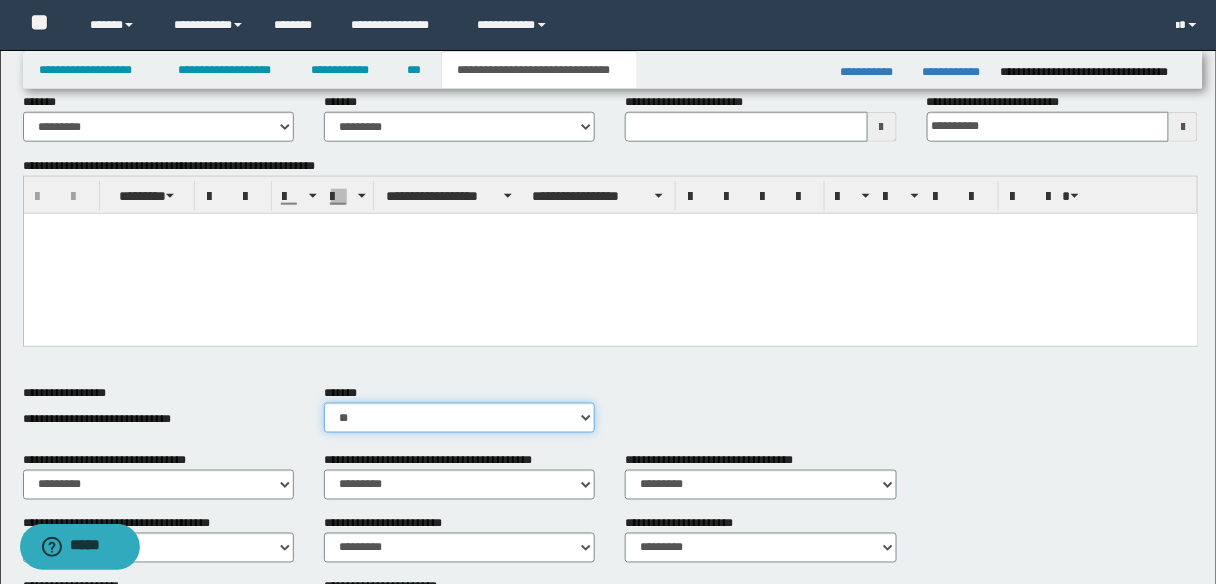 click on "*********
**
**" at bounding box center [459, 418] 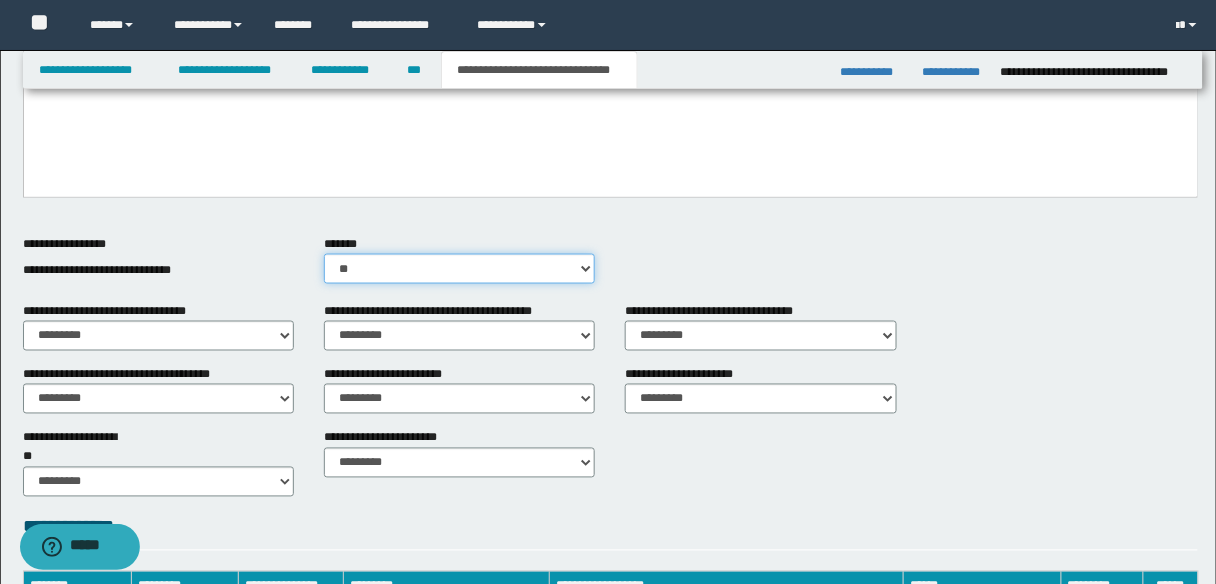 scroll, scrollTop: 640, scrollLeft: 0, axis: vertical 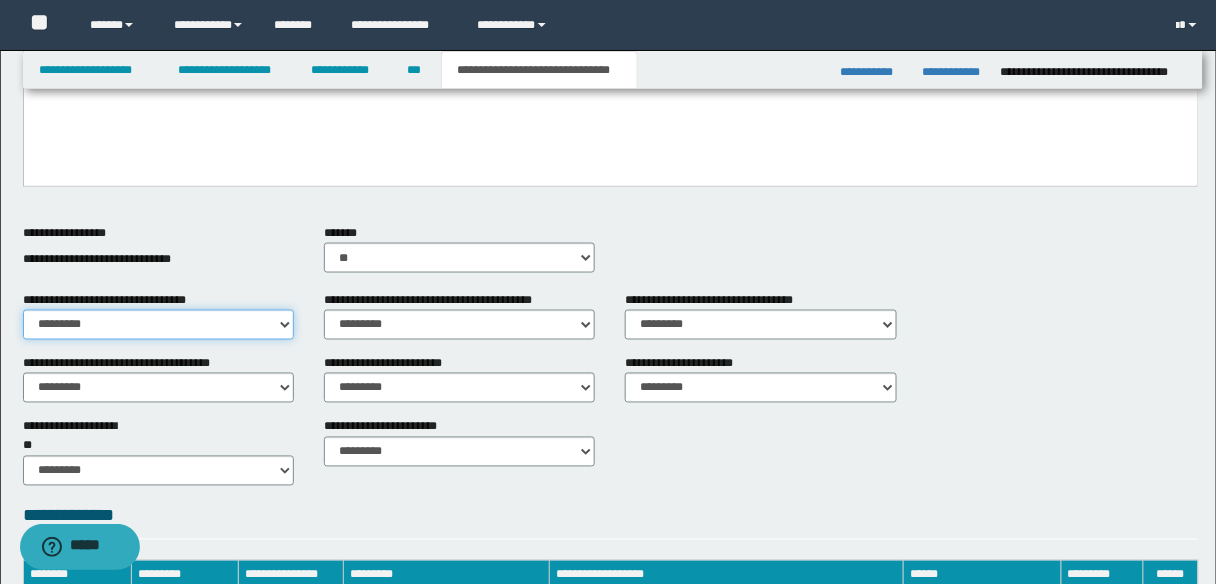drag, startPoint x: 285, startPoint y: 323, endPoint x: 273, endPoint y: 330, distance: 13.892444 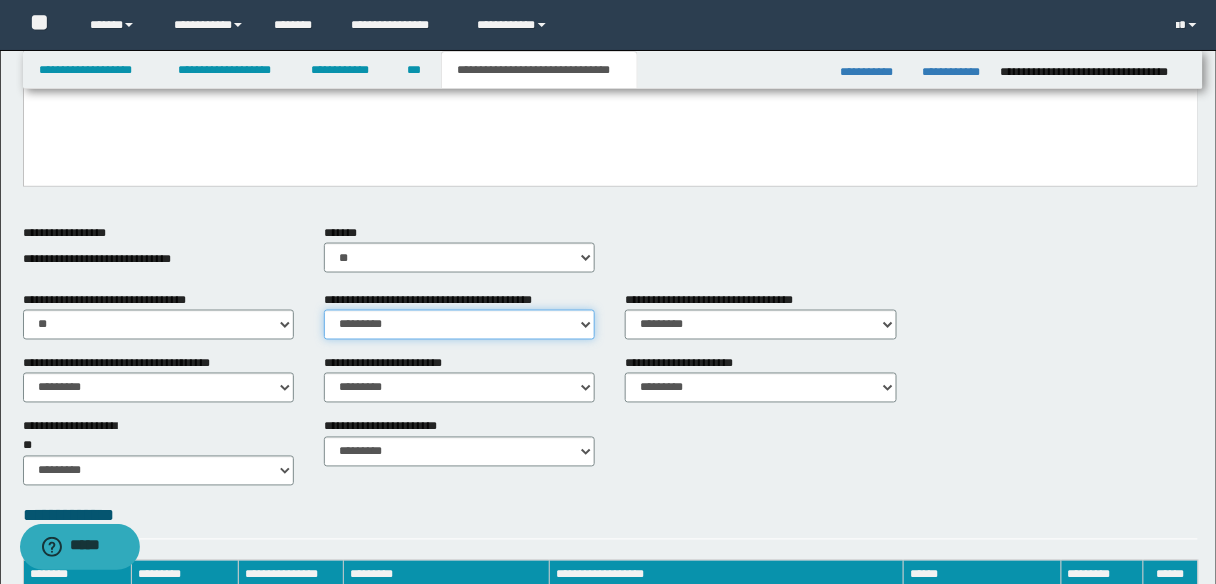 click on "*********
**
**" at bounding box center (459, 325) 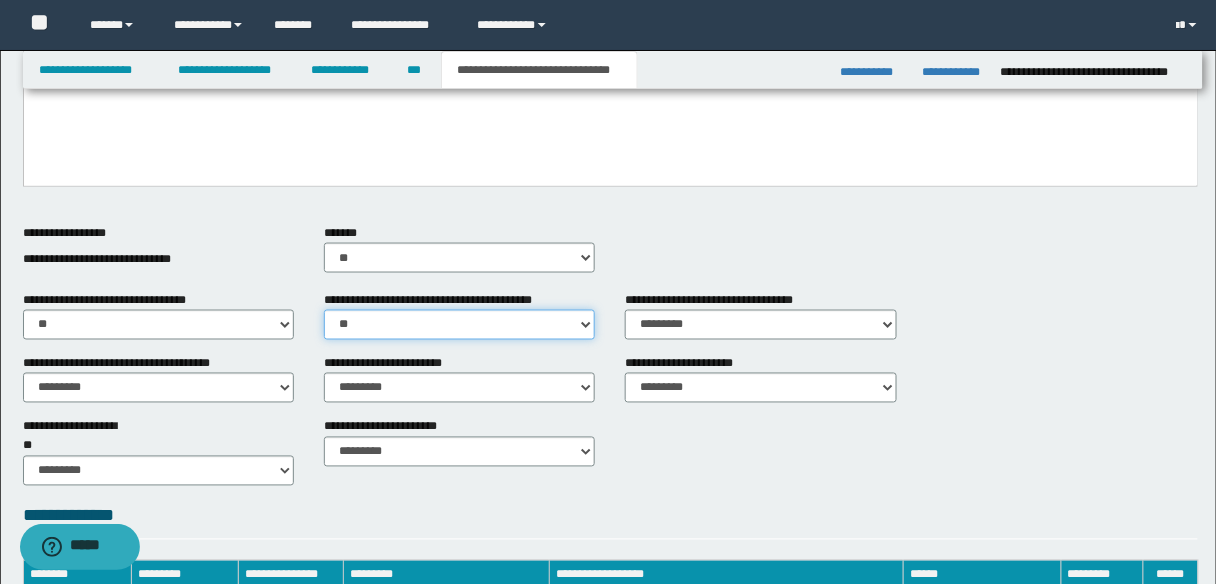 click on "*********
**
**" at bounding box center [459, 325] 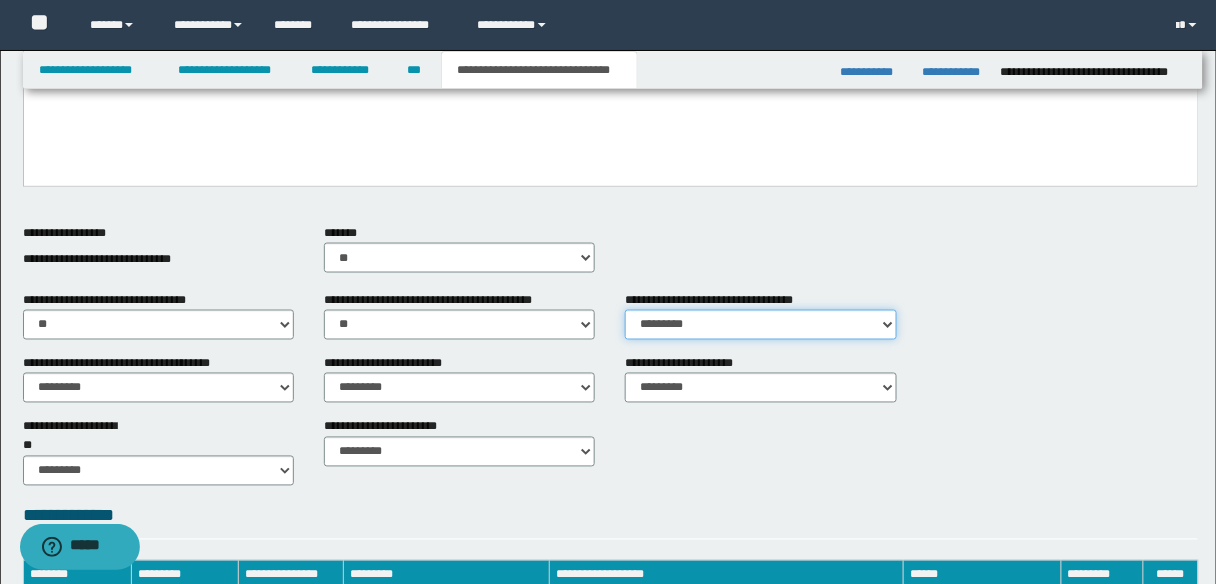 click on "*********
**
**" at bounding box center (760, 325) 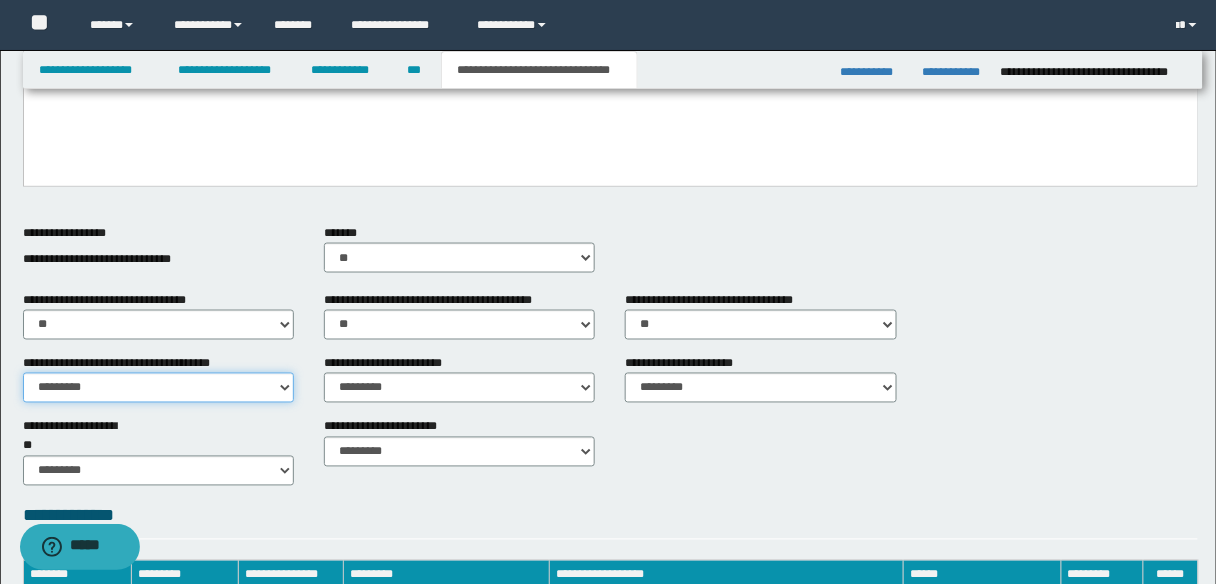 drag, startPoint x: 282, startPoint y: 388, endPoint x: 270, endPoint y: 393, distance: 13 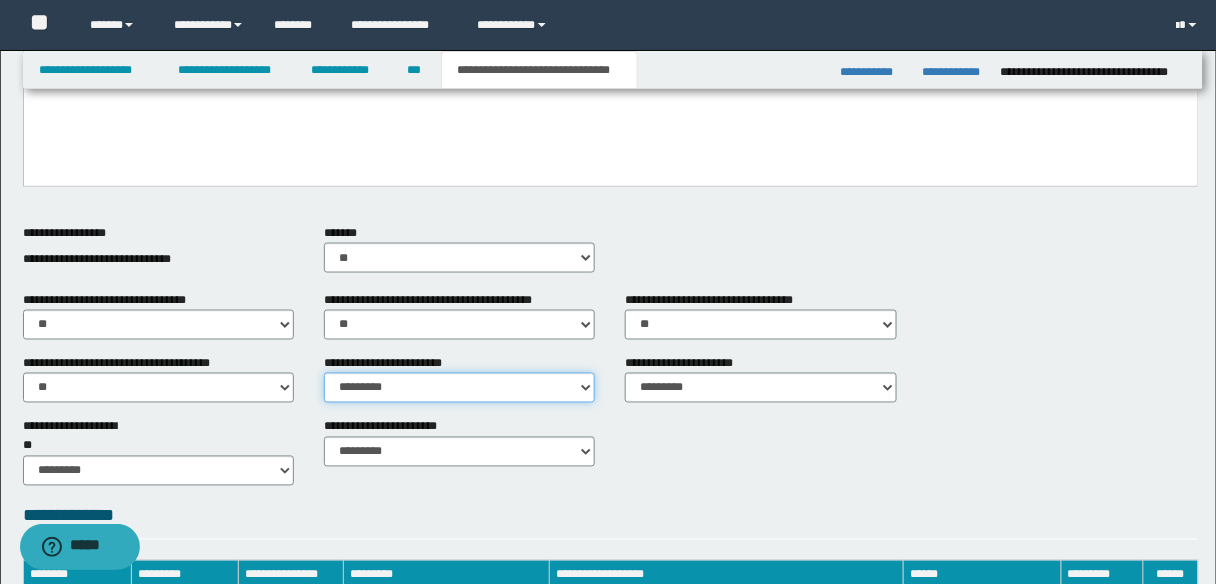 click on "*********
**
**" at bounding box center [459, 388] 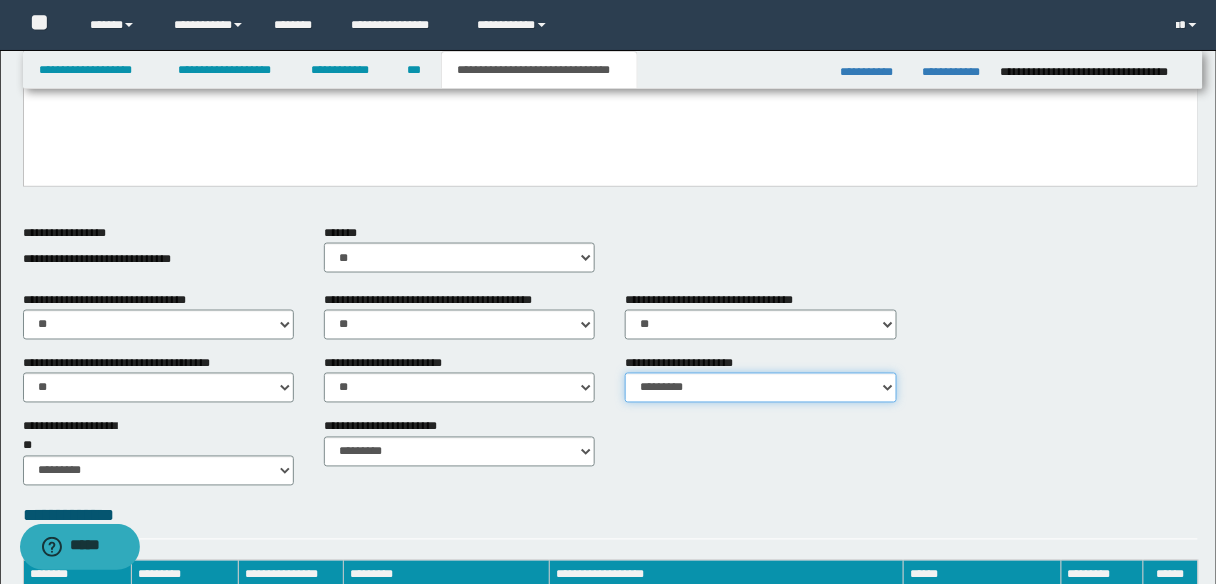 click on "*********
**
**" at bounding box center (760, 388) 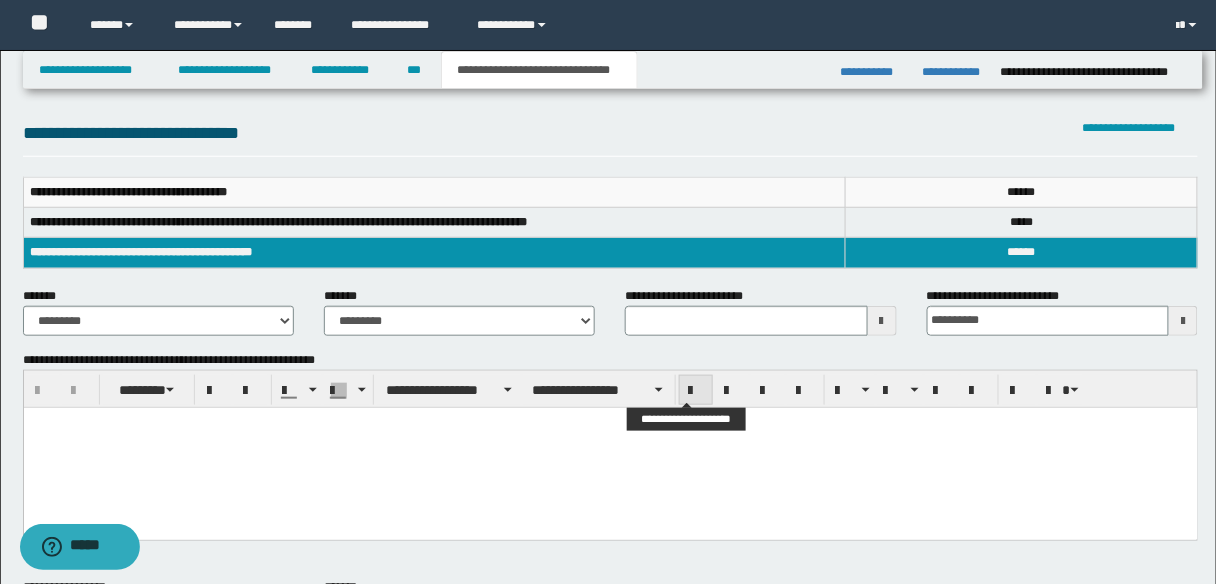 scroll, scrollTop: 240, scrollLeft: 0, axis: vertical 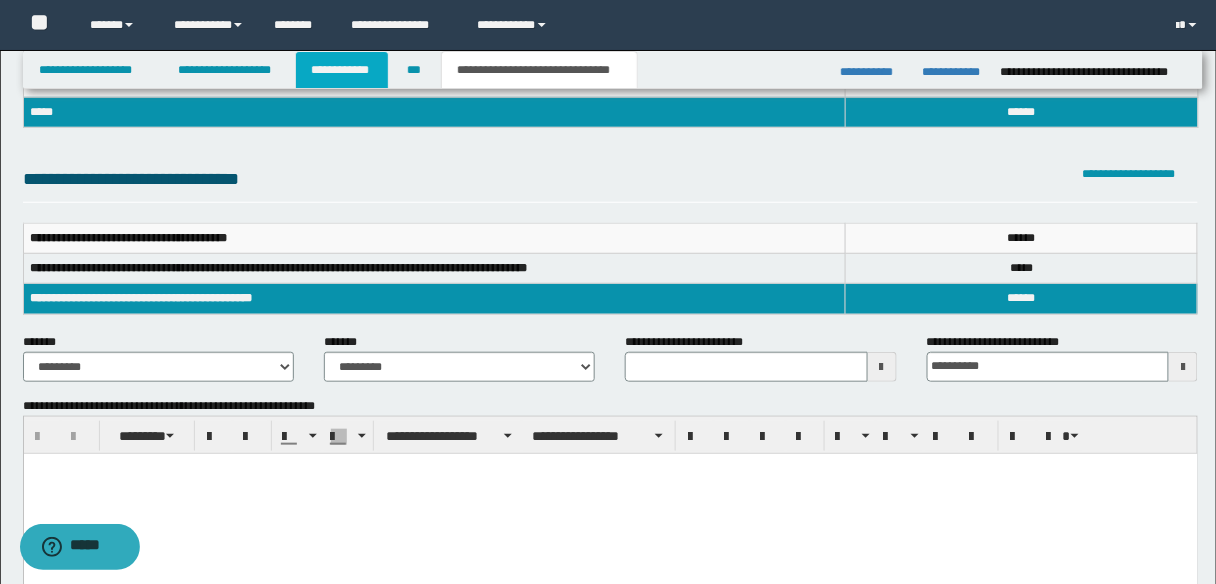 click on "**********" at bounding box center (342, 70) 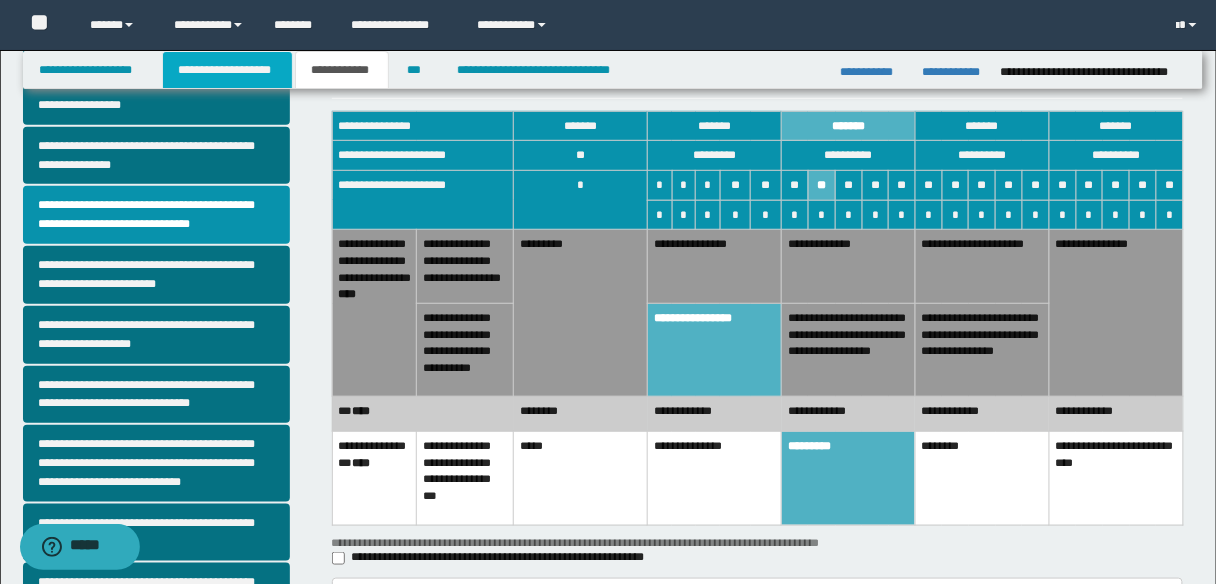 click on "**********" at bounding box center (227, 70) 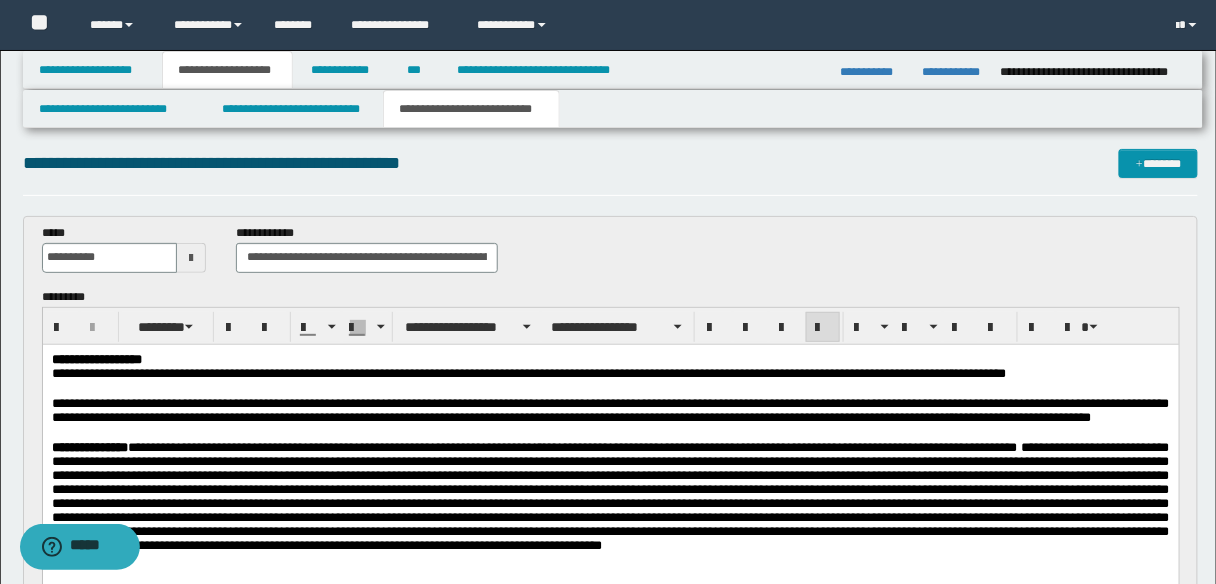 scroll, scrollTop: 0, scrollLeft: 0, axis: both 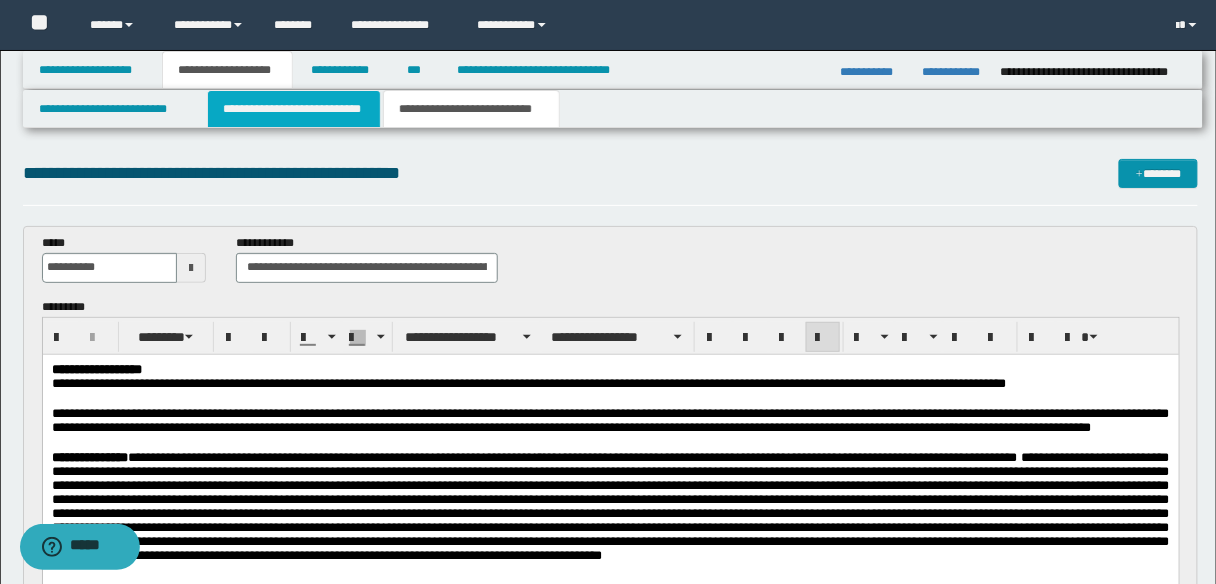 drag, startPoint x: 323, startPoint y: 101, endPoint x: 298, endPoint y: 116, distance: 29.15476 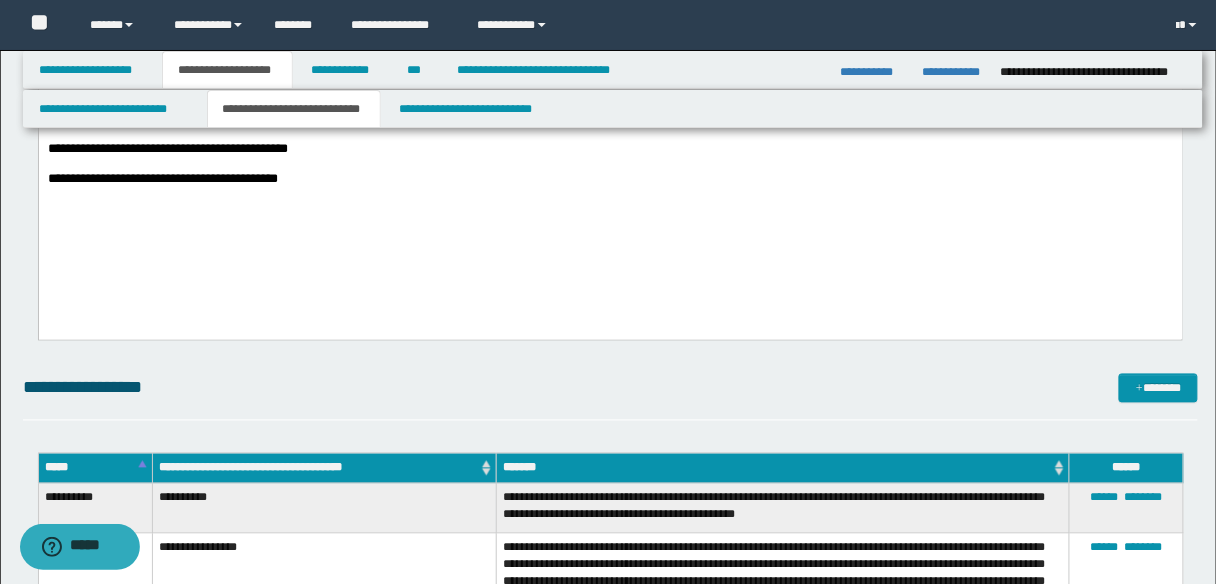 scroll, scrollTop: 960, scrollLeft: 0, axis: vertical 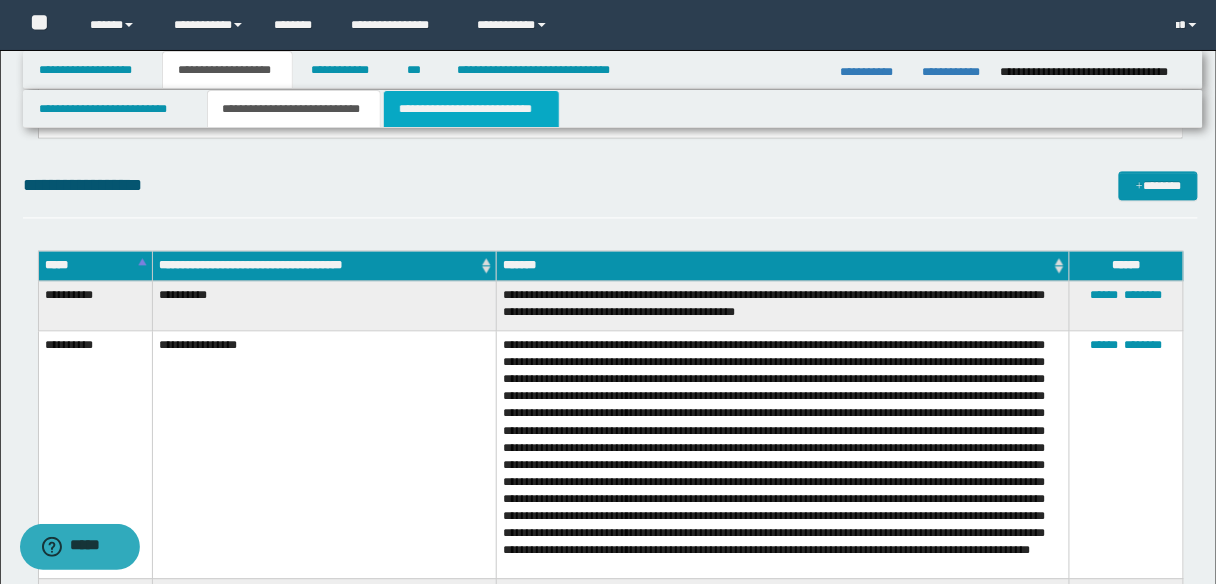 click on "**********" at bounding box center (471, 109) 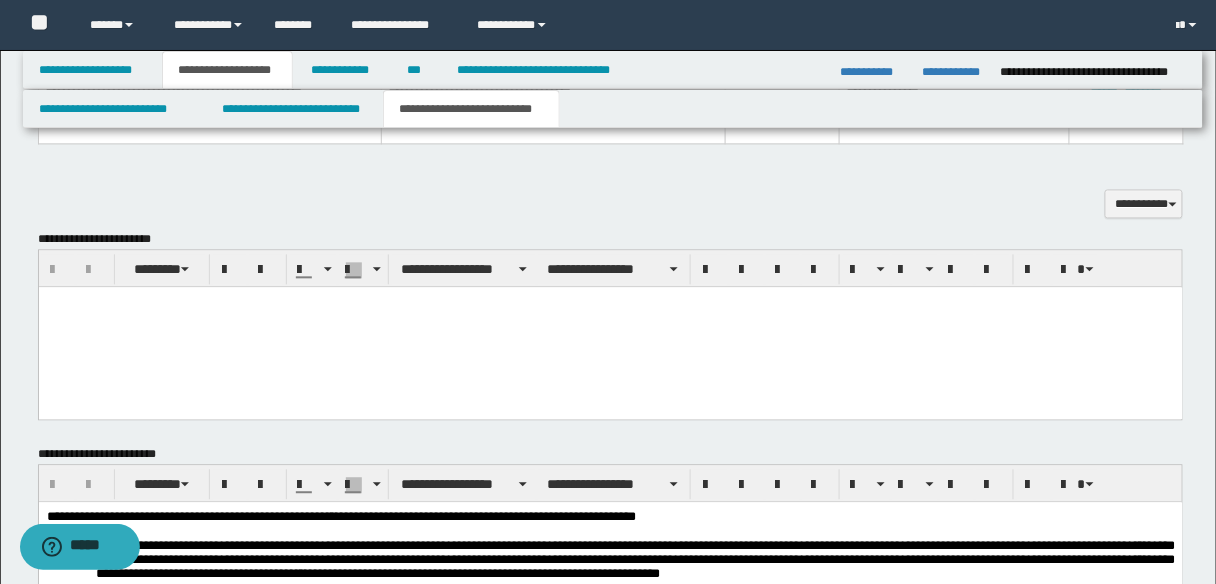 click at bounding box center (610, 302) 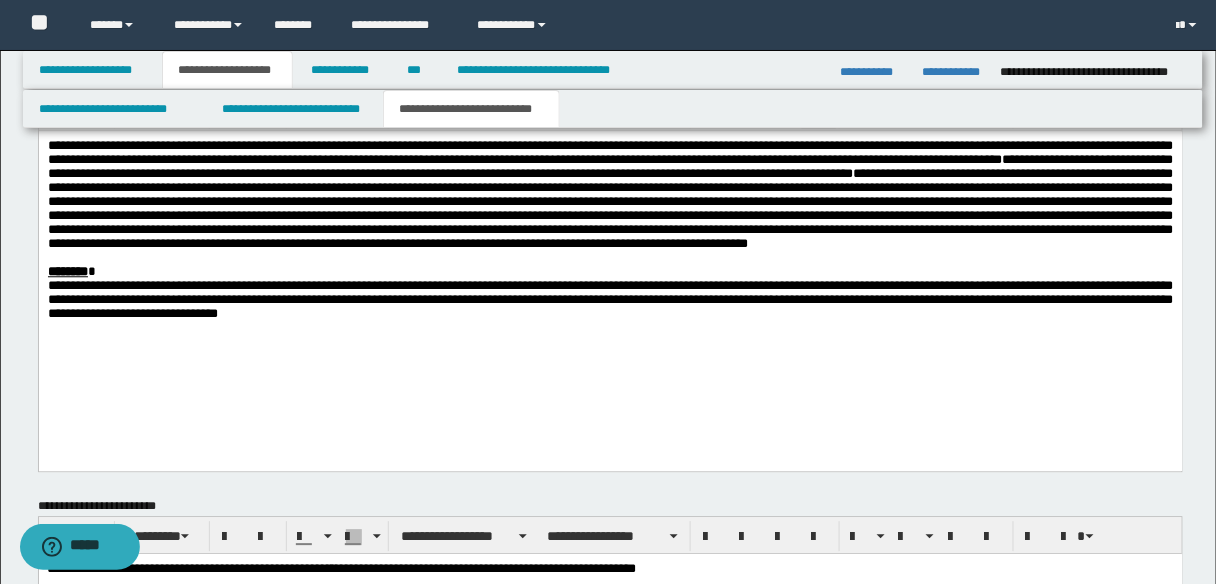 scroll, scrollTop: 1120, scrollLeft: 0, axis: vertical 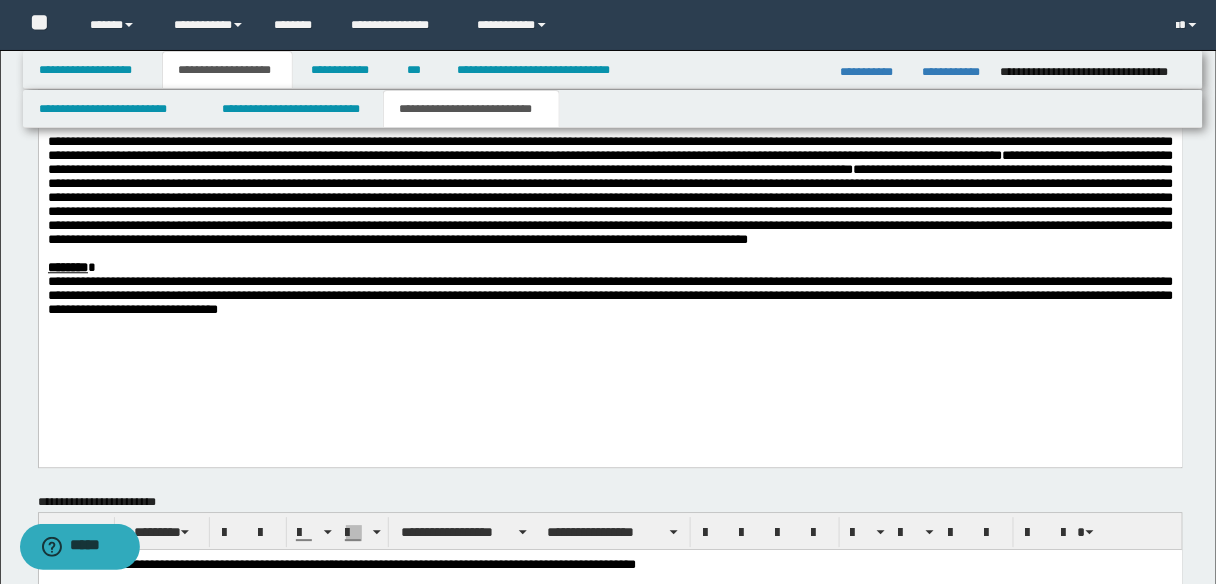 click on "**********" at bounding box center (610, 162) 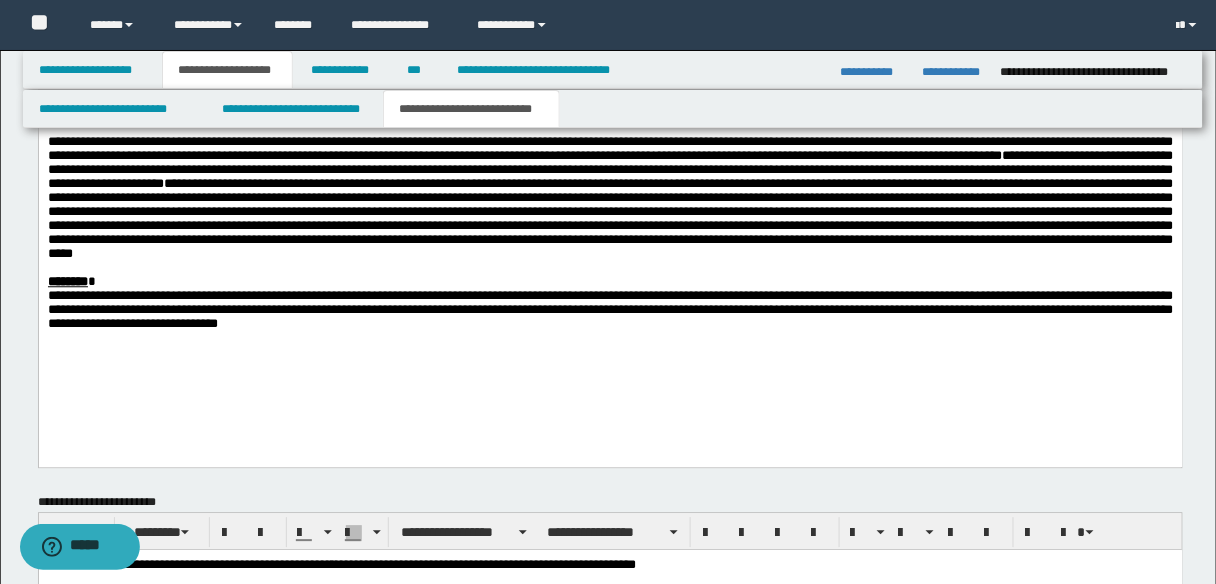 click on "**********" at bounding box center (610, 169) 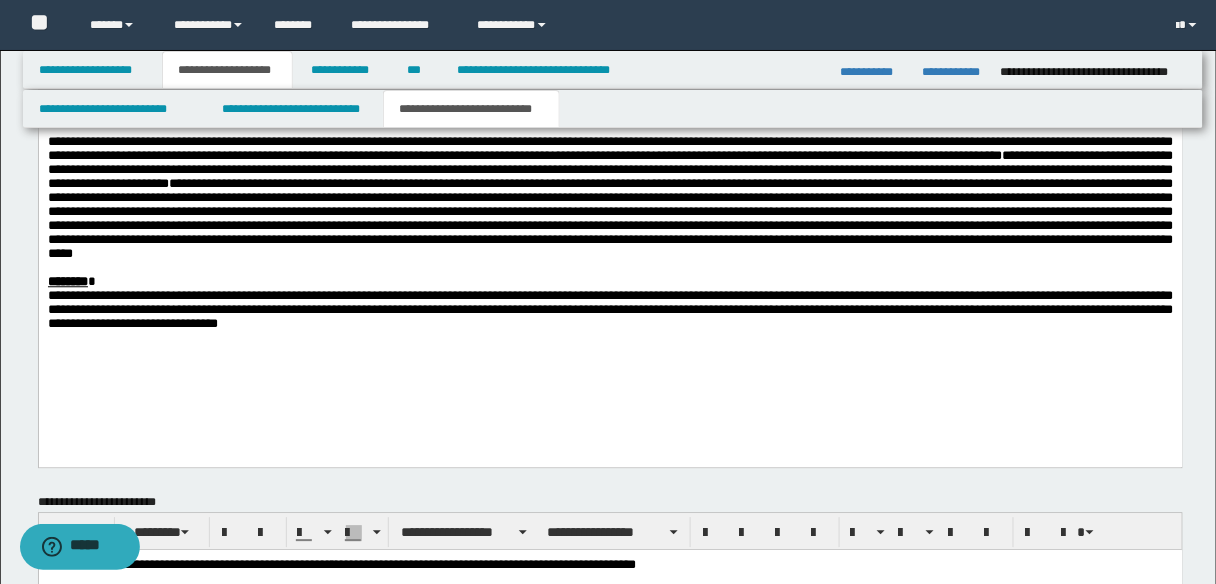 click on "**********" at bounding box center [610, 169] 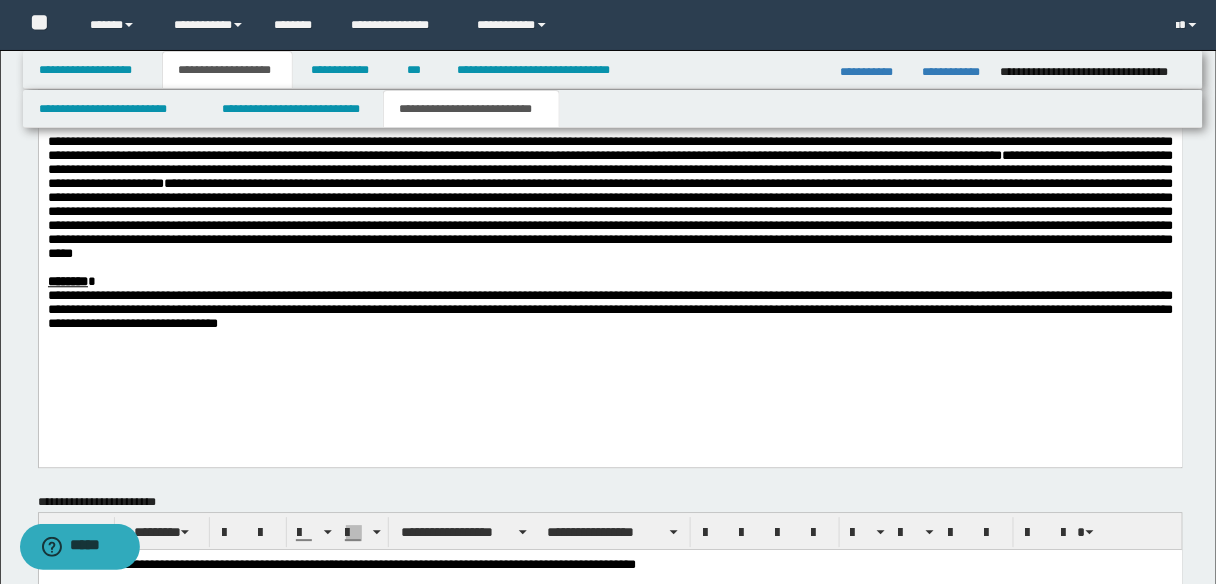 click on "**********" at bounding box center (610, 309) 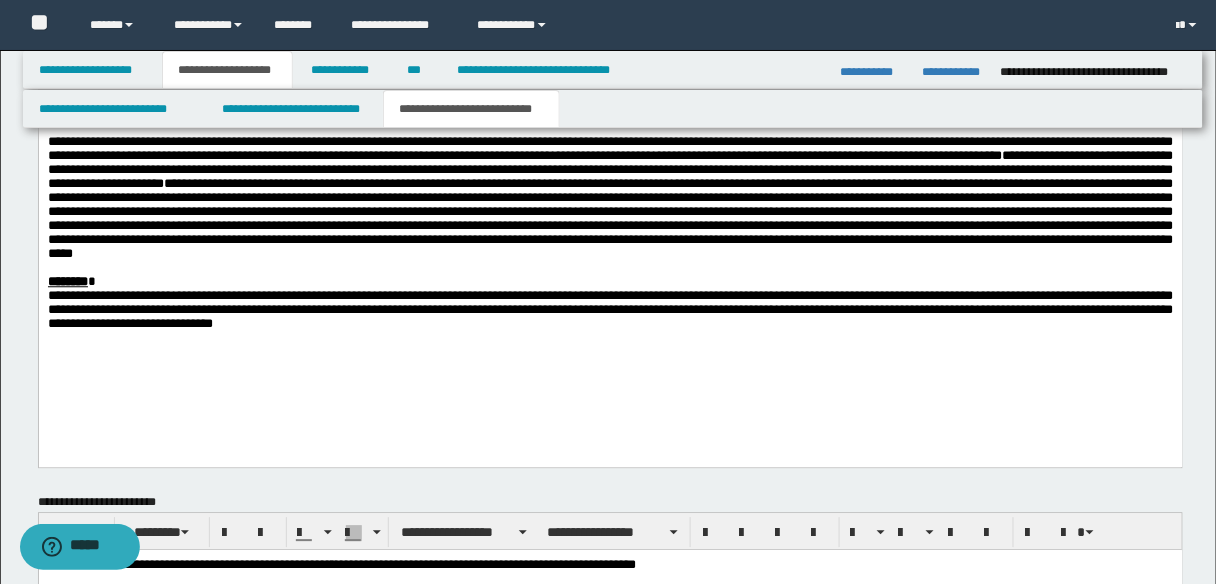 click at bounding box center [610, 268] 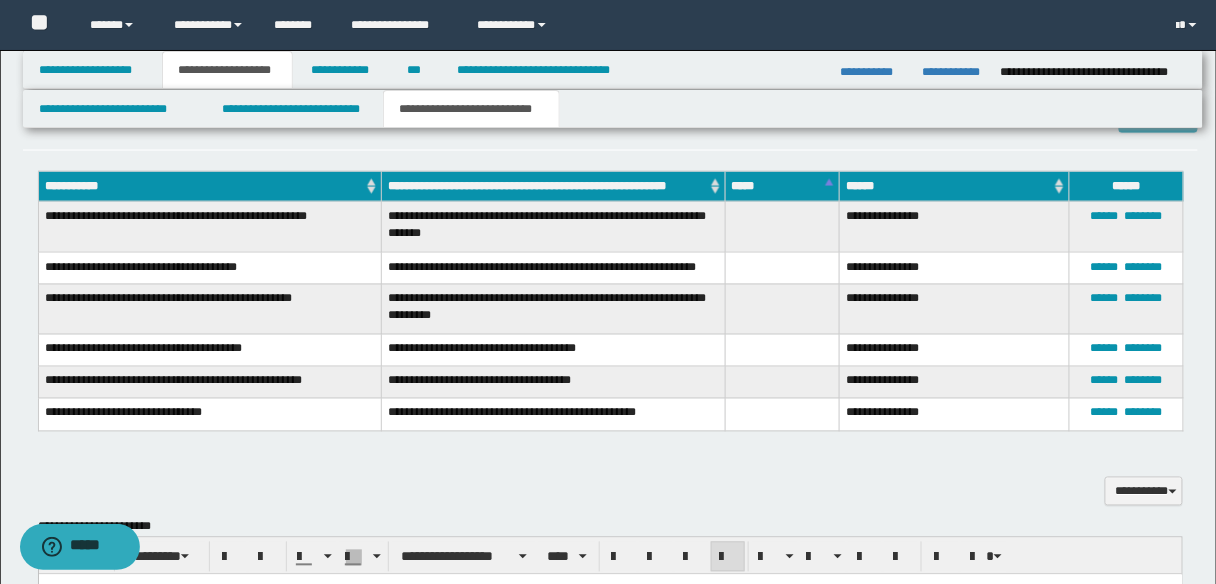 scroll, scrollTop: 707, scrollLeft: 0, axis: vertical 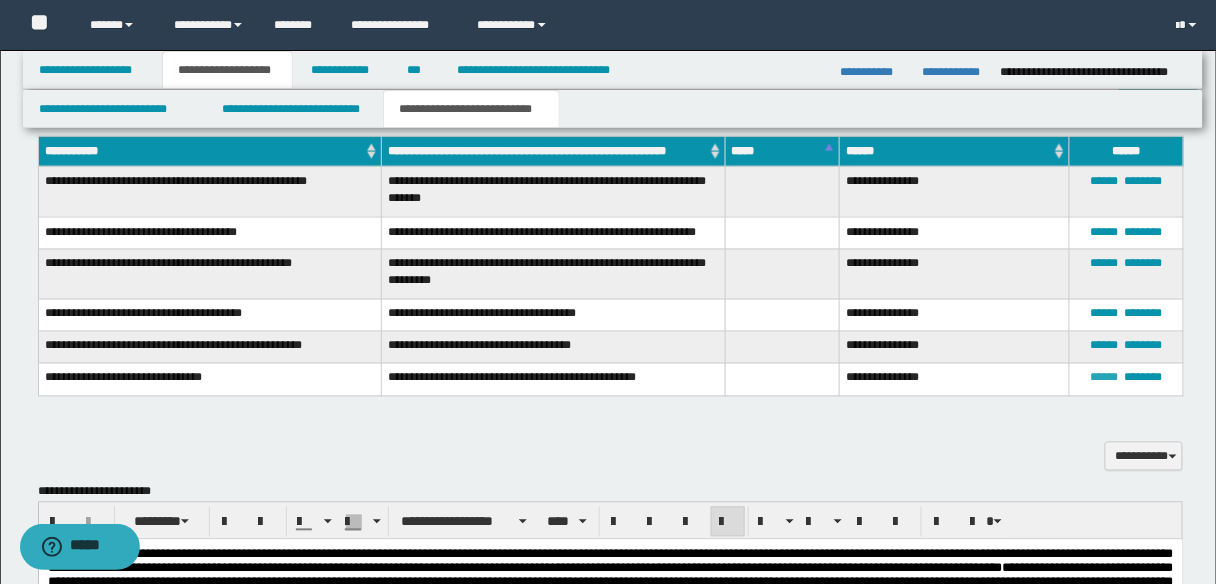 click on "******" at bounding box center (1105, 378) 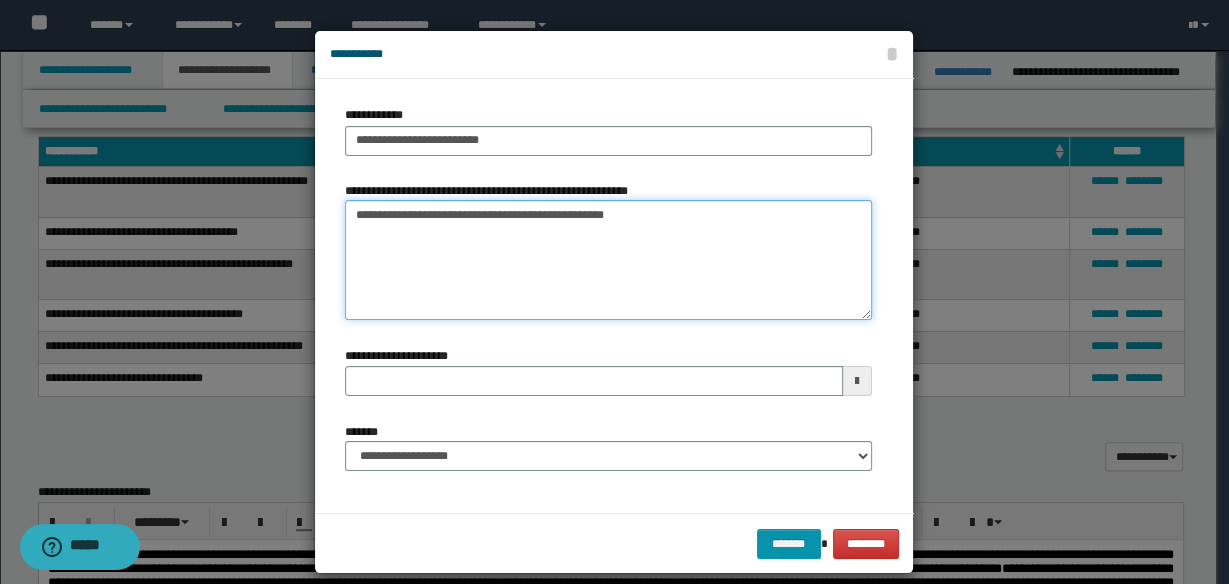 click on "**********" at bounding box center (608, 260) 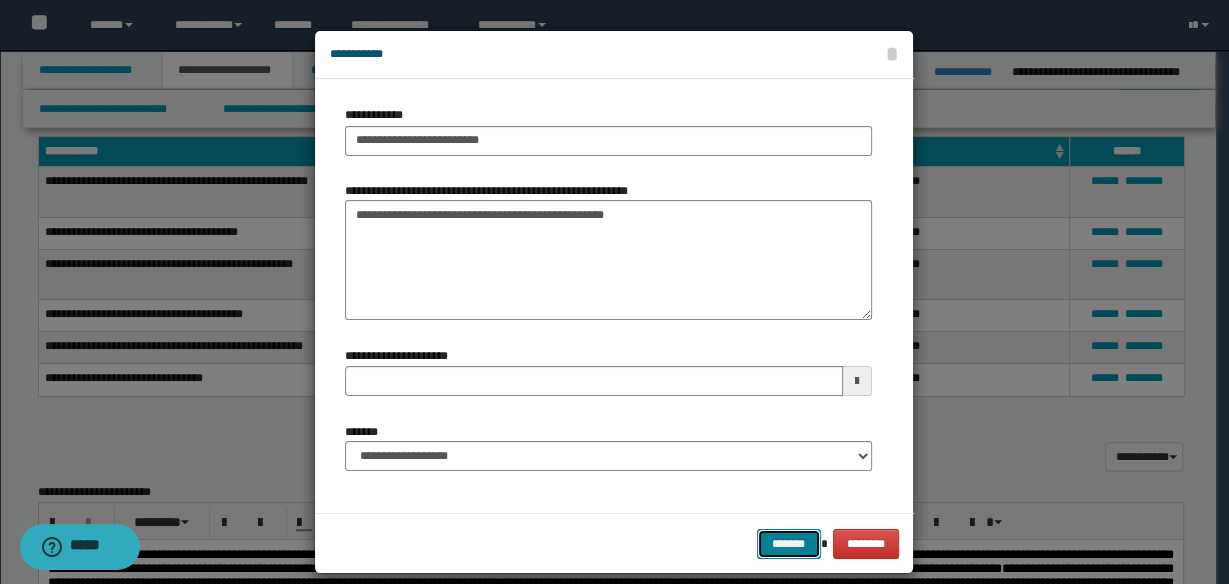 click on "*******" at bounding box center [789, 543] 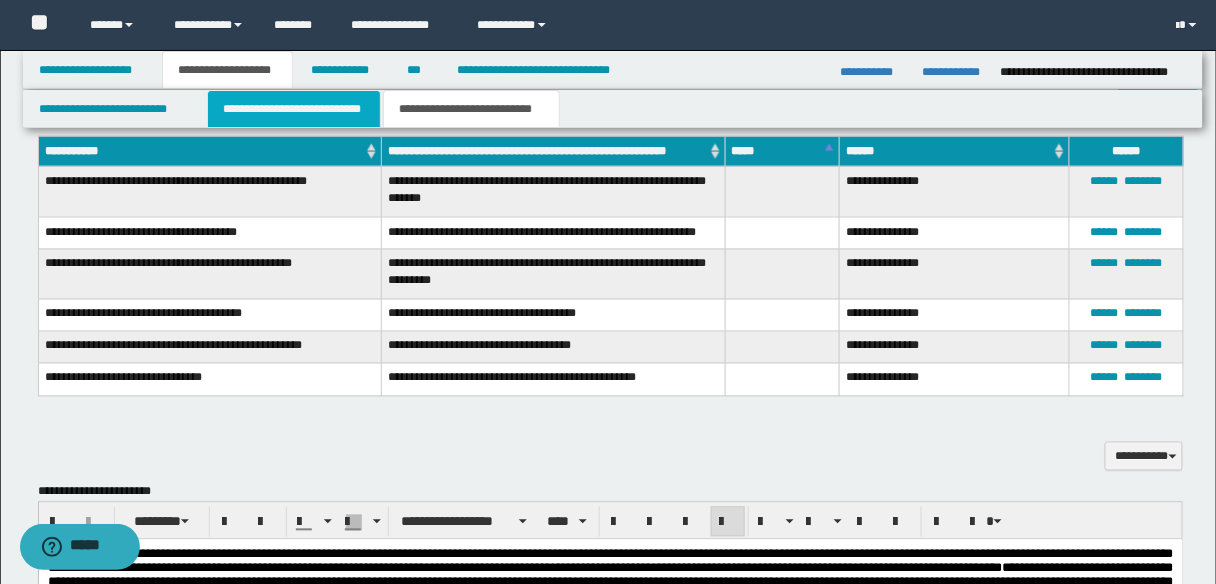 click on "**********" at bounding box center [294, 109] 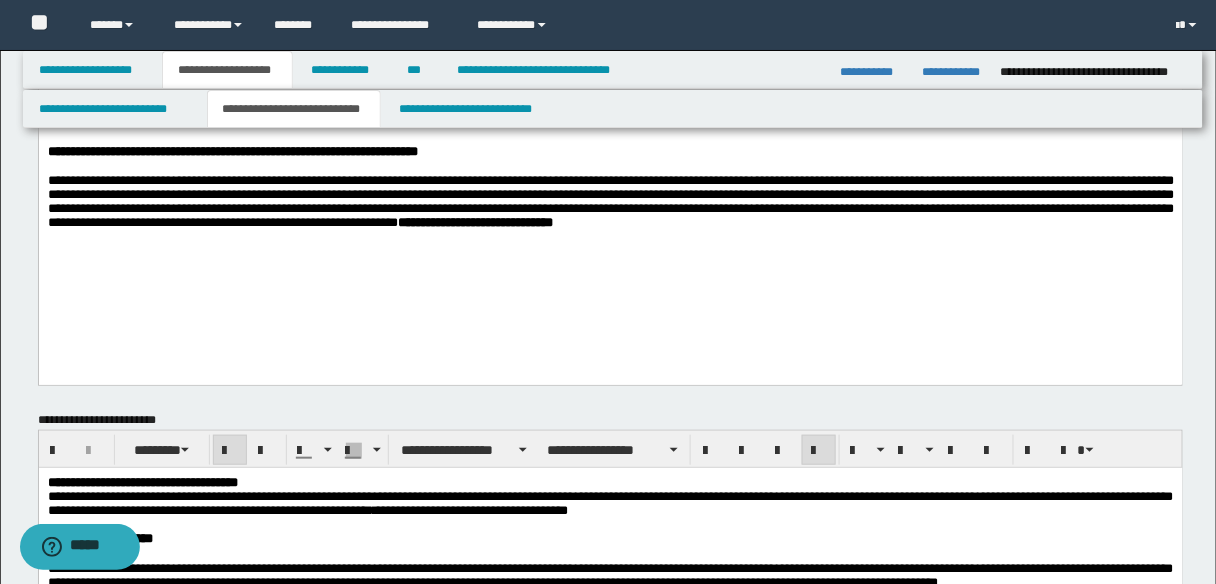 scroll, scrollTop: 240, scrollLeft: 0, axis: vertical 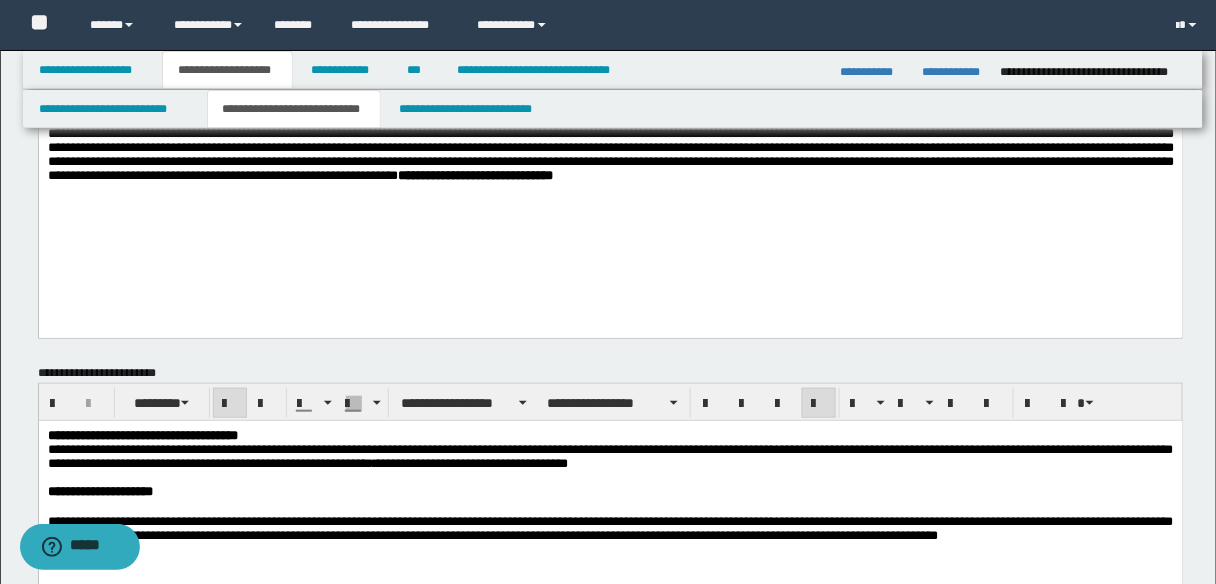 click on "**********" at bounding box center (610, 155) 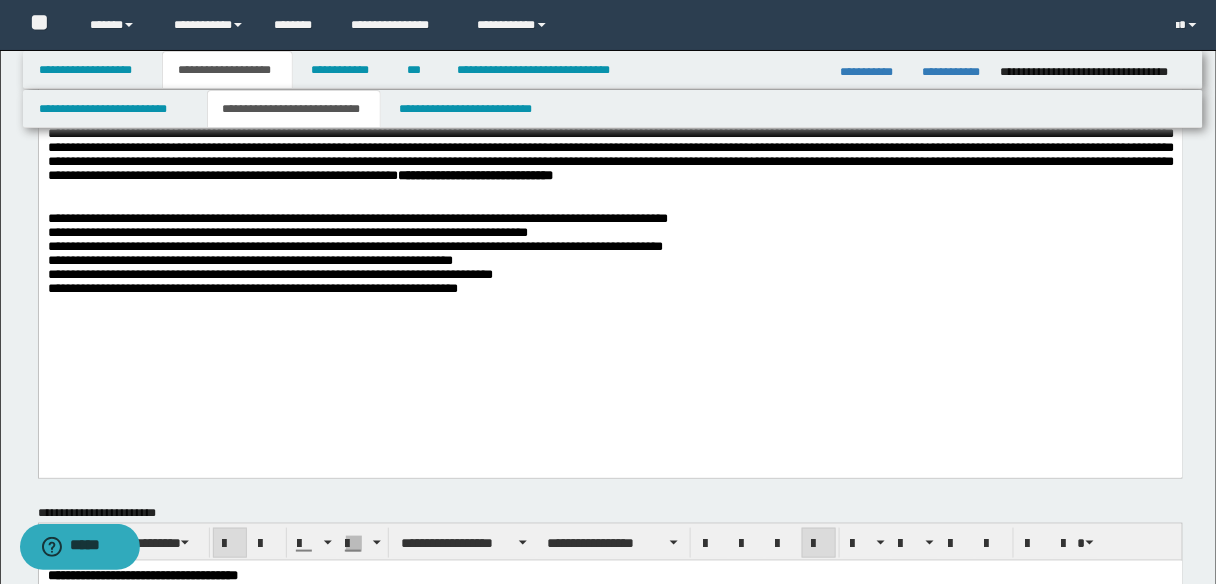 click at bounding box center [610, 205] 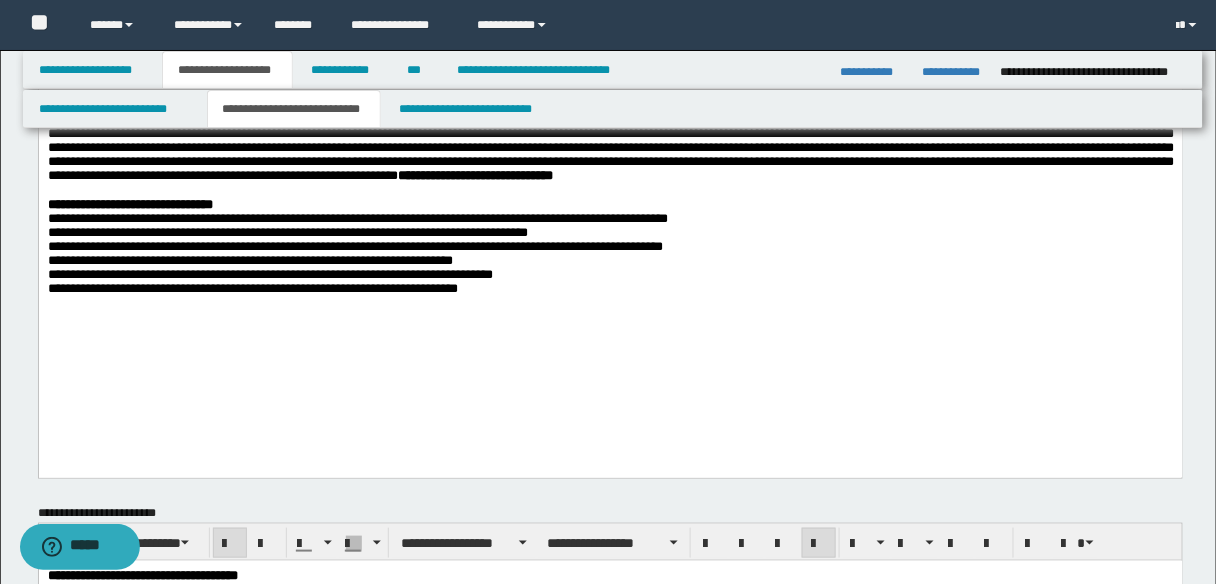 click on "**********" at bounding box center [287, 232] 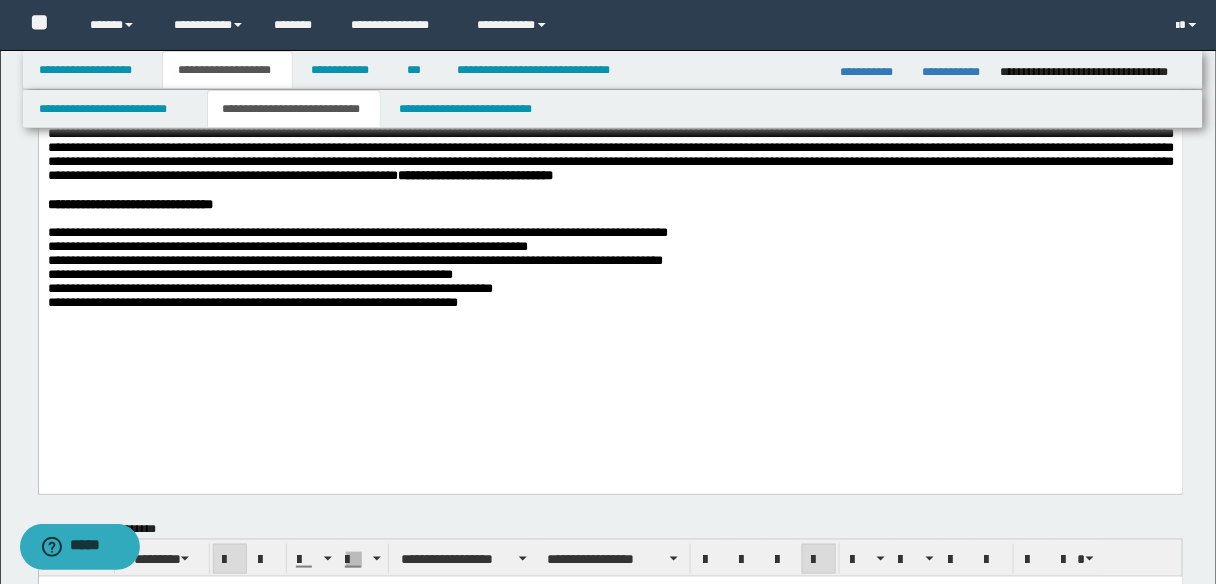 click on "**********" at bounding box center [357, 232] 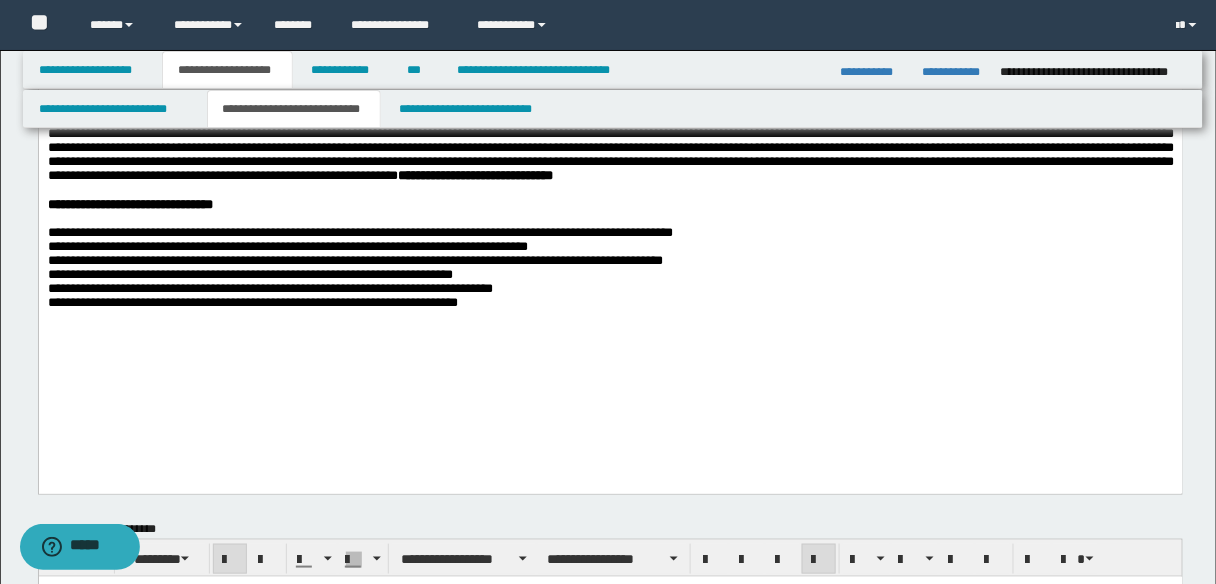 click on "**********" at bounding box center (610, 186) 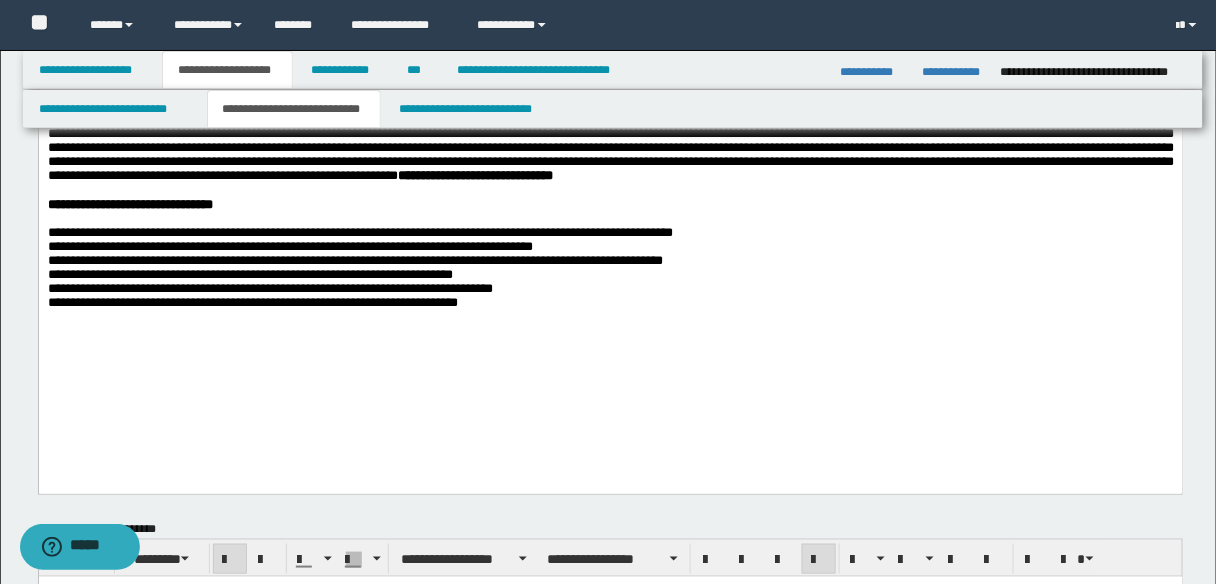 click on "**********" at bounding box center (610, 186) 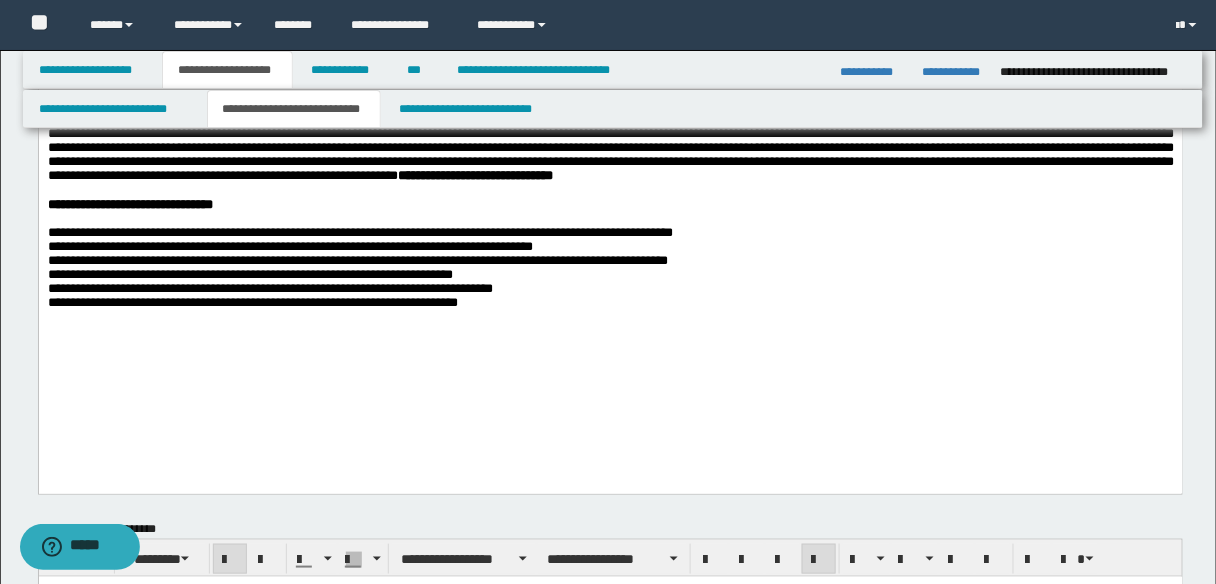 click on "**********" at bounding box center (249, 274) 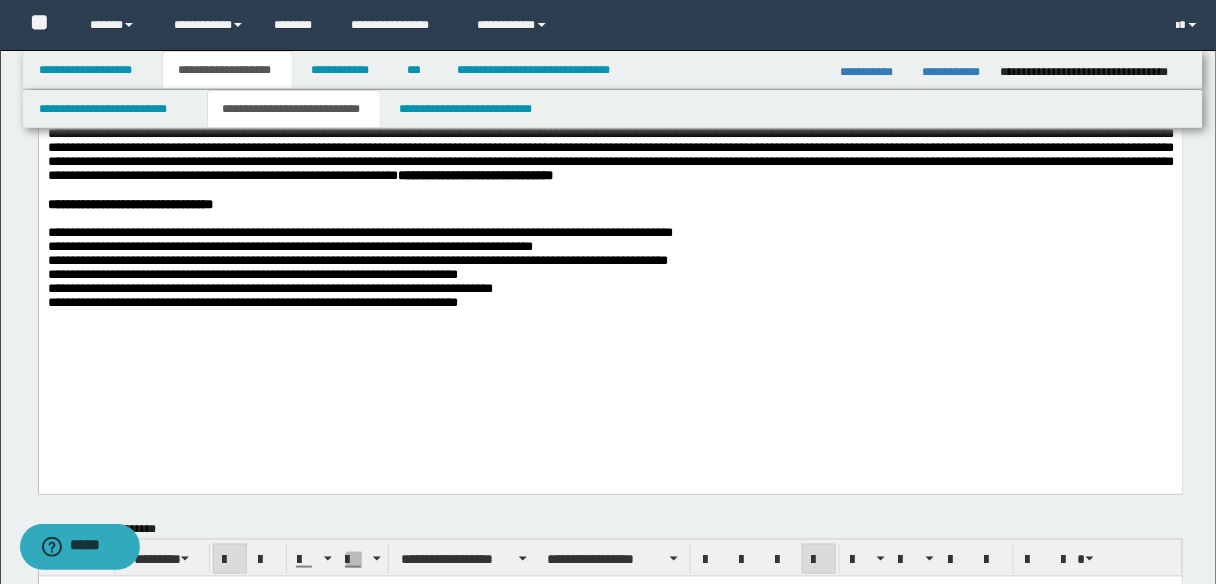 click on "**********" at bounding box center (269, 288) 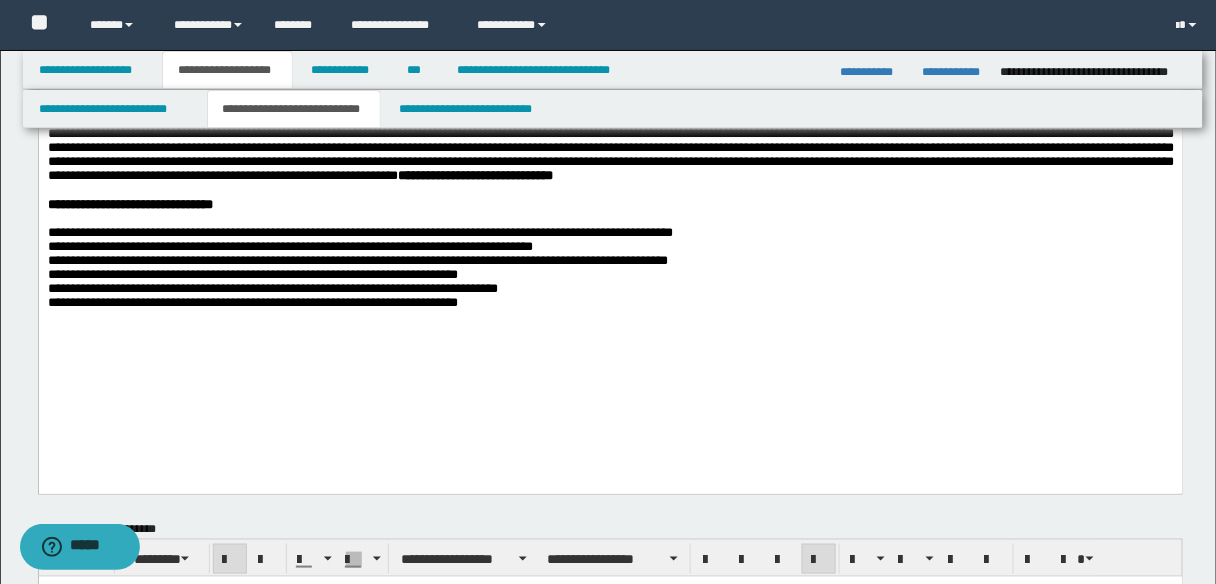 click on "**********" at bounding box center (610, 186) 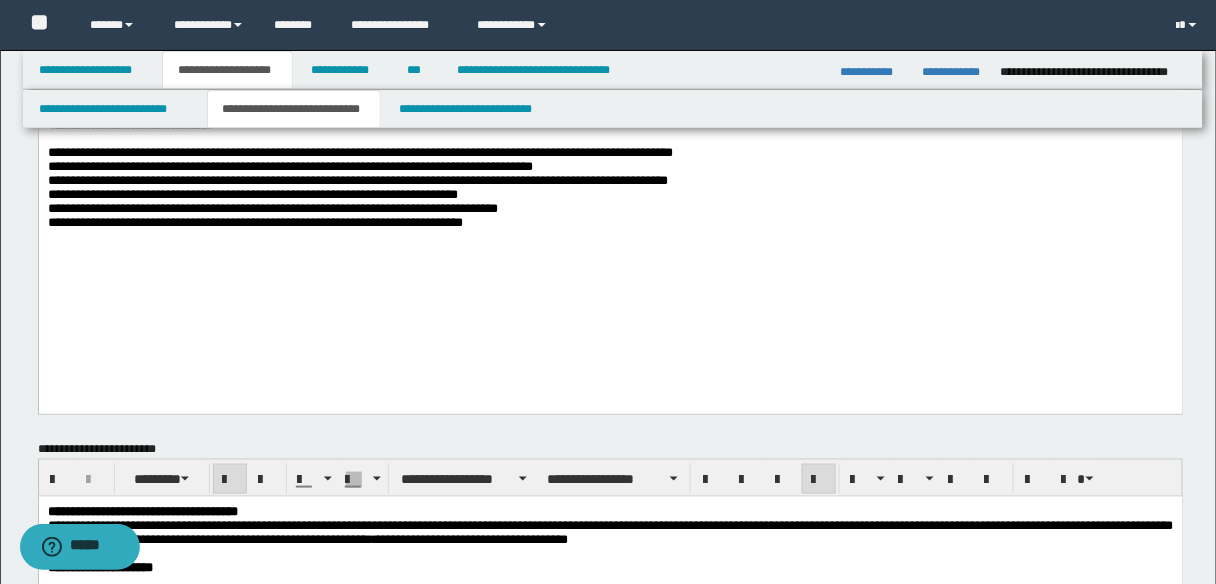 scroll, scrollTop: 320, scrollLeft: 0, axis: vertical 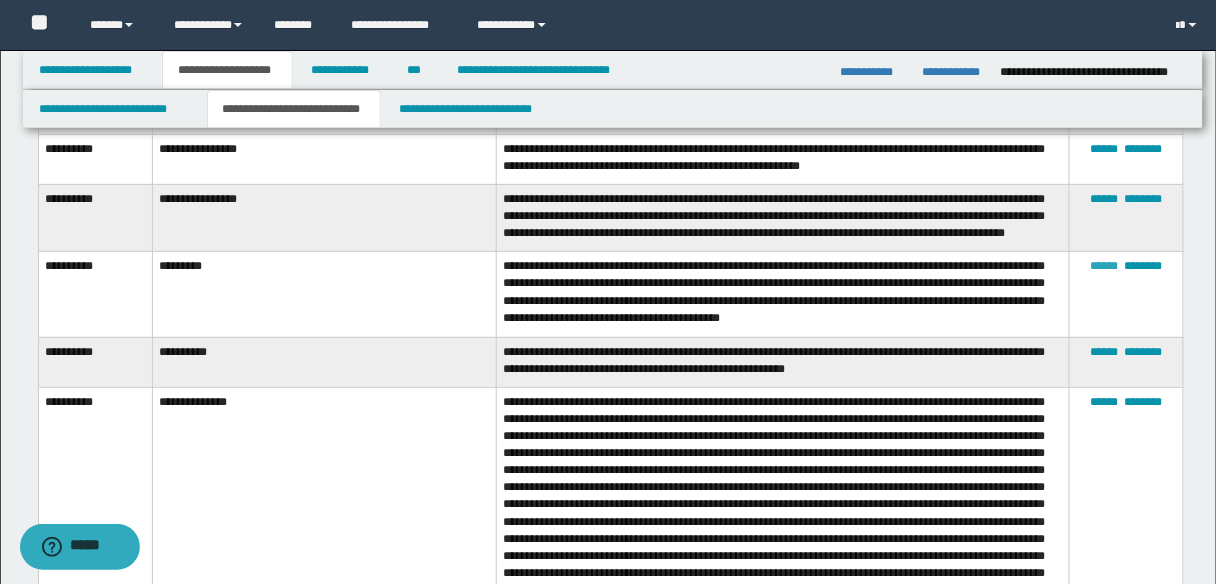 click on "******" at bounding box center (1105, 266) 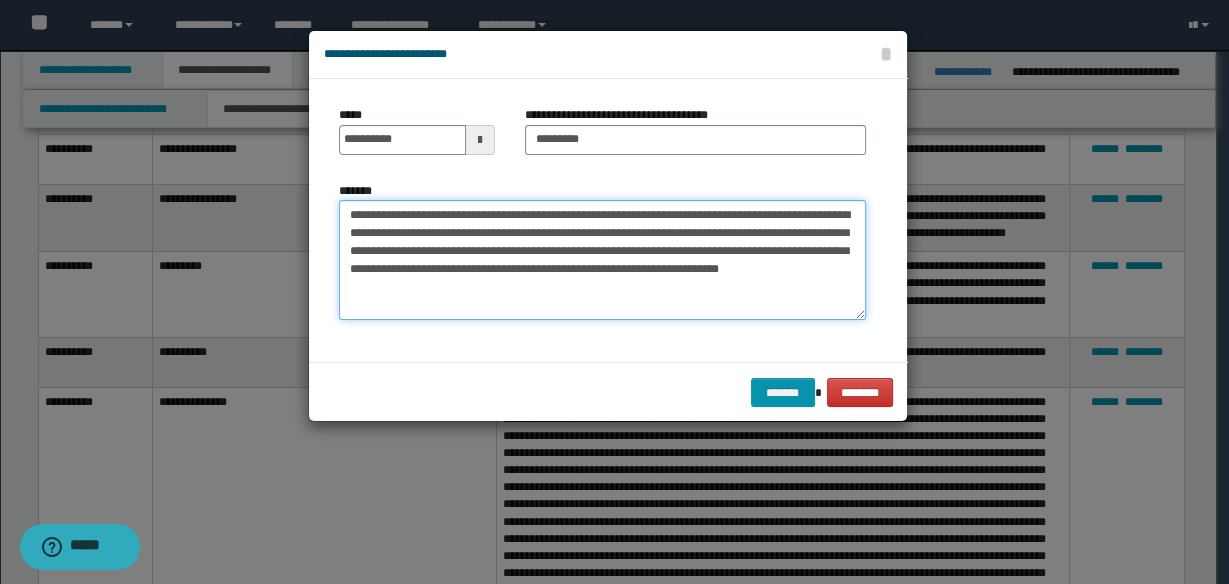 drag, startPoint x: 458, startPoint y: 267, endPoint x: 732, endPoint y: 270, distance: 274.01642 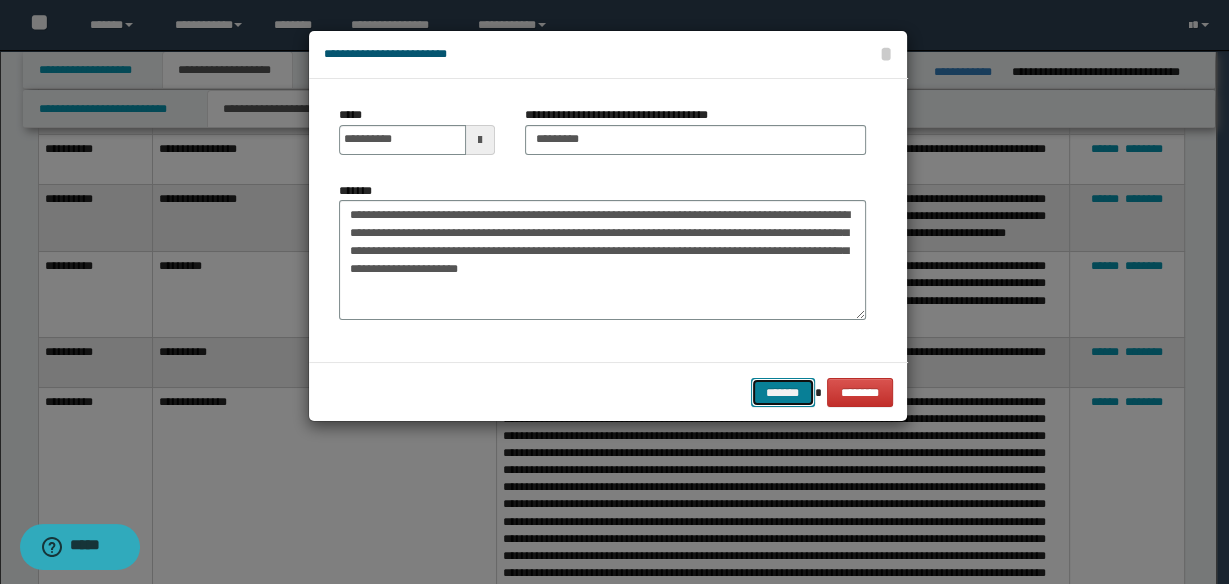click on "*******" at bounding box center [783, 392] 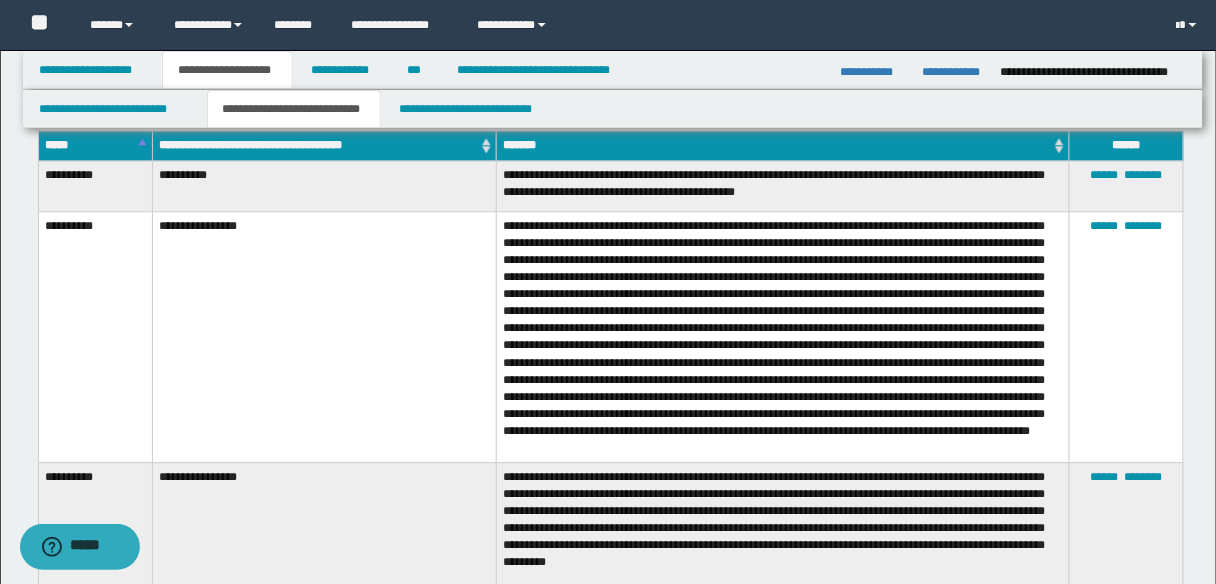 scroll, scrollTop: 1200, scrollLeft: 0, axis: vertical 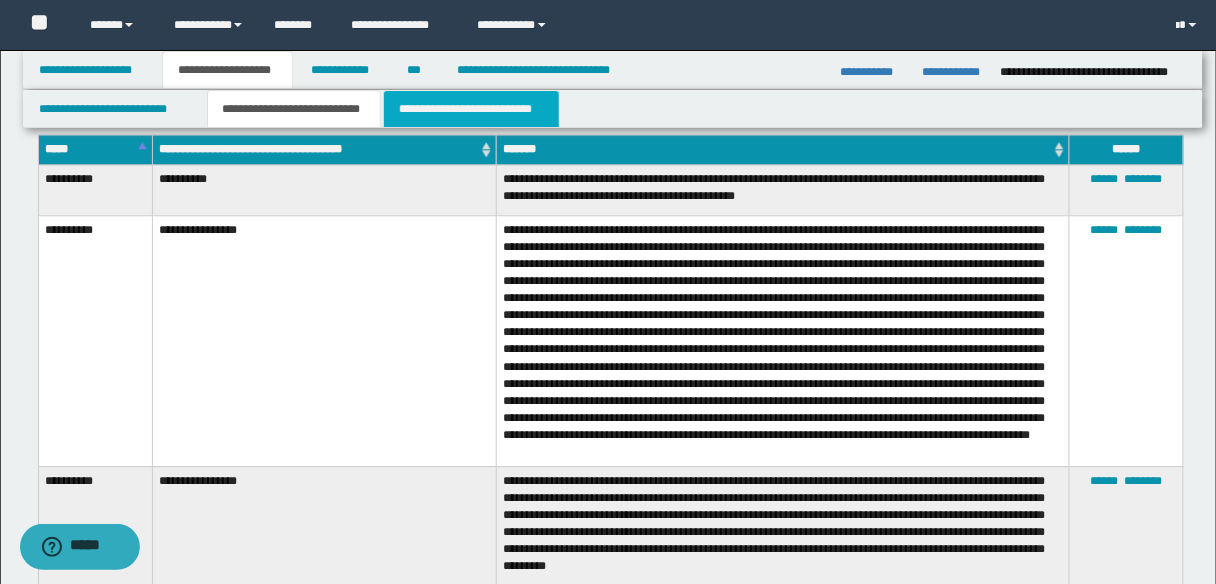 click on "**********" at bounding box center (471, 109) 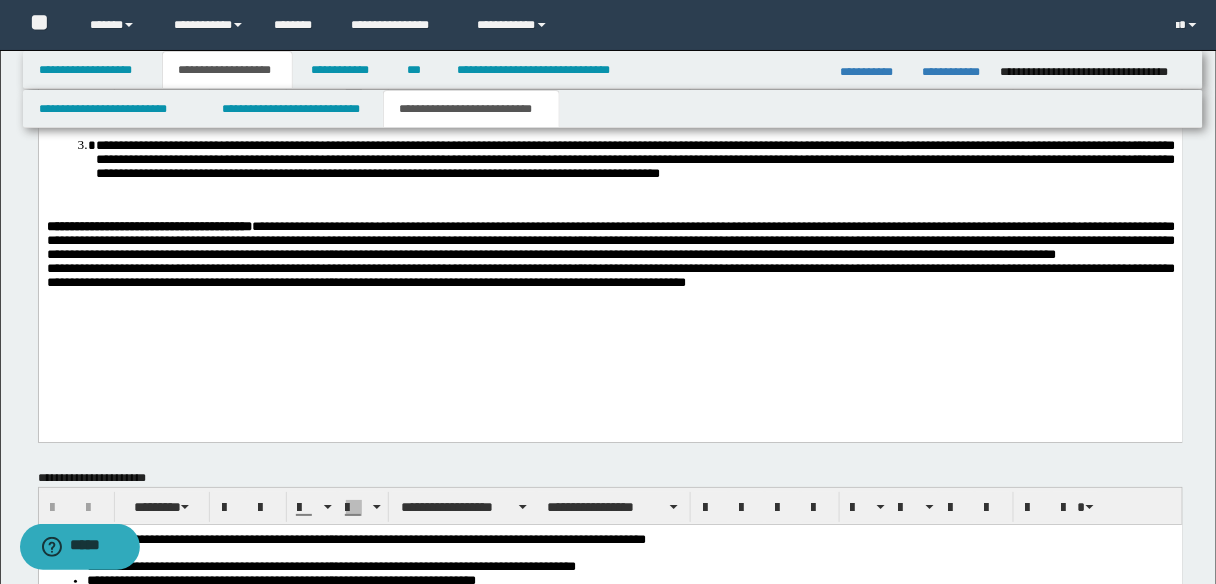 scroll, scrollTop: 1747, scrollLeft: 0, axis: vertical 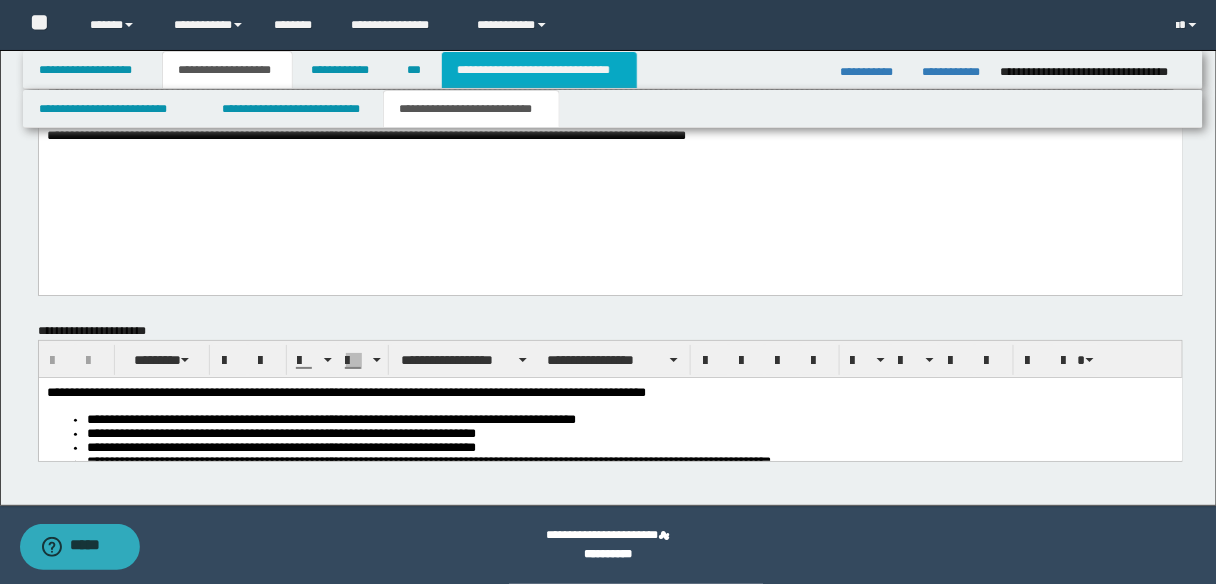 click on "**********" at bounding box center (539, 70) 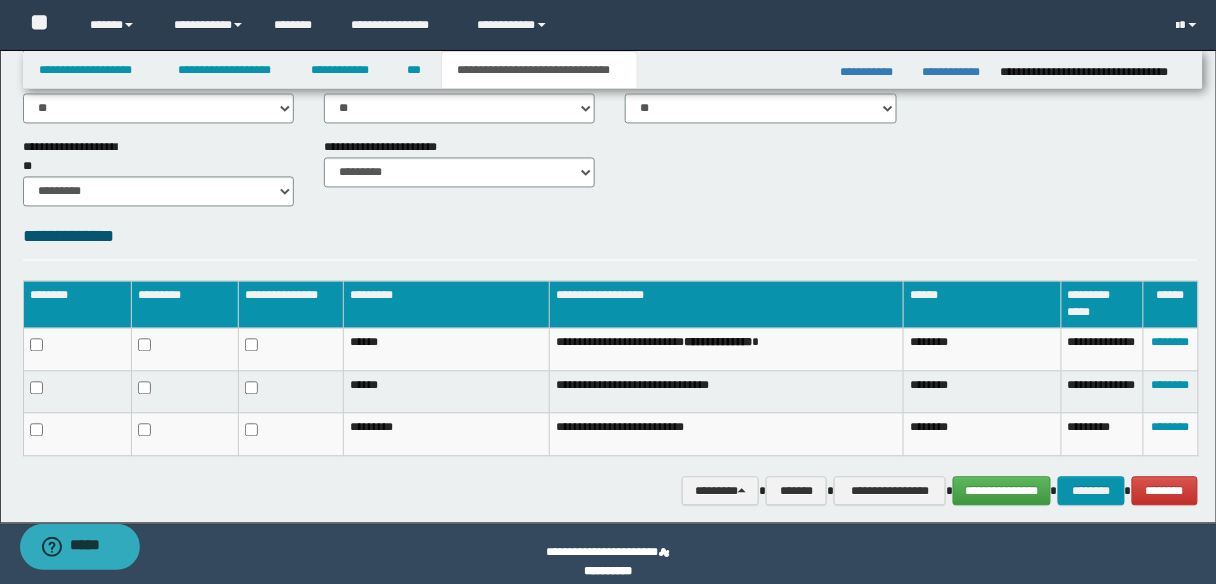 scroll, scrollTop: 936, scrollLeft: 0, axis: vertical 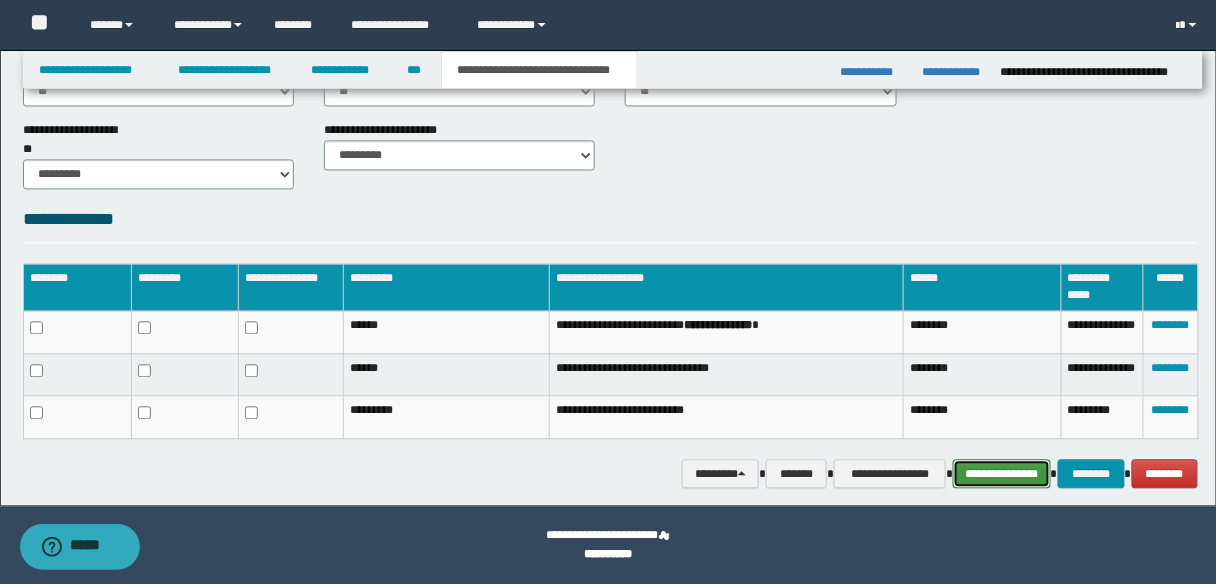 click on "**********" at bounding box center (1001, 474) 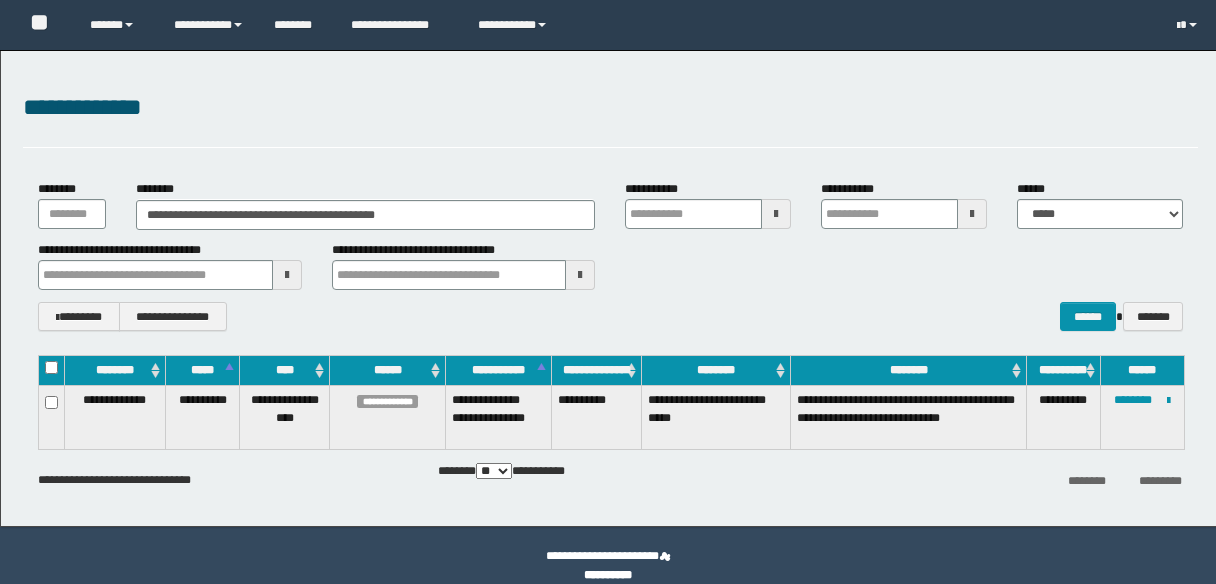 scroll, scrollTop: 0, scrollLeft: 0, axis: both 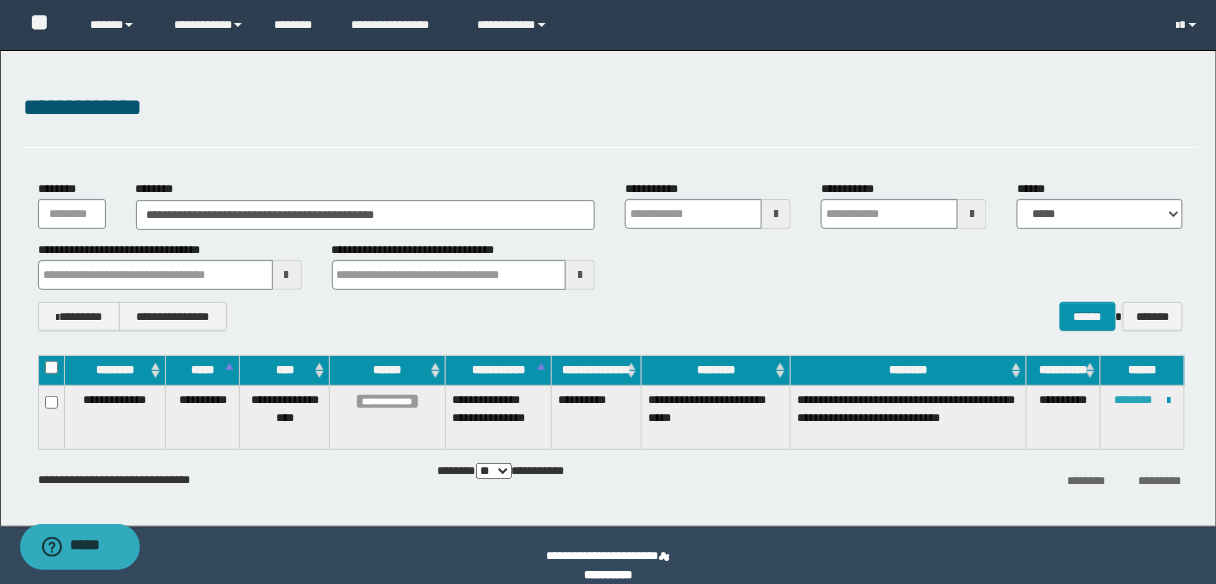 click on "********" at bounding box center (1133, 400) 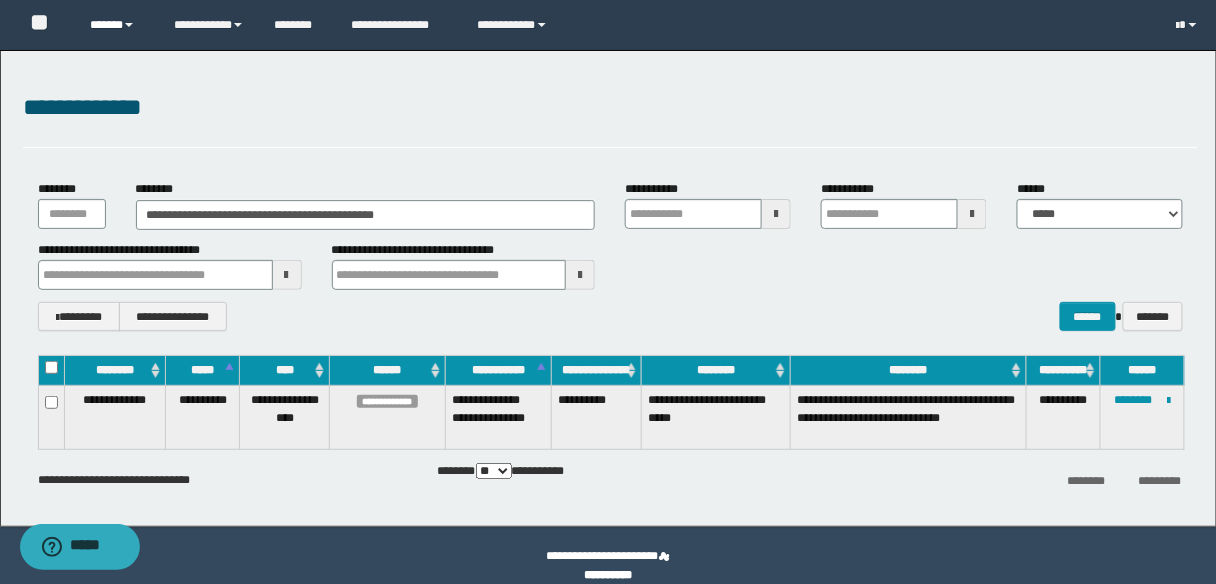 click on "******" at bounding box center (117, 25) 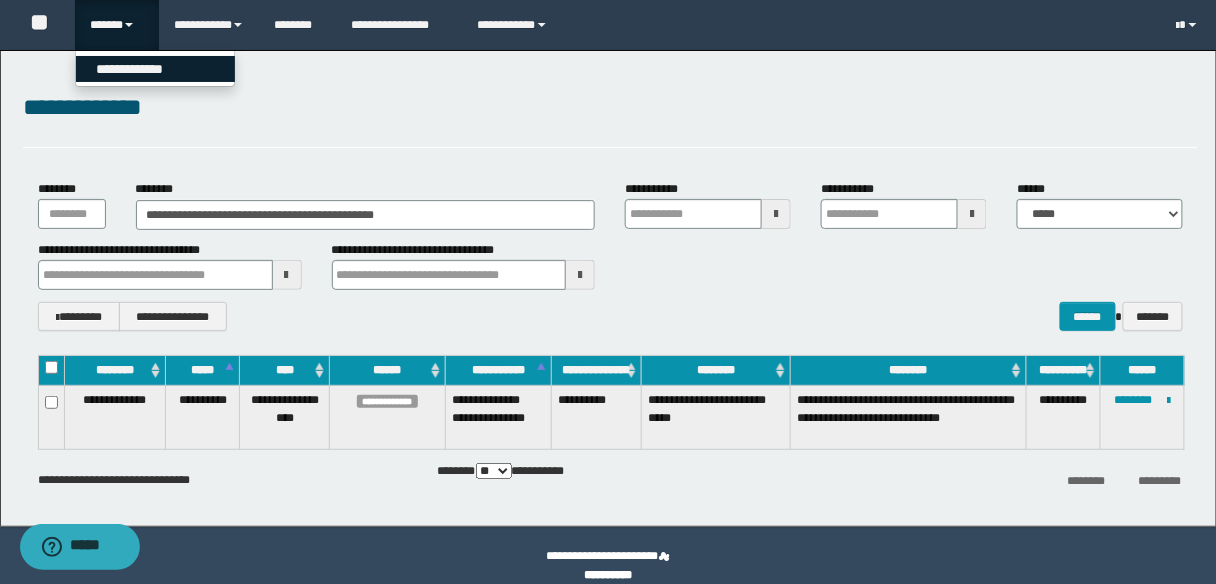 click on "**********" at bounding box center [155, 69] 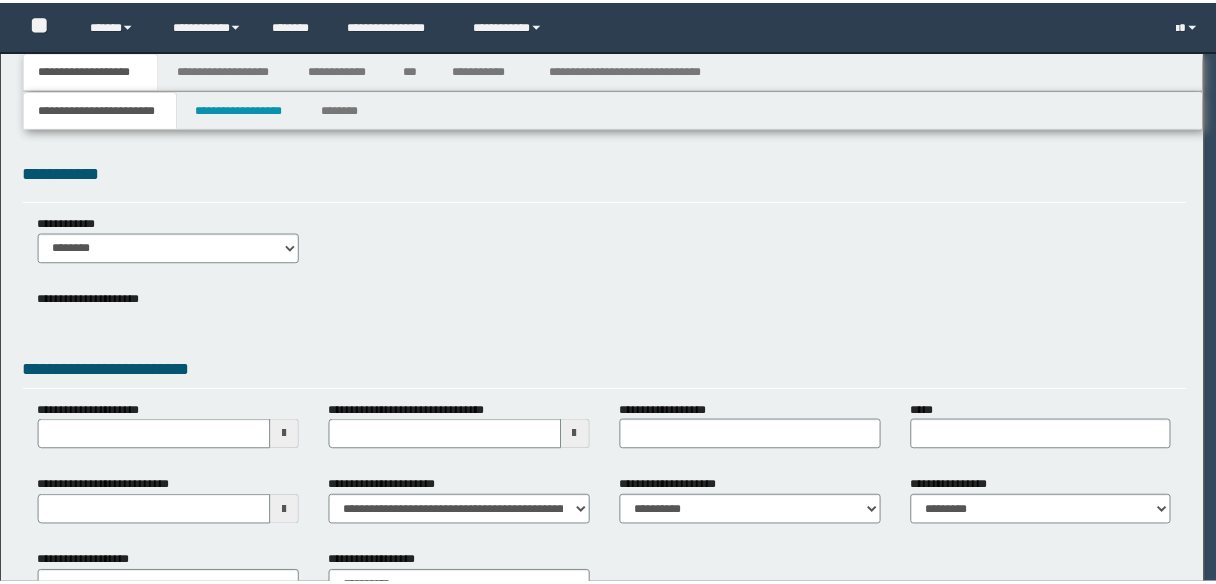 scroll, scrollTop: 0, scrollLeft: 0, axis: both 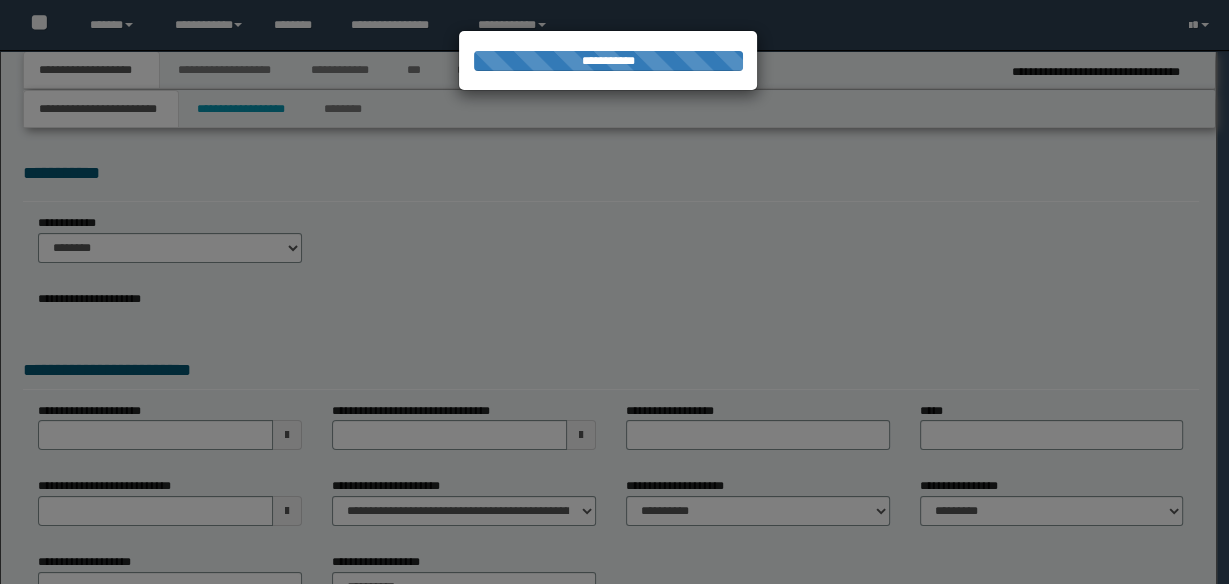 select on "*" 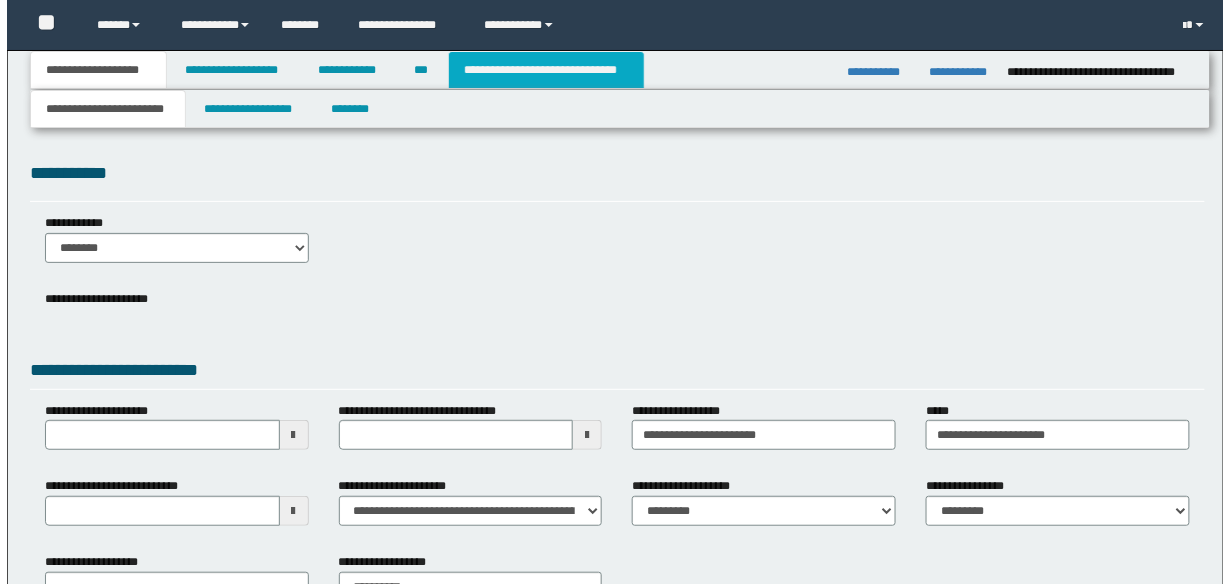 scroll, scrollTop: 0, scrollLeft: 0, axis: both 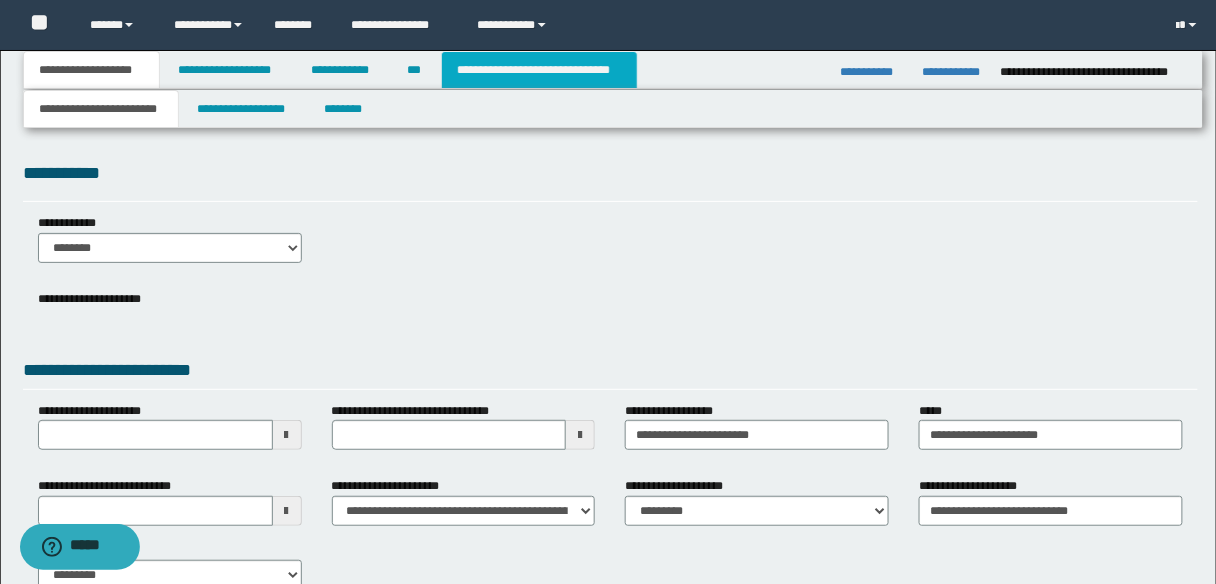 click on "**********" at bounding box center (539, 70) 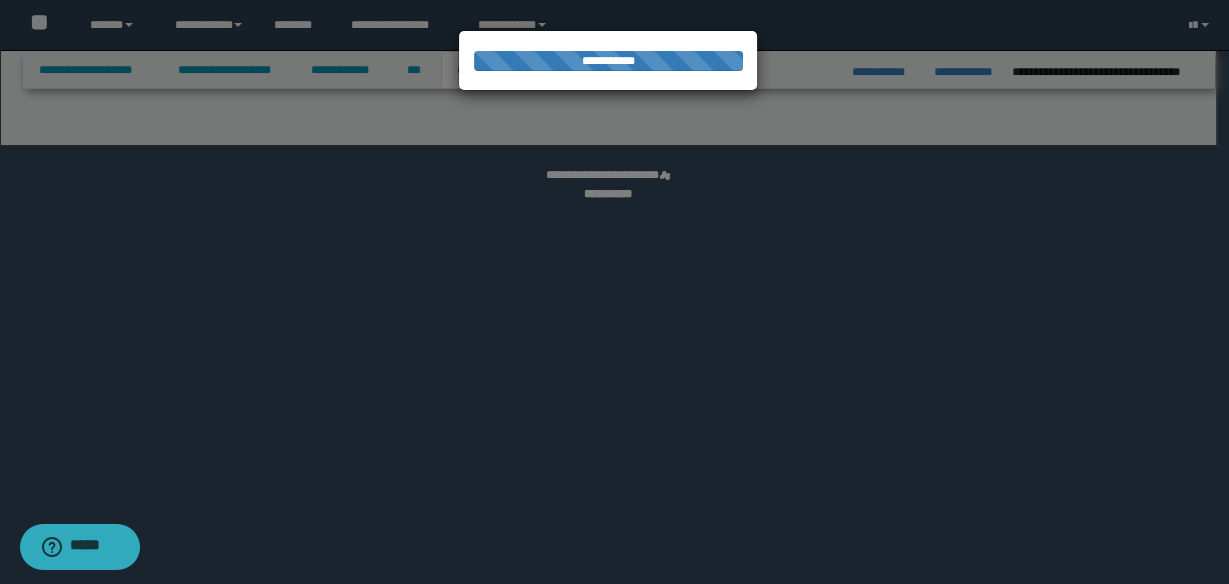 select on "*" 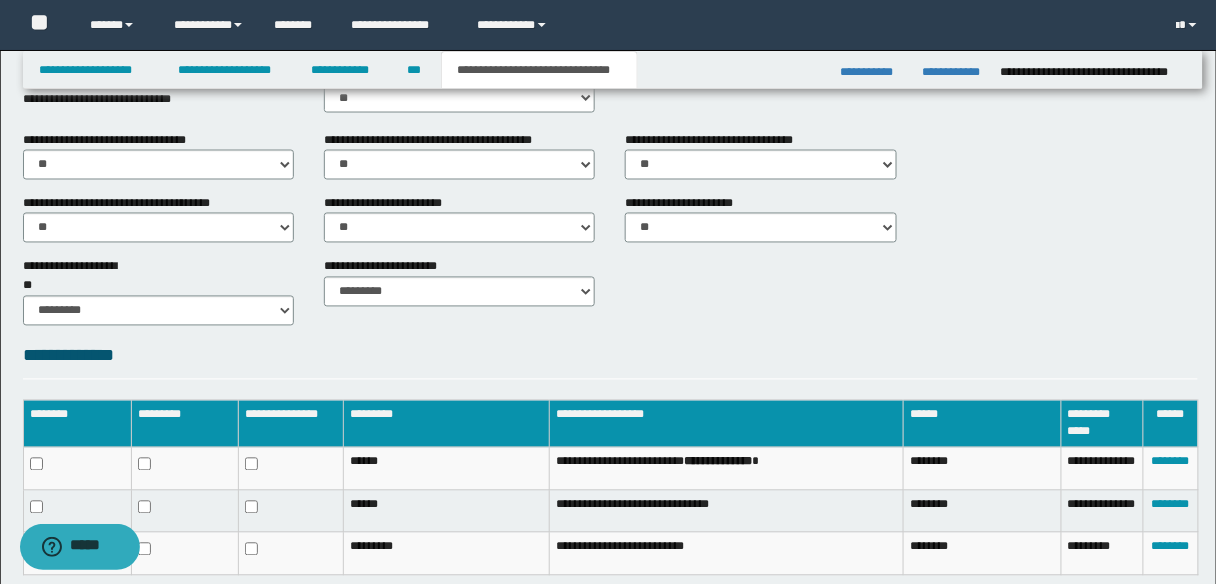 scroll, scrollTop: 936, scrollLeft: 0, axis: vertical 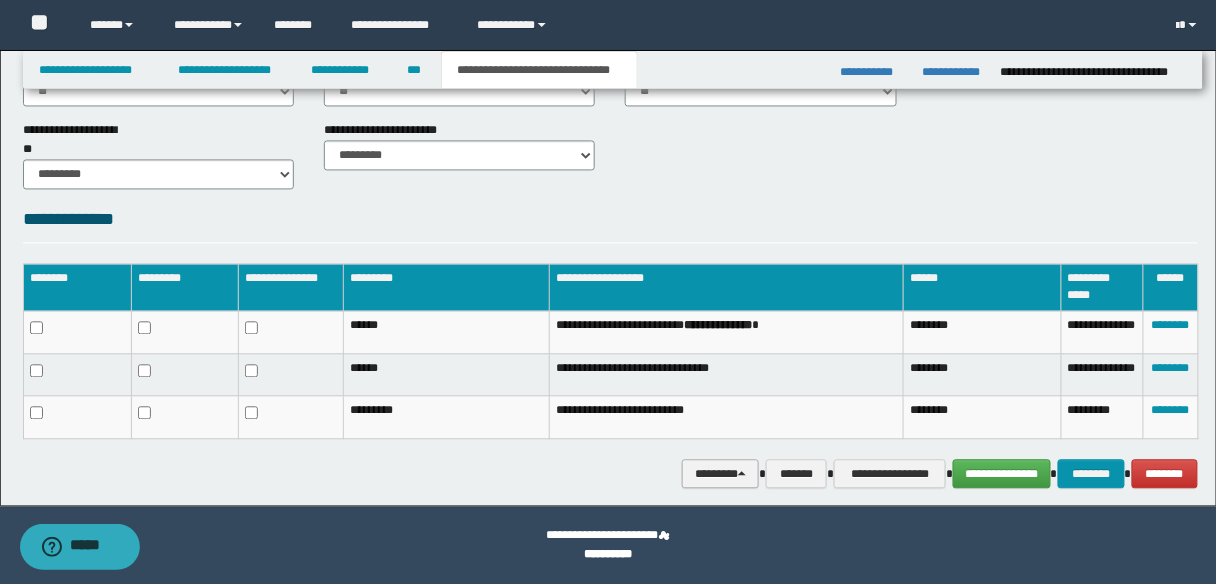 click on "********" at bounding box center (720, 474) 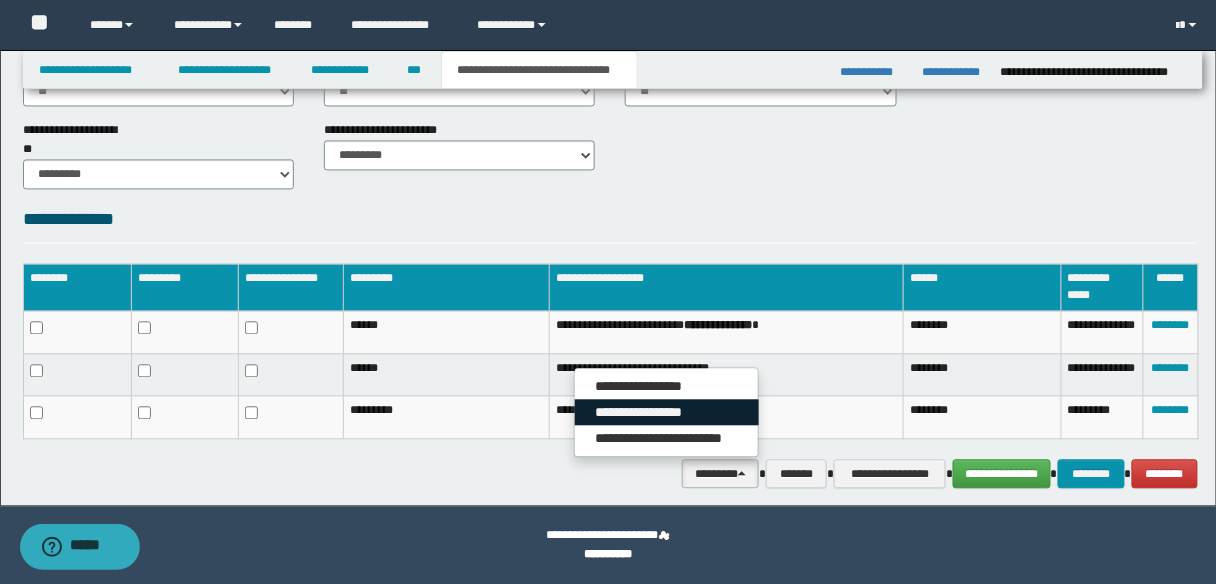 click on "**********" at bounding box center [667, 413] 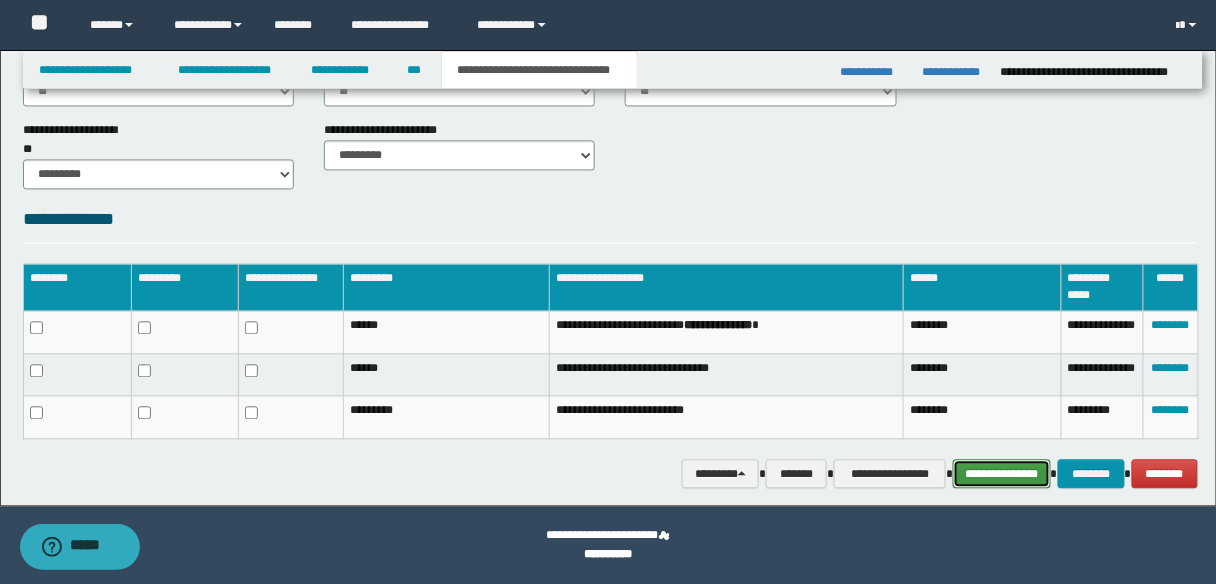 click on "**********" at bounding box center [1001, 474] 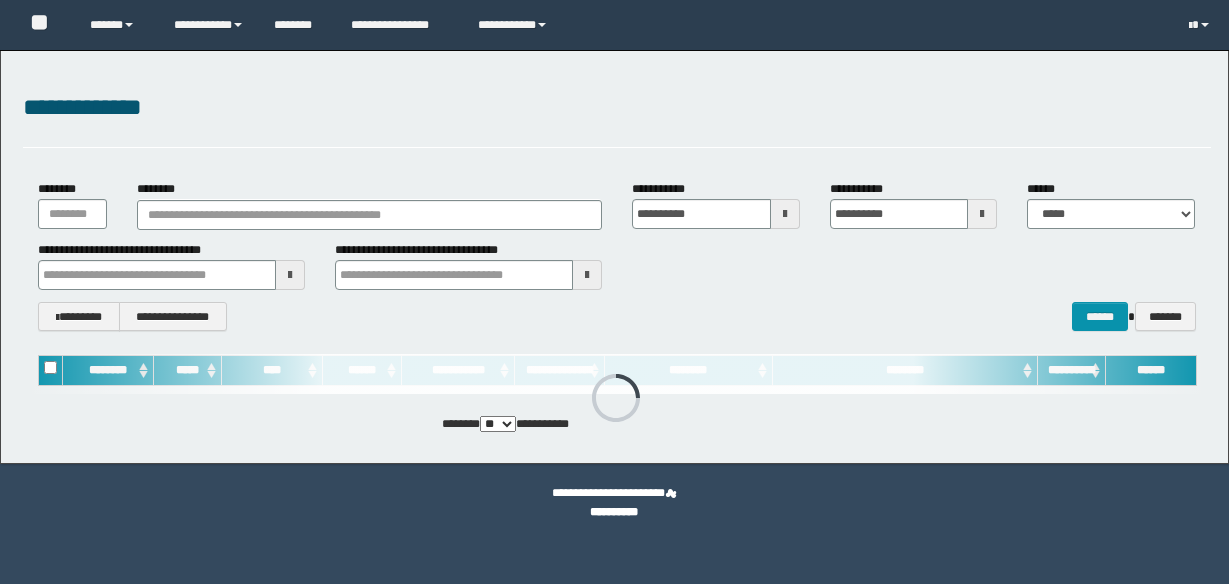 scroll, scrollTop: 0, scrollLeft: 0, axis: both 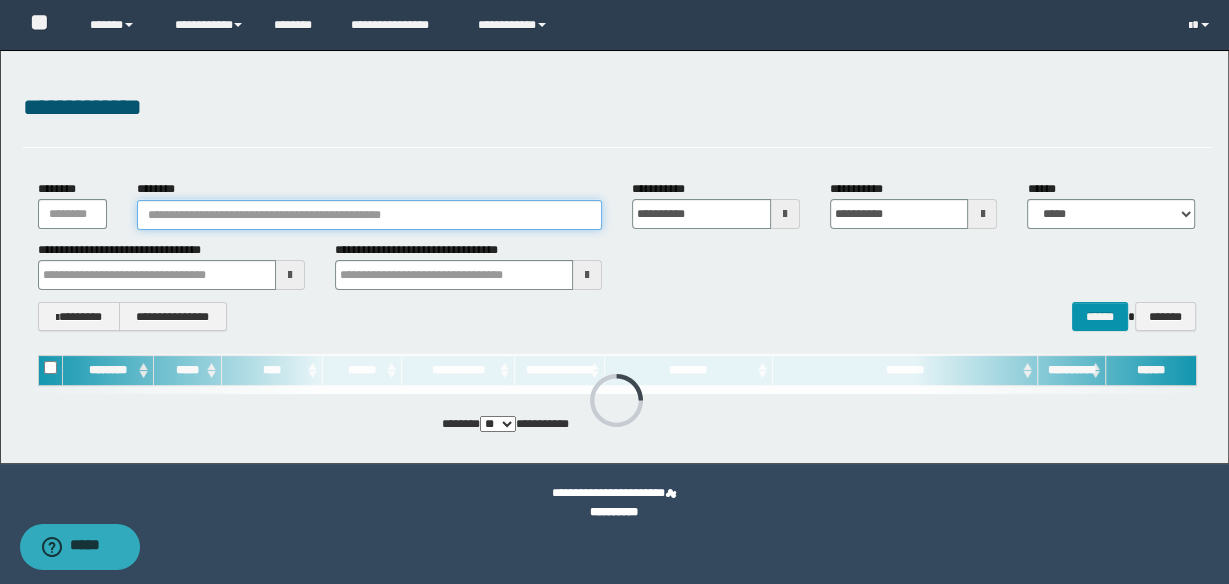 click on "********" at bounding box center [369, 215] 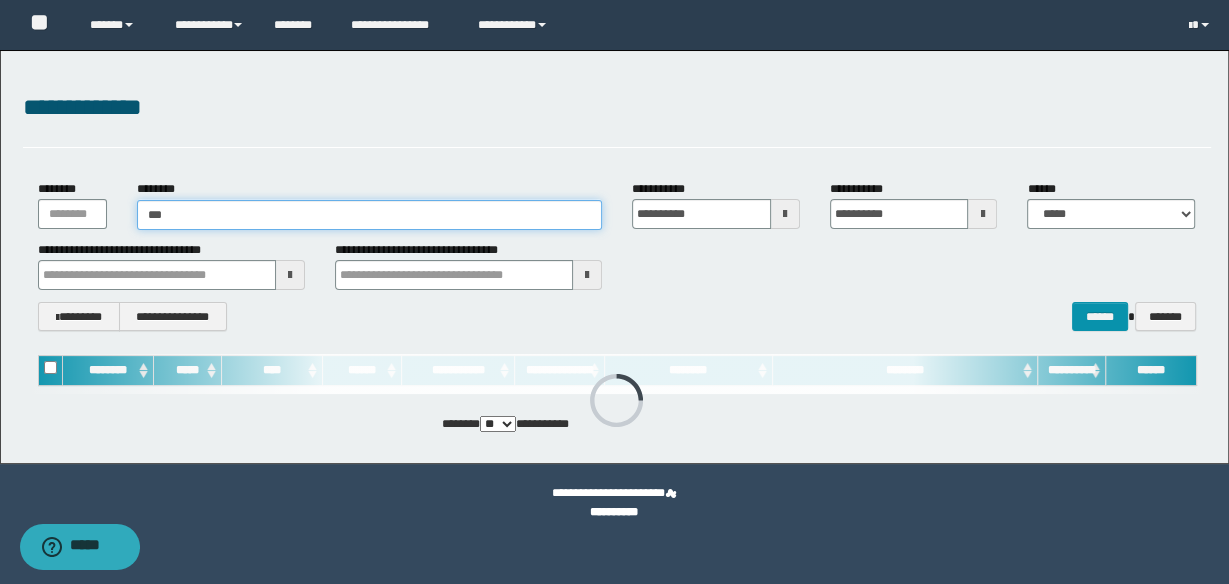 type on "****" 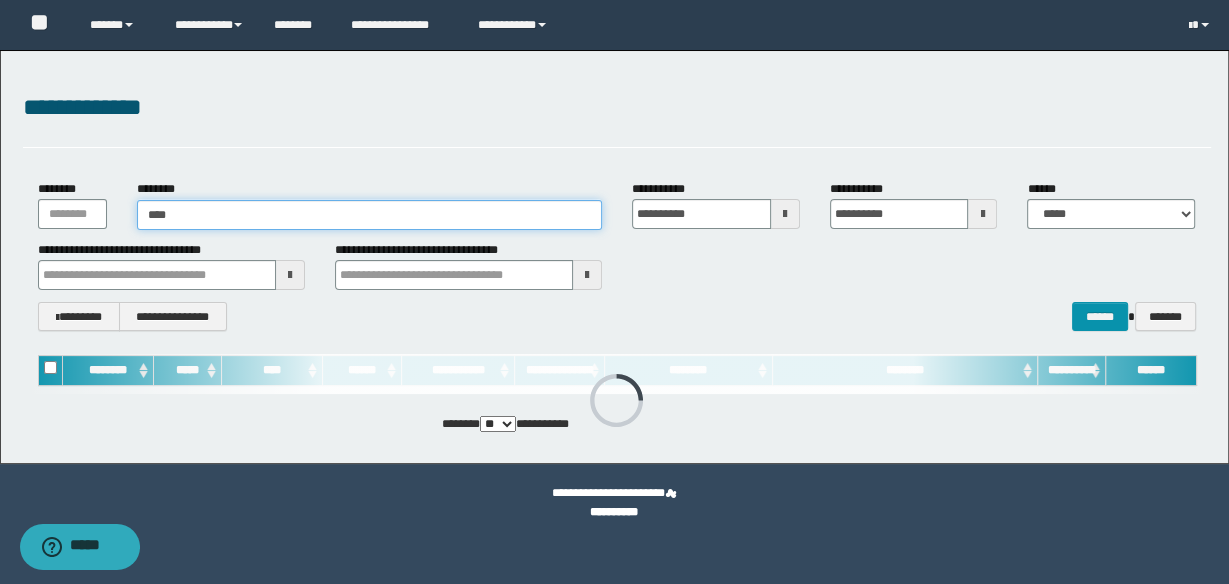 type on "****" 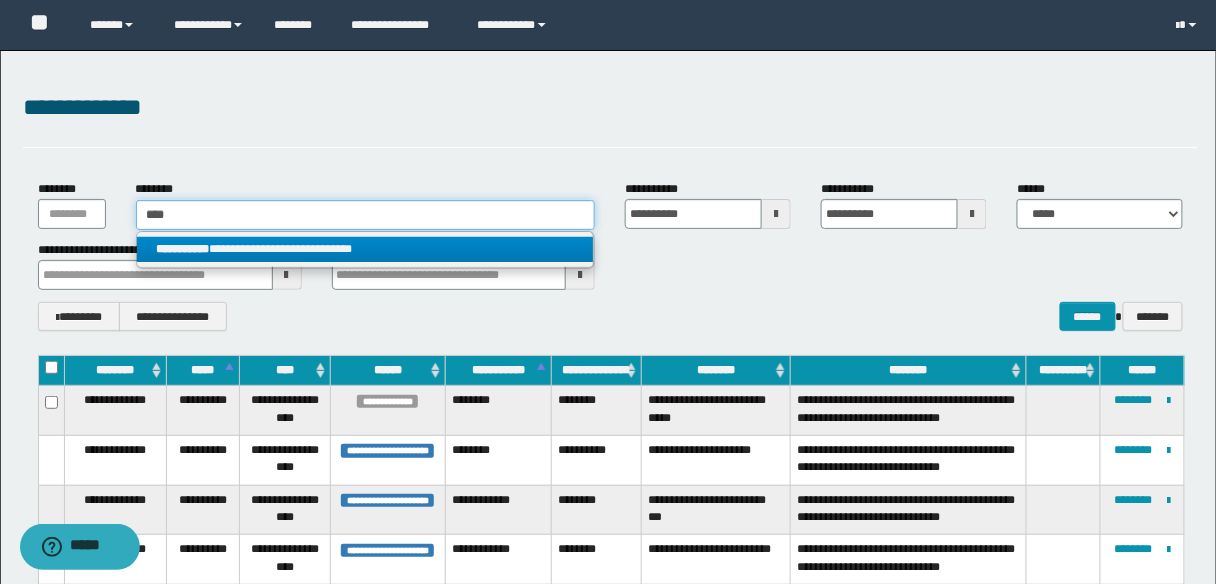 type on "****" 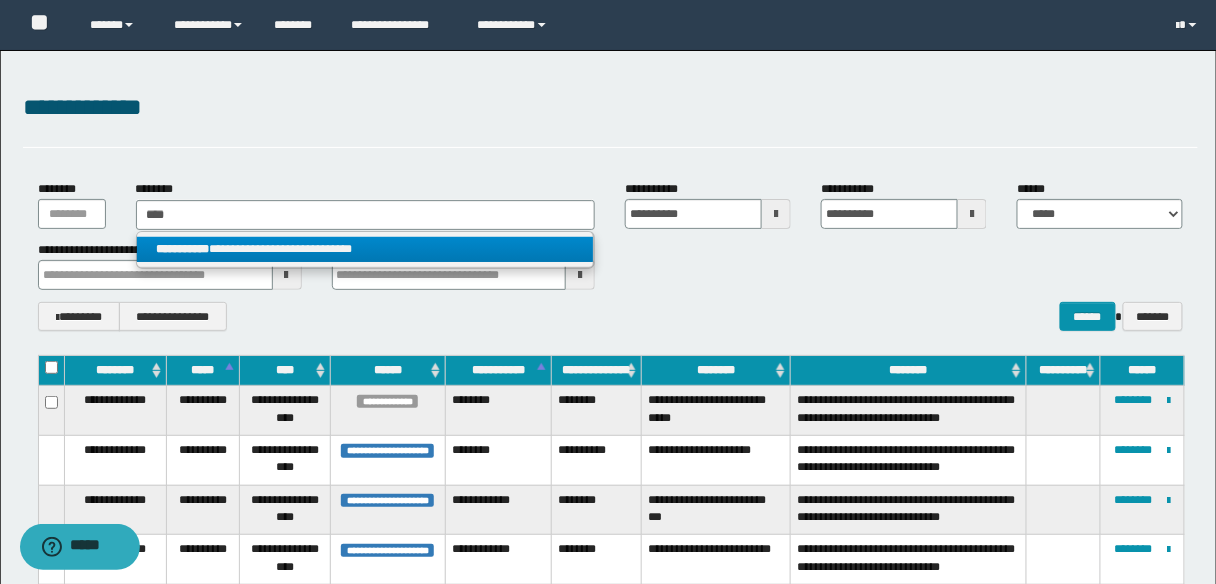 click on "**********" at bounding box center (365, 249) 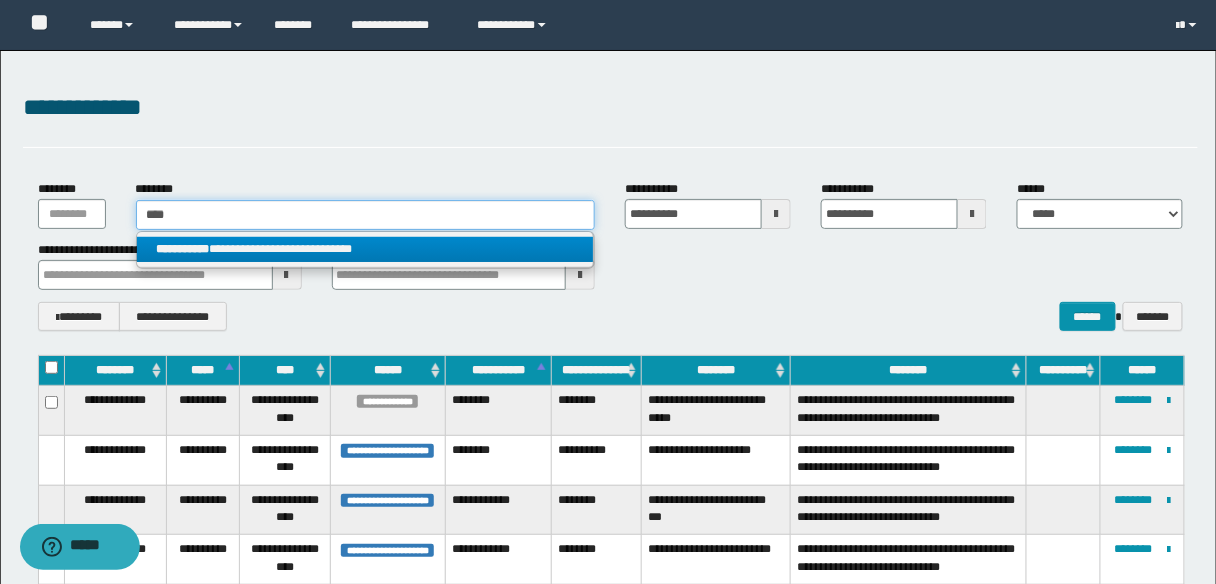 type 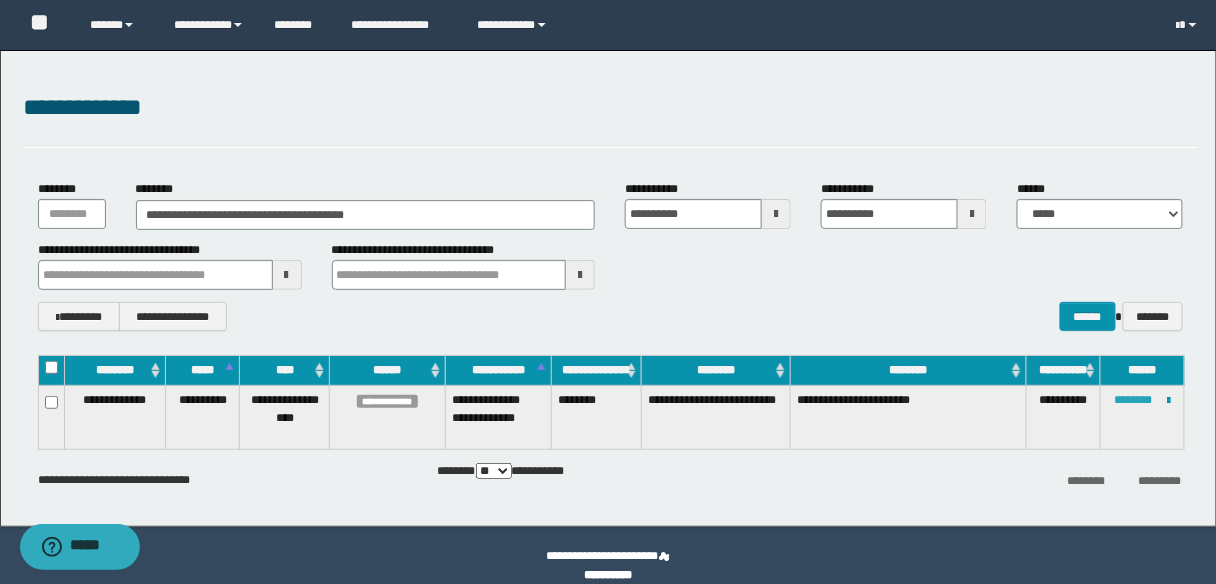 click on "********" at bounding box center (1133, 400) 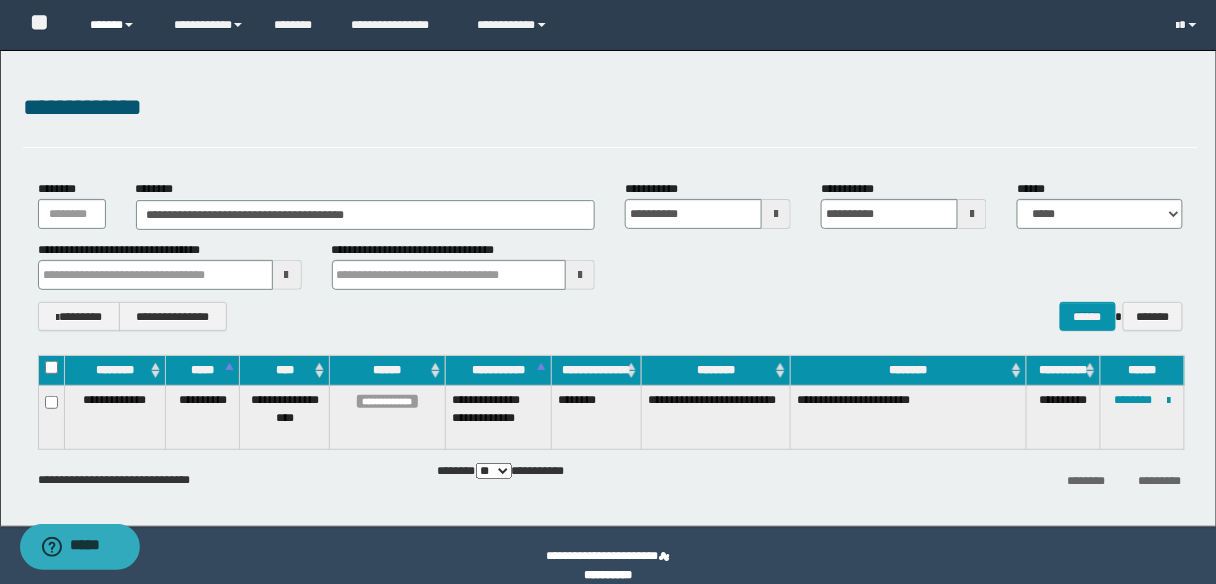 click on "******" at bounding box center [117, 25] 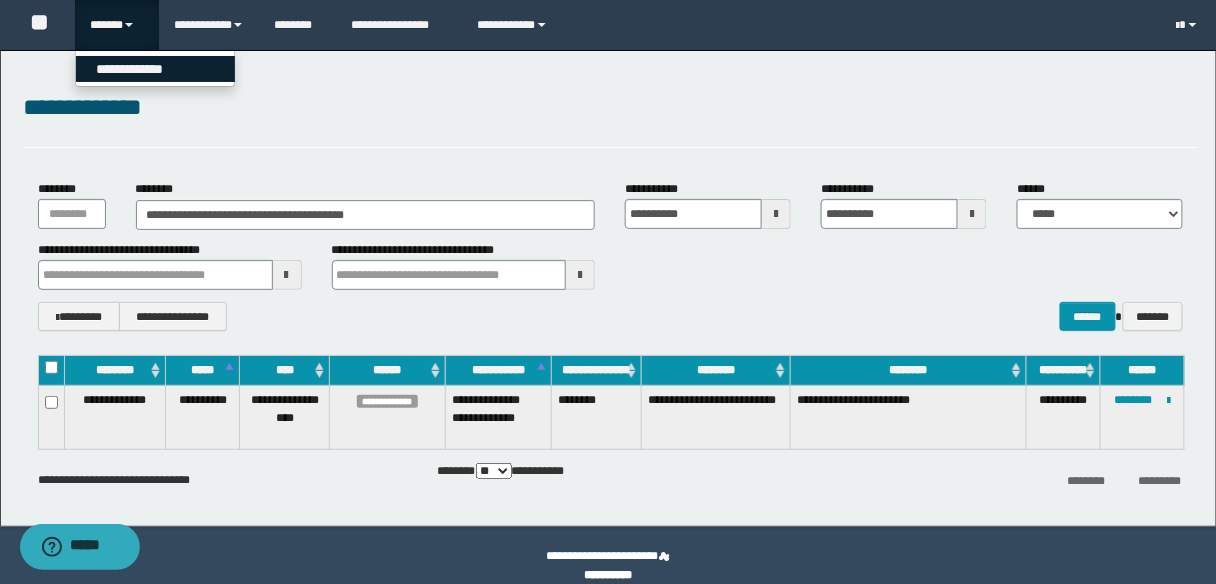 click on "**********" at bounding box center (155, 69) 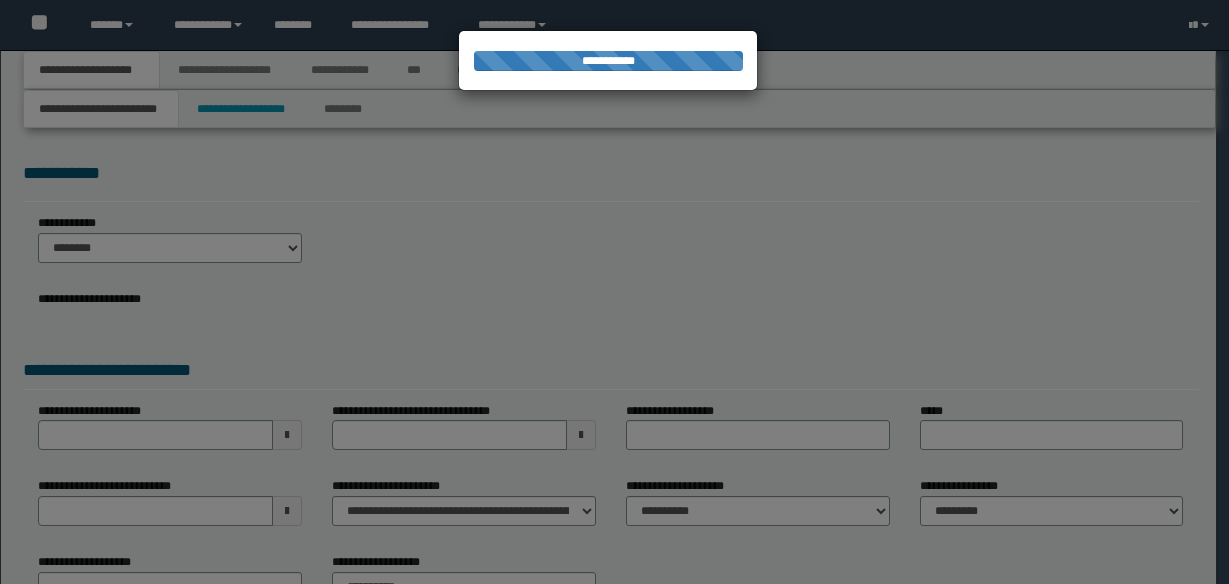 scroll, scrollTop: 0, scrollLeft: 0, axis: both 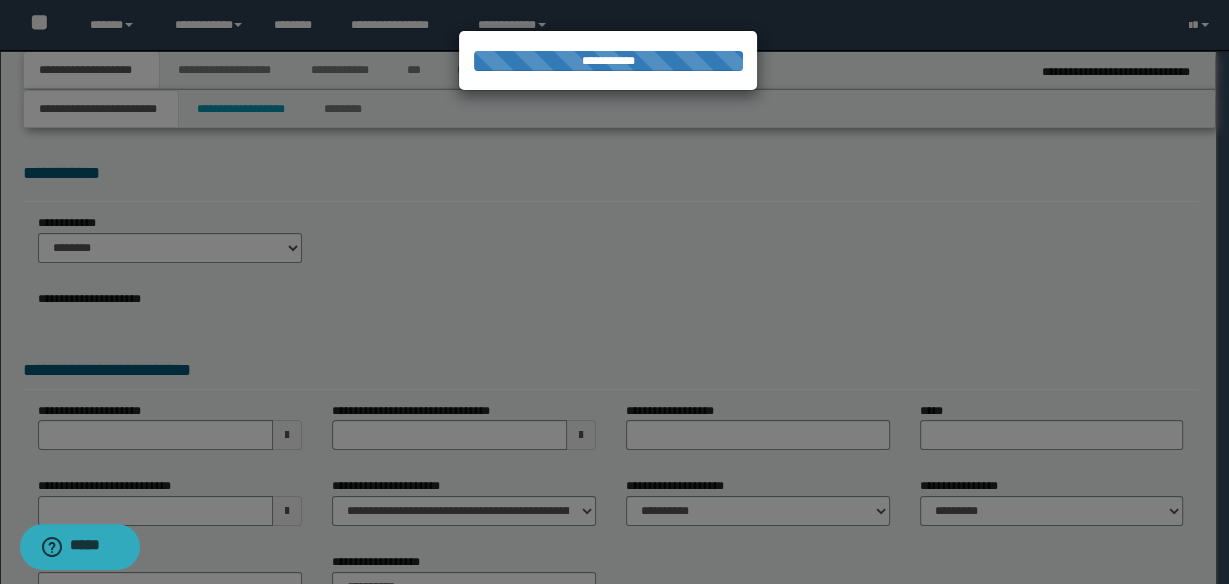type on "********" 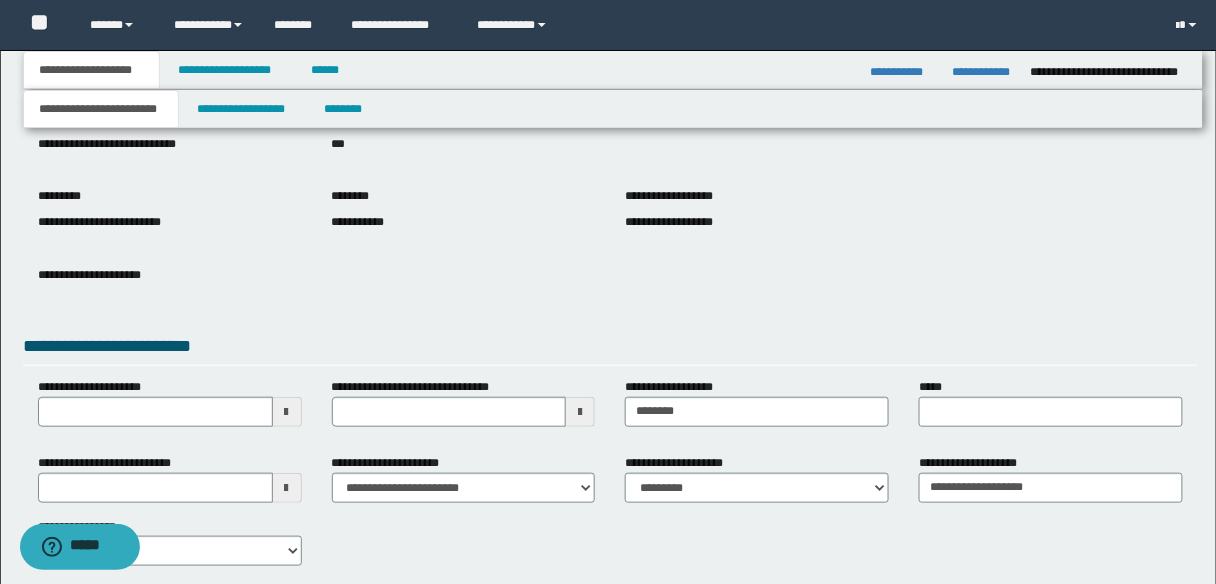 scroll, scrollTop: 362, scrollLeft: 0, axis: vertical 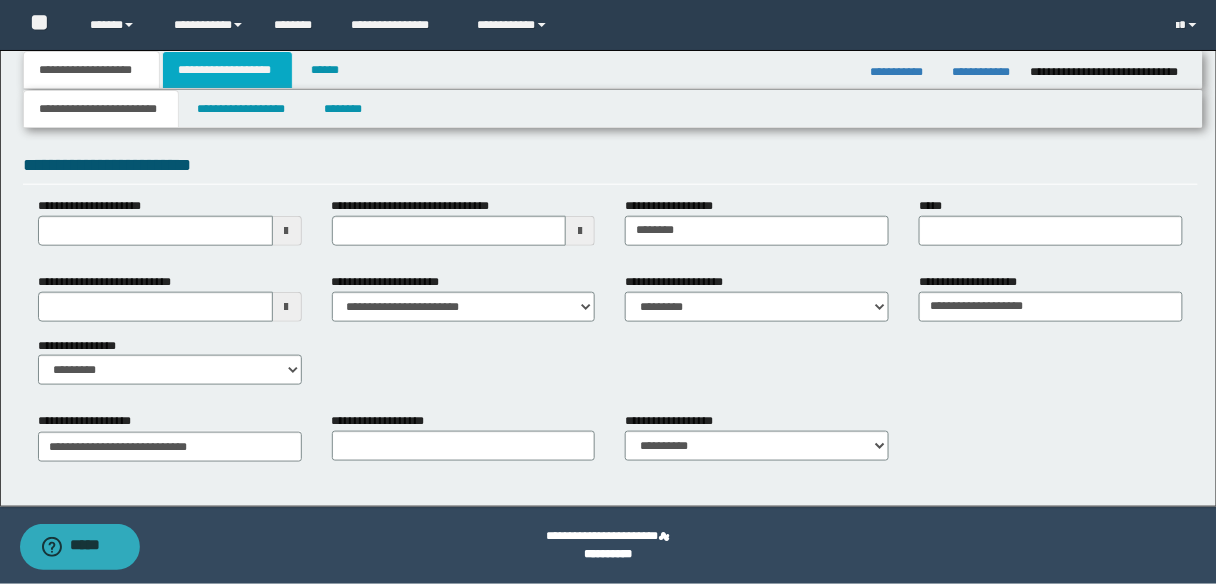 click on "**********" at bounding box center [227, 70] 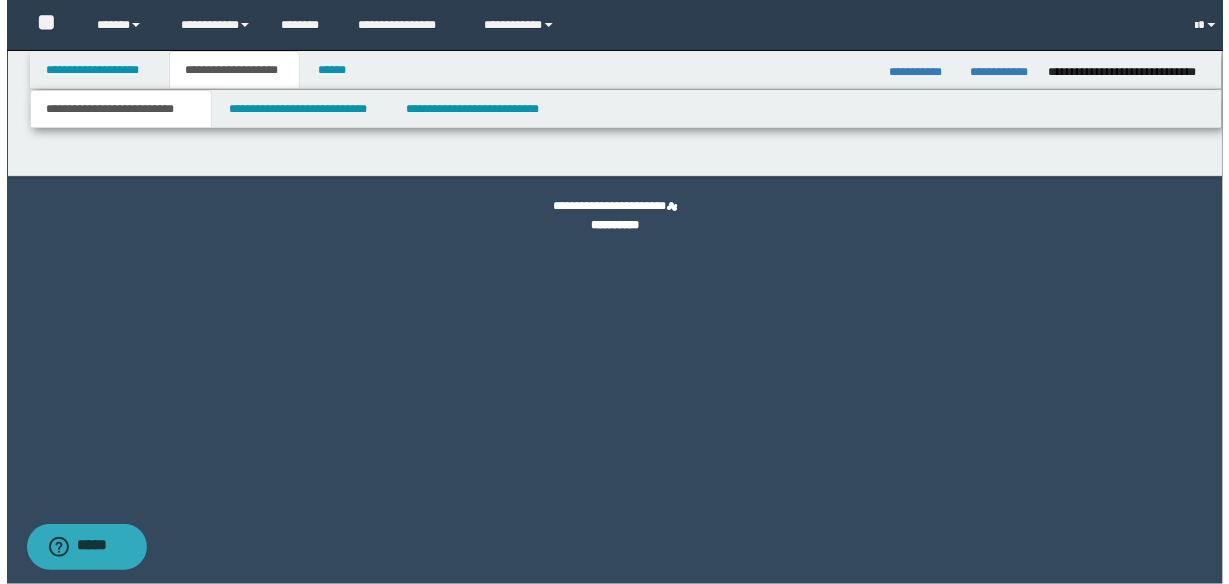 scroll, scrollTop: 0, scrollLeft: 0, axis: both 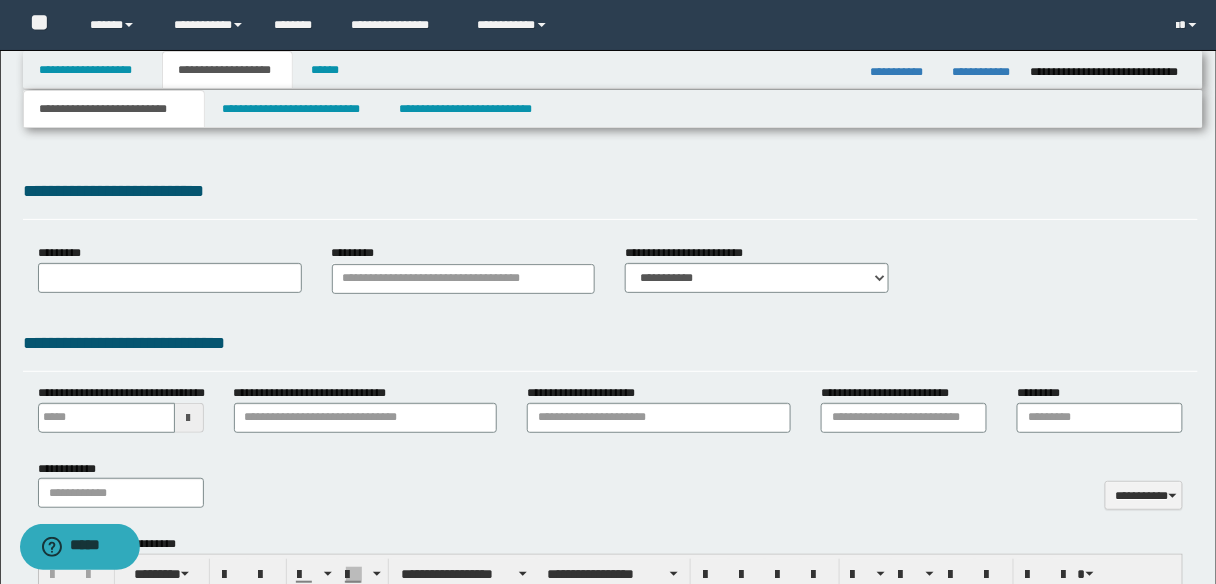 type on "**********" 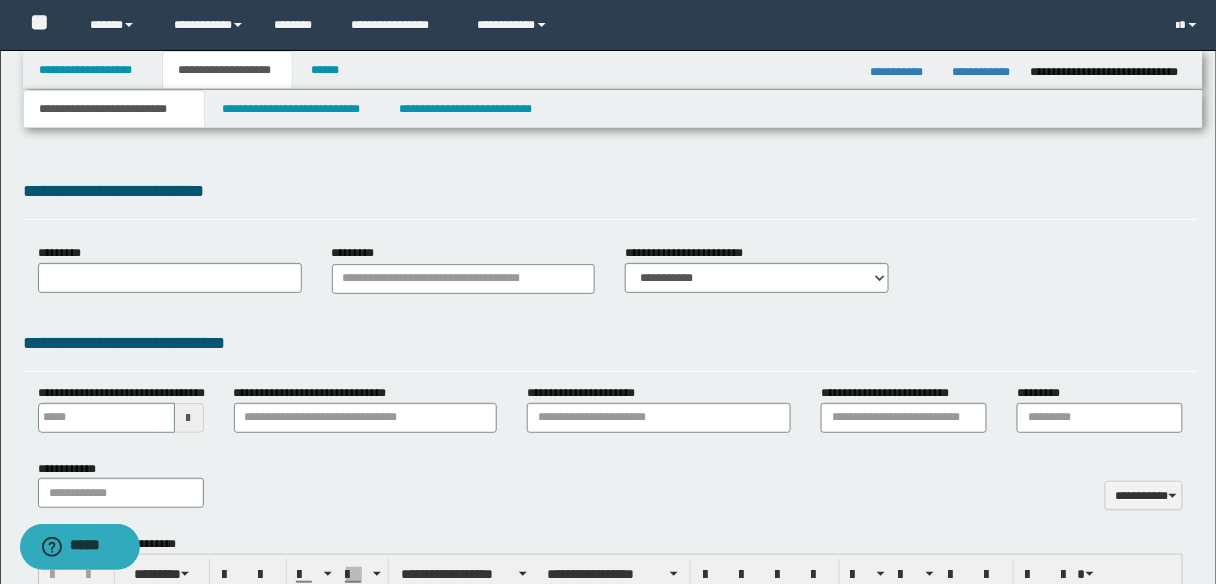 type on "**********" 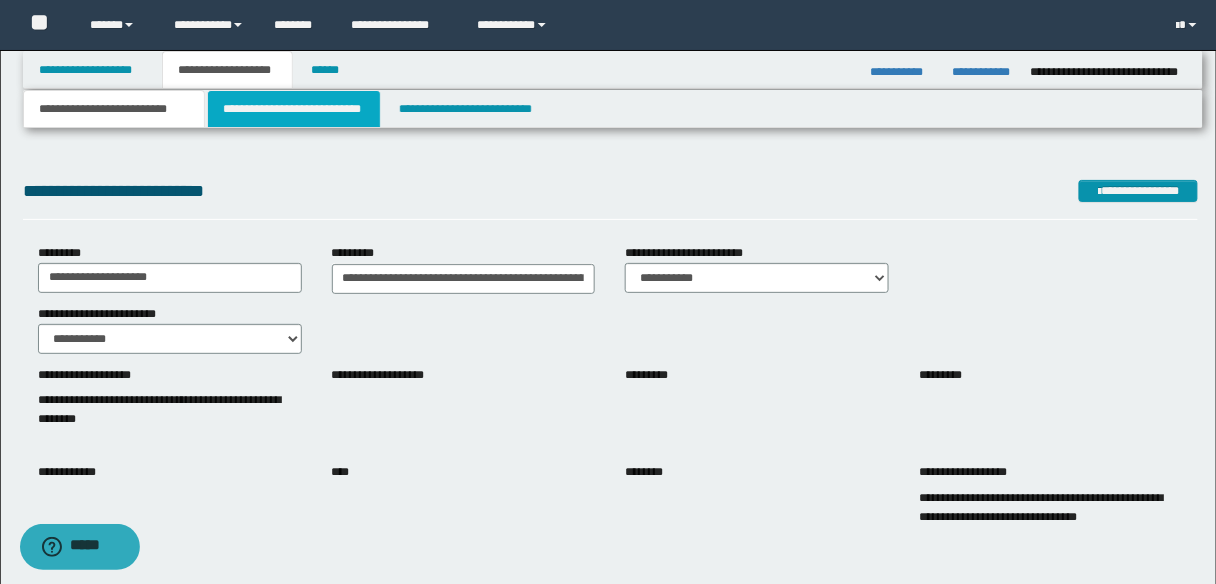 click on "**********" at bounding box center (294, 109) 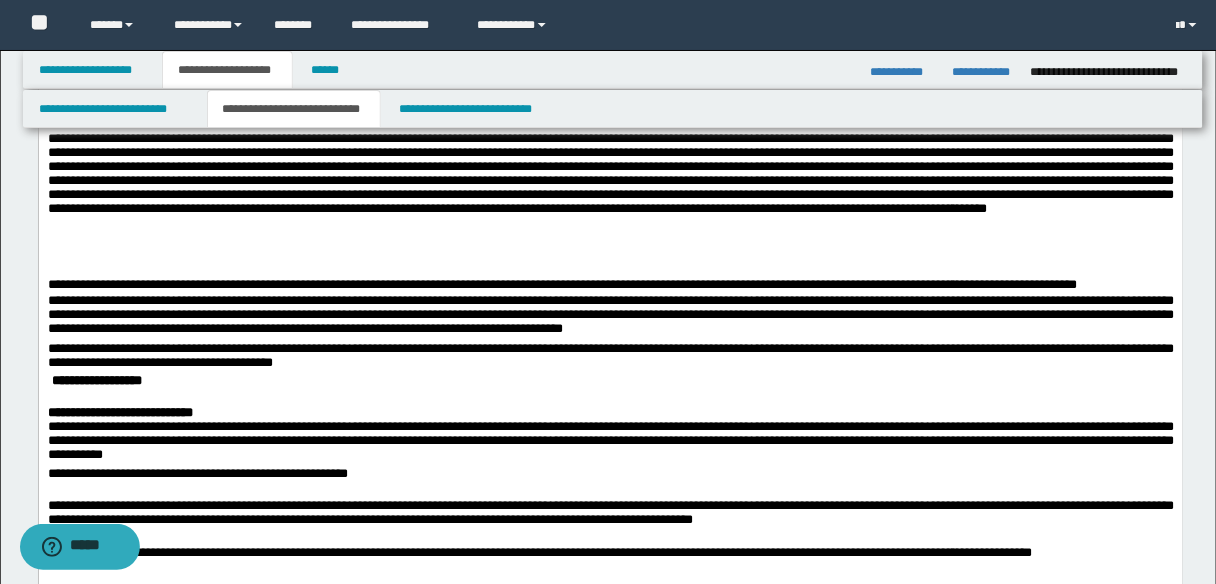 scroll, scrollTop: 720, scrollLeft: 0, axis: vertical 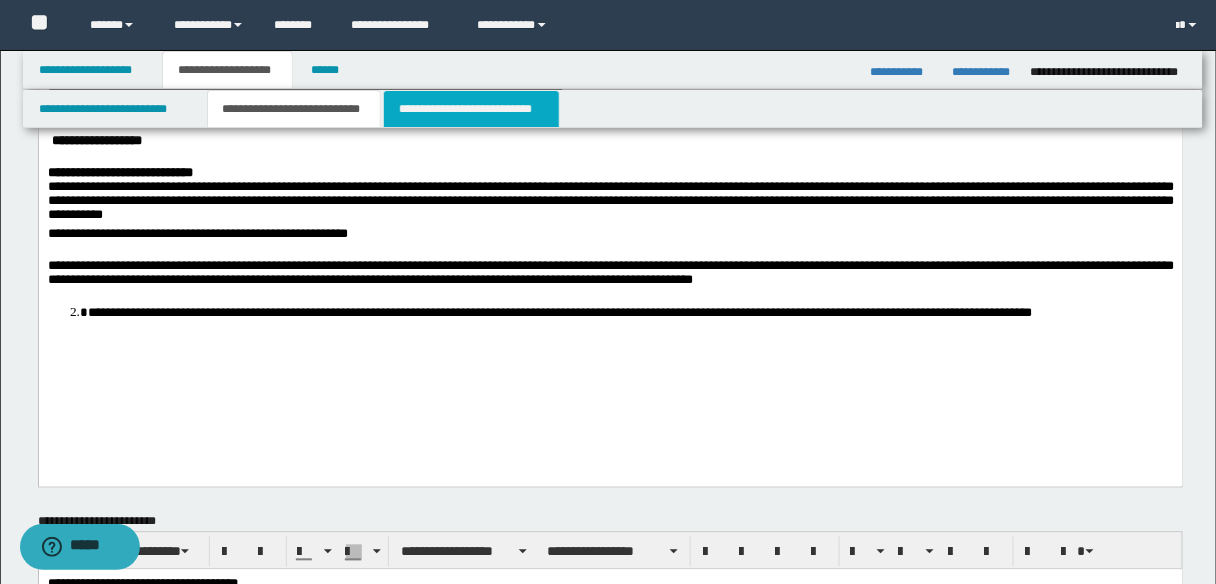 click on "**********" at bounding box center (471, 109) 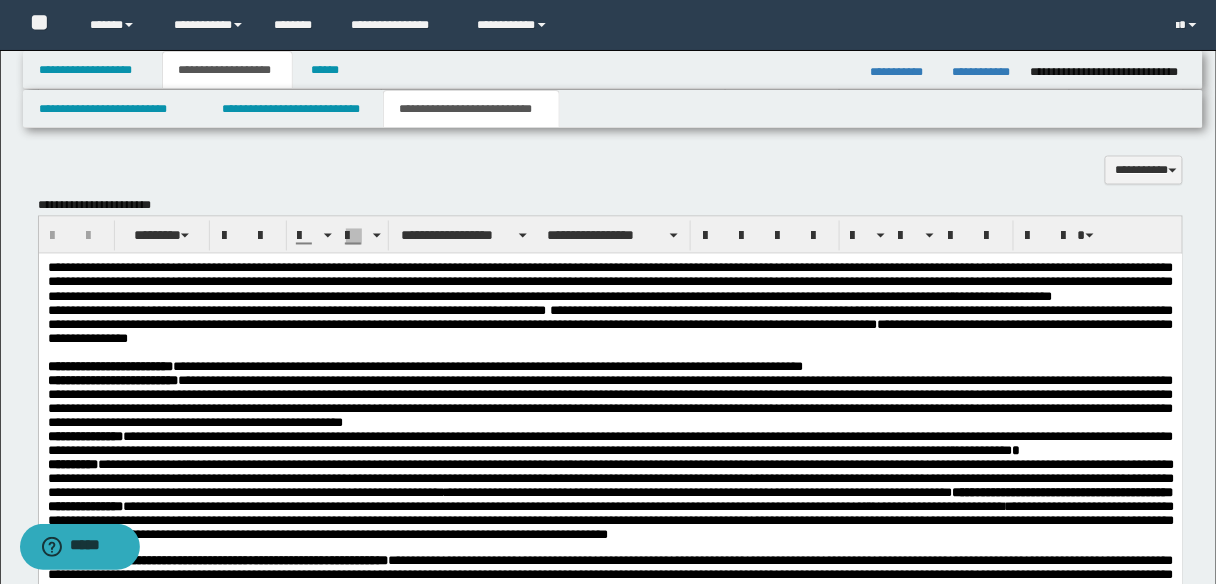 scroll, scrollTop: 800, scrollLeft: 0, axis: vertical 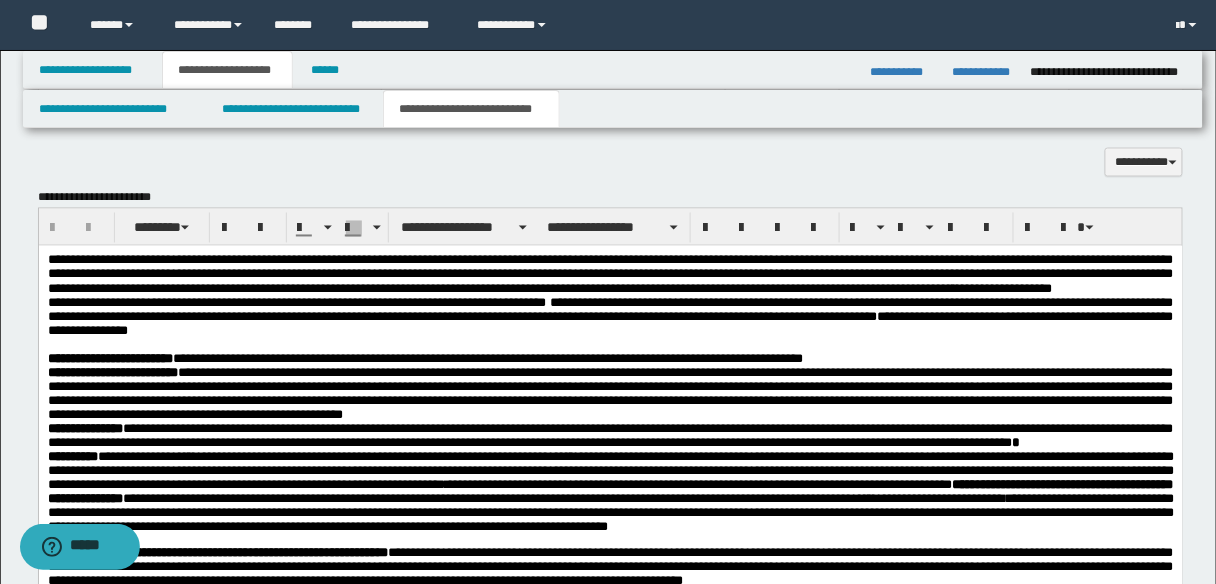 click on "**********" at bounding box center (610, 275) 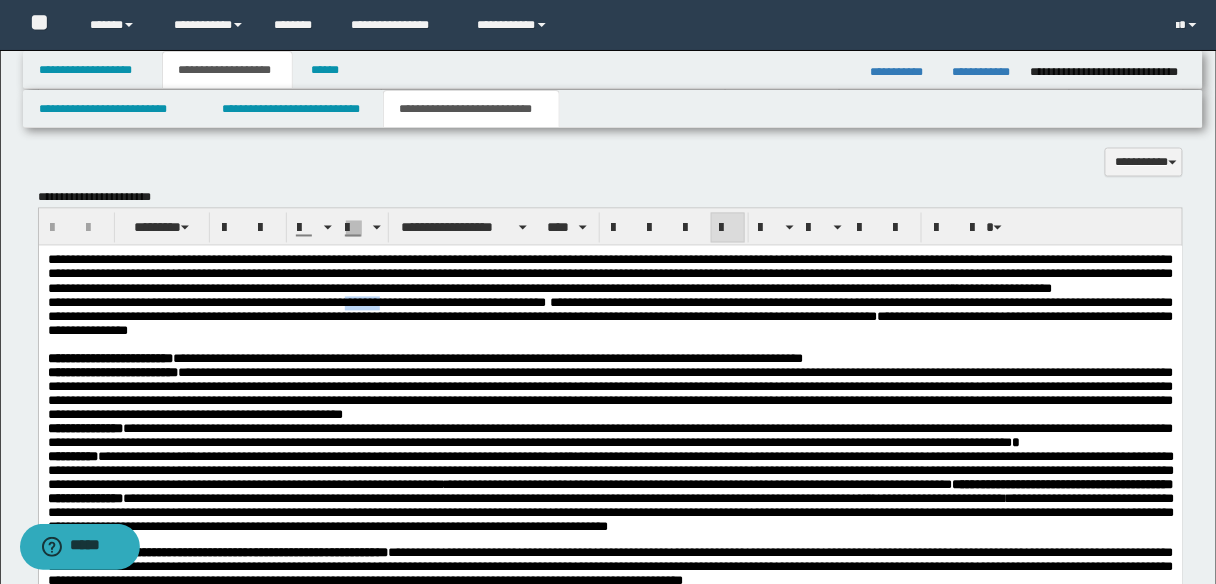 type 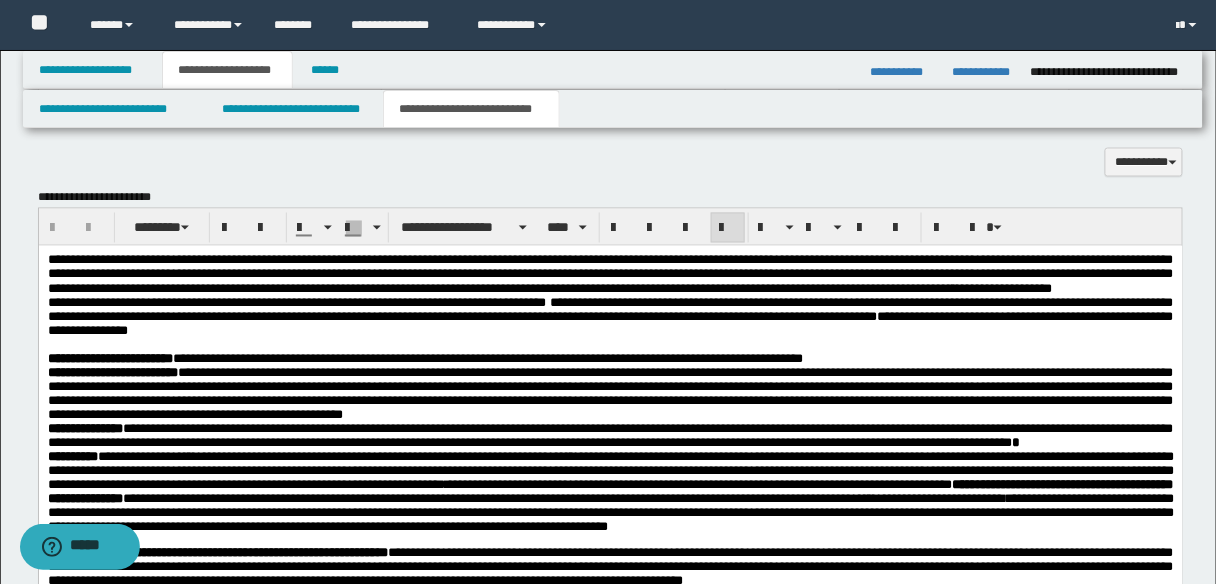 click on "**********" at bounding box center (610, 310) 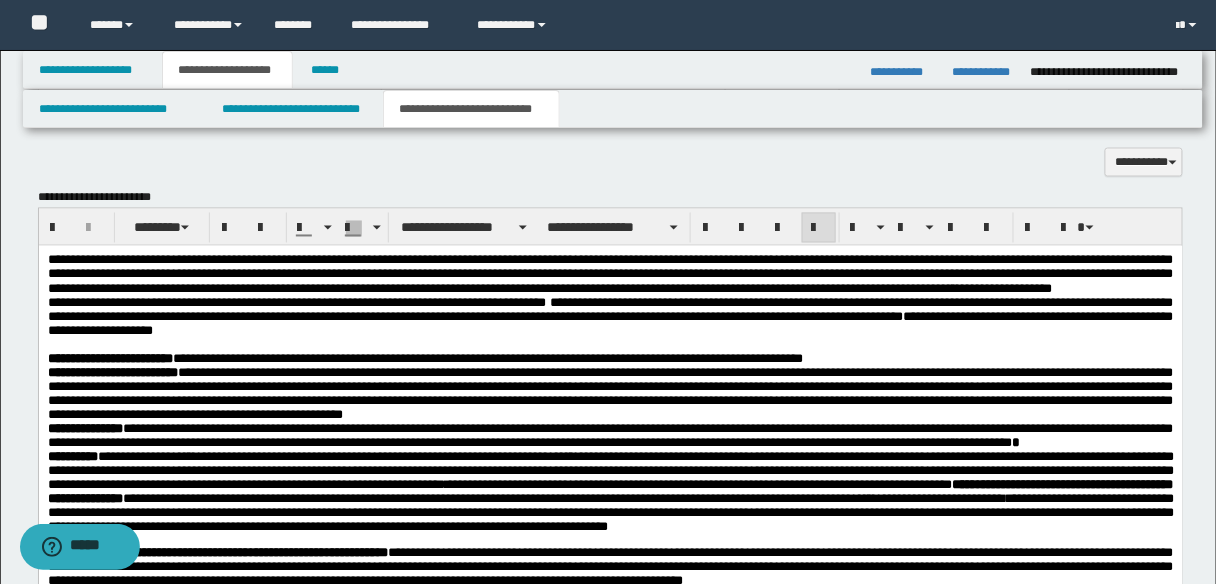 click on "**********" at bounding box center [610, 310] 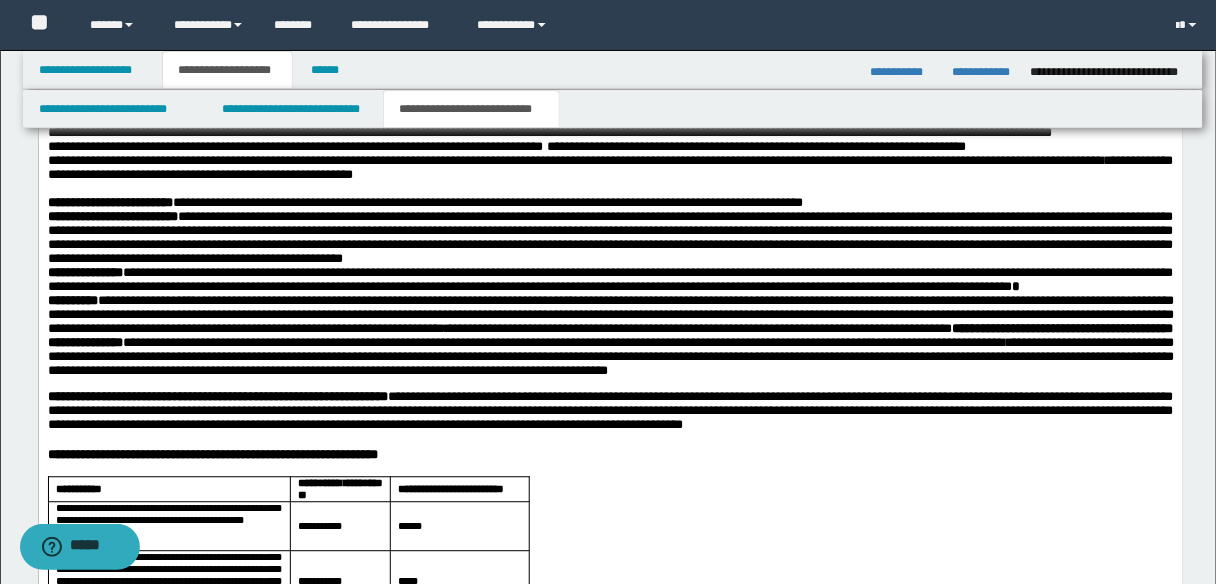 scroll, scrollTop: 960, scrollLeft: 0, axis: vertical 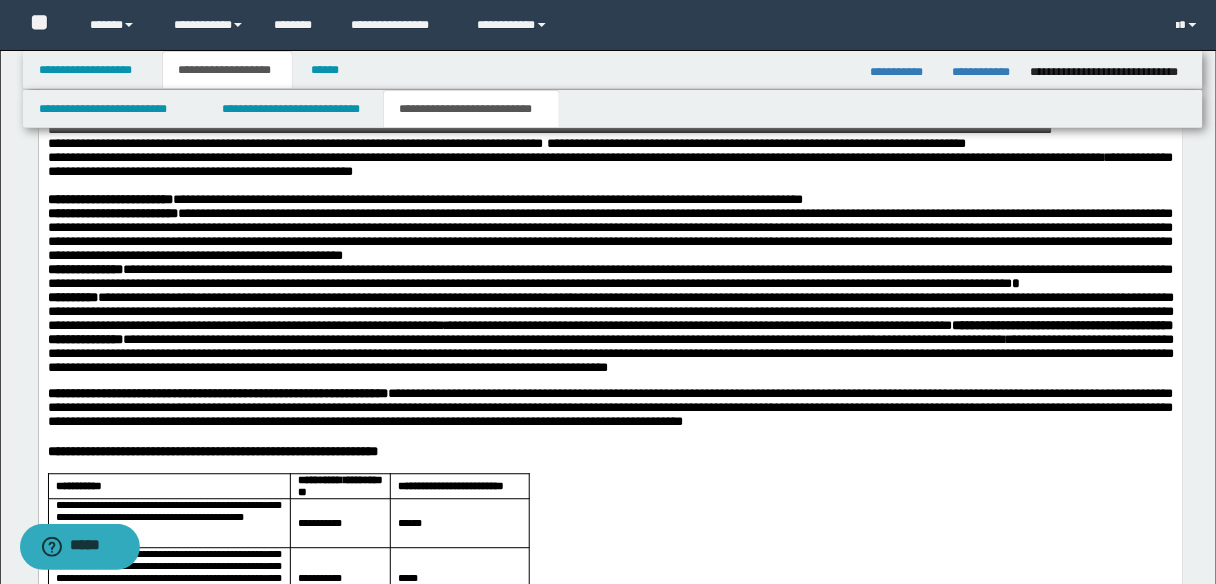click on "**********" at bounding box center (487, 199) 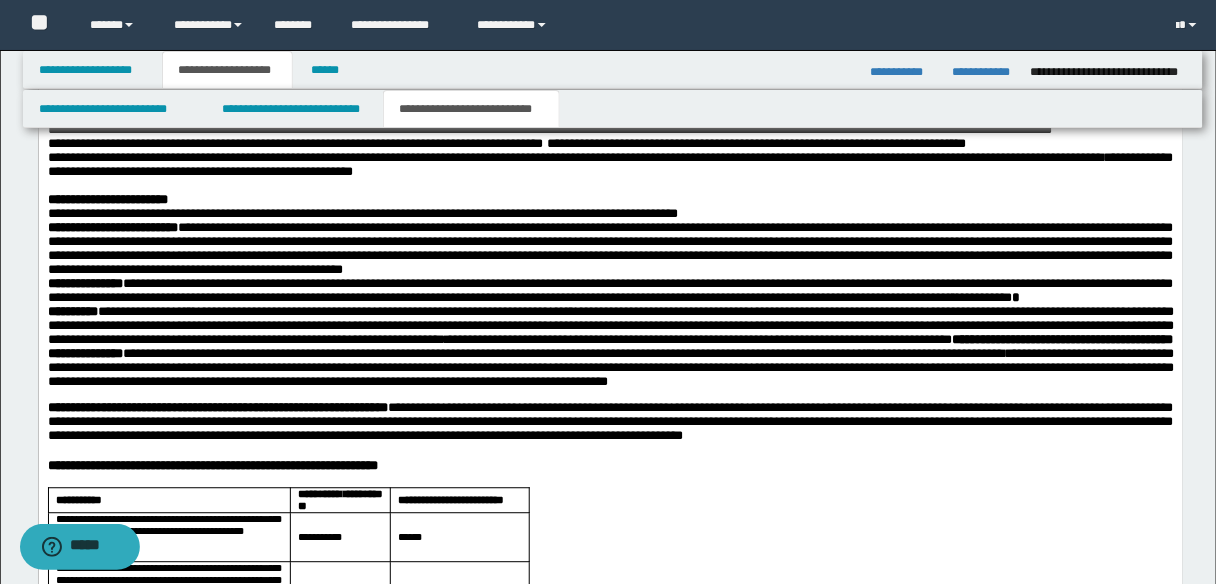 click on "**********" at bounding box center [610, 248] 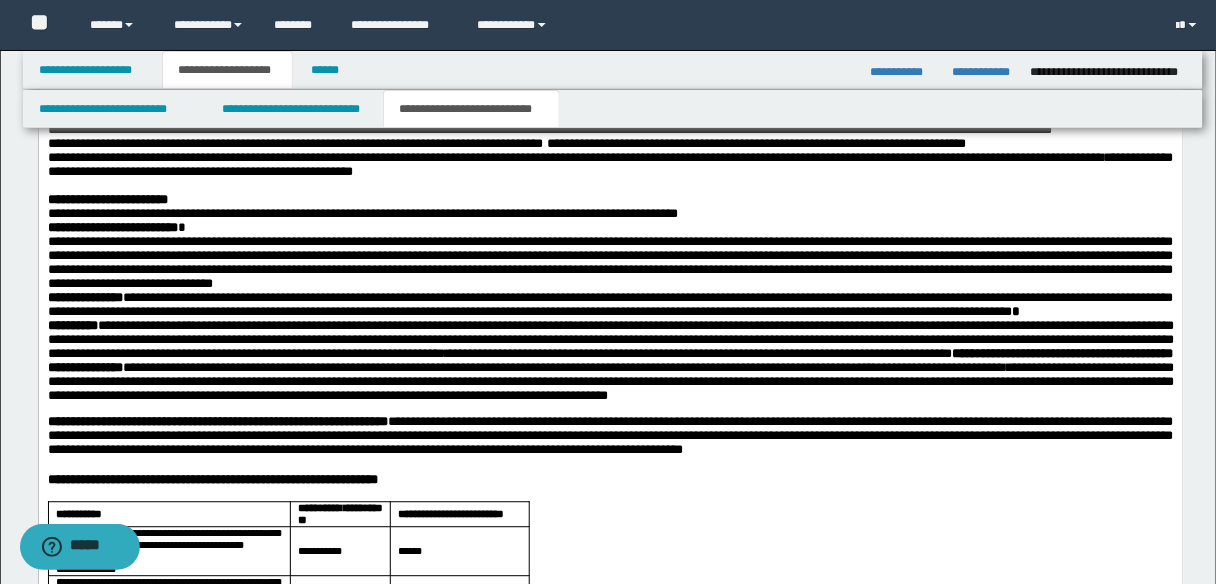 click on "**********" at bounding box center (610, 360) 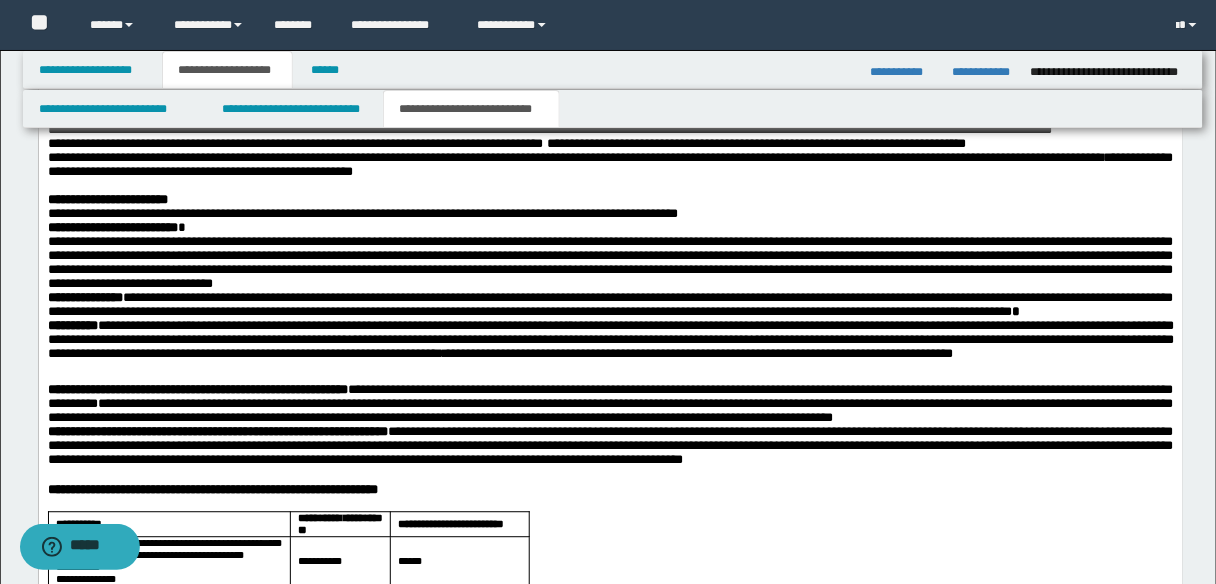 click on "**********" at bounding box center [610, 351] 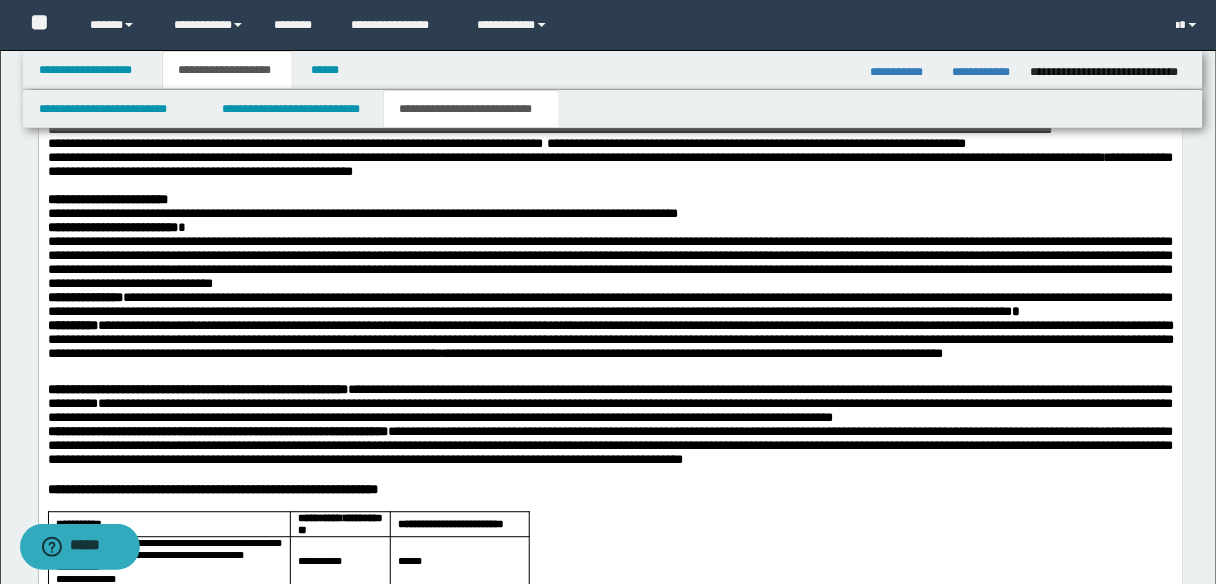 click on "**********" at bounding box center [610, 750] 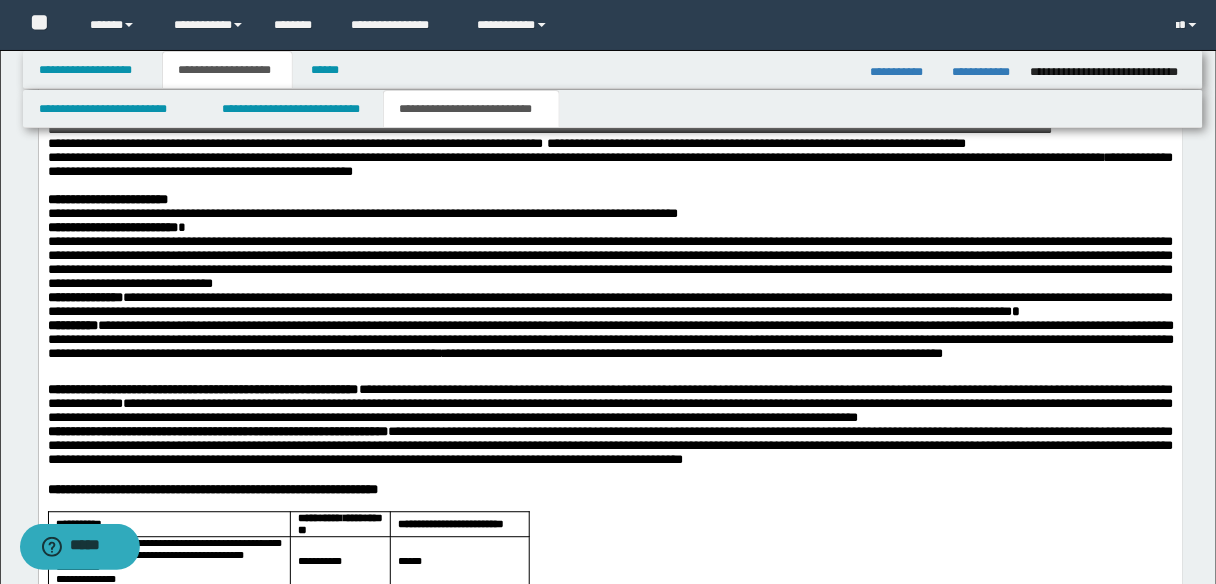 click on "**********" at bounding box center [217, 431] 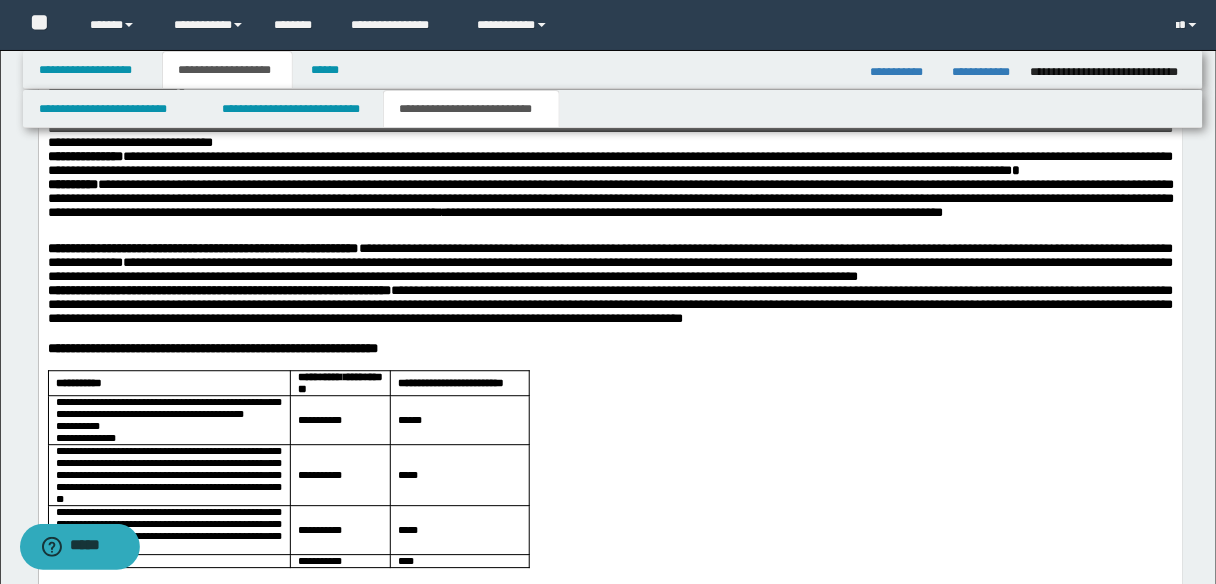 scroll, scrollTop: 1120, scrollLeft: 0, axis: vertical 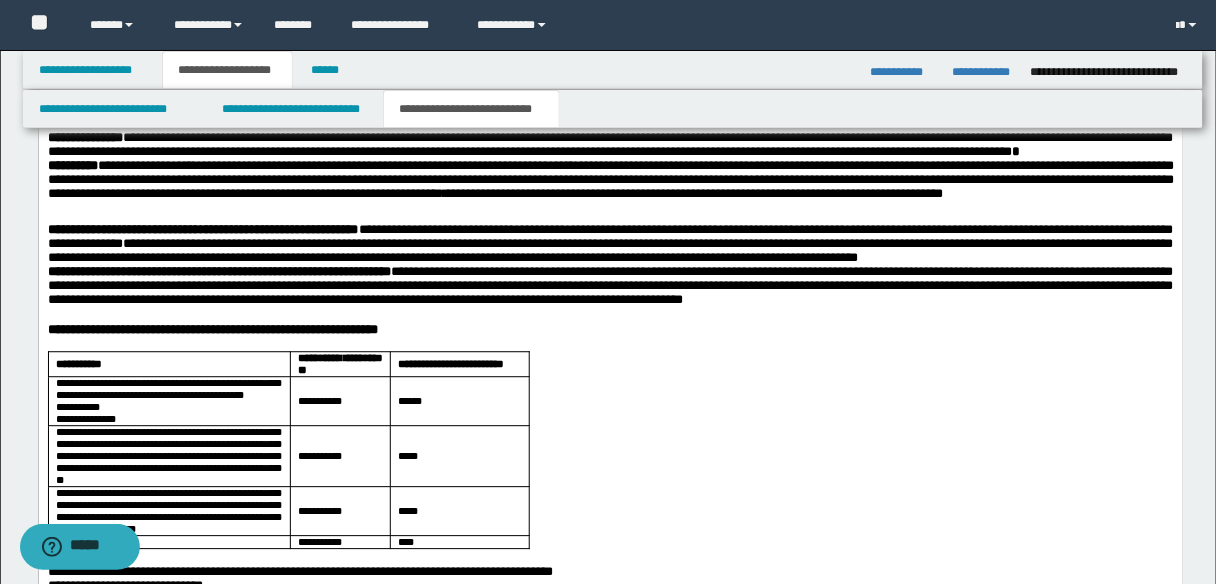 click on "**********" at bounding box center (610, 286) 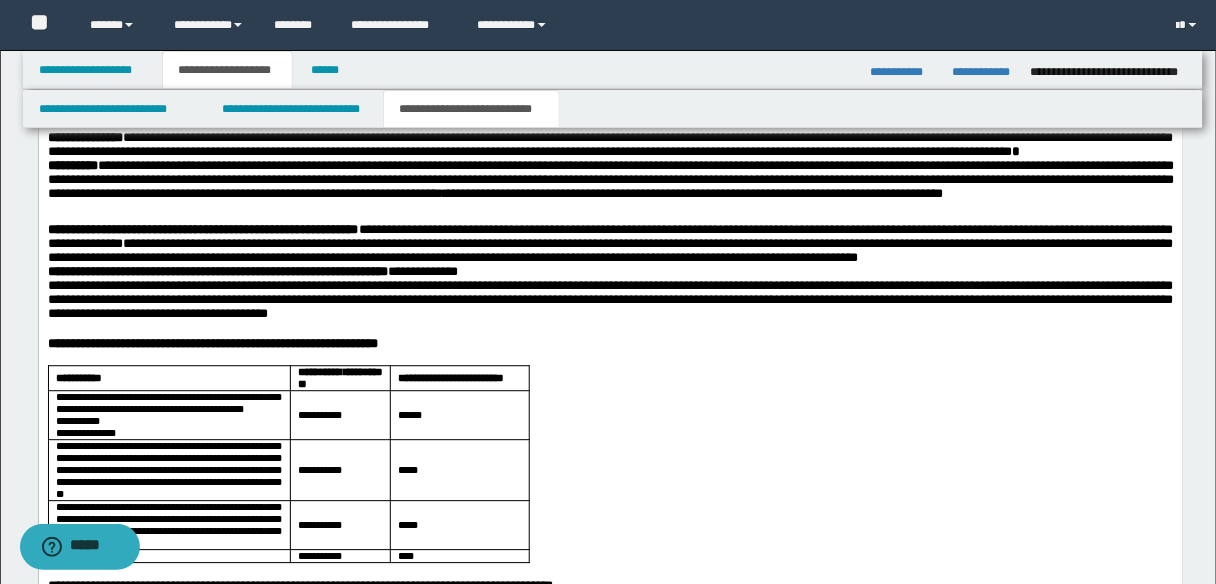 click on "**********" at bounding box center (610, 300) 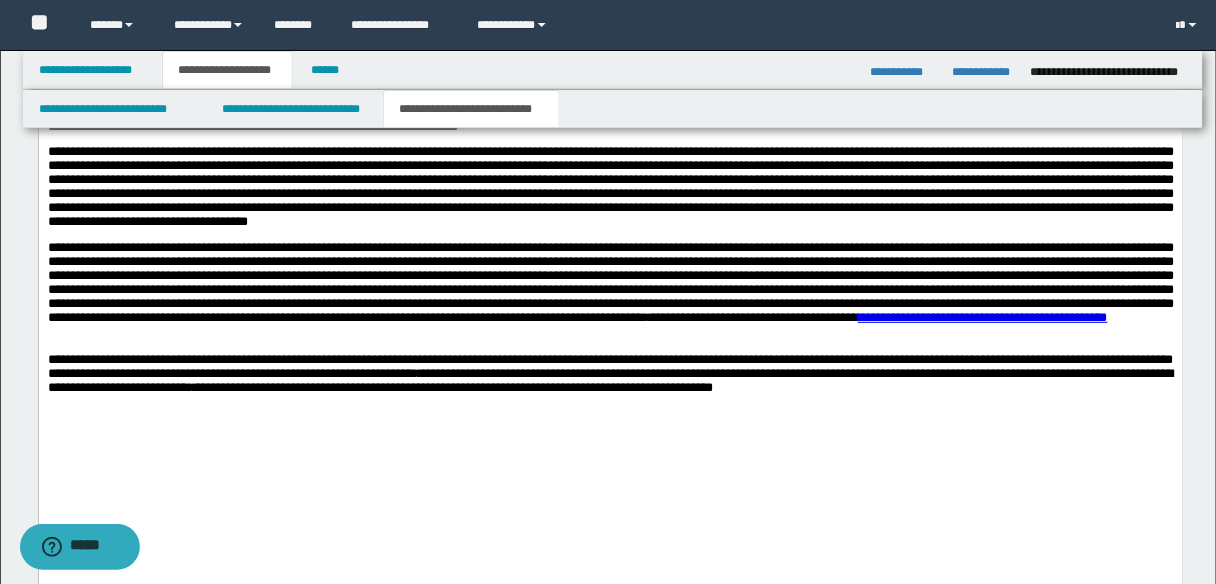 scroll, scrollTop: 1920, scrollLeft: 0, axis: vertical 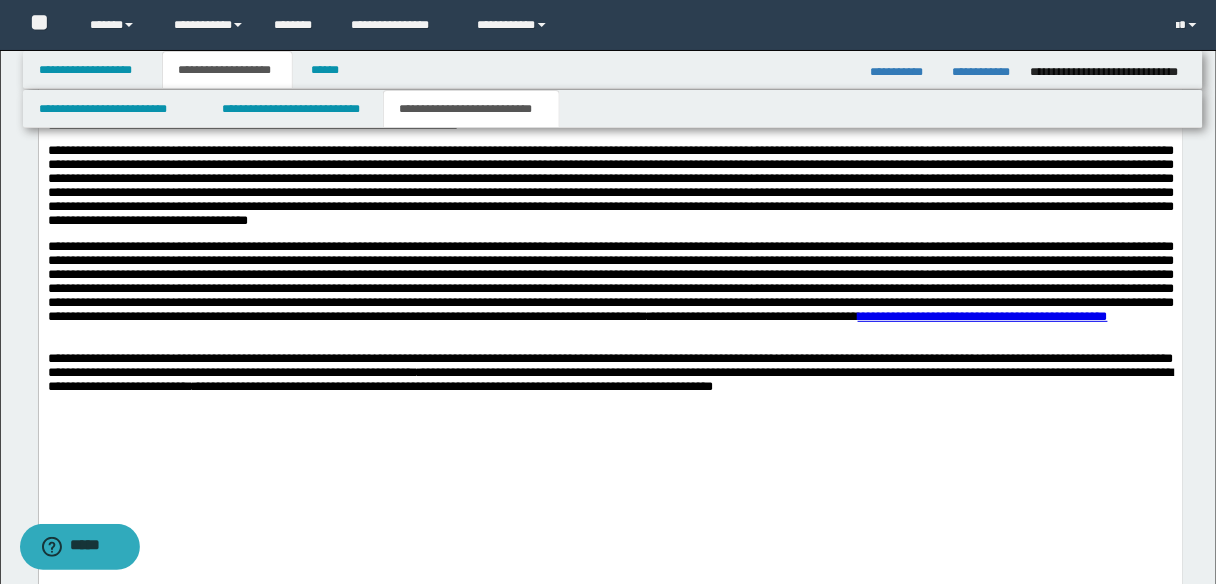 drag, startPoint x: 128, startPoint y: 200, endPoint x: 726, endPoint y: 200, distance: 598 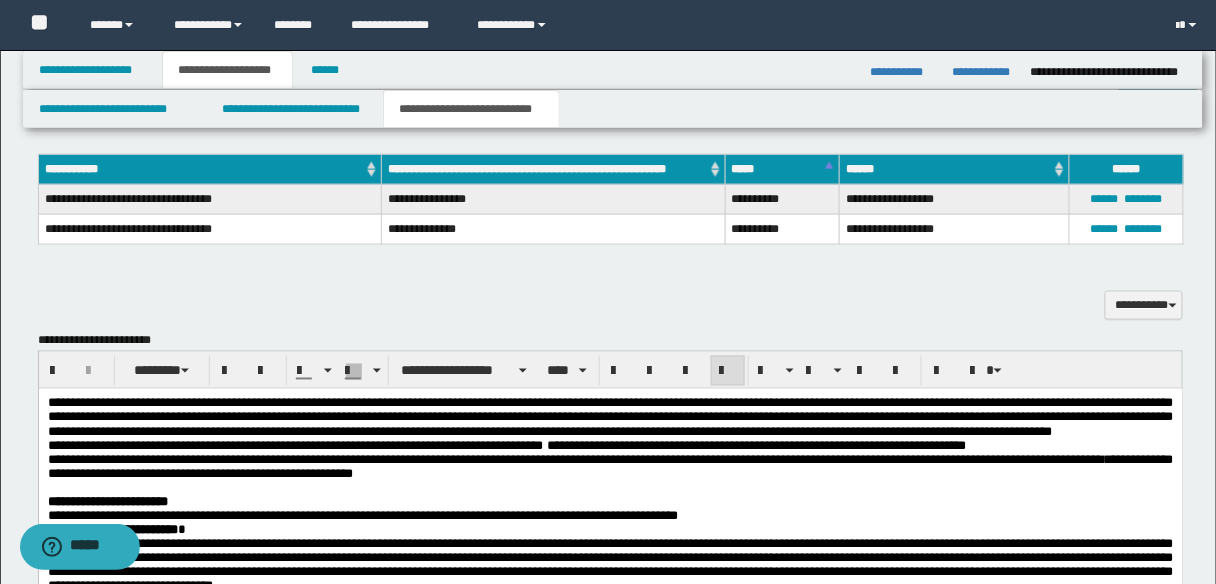scroll, scrollTop: 640, scrollLeft: 0, axis: vertical 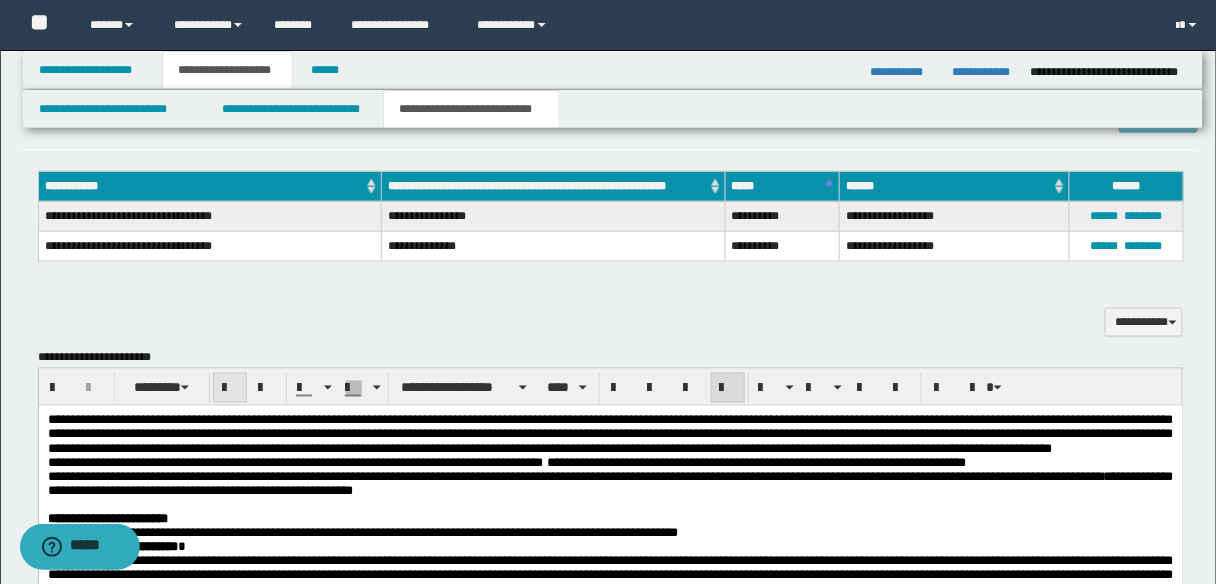 click at bounding box center [230, 389] 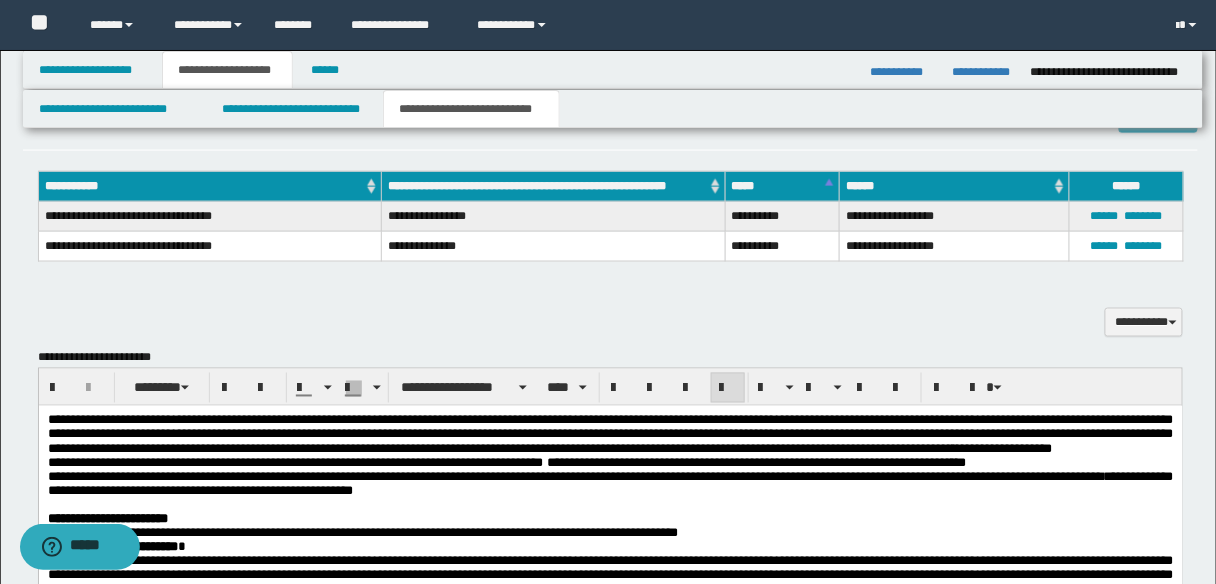 click on "**********" at bounding box center (610, 434) 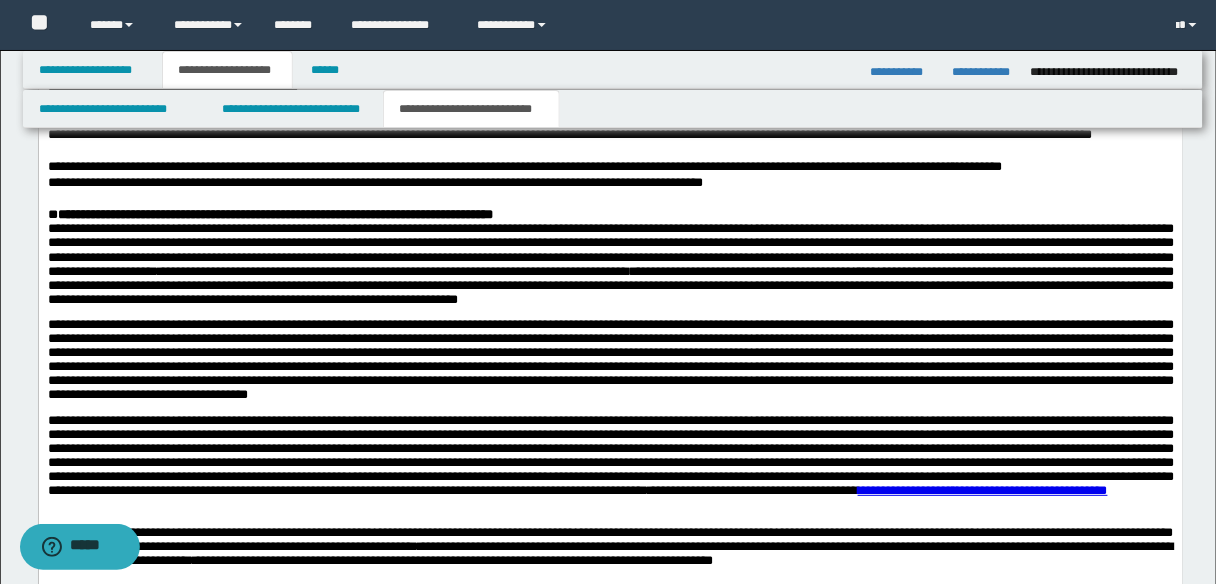 scroll, scrollTop: 1840, scrollLeft: 0, axis: vertical 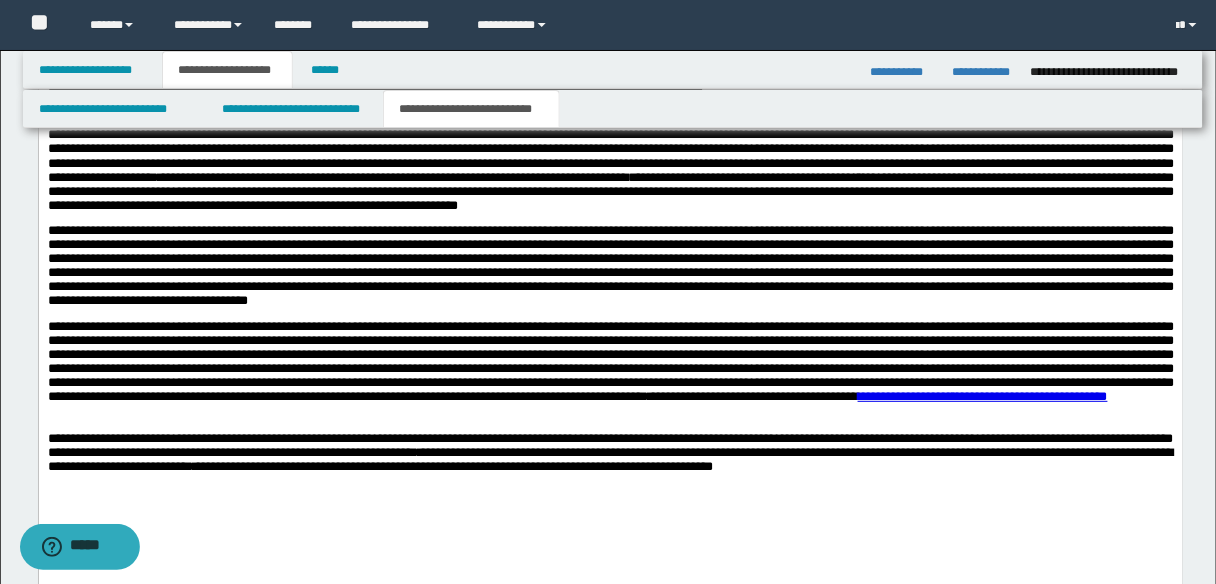 drag, startPoint x: 48, startPoint y: 285, endPoint x: 65, endPoint y: 285, distance: 17 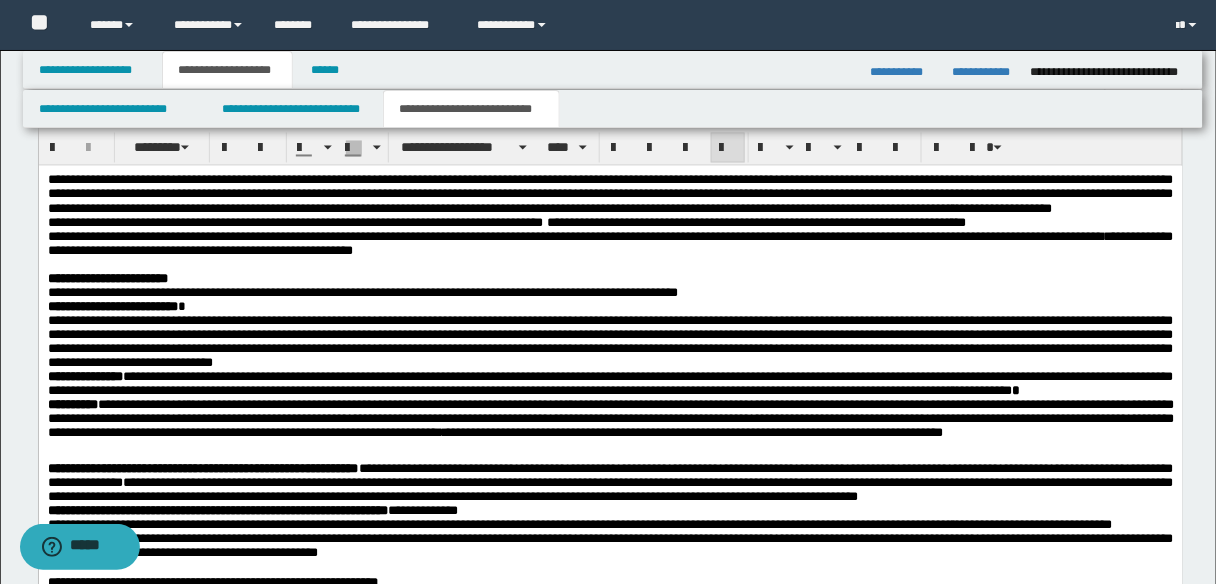 scroll, scrollTop: 560, scrollLeft: 0, axis: vertical 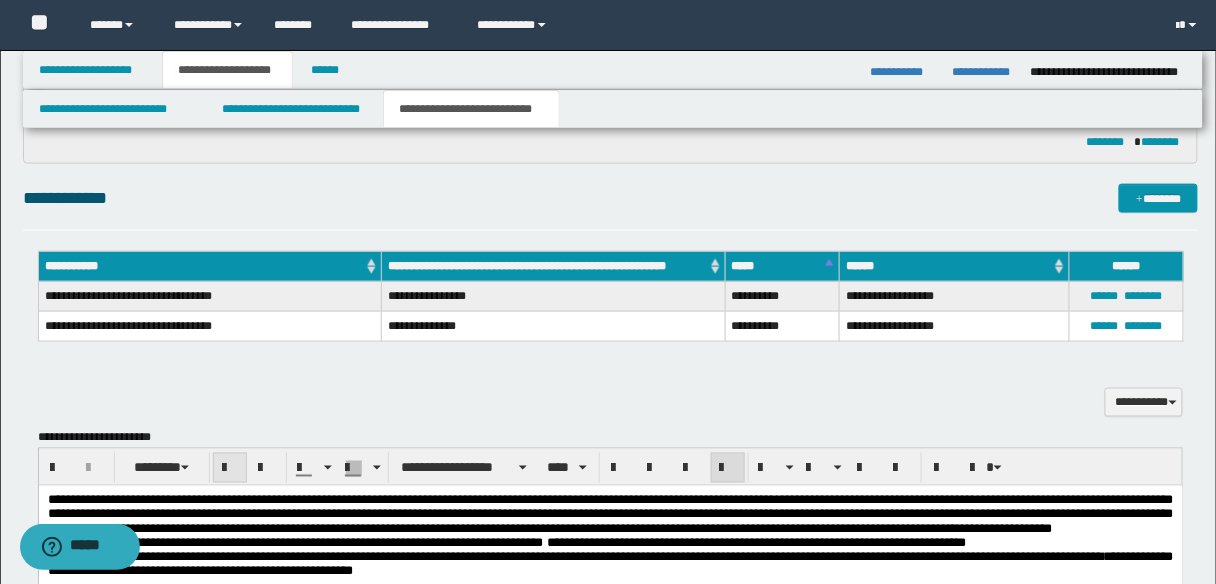 click at bounding box center (230, 469) 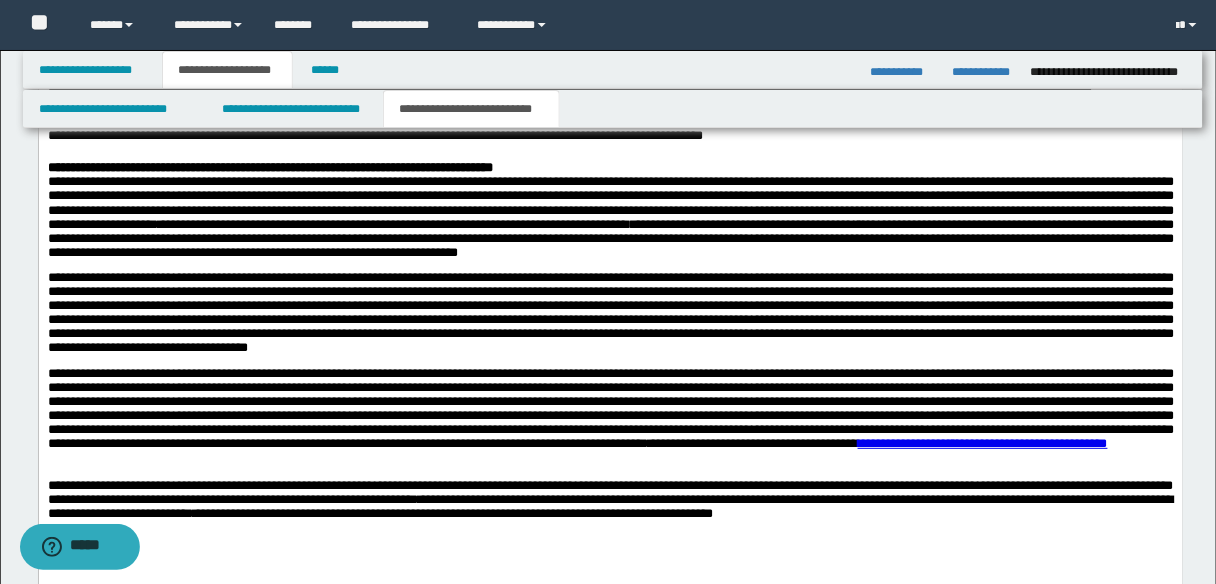 scroll, scrollTop: 1840, scrollLeft: 0, axis: vertical 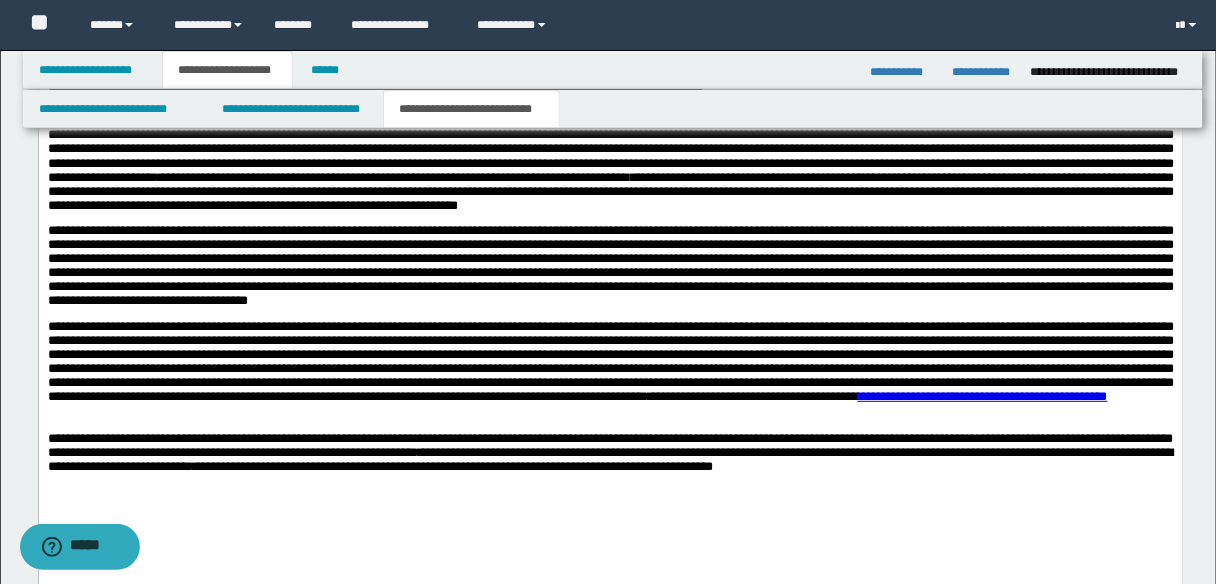 click at bounding box center (610, 273) 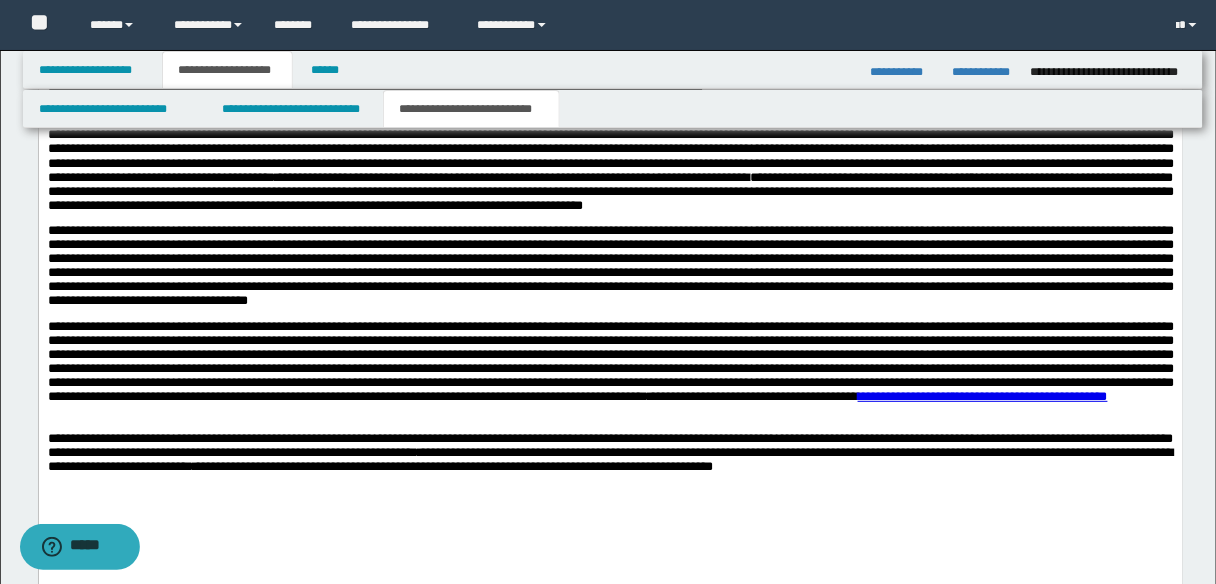 click on "**********" at bounding box center (610, 157) 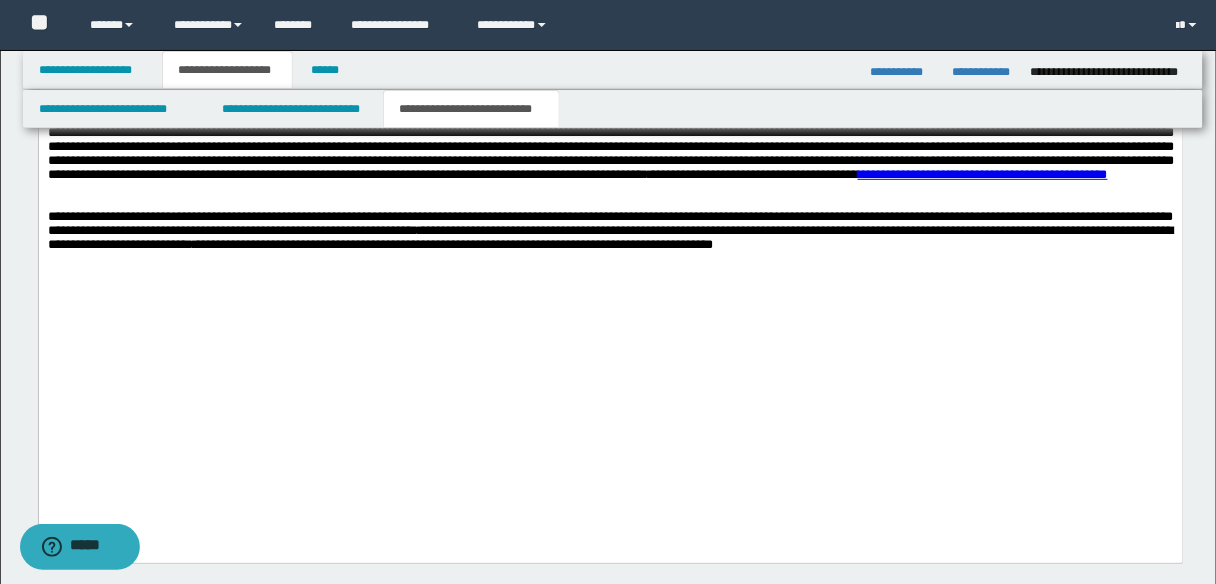 scroll, scrollTop: 1920, scrollLeft: 0, axis: vertical 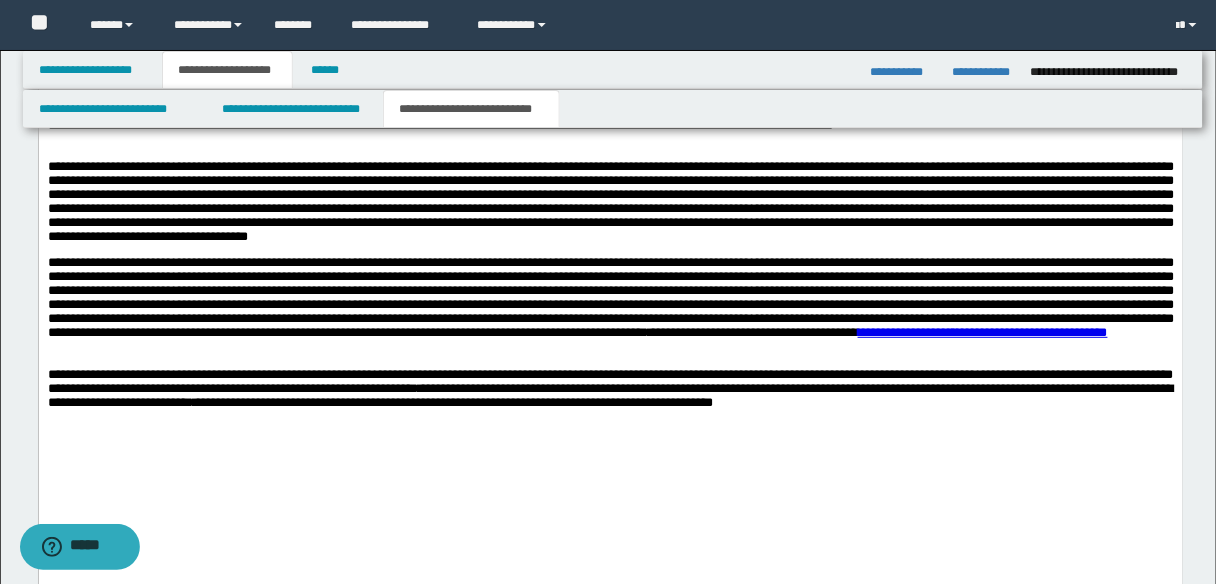 click on "**********" at bounding box center [610, 77] 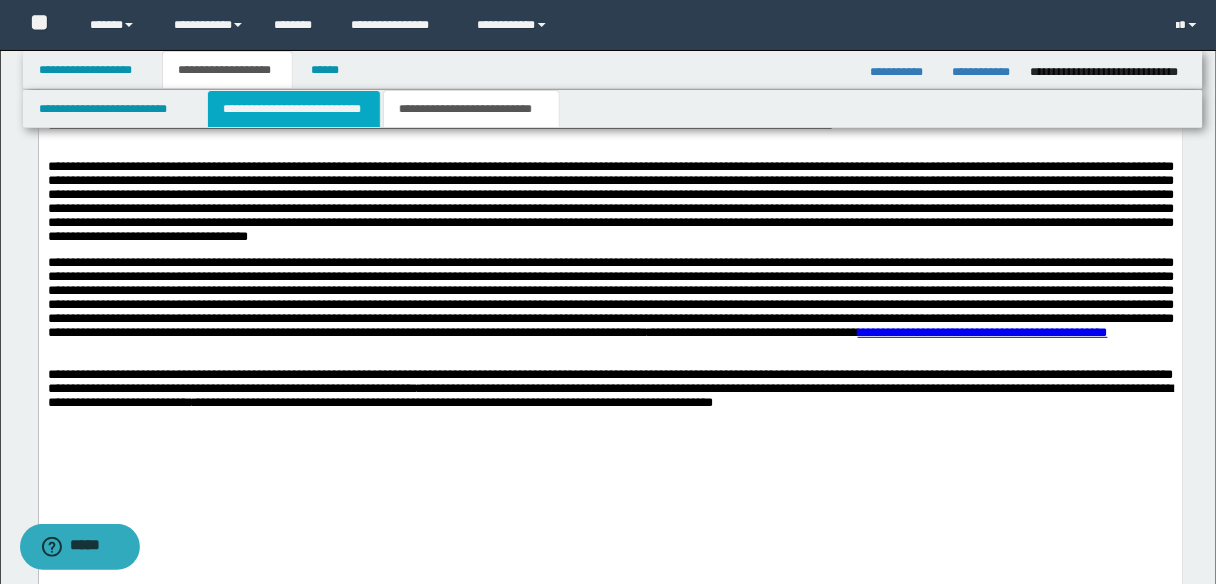 click on "**********" at bounding box center (294, 109) 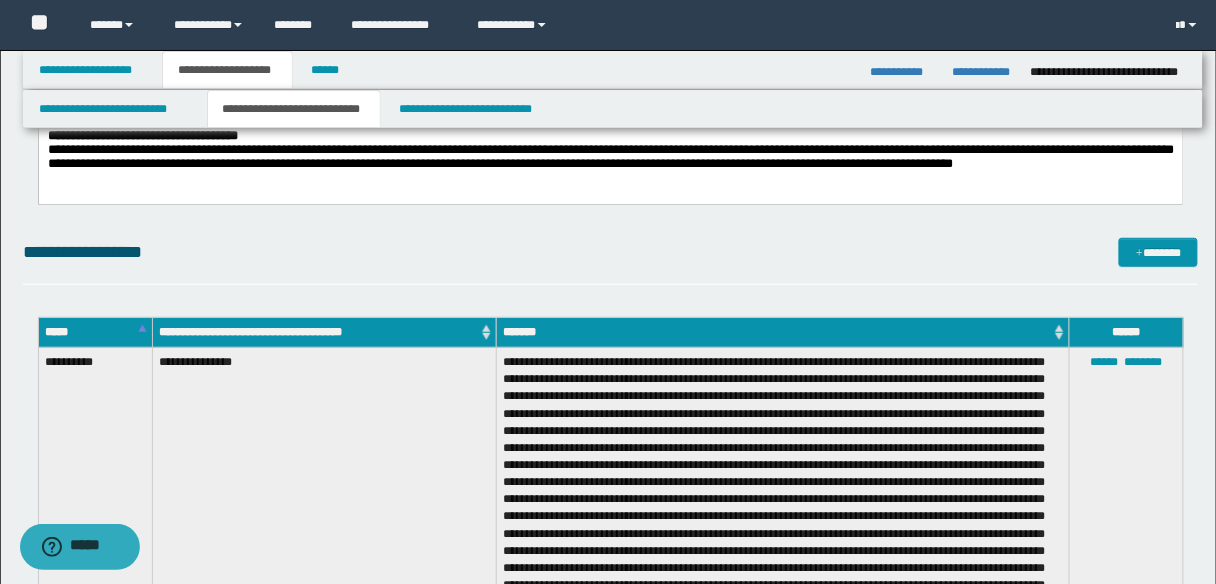 scroll, scrollTop: 0, scrollLeft: 0, axis: both 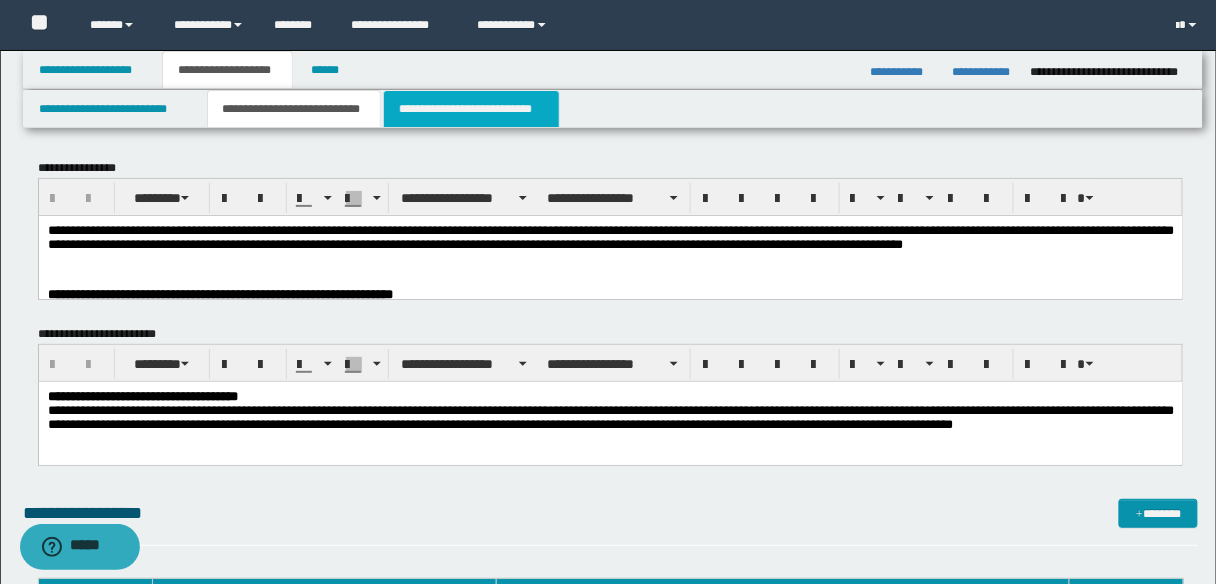 click on "**********" at bounding box center (471, 109) 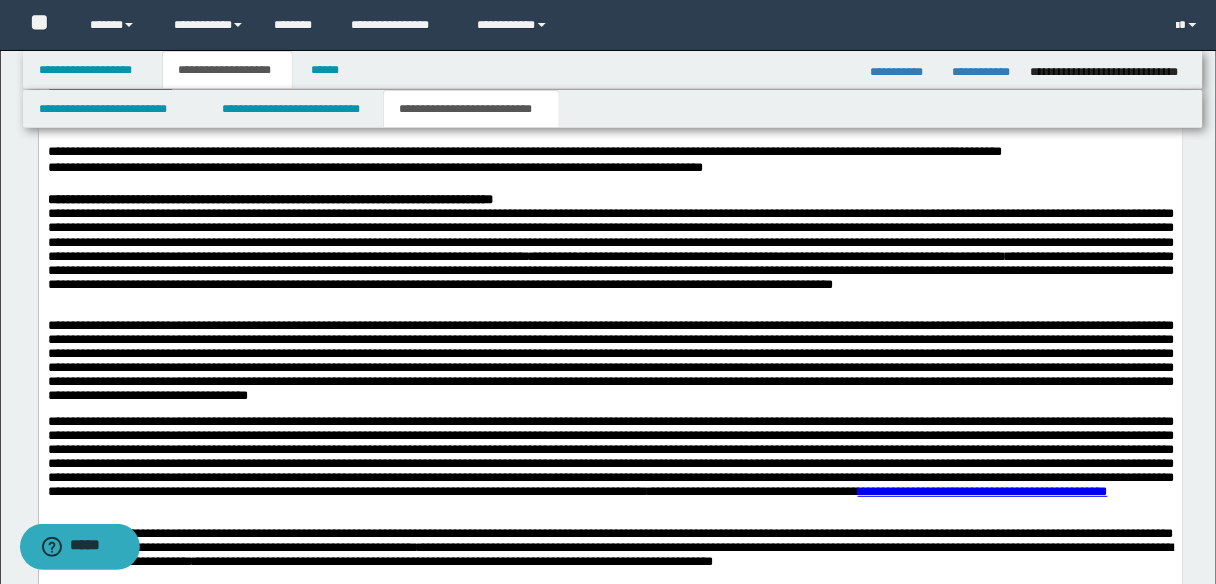 scroll, scrollTop: 1760, scrollLeft: 0, axis: vertical 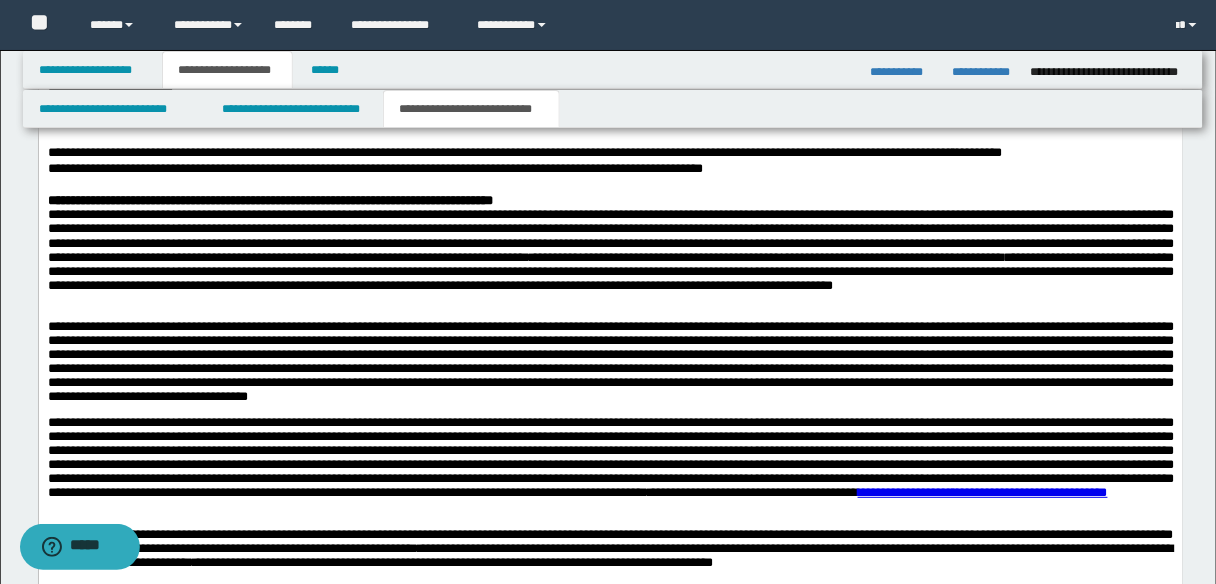 drag, startPoint x: 634, startPoint y: 399, endPoint x: 677, endPoint y: 413, distance: 45.221676 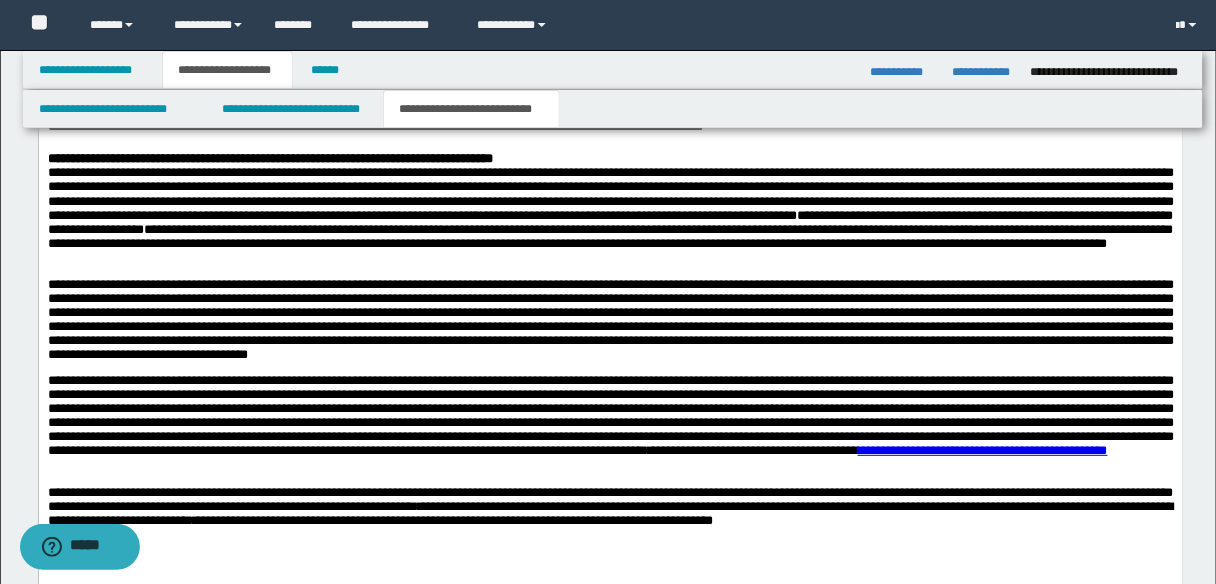scroll, scrollTop: 1840, scrollLeft: 0, axis: vertical 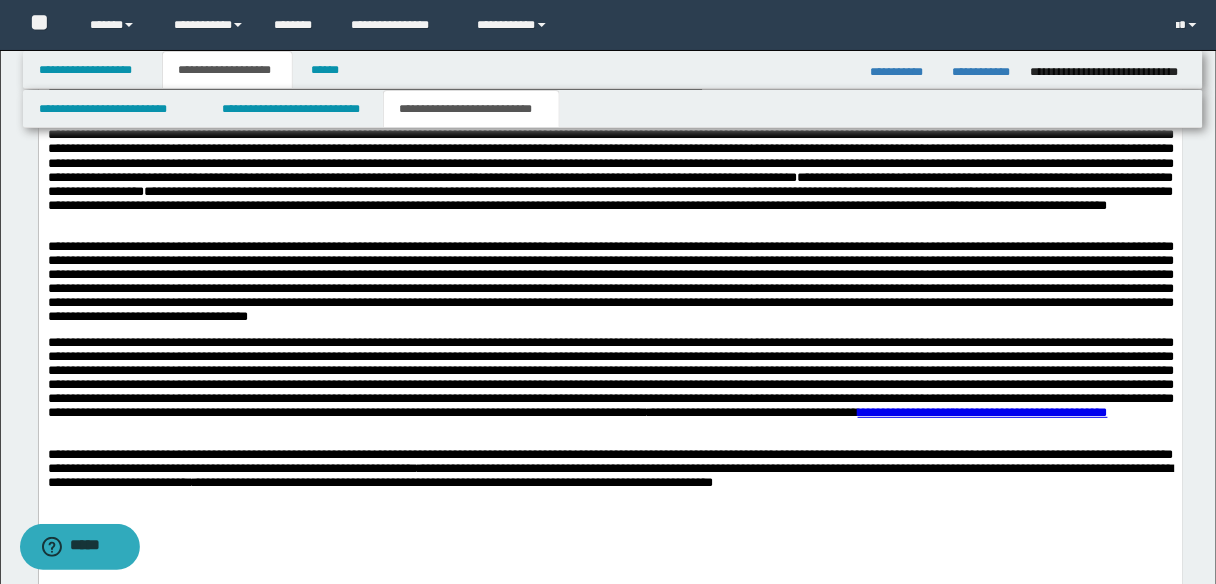 click on "**********" at bounding box center [610, 157] 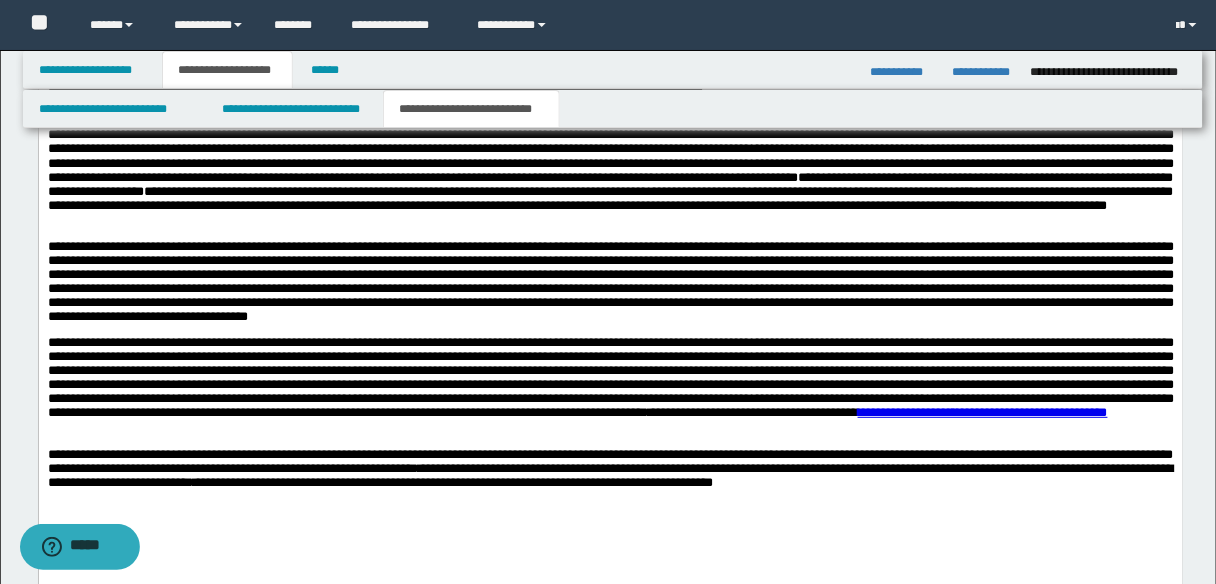 click on "**********" at bounding box center (610, 185) 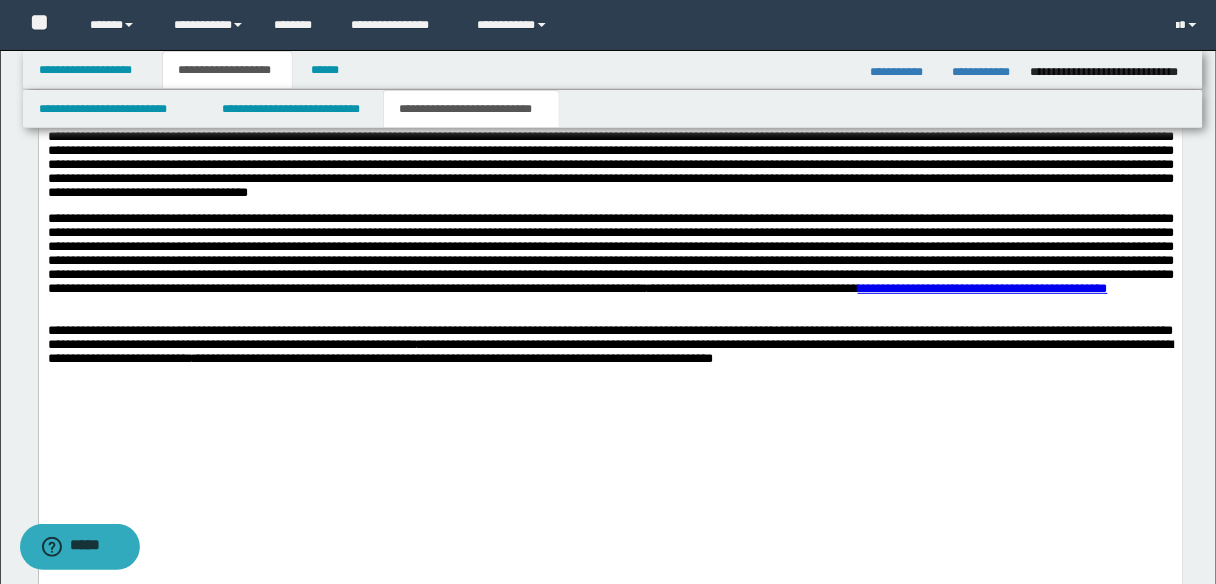 scroll, scrollTop: 2000, scrollLeft: 0, axis: vertical 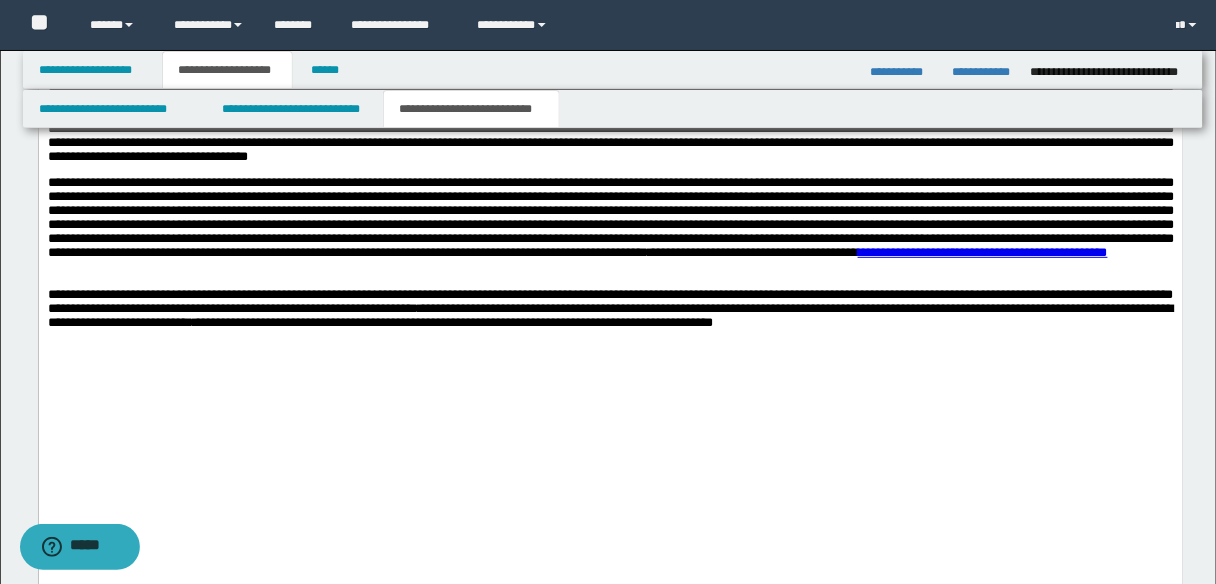 click at bounding box center (610, 129) 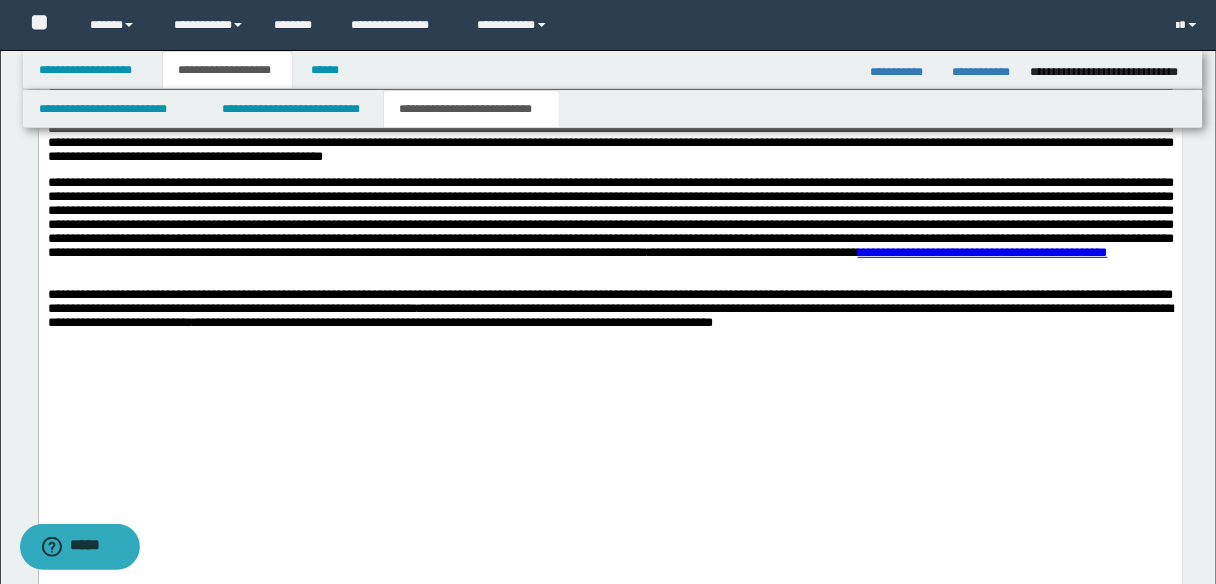 click at bounding box center (610, 129) 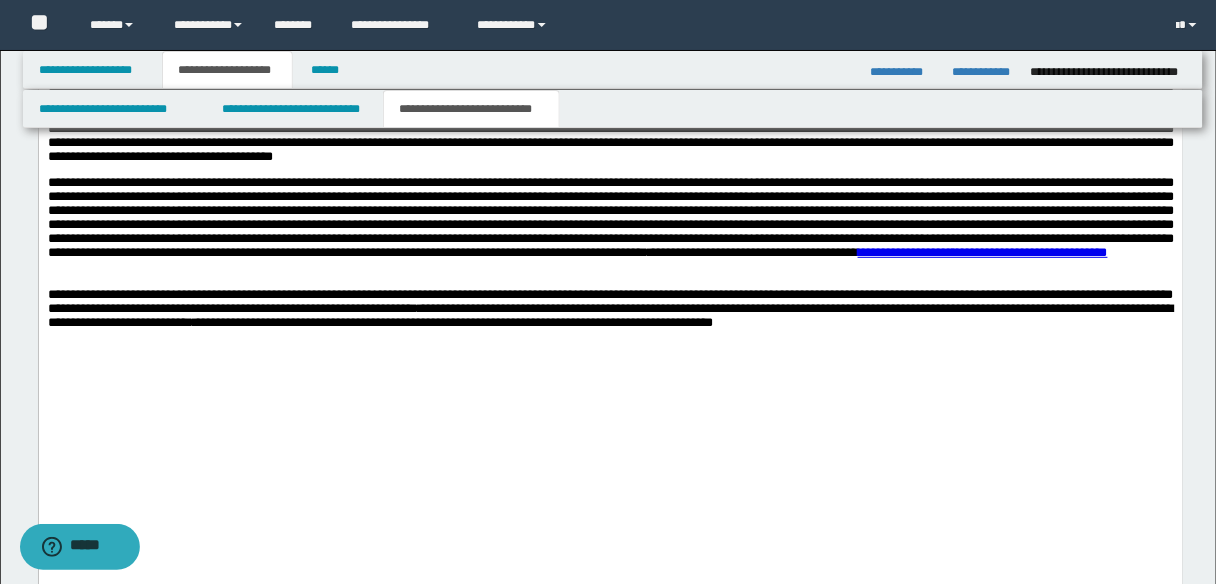 click at bounding box center [610, 129] 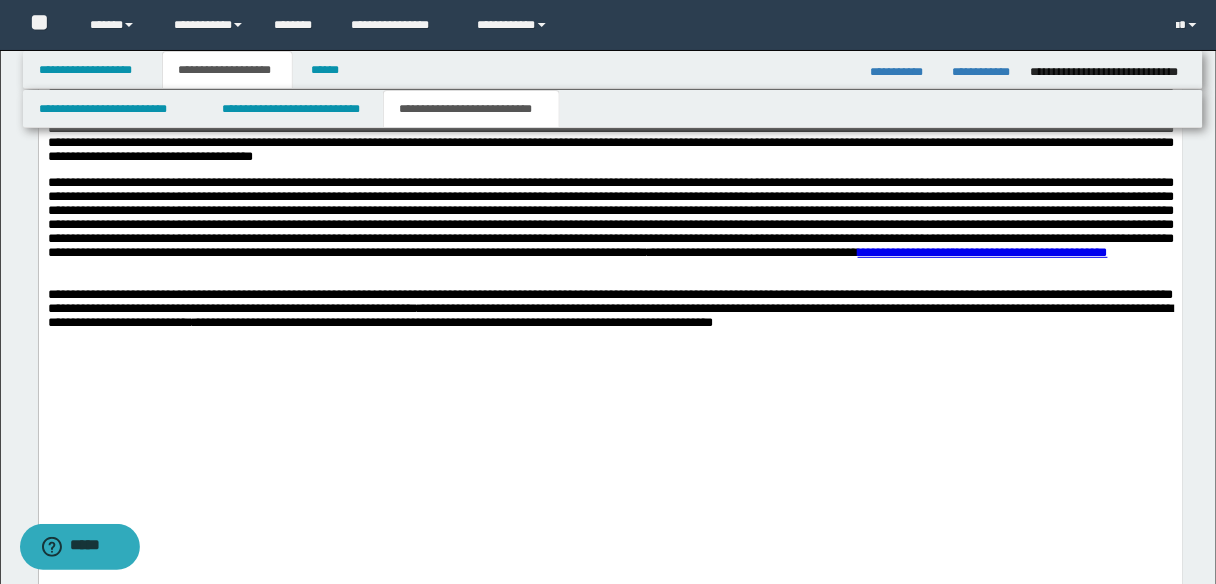 drag, startPoint x: 172, startPoint y: 271, endPoint x: 210, endPoint y: 282, distance: 39.56008 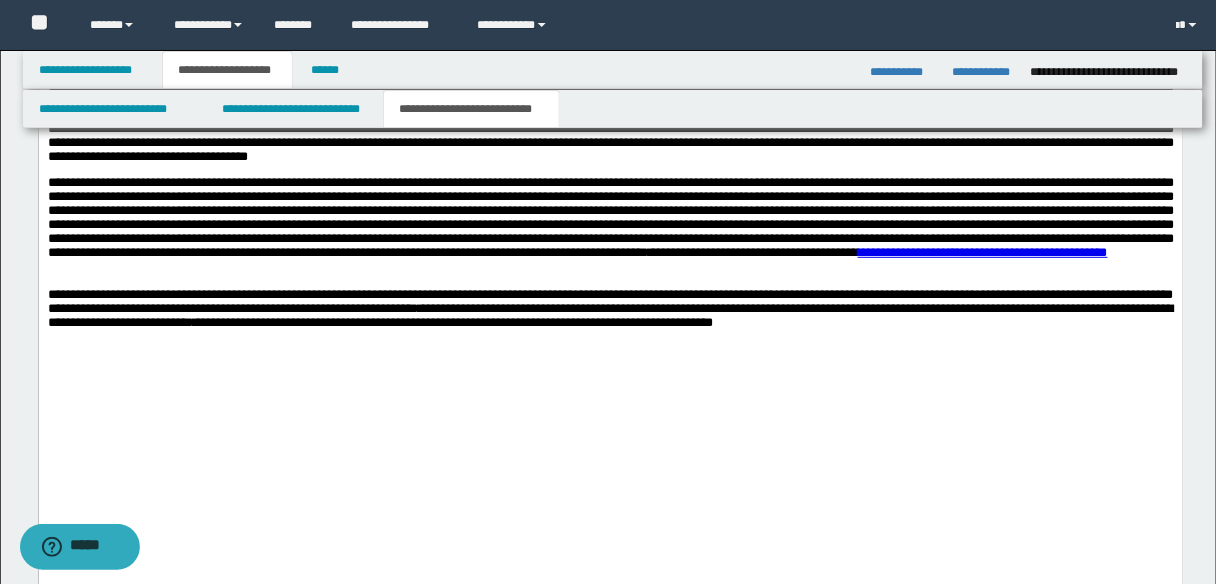 click at bounding box center [610, 129] 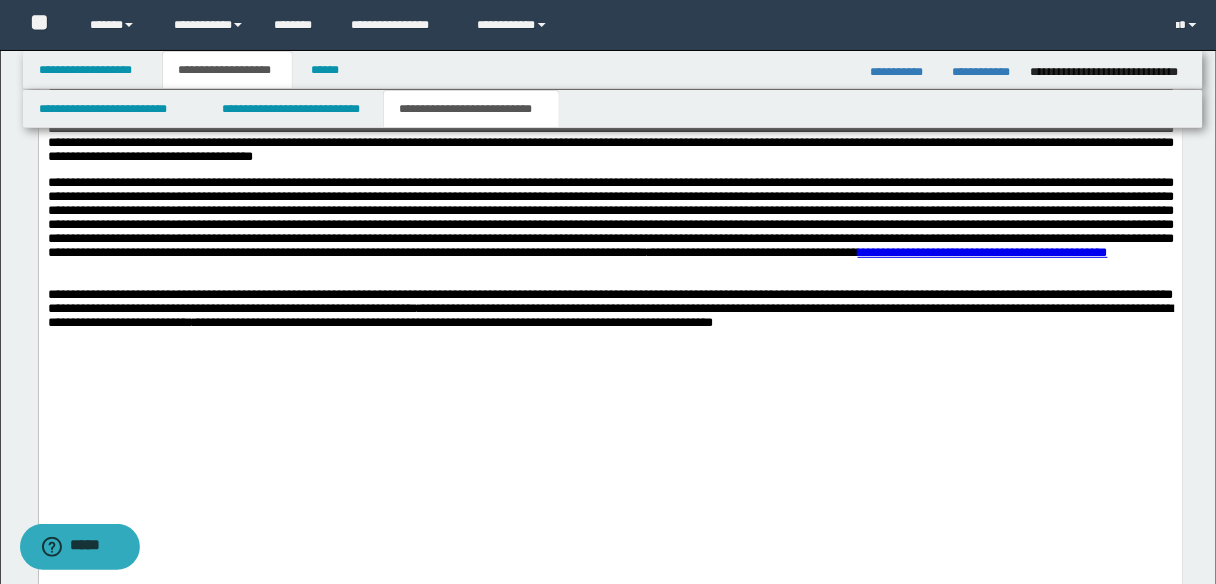 click at bounding box center [610, 129] 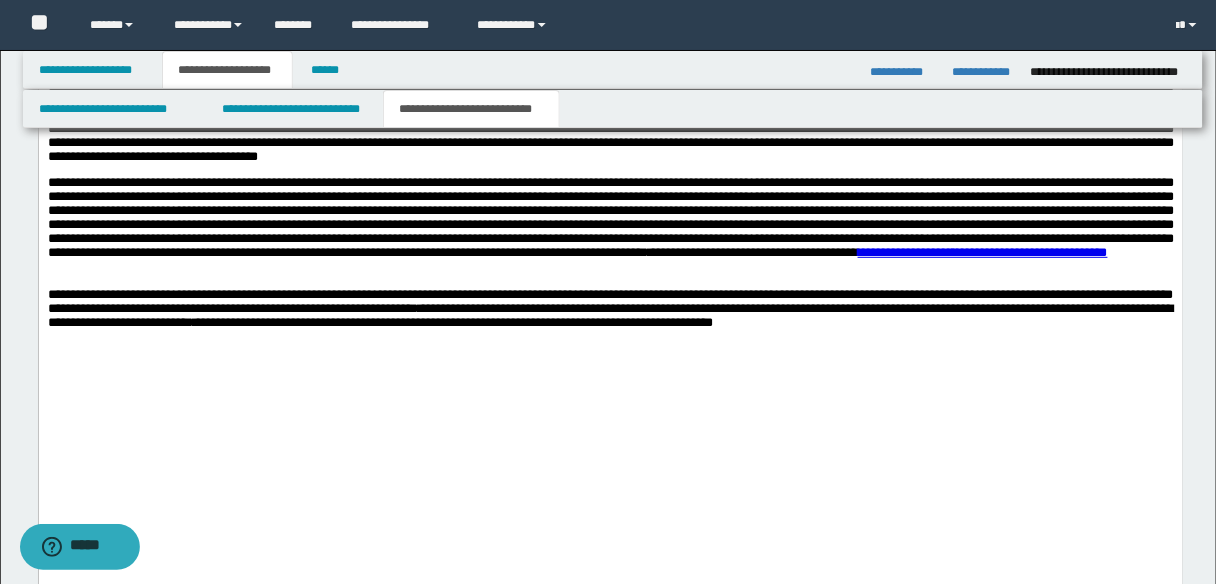 click at bounding box center (610, 129) 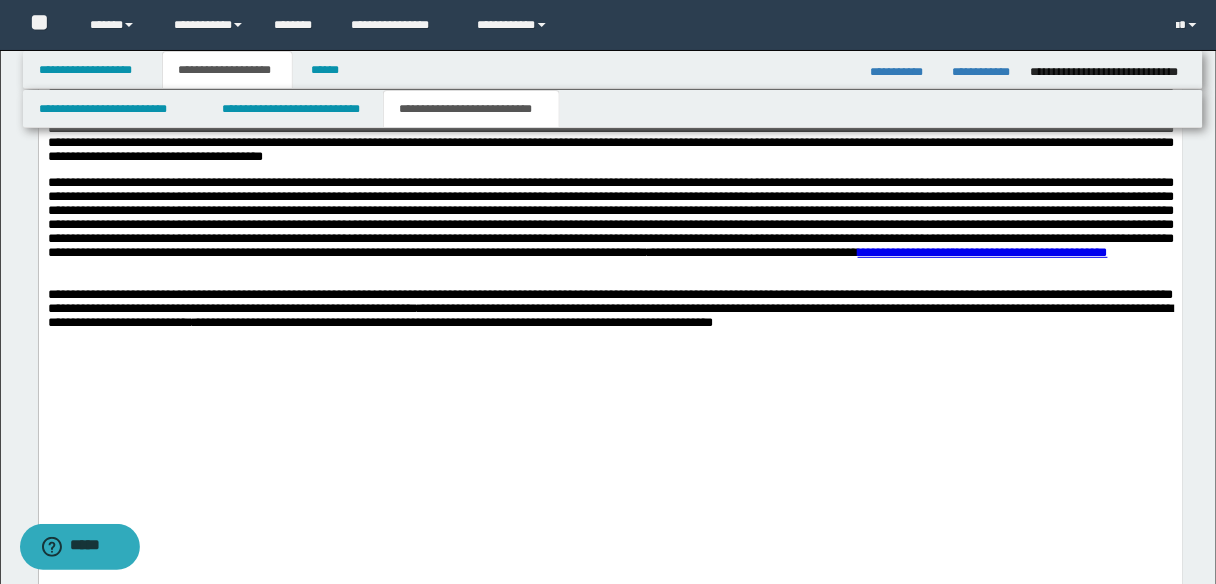 click at bounding box center [610, 129] 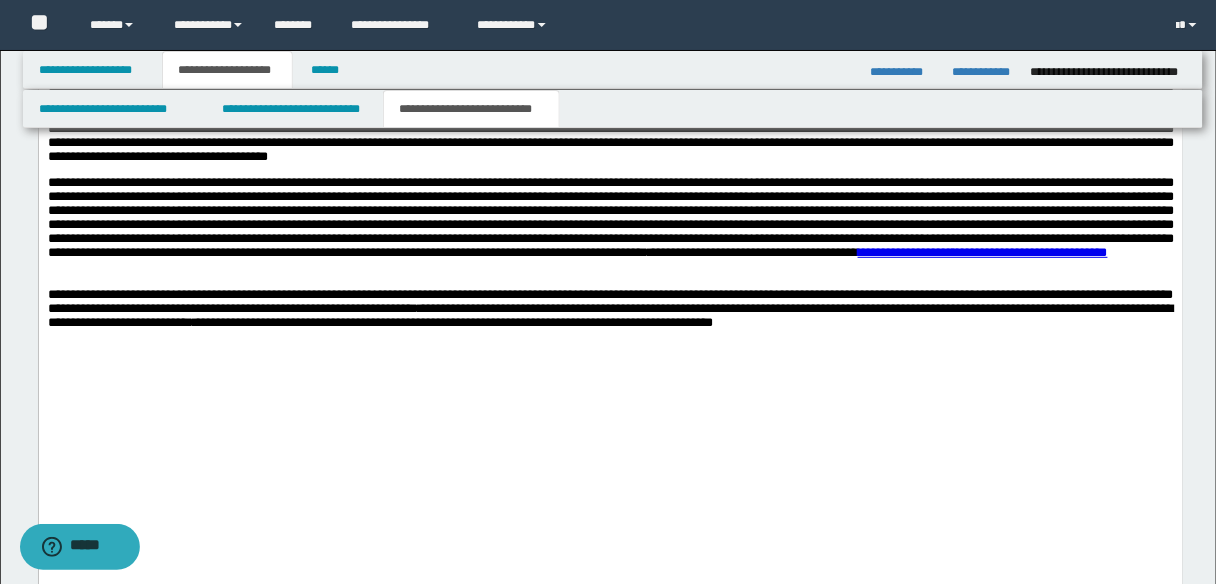 scroll, scrollTop: 2080, scrollLeft: 0, axis: vertical 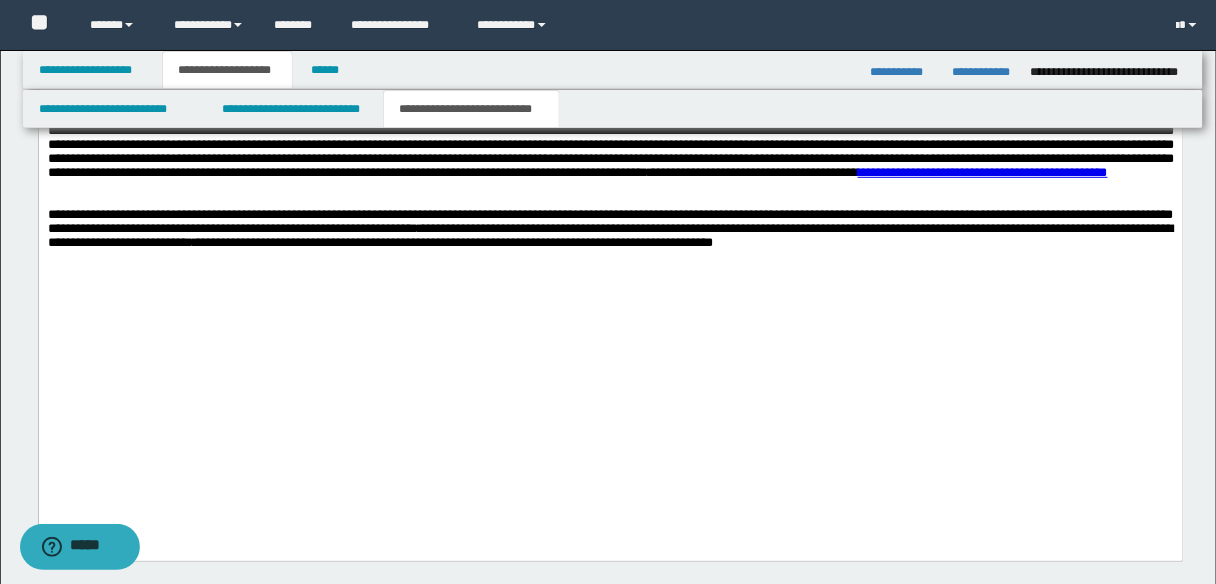 click on "**********" at bounding box center (610, 153) 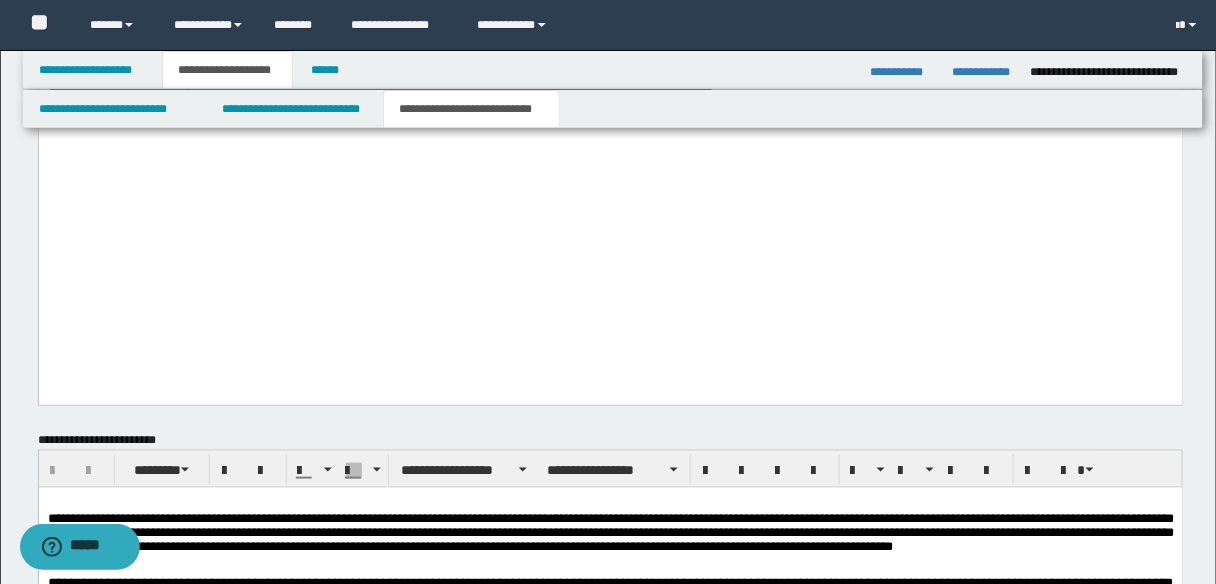 scroll, scrollTop: 2240, scrollLeft: 0, axis: vertical 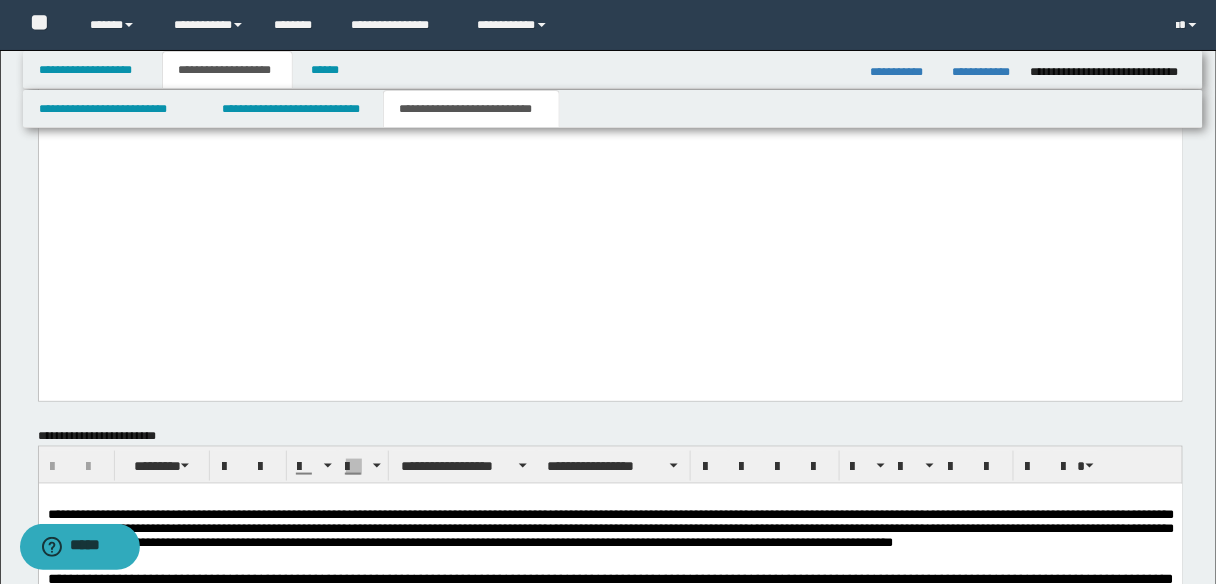 click at bounding box center (610, 99) 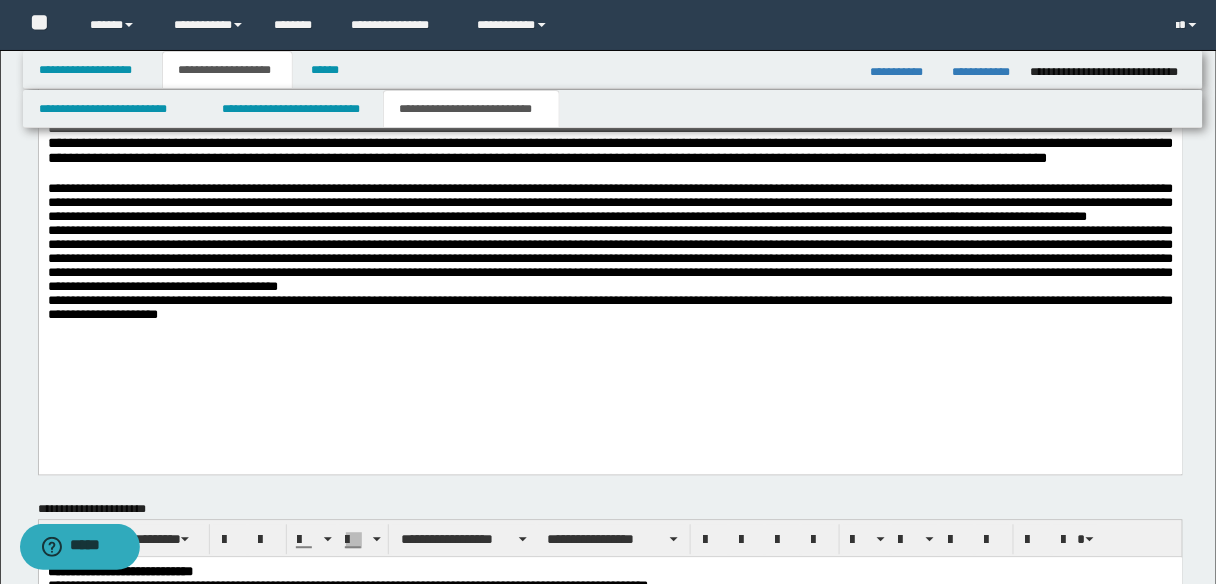 scroll, scrollTop: 2978, scrollLeft: 0, axis: vertical 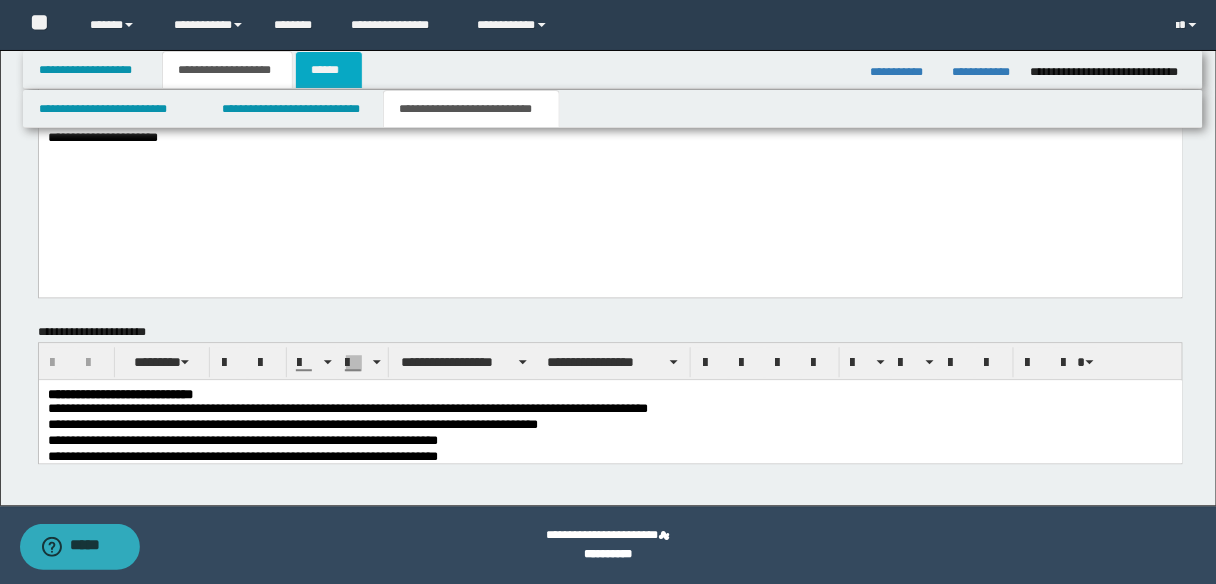 click on "******" at bounding box center (329, 70) 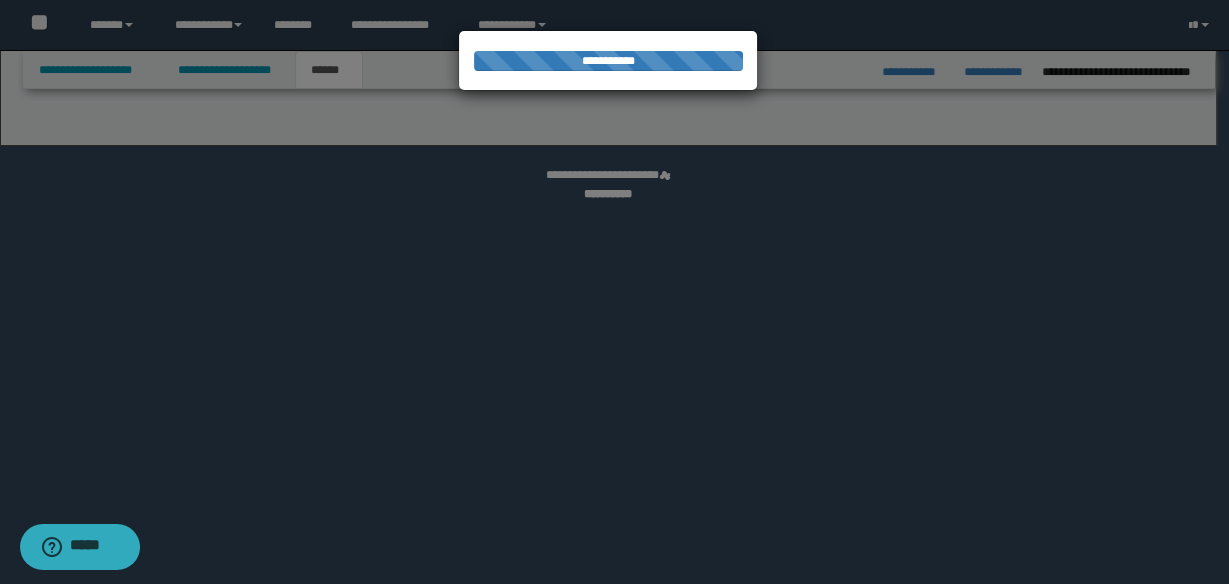 select on "*" 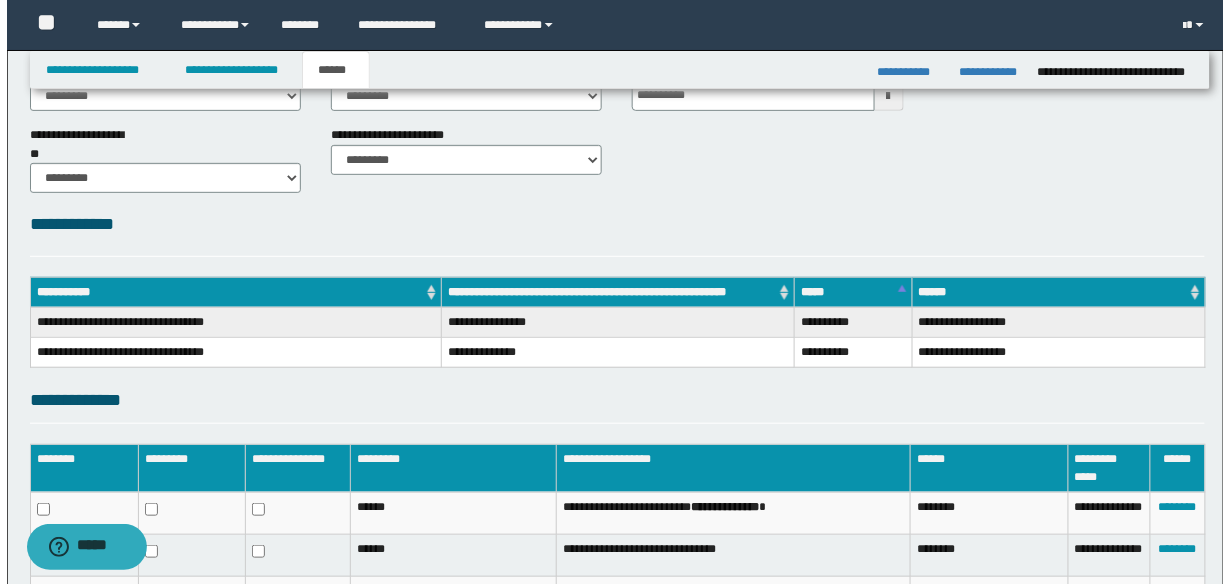 scroll, scrollTop: 314, scrollLeft: 0, axis: vertical 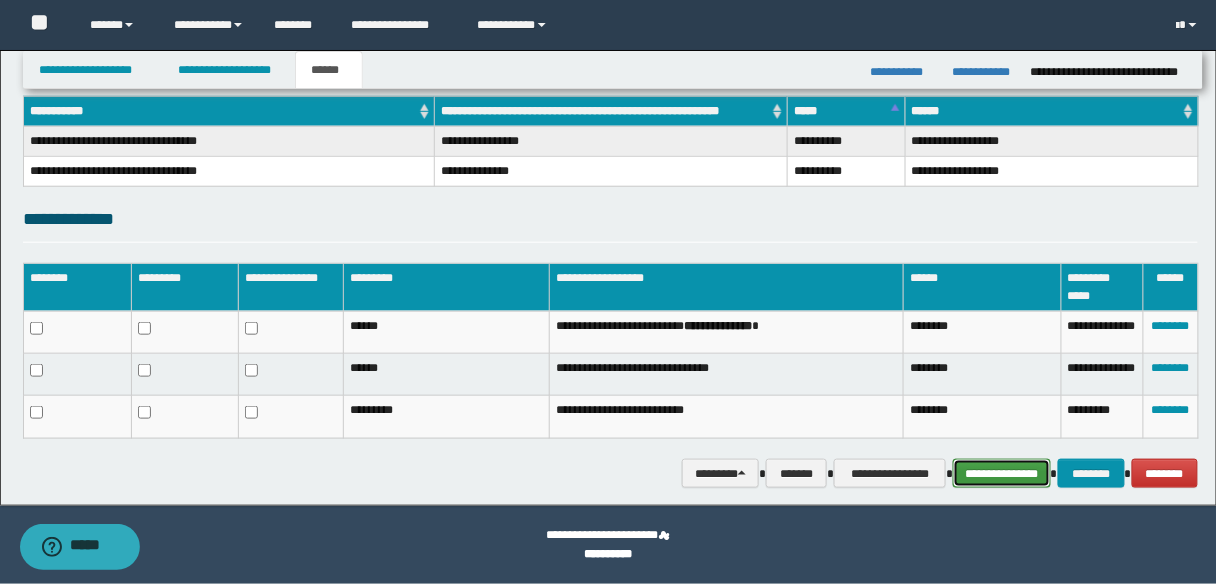 click on "**********" at bounding box center (1001, 473) 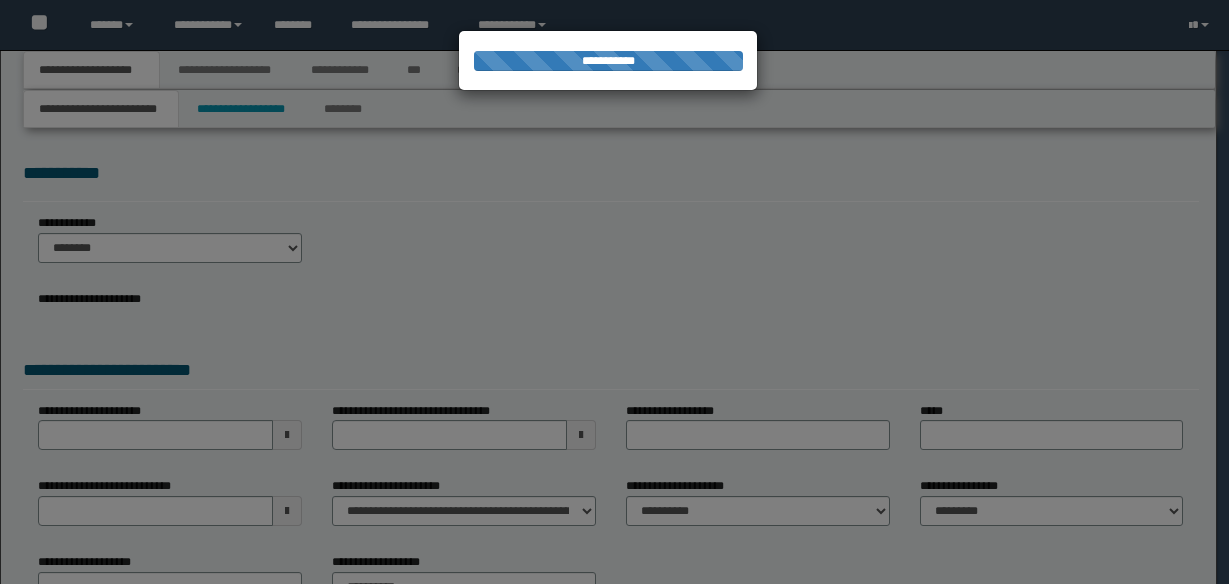 scroll, scrollTop: 0, scrollLeft: 0, axis: both 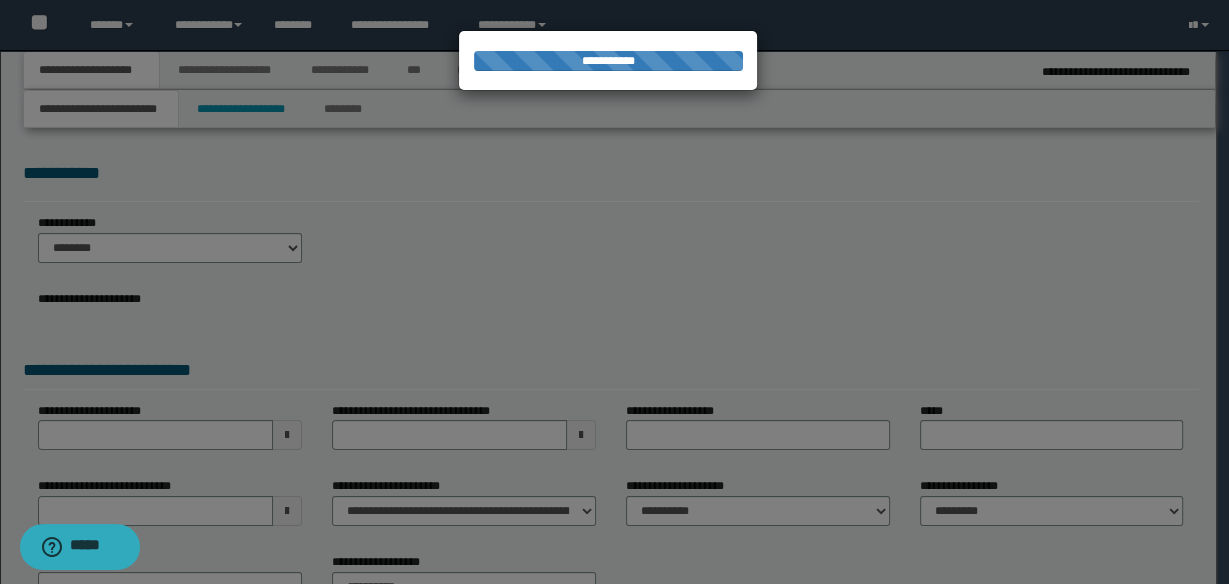 type on "********" 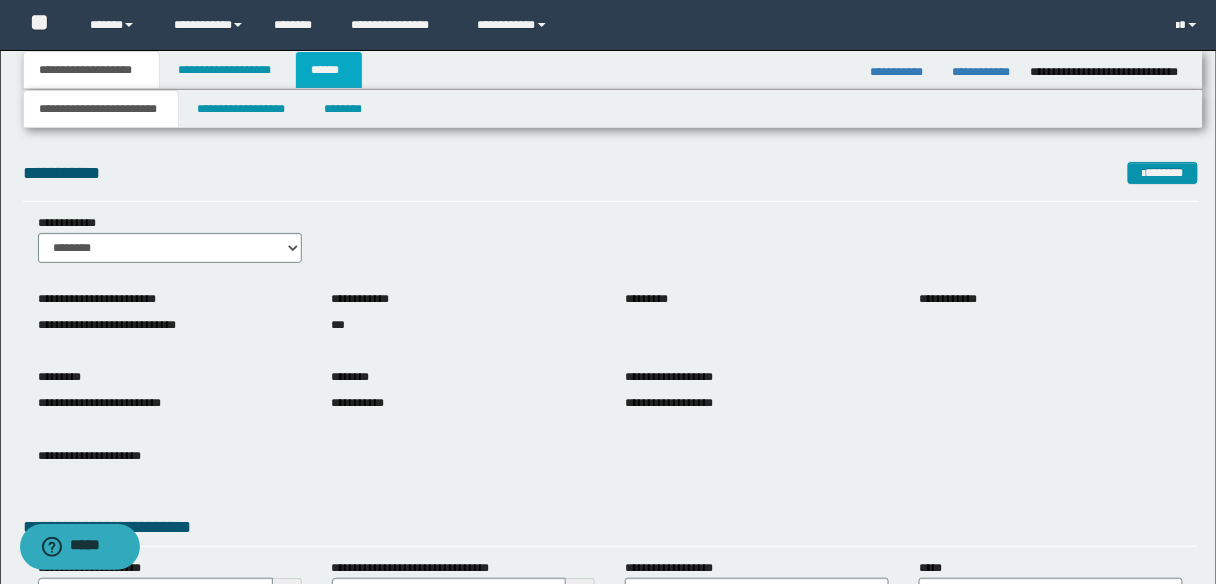 click on "******" at bounding box center (329, 70) 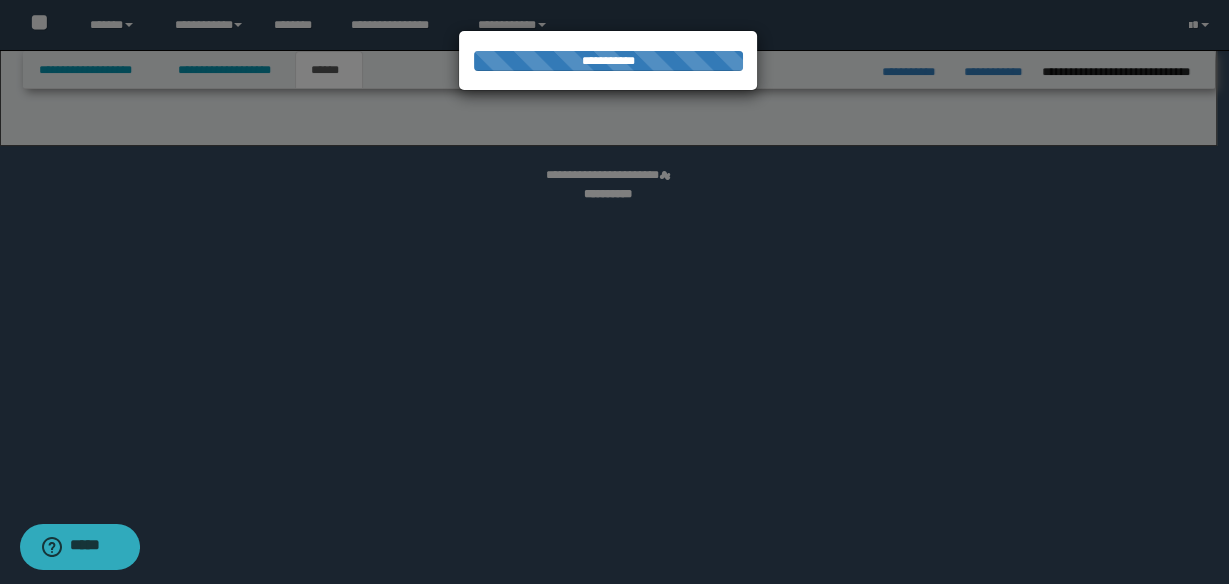 select on "*" 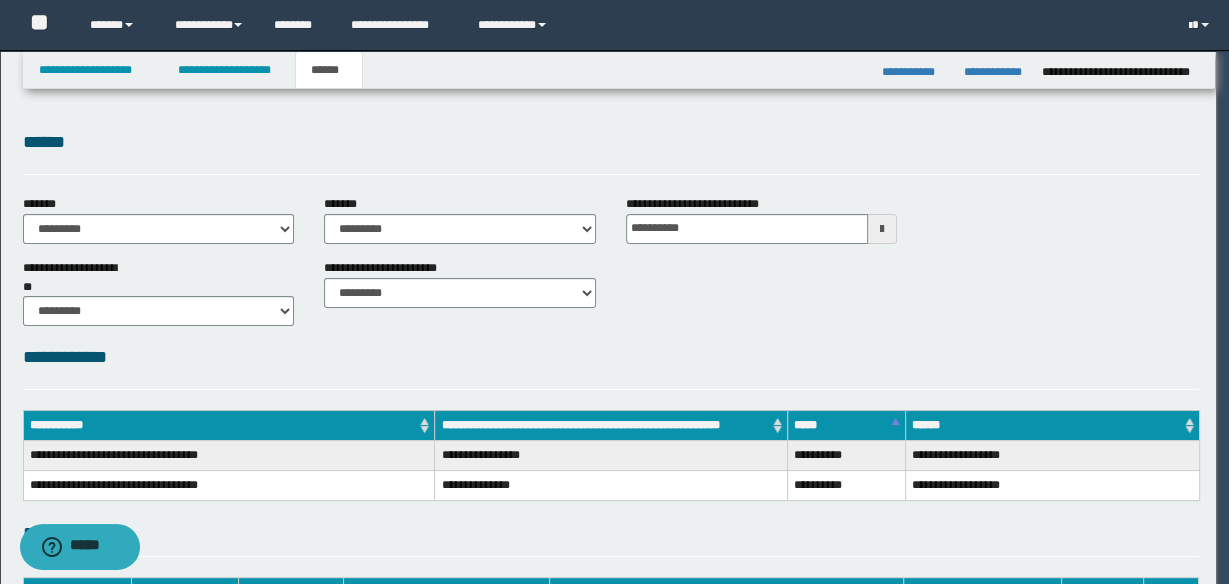 scroll, scrollTop: 0, scrollLeft: 0, axis: both 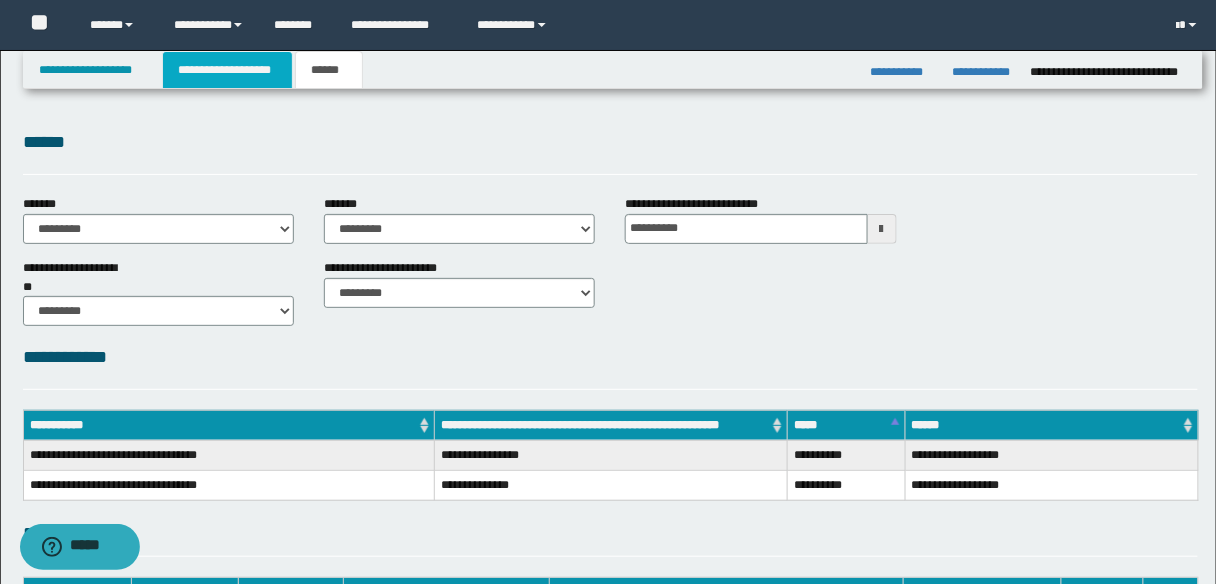 click on "**********" at bounding box center [227, 70] 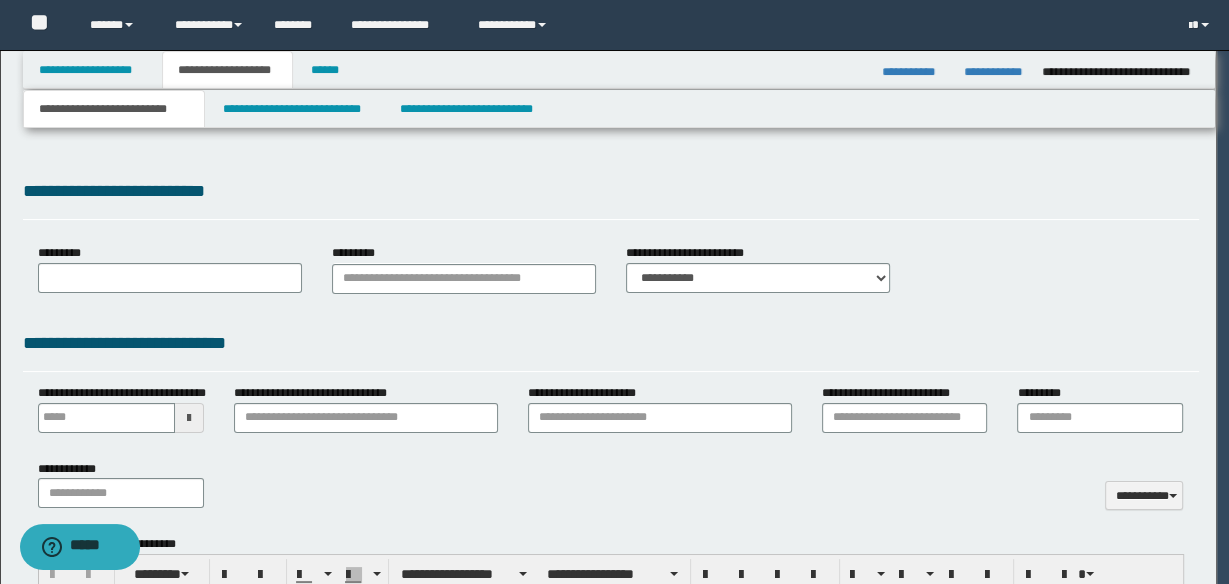 type 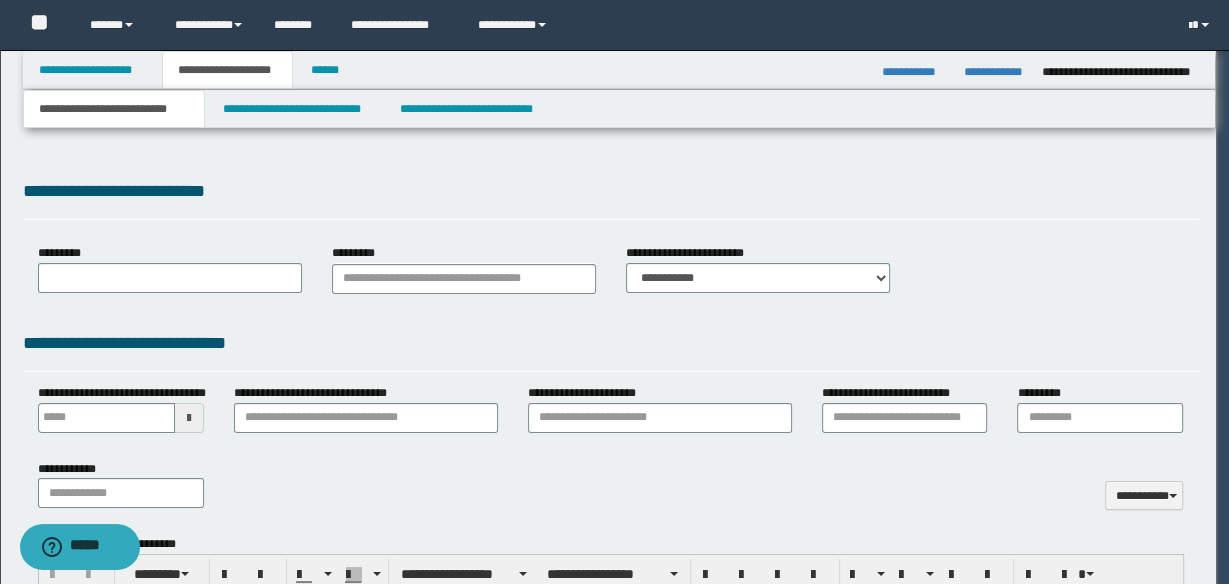 scroll, scrollTop: 0, scrollLeft: 0, axis: both 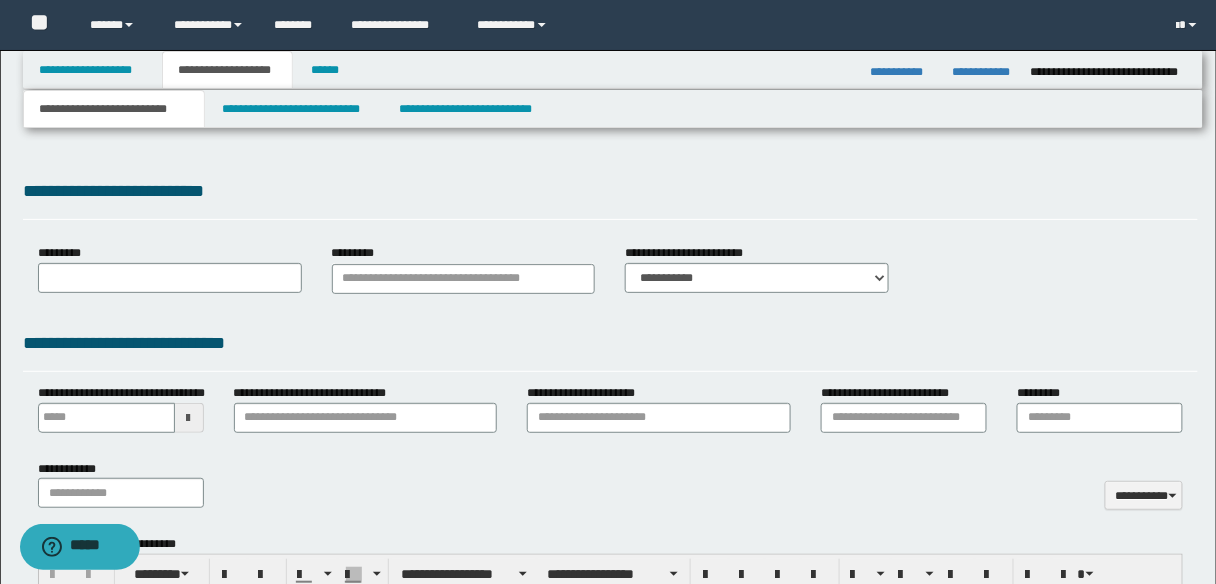 type on "**********" 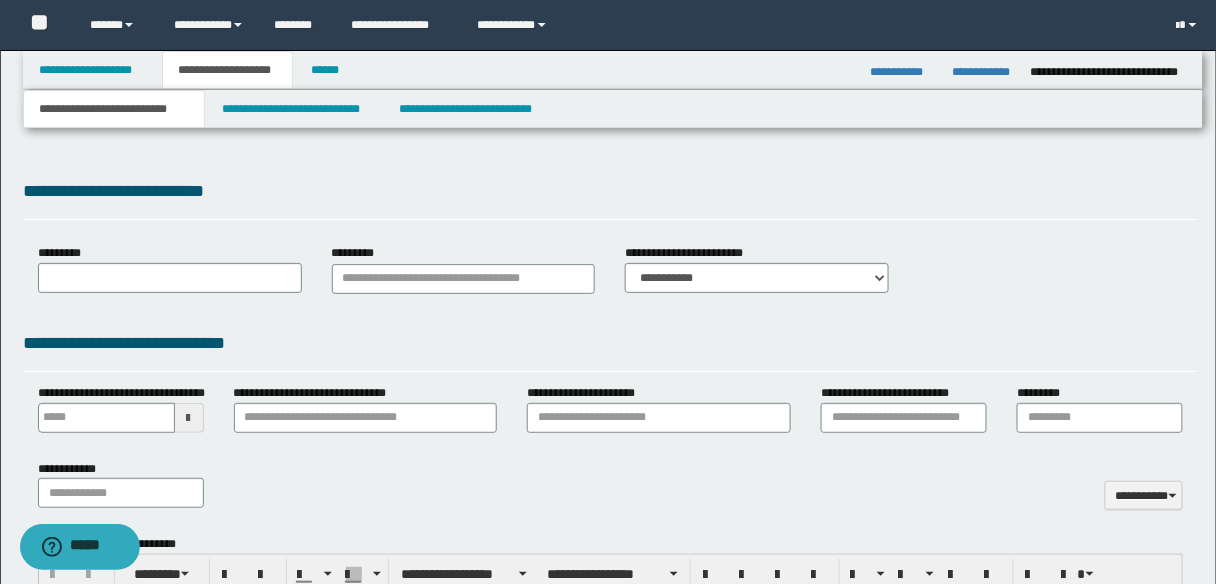 type on "**********" 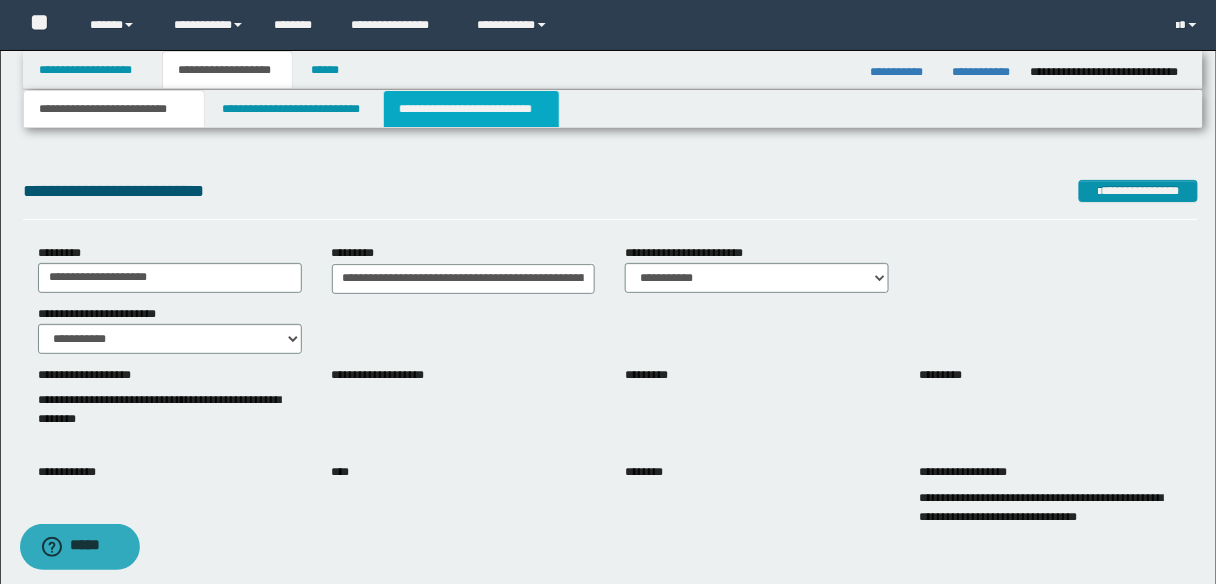 click on "**********" at bounding box center [471, 109] 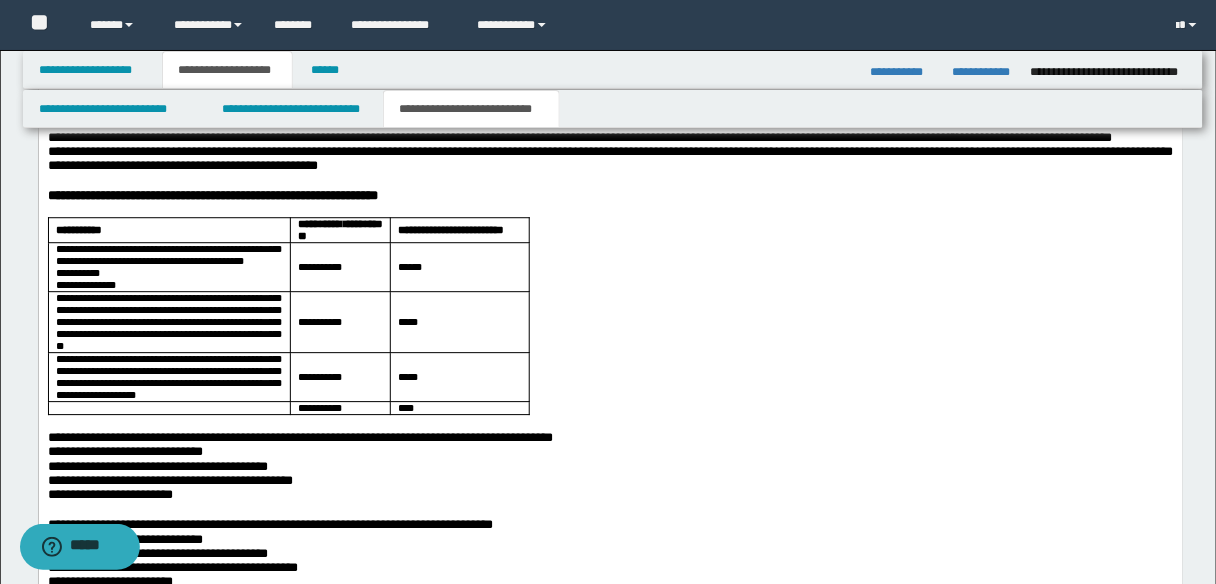 scroll, scrollTop: 1091, scrollLeft: 0, axis: vertical 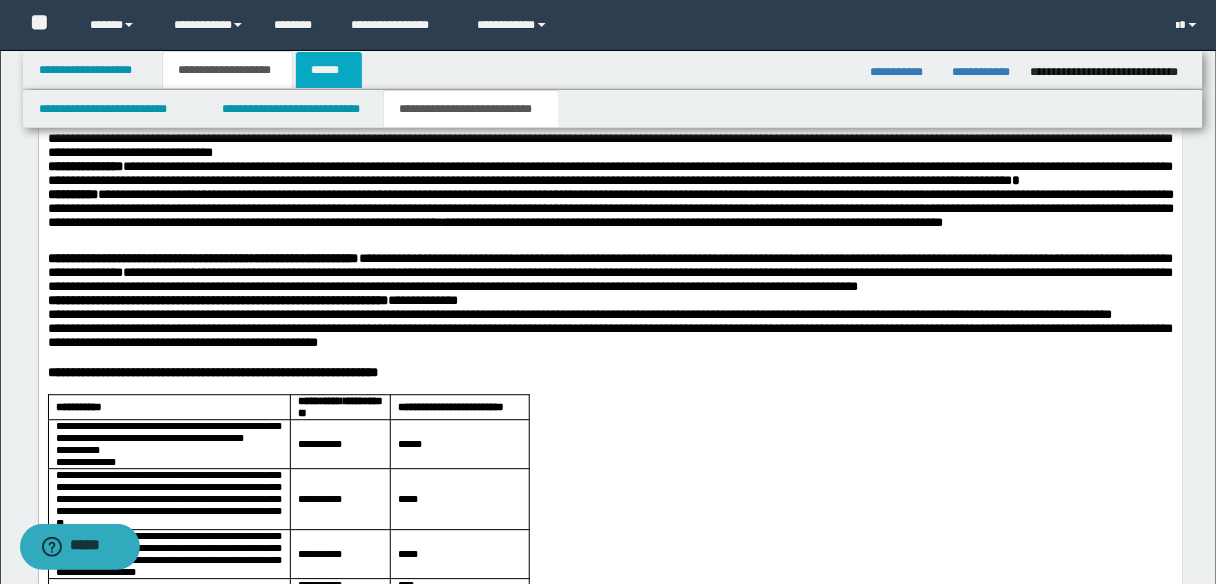 click on "******" at bounding box center [329, 70] 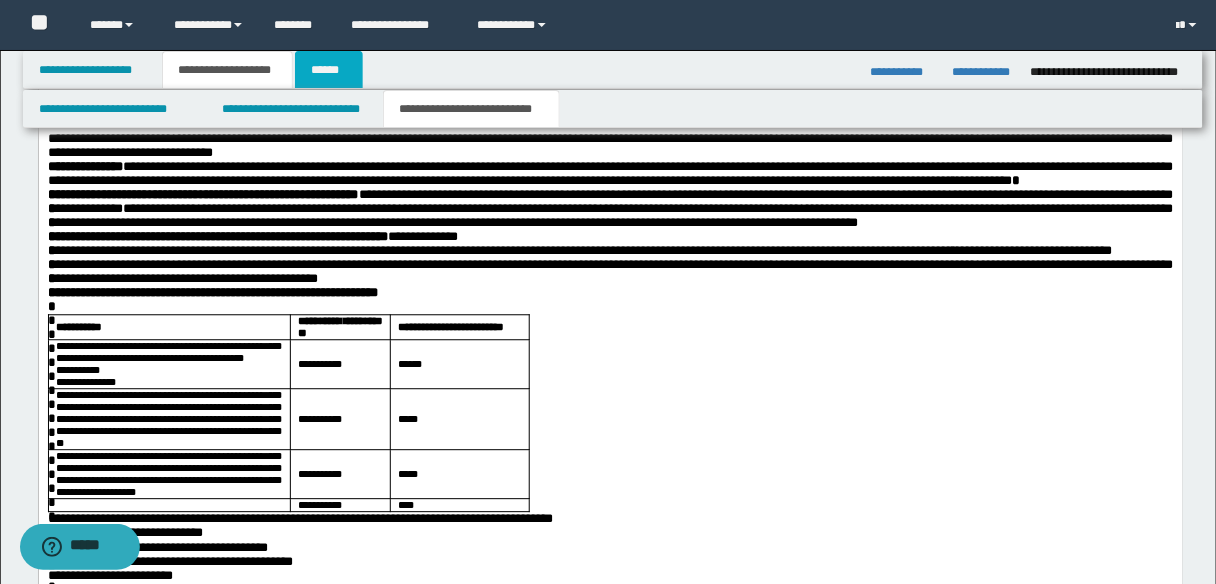 scroll, scrollTop: 314, scrollLeft: 0, axis: vertical 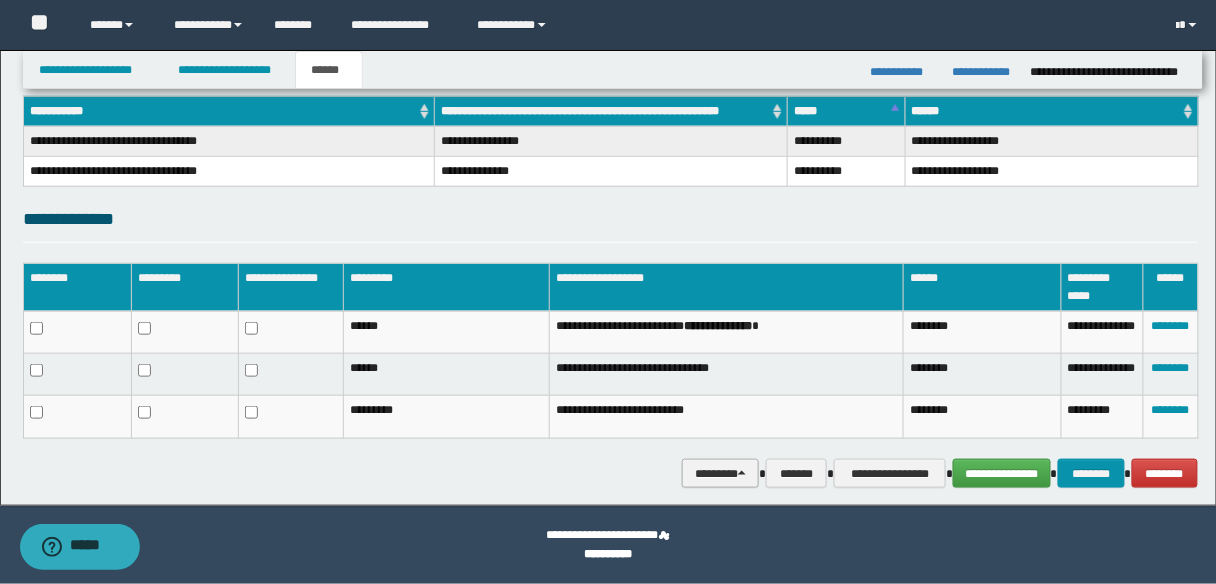 click on "********" at bounding box center [720, 473] 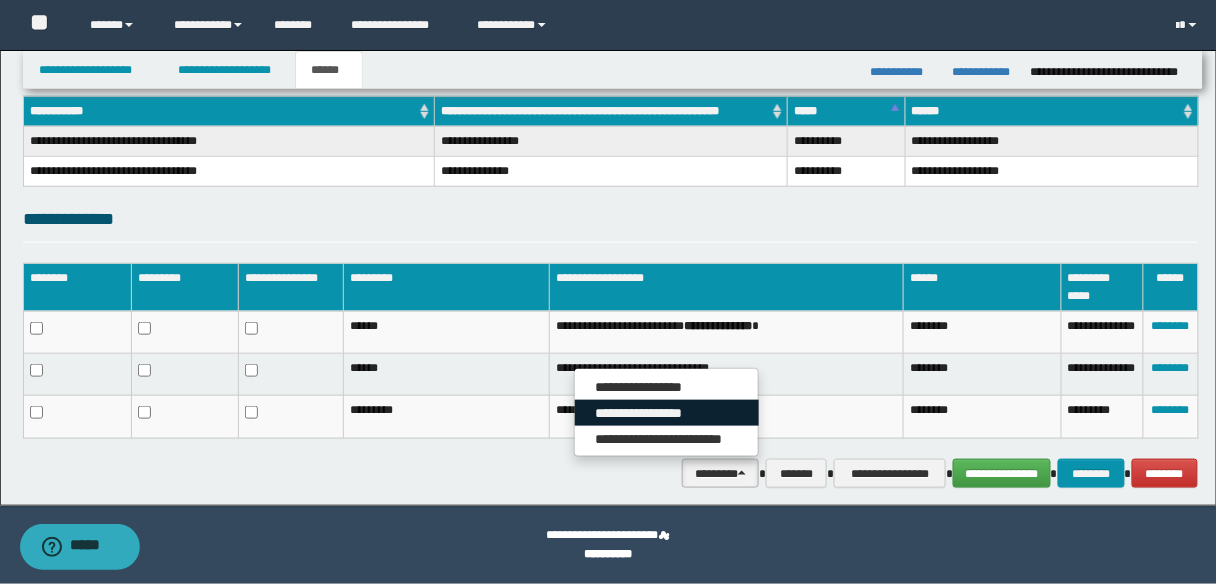 click on "**********" at bounding box center [667, 413] 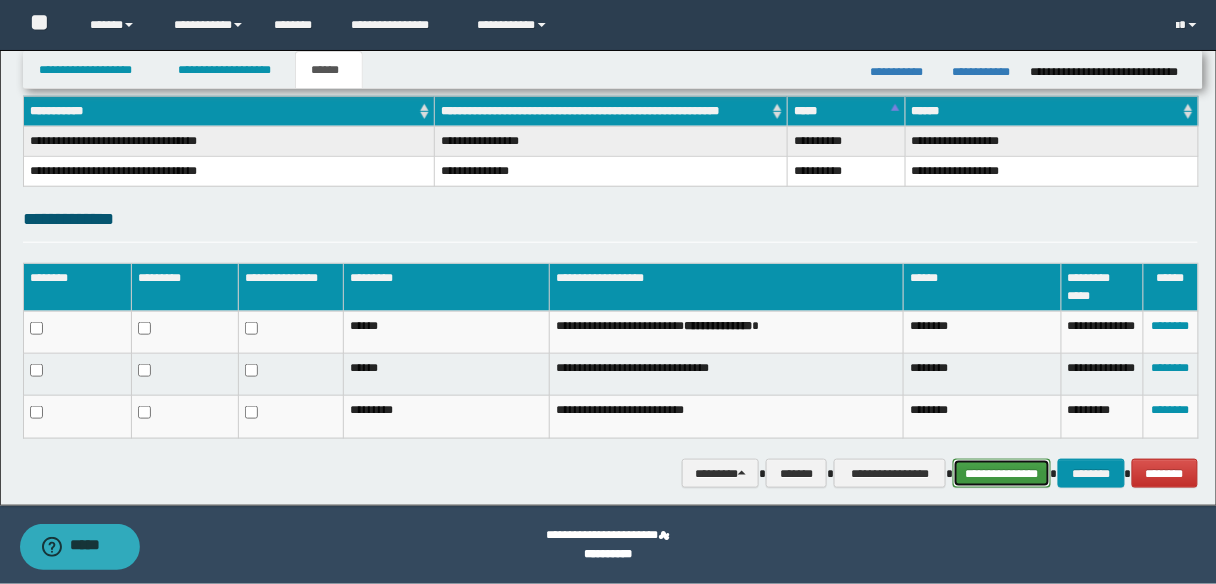 click on "**********" at bounding box center [1001, 473] 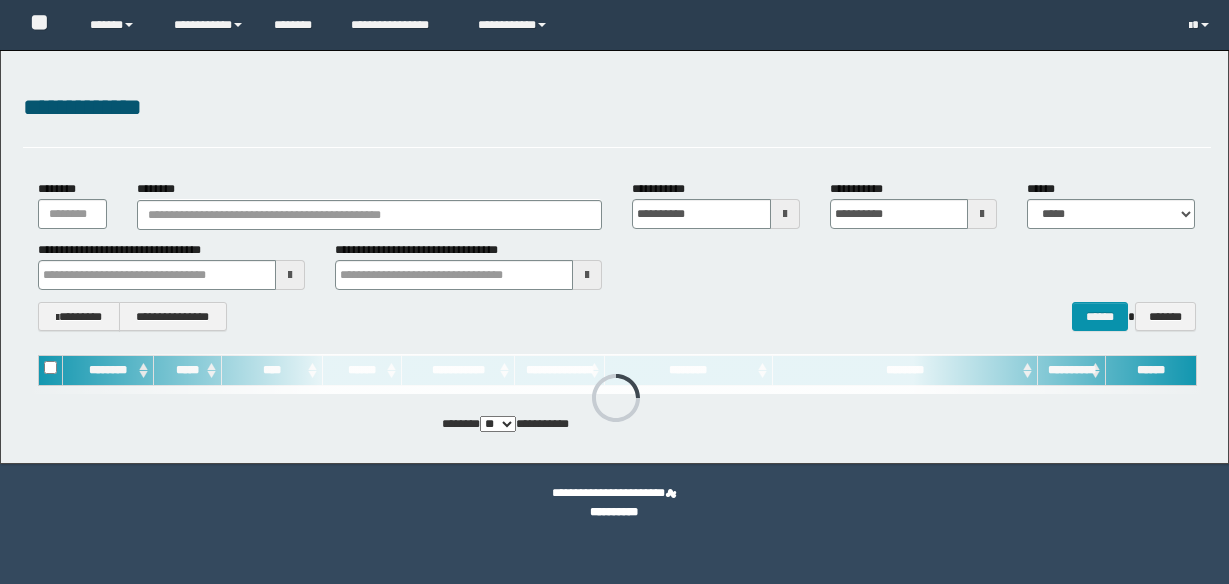 scroll, scrollTop: 0, scrollLeft: 0, axis: both 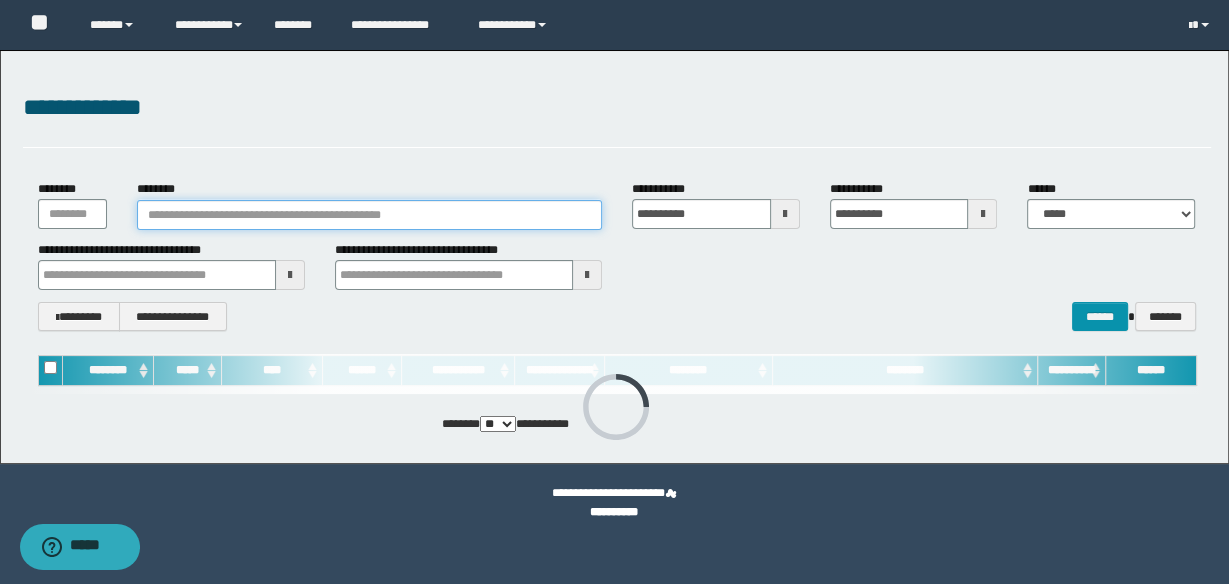 click on "********" at bounding box center (369, 215) 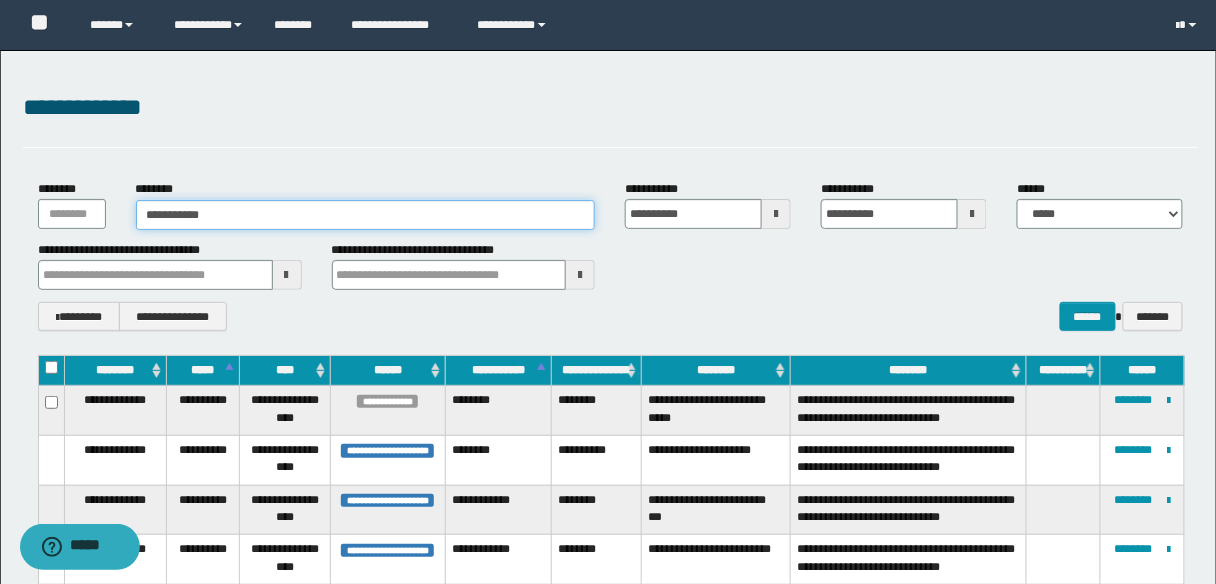 type on "**********" 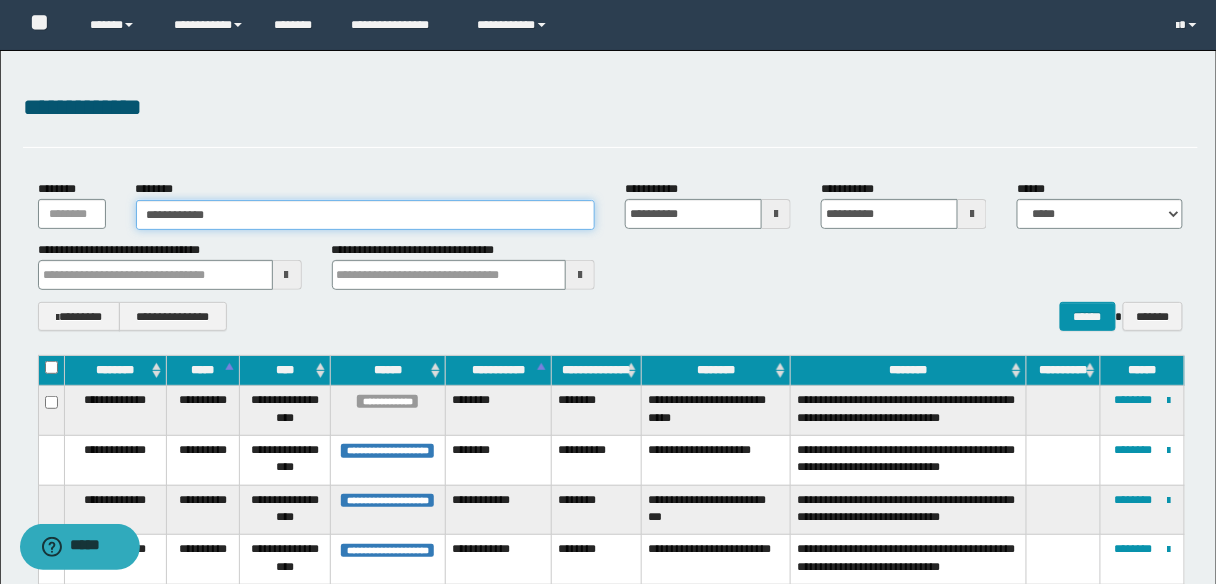 type on "**********" 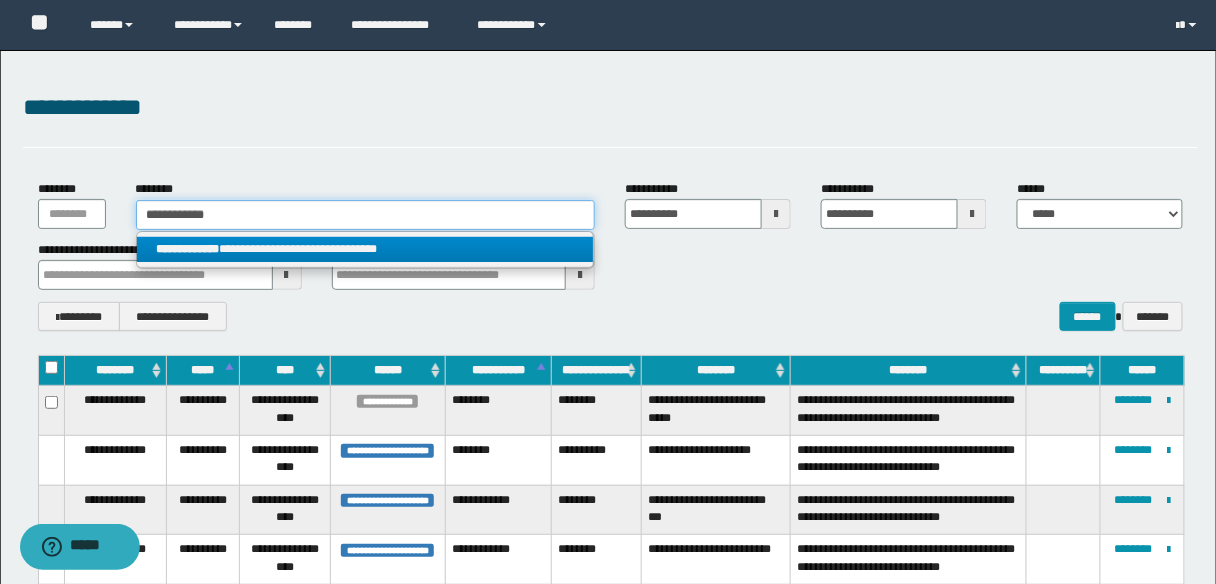 type on "**********" 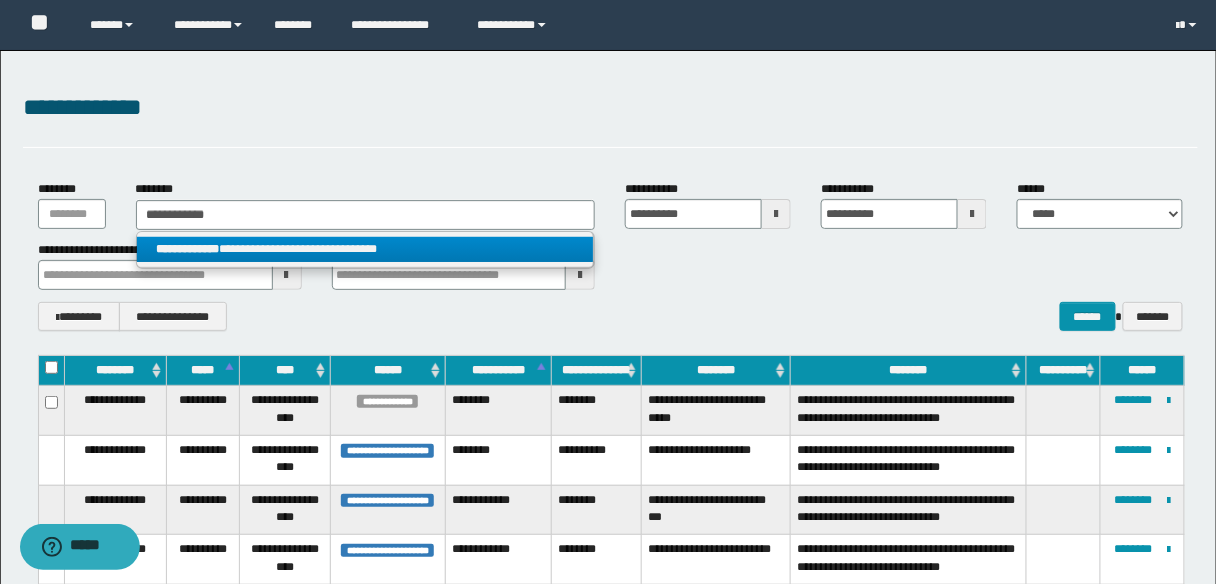 click on "**********" at bounding box center [365, 249] 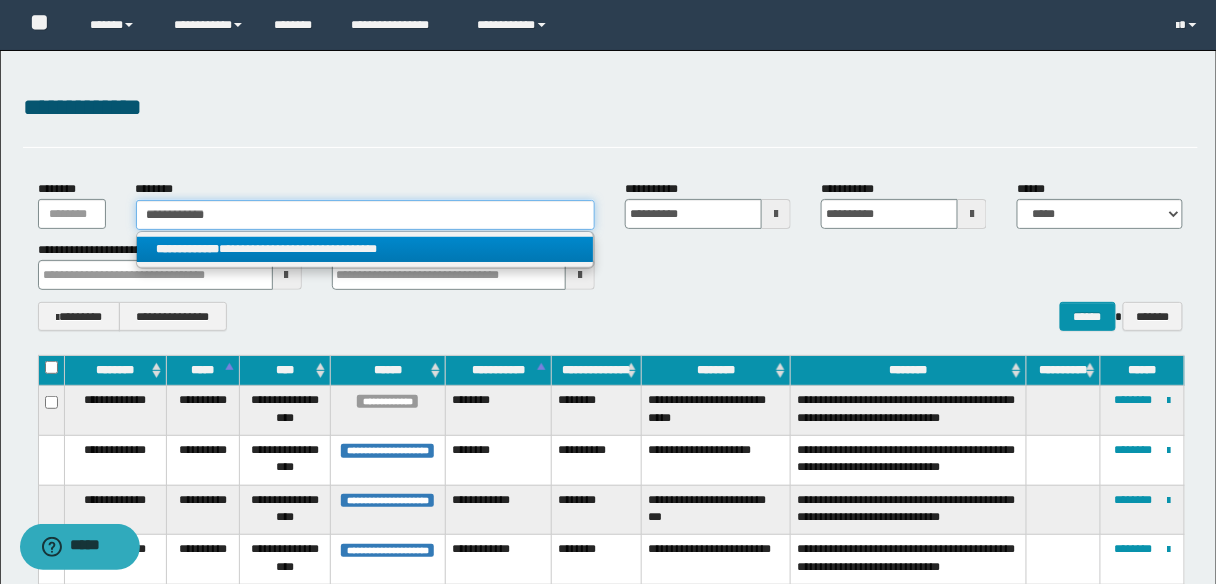 type 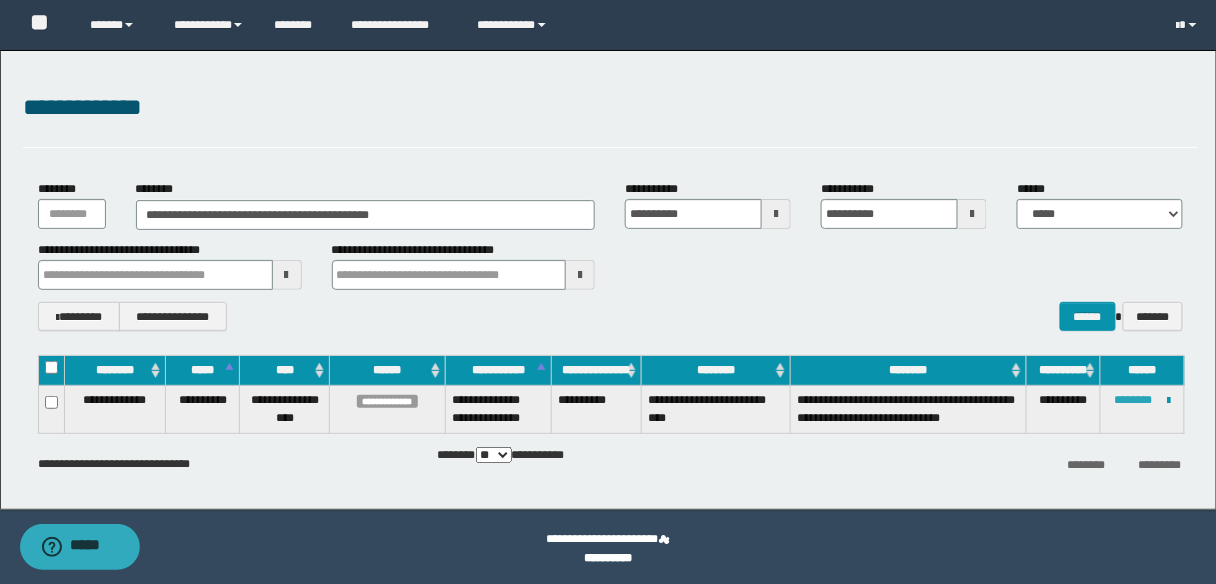 click on "********" at bounding box center (1133, 400) 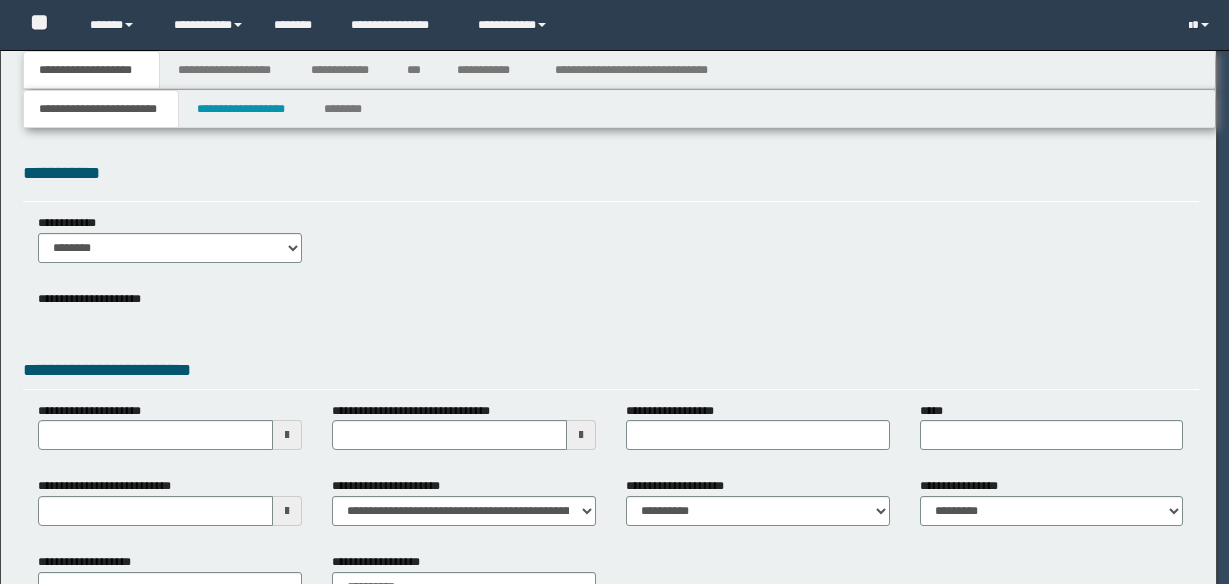 scroll, scrollTop: 0, scrollLeft: 0, axis: both 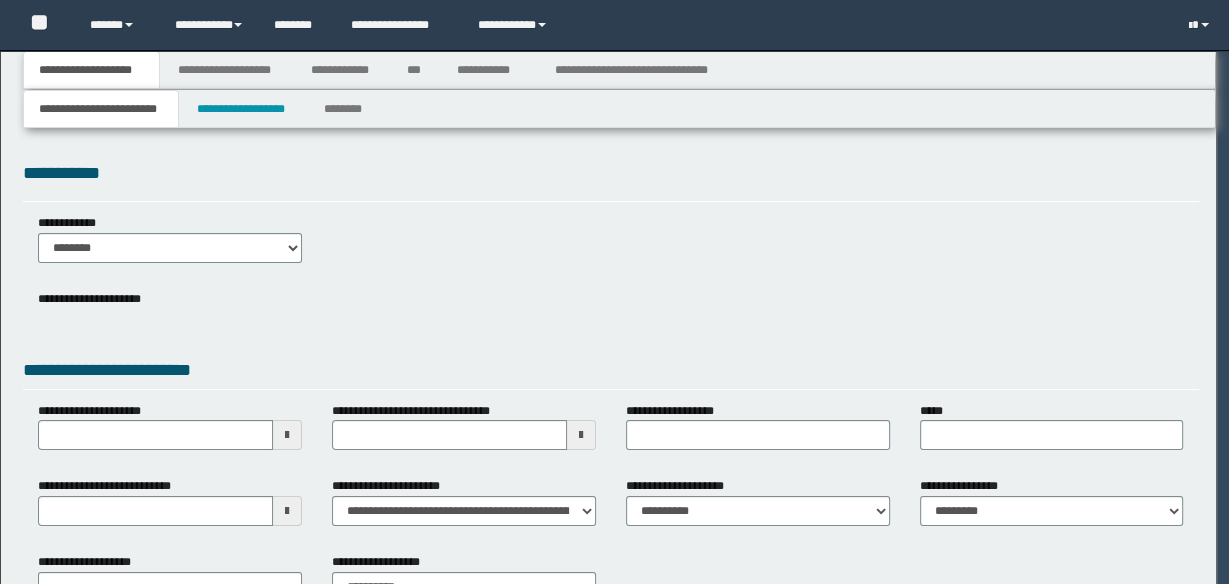 select on "*" 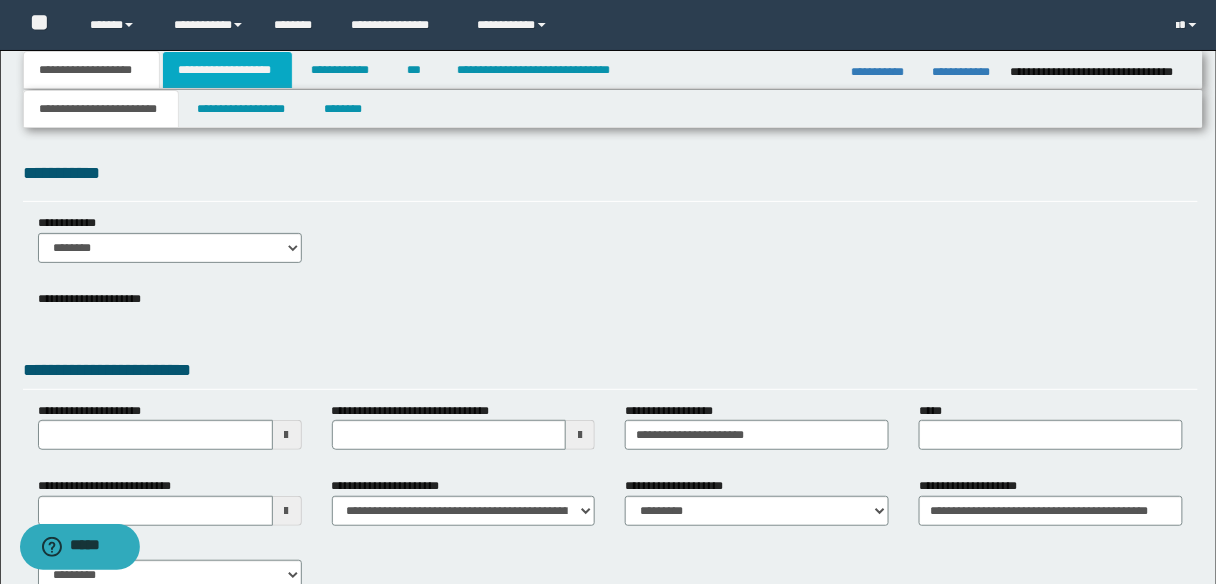 click on "**********" at bounding box center [227, 70] 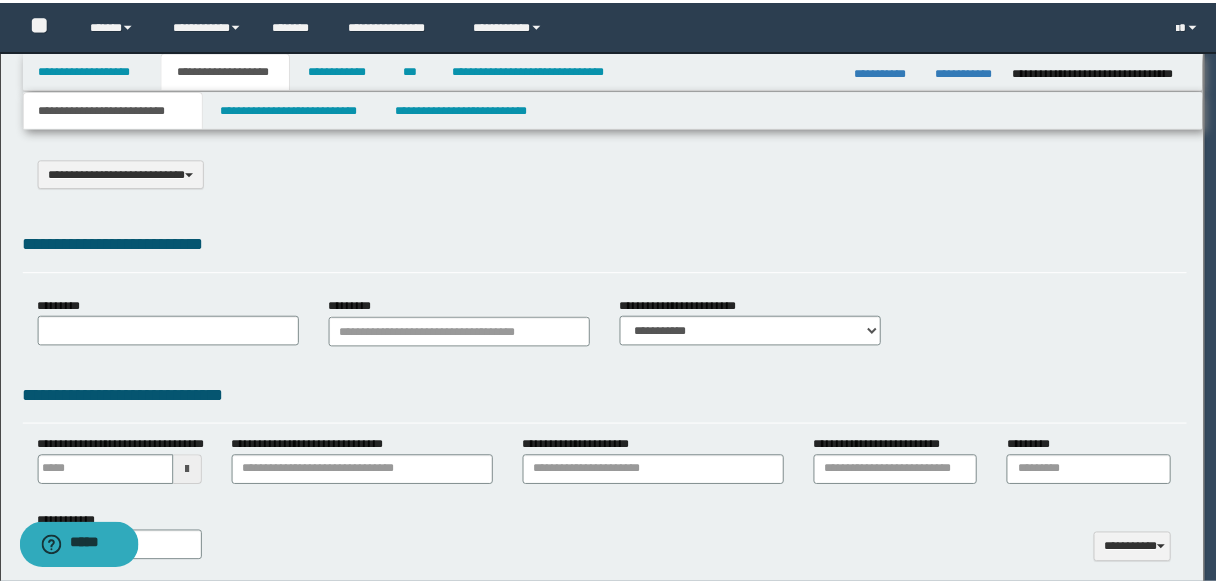 scroll, scrollTop: 0, scrollLeft: 0, axis: both 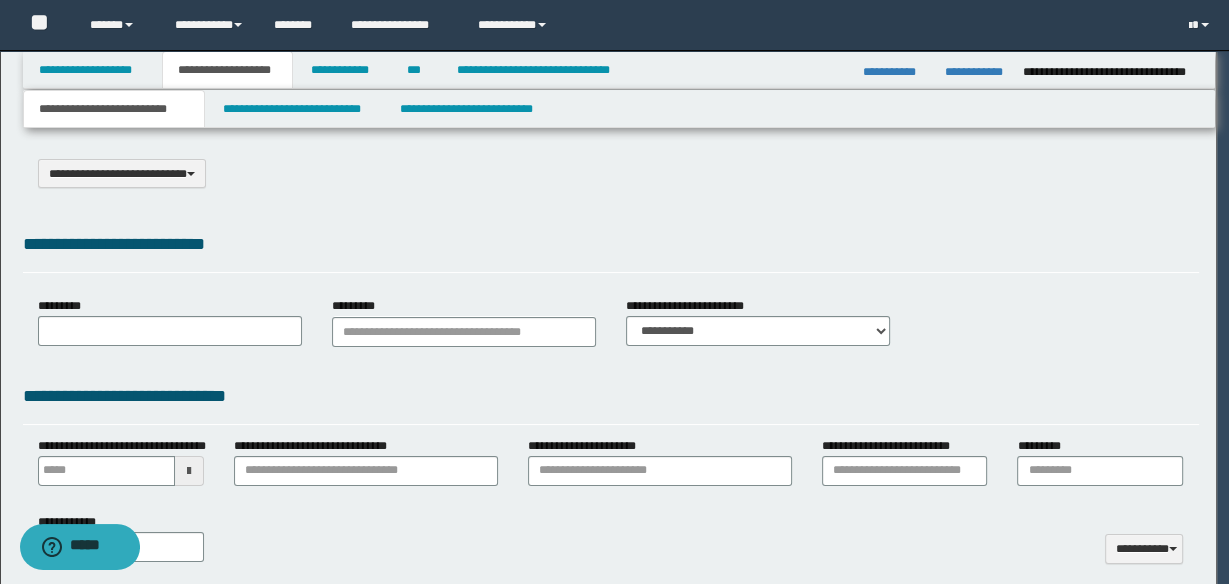type on "**********" 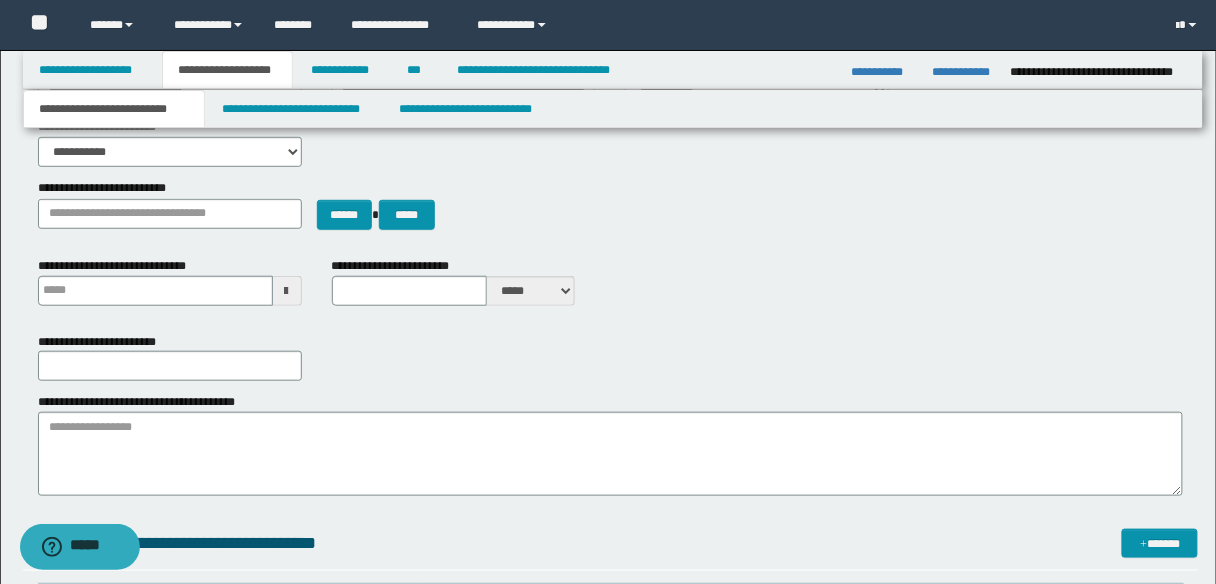 scroll, scrollTop: 480, scrollLeft: 0, axis: vertical 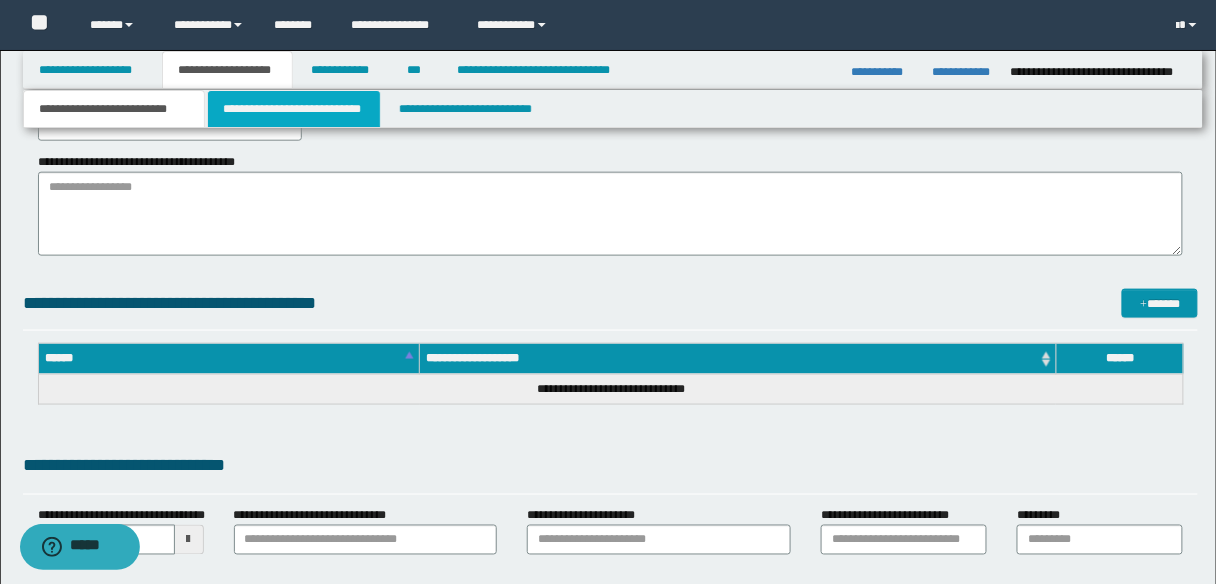 click on "**********" at bounding box center [294, 109] 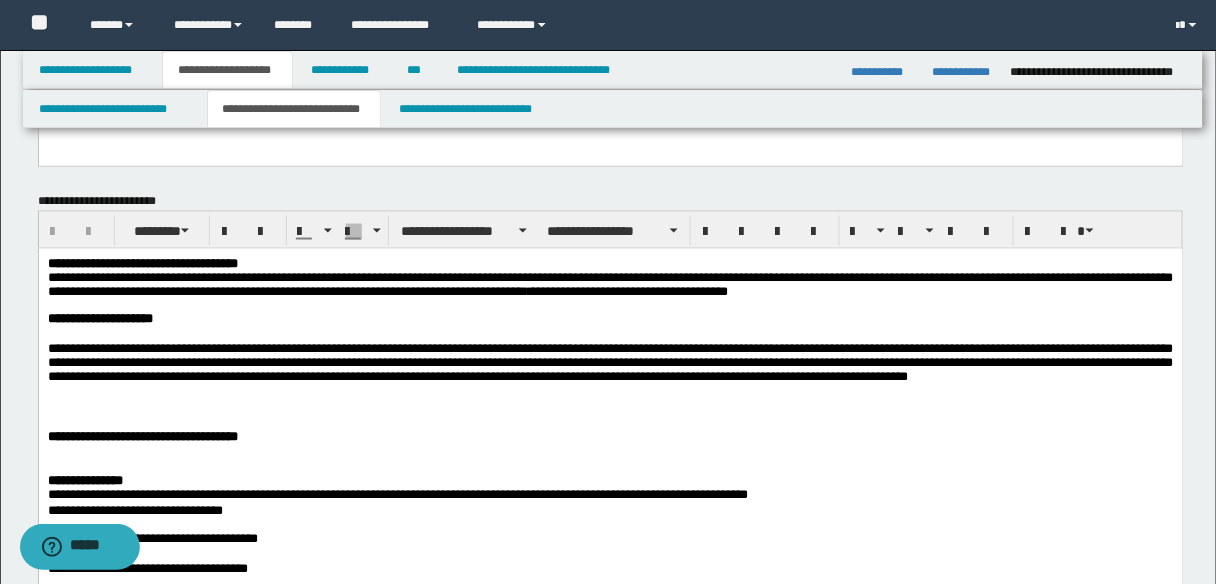 scroll, scrollTop: 720, scrollLeft: 0, axis: vertical 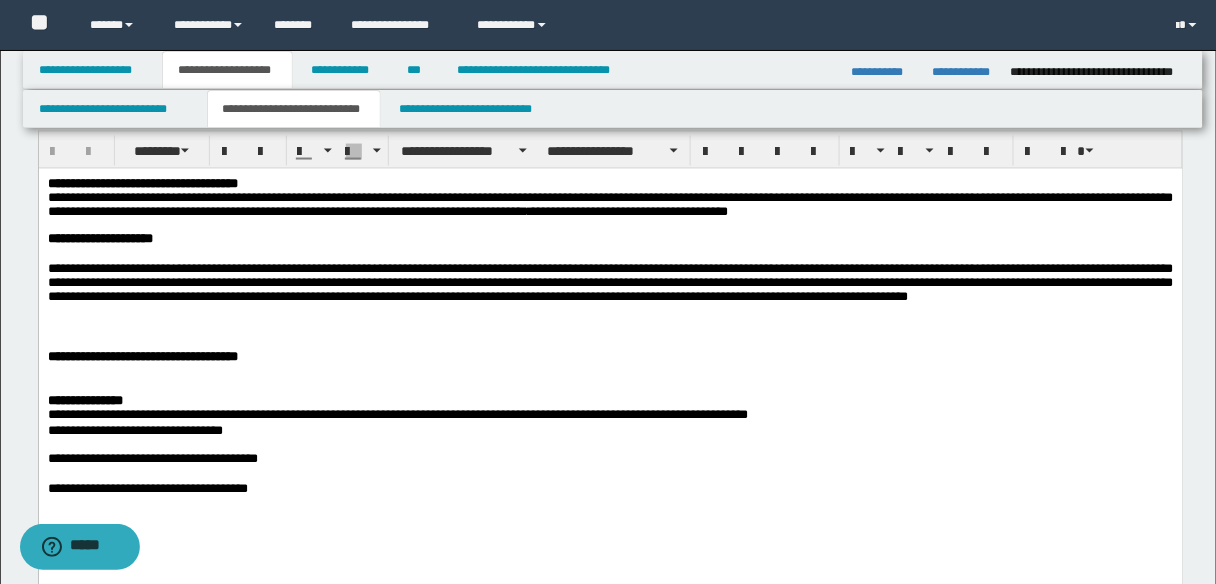 click at bounding box center (610, 327) 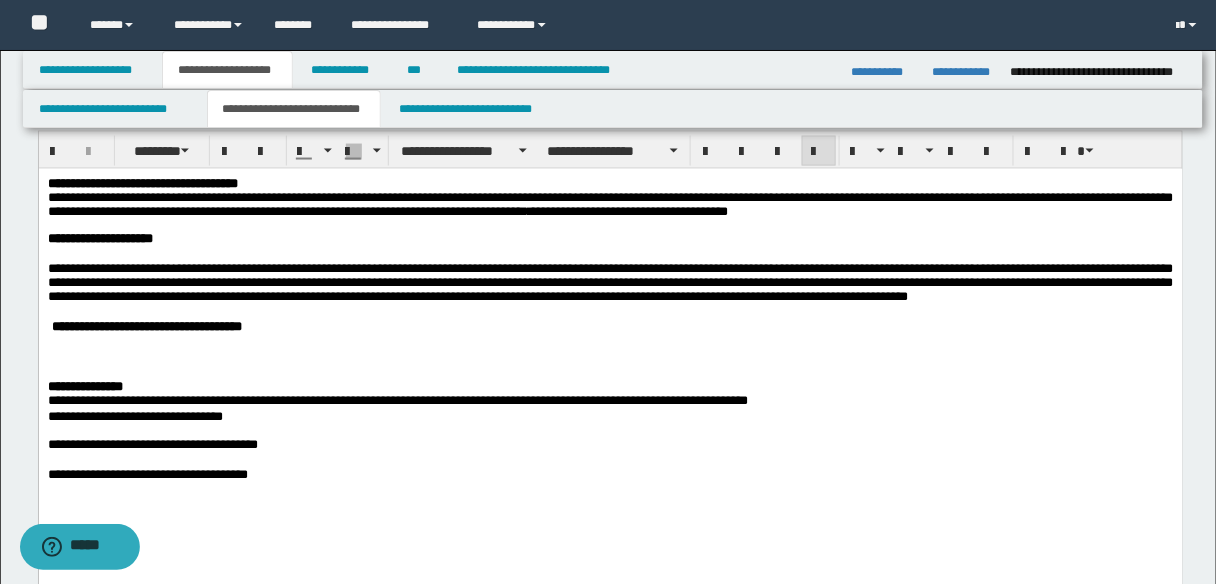 click at bounding box center [610, 358] 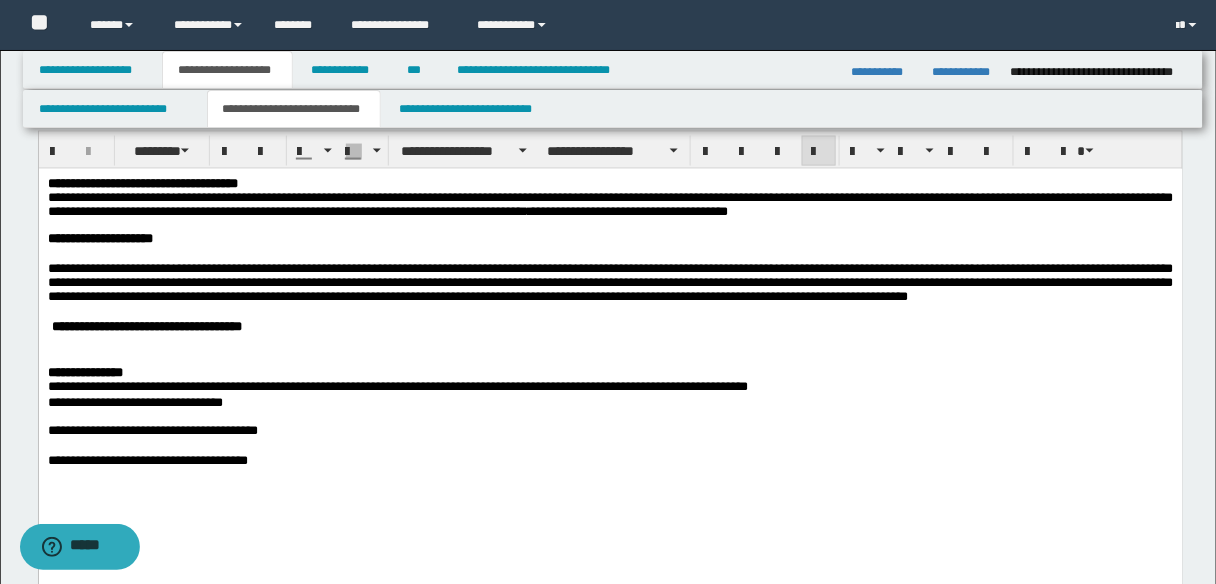 type 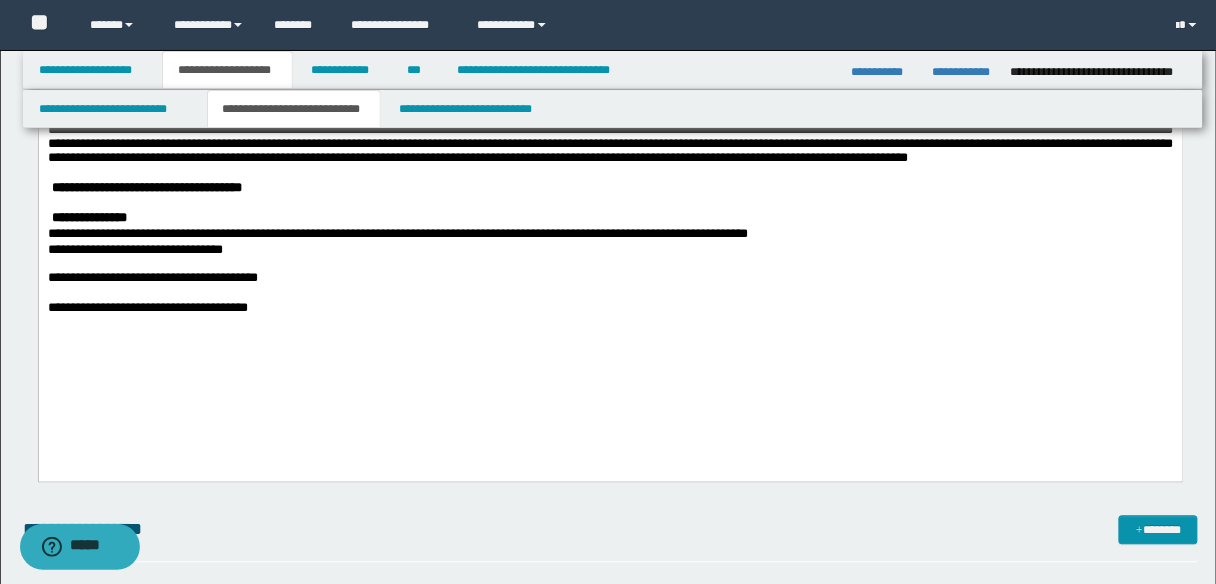 scroll, scrollTop: 880, scrollLeft: 0, axis: vertical 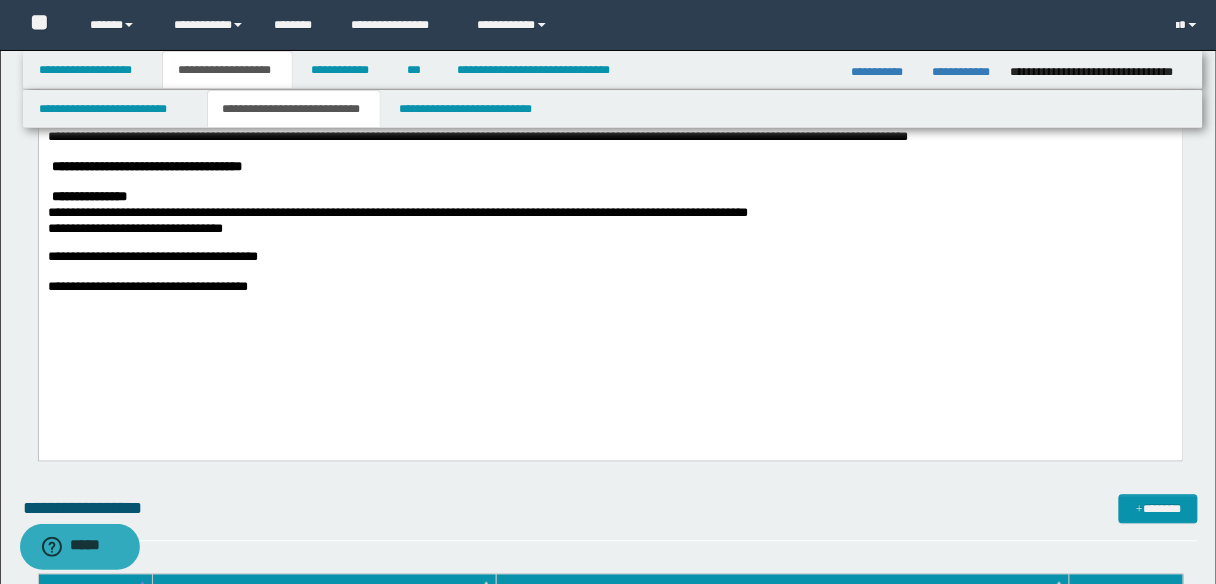 click on "**********" at bounding box center [134, 228] 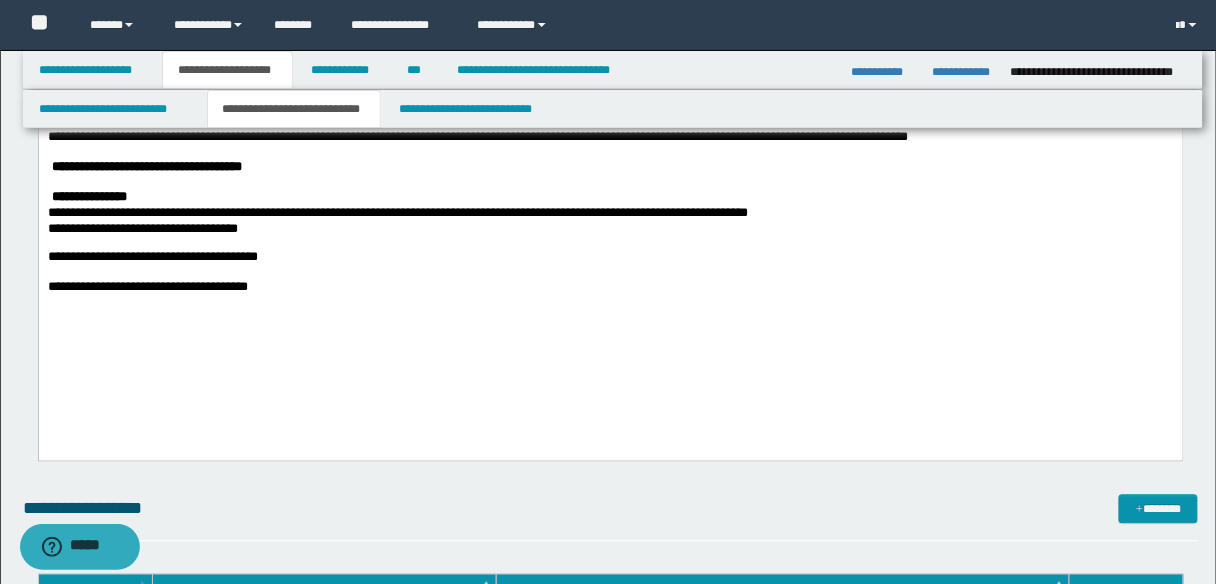 click on "**********" at bounding box center (142, 228) 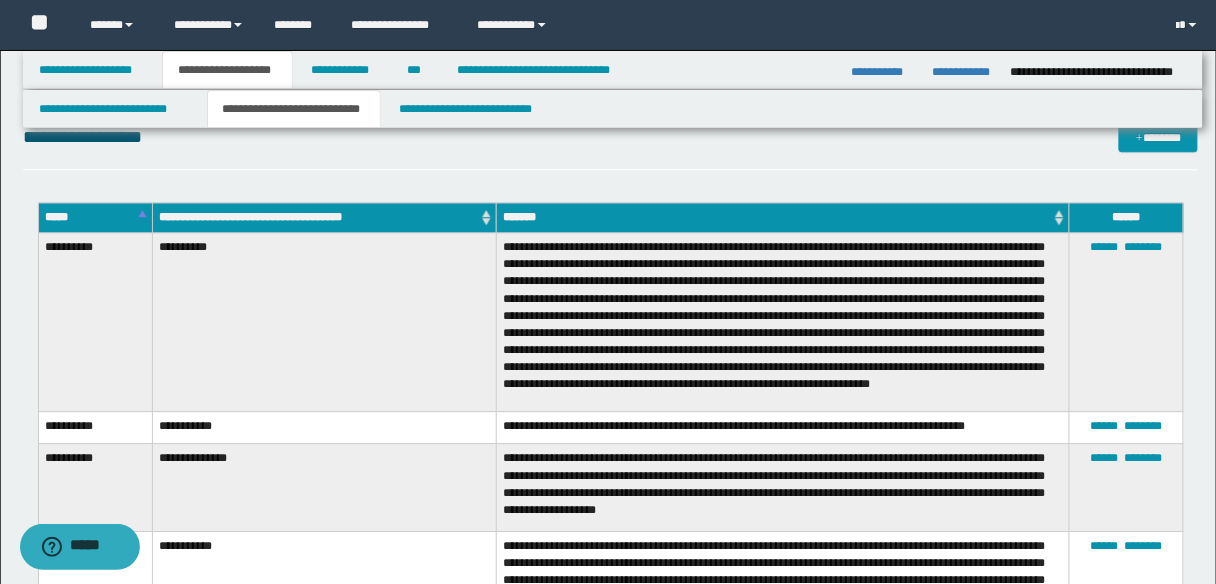 scroll, scrollTop: 1280, scrollLeft: 0, axis: vertical 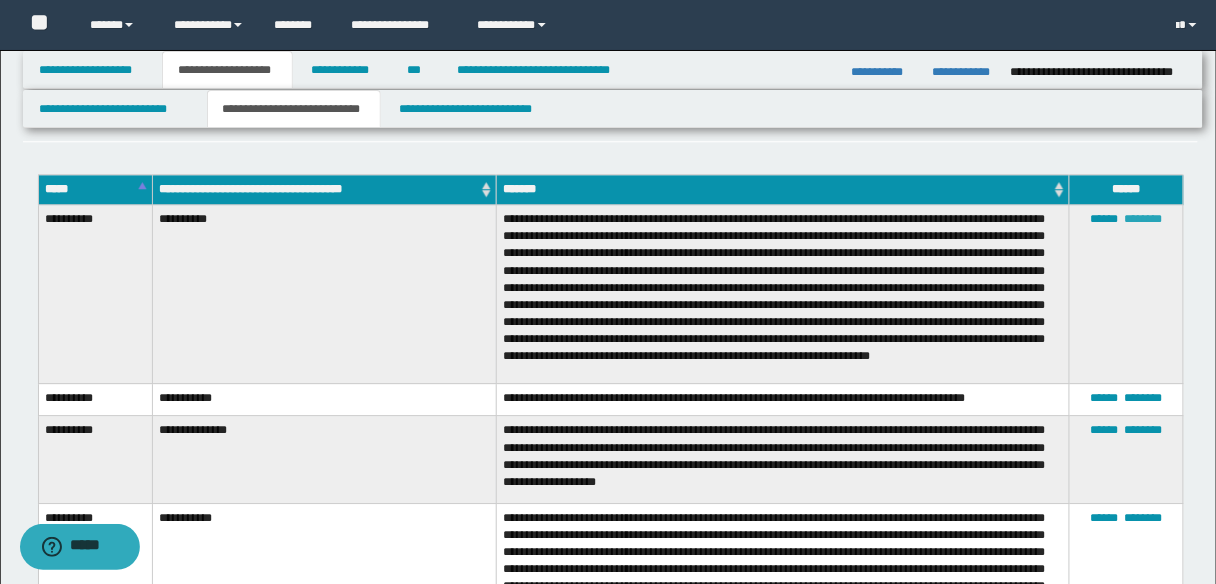 click on "********" at bounding box center (1144, 219) 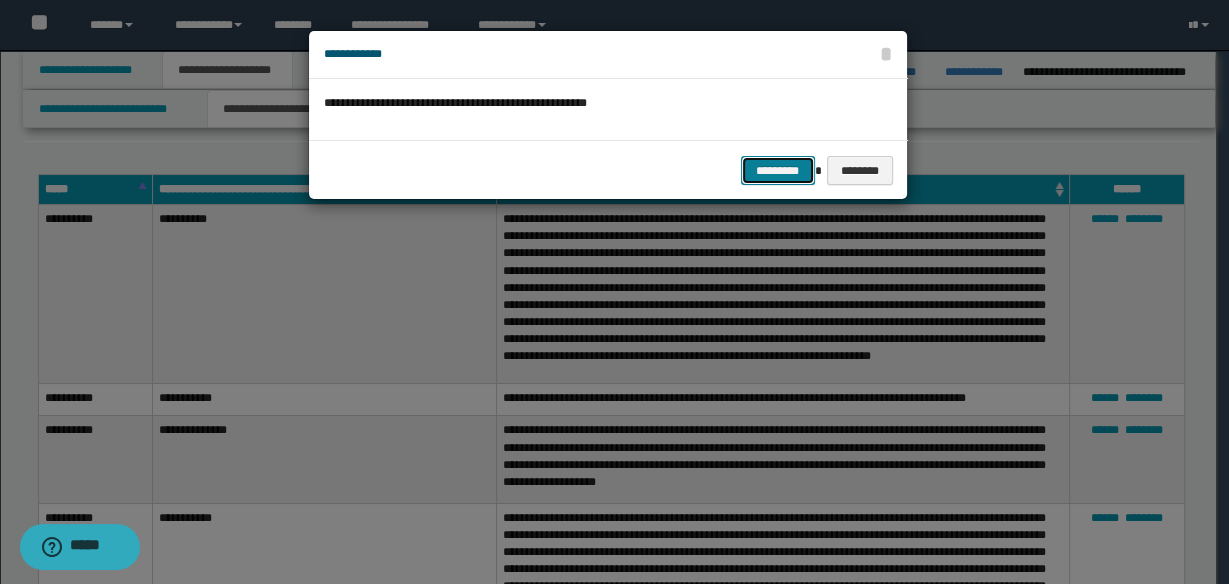 click on "*********" at bounding box center [778, 170] 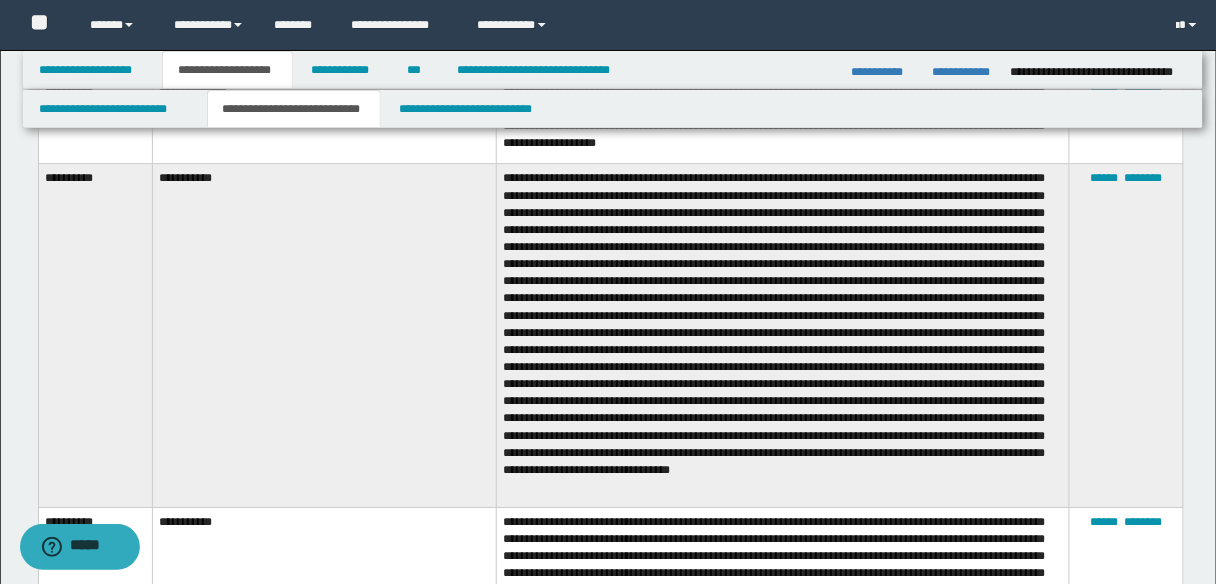 scroll, scrollTop: 1280, scrollLeft: 0, axis: vertical 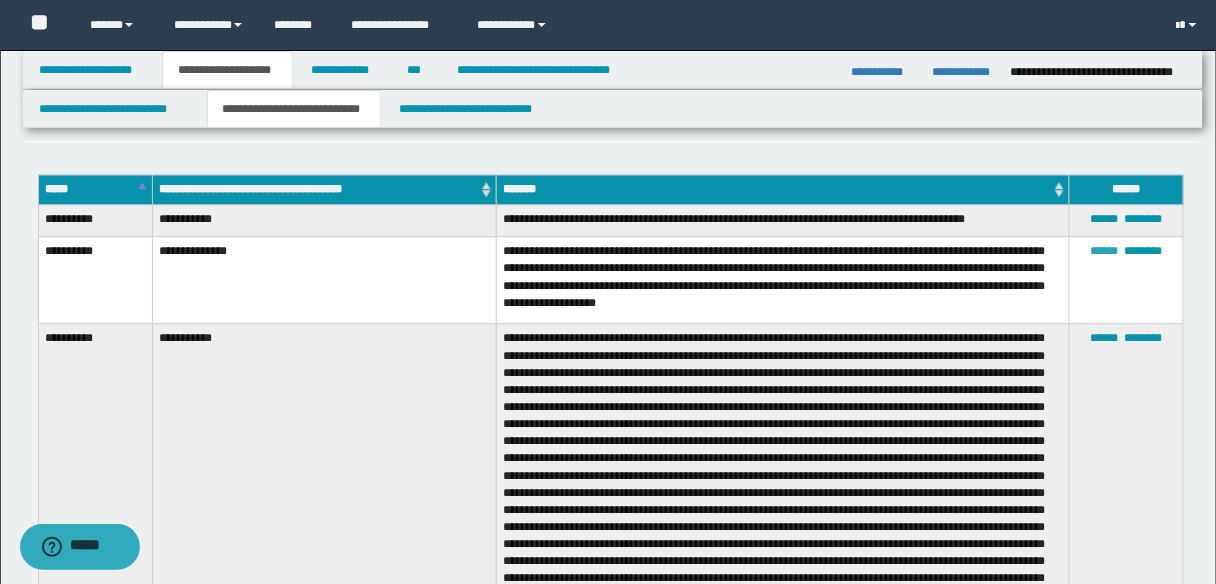 click on "******" at bounding box center (1105, 251) 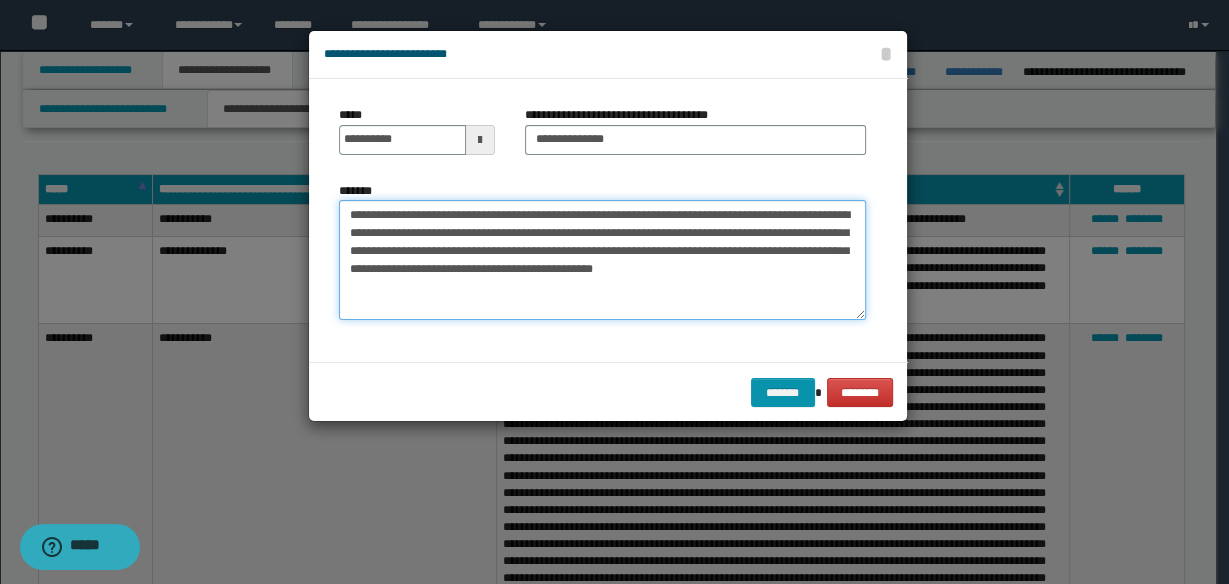 click on "**********" at bounding box center (602, 260) 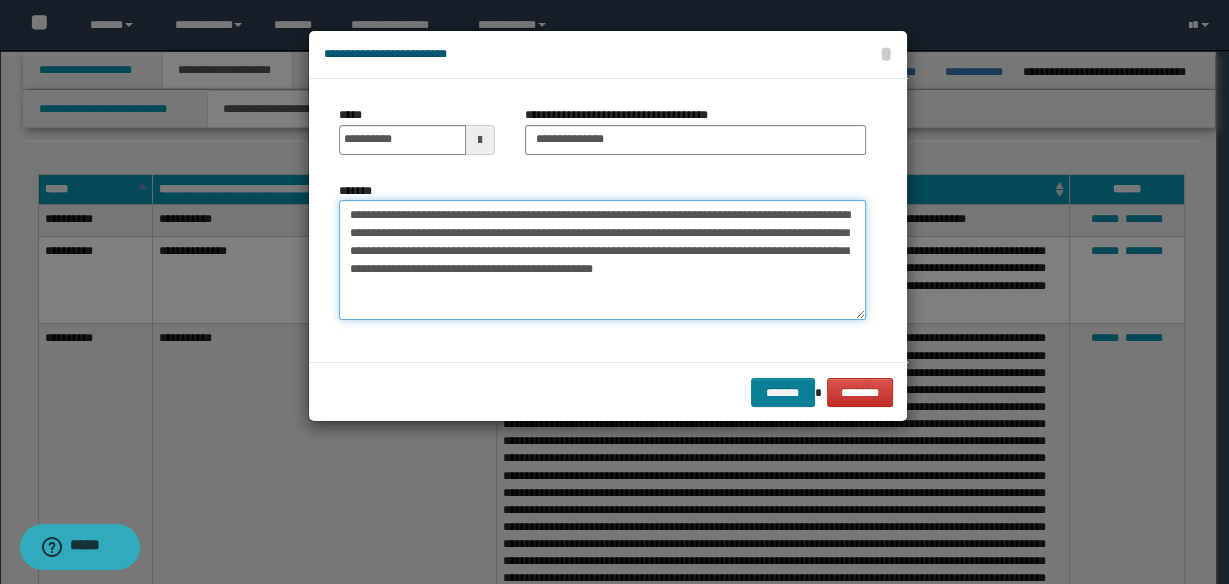 type on "**********" 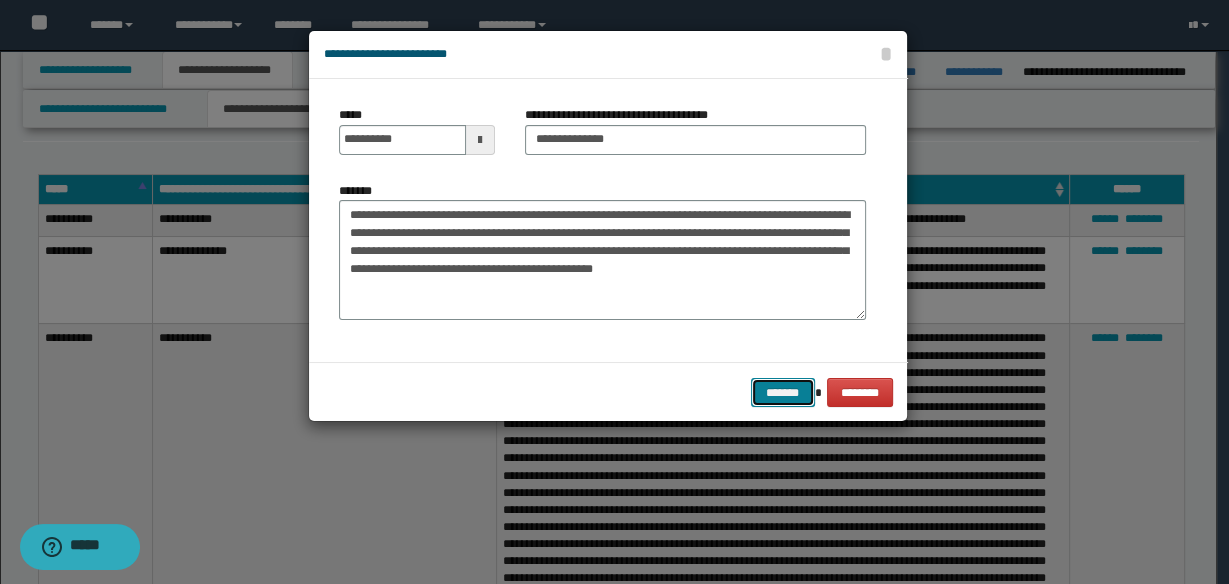click on "*******" at bounding box center [783, 392] 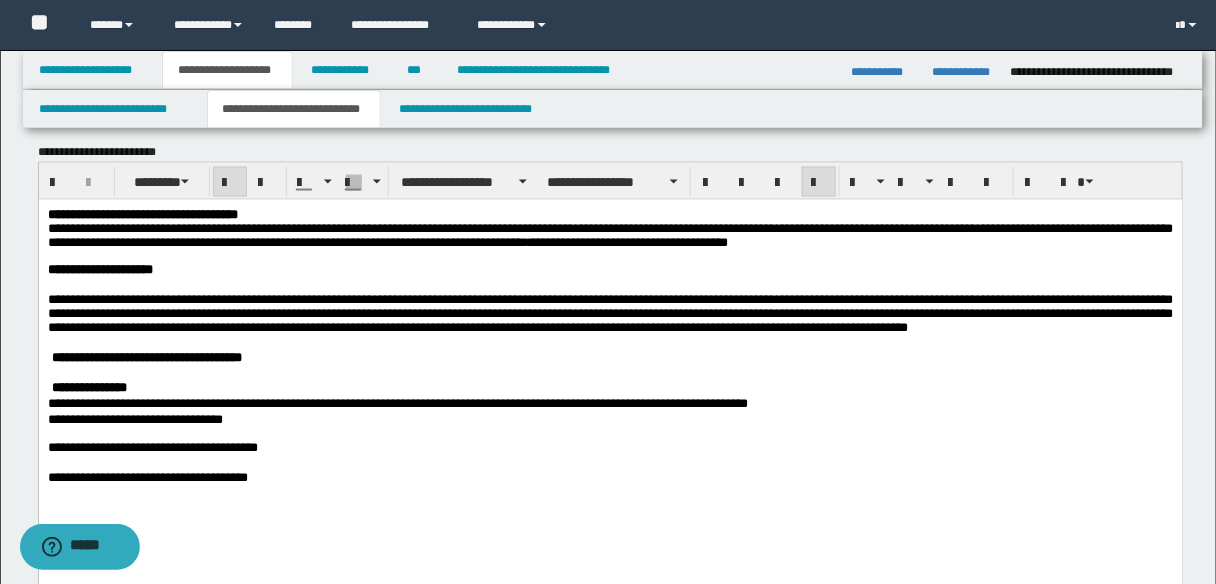 scroll, scrollTop: 832, scrollLeft: 0, axis: vertical 